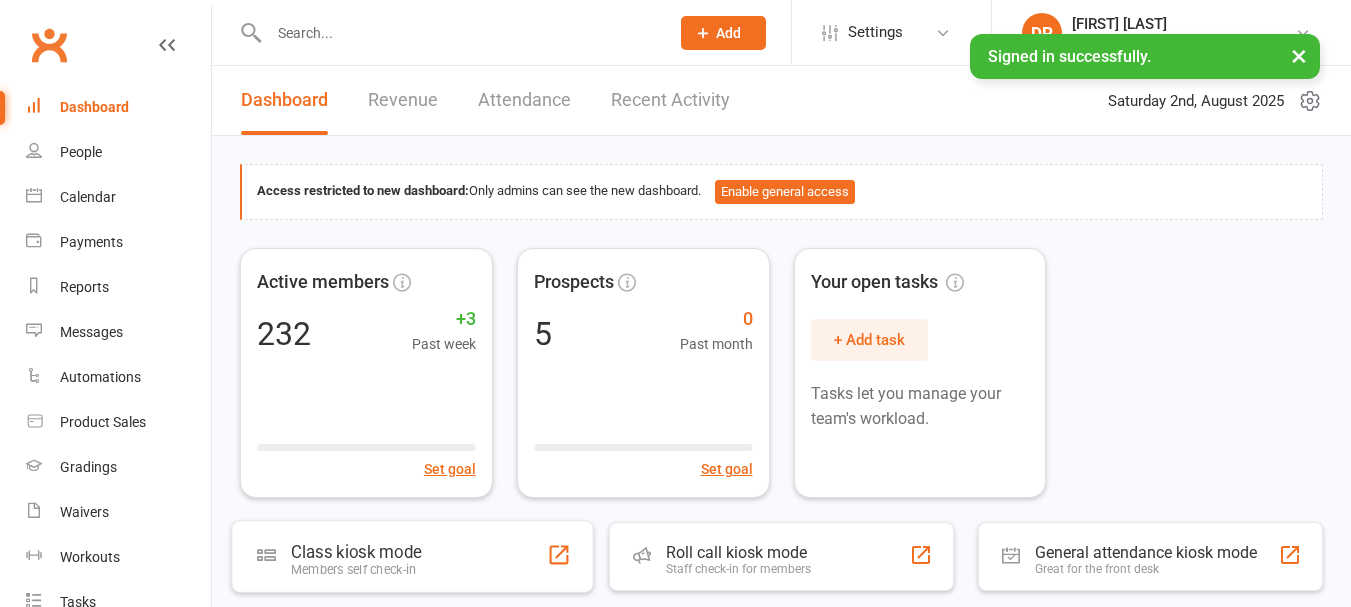 scroll, scrollTop: 0, scrollLeft: 0, axis: both 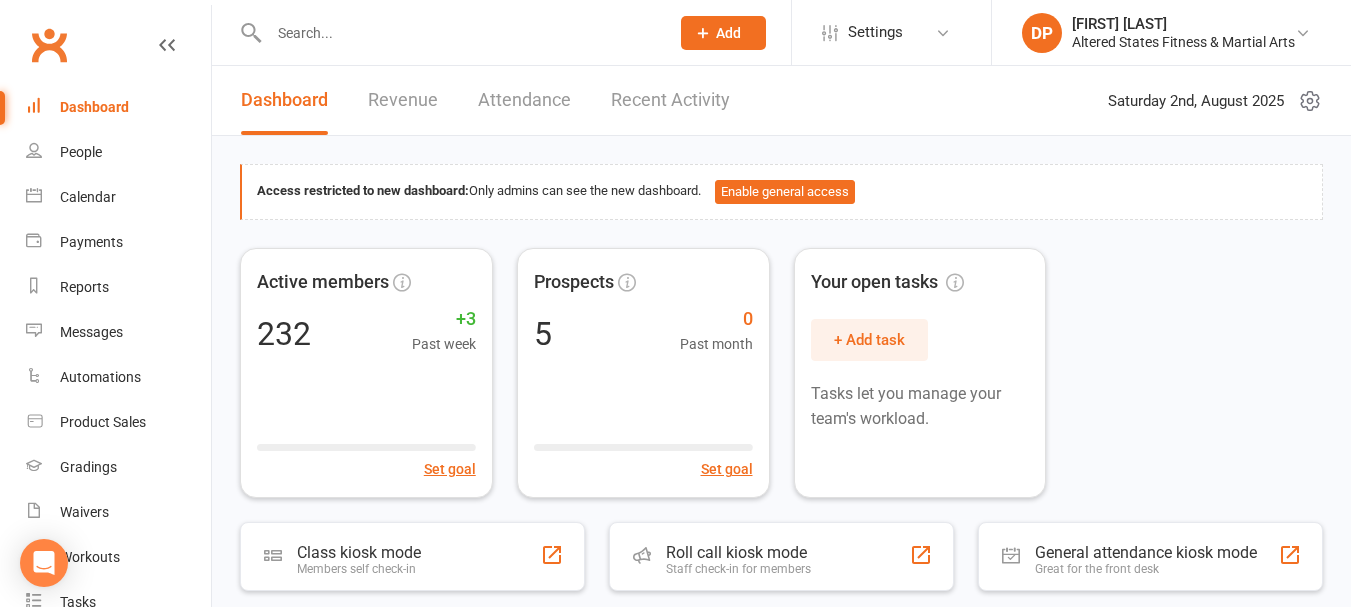 click at bounding box center [459, 33] 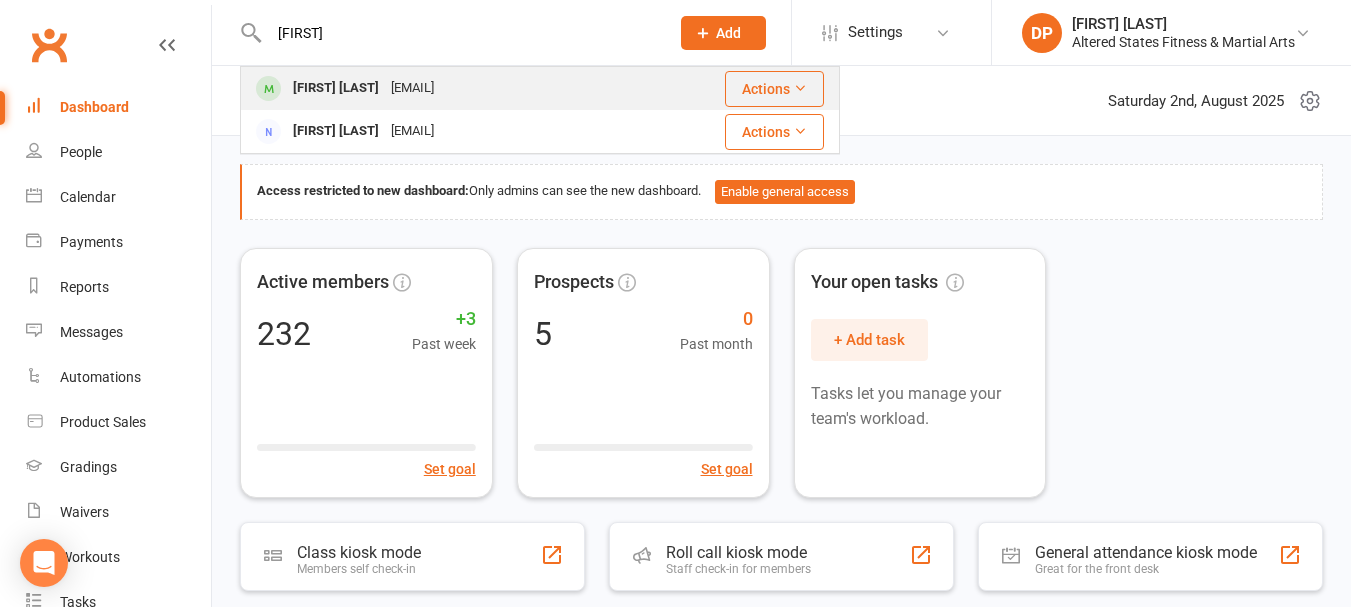 type on "thorog" 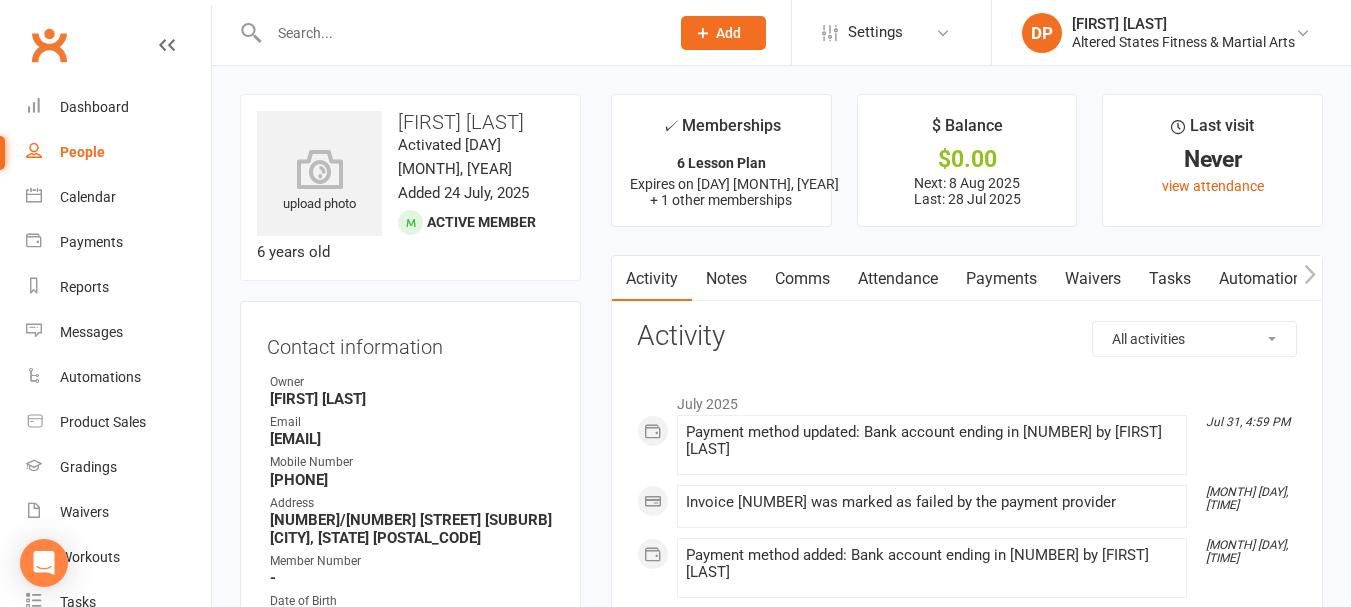 click on "Payments" at bounding box center [1001, 279] 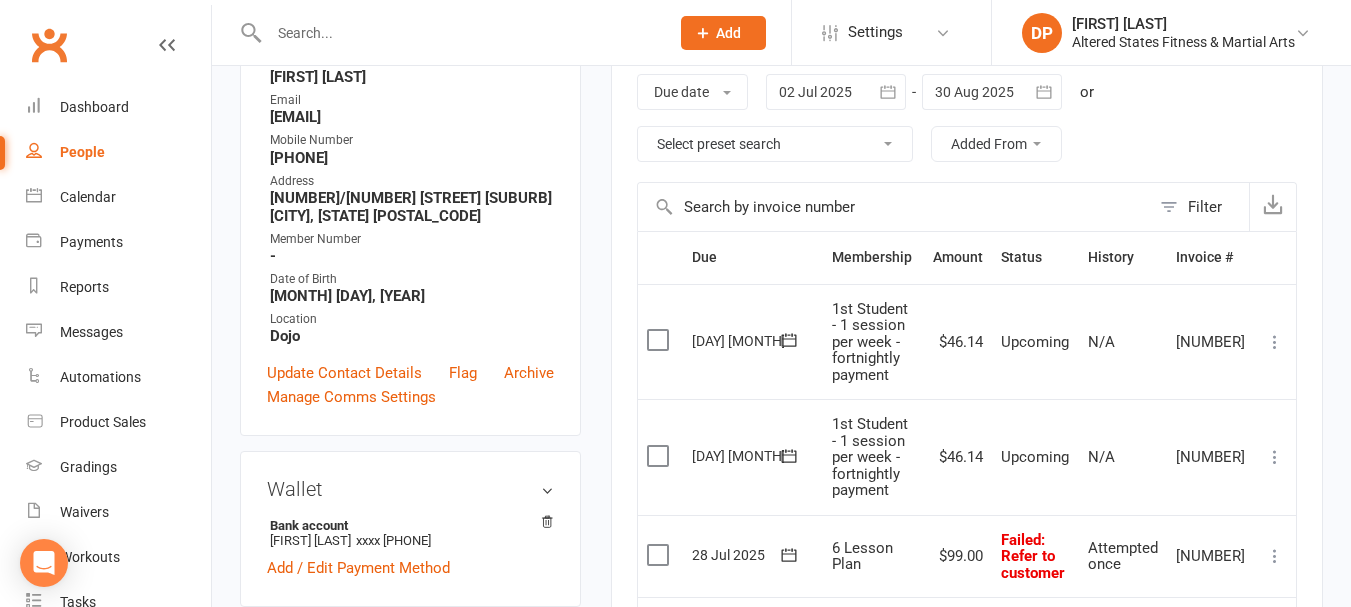 scroll, scrollTop: 500, scrollLeft: 0, axis: vertical 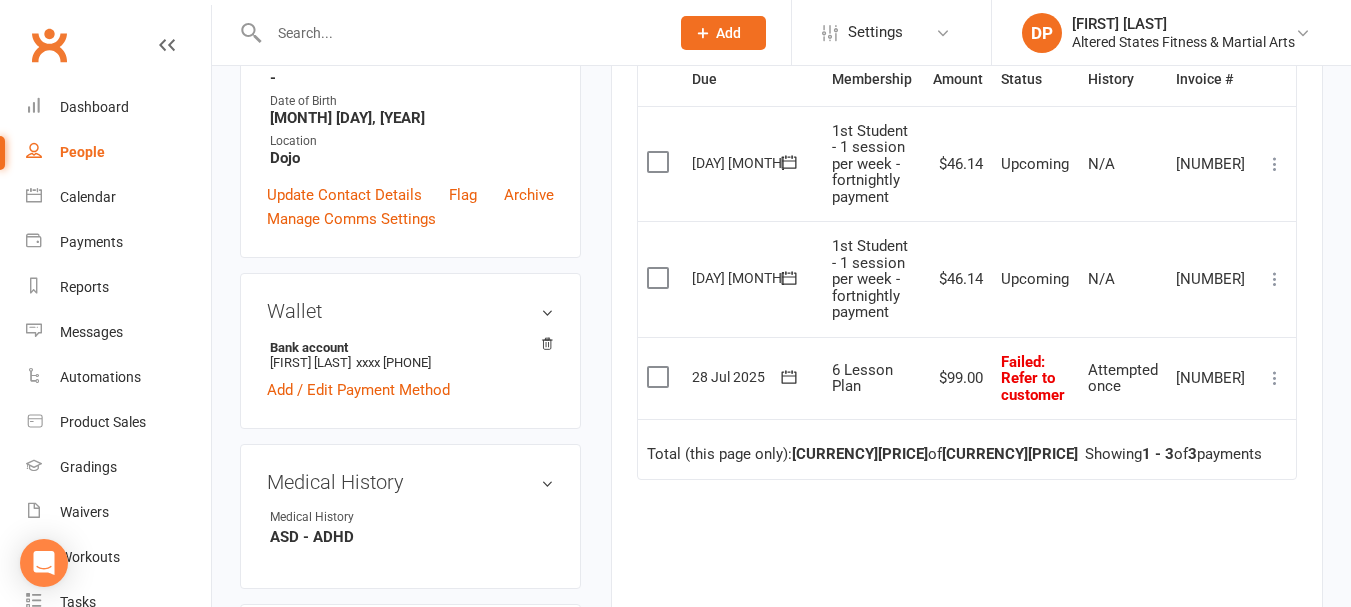 click at bounding box center (1275, 378) 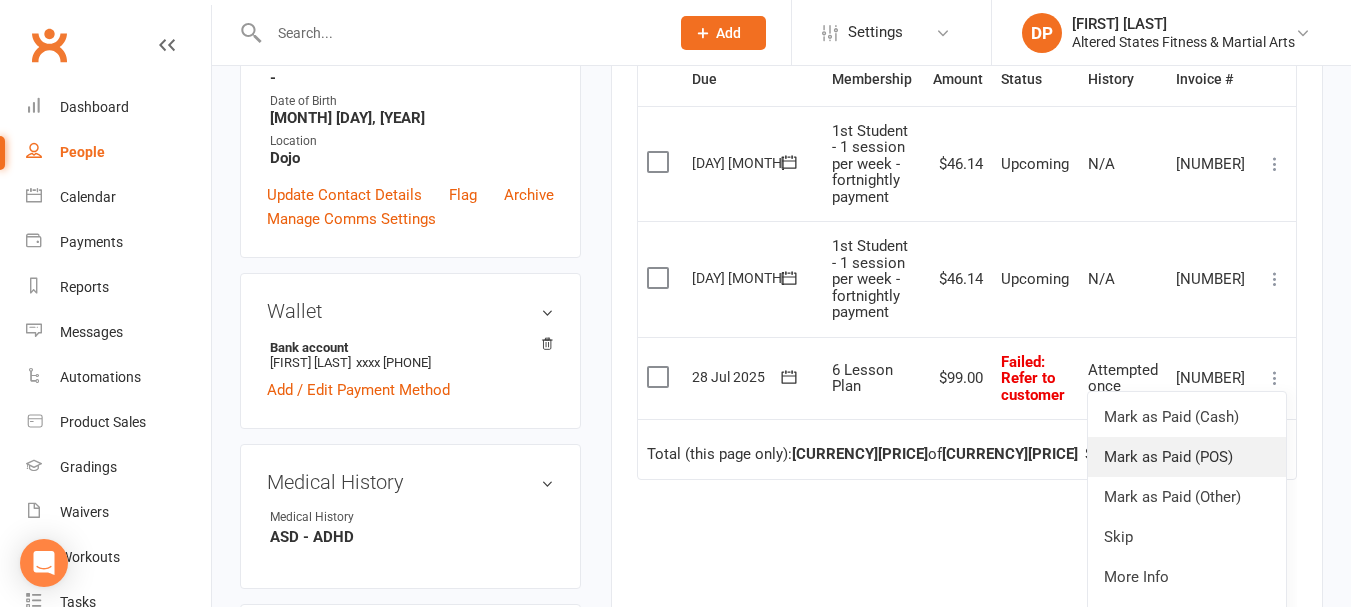 click on "Mark as Paid (POS)" at bounding box center (1187, 457) 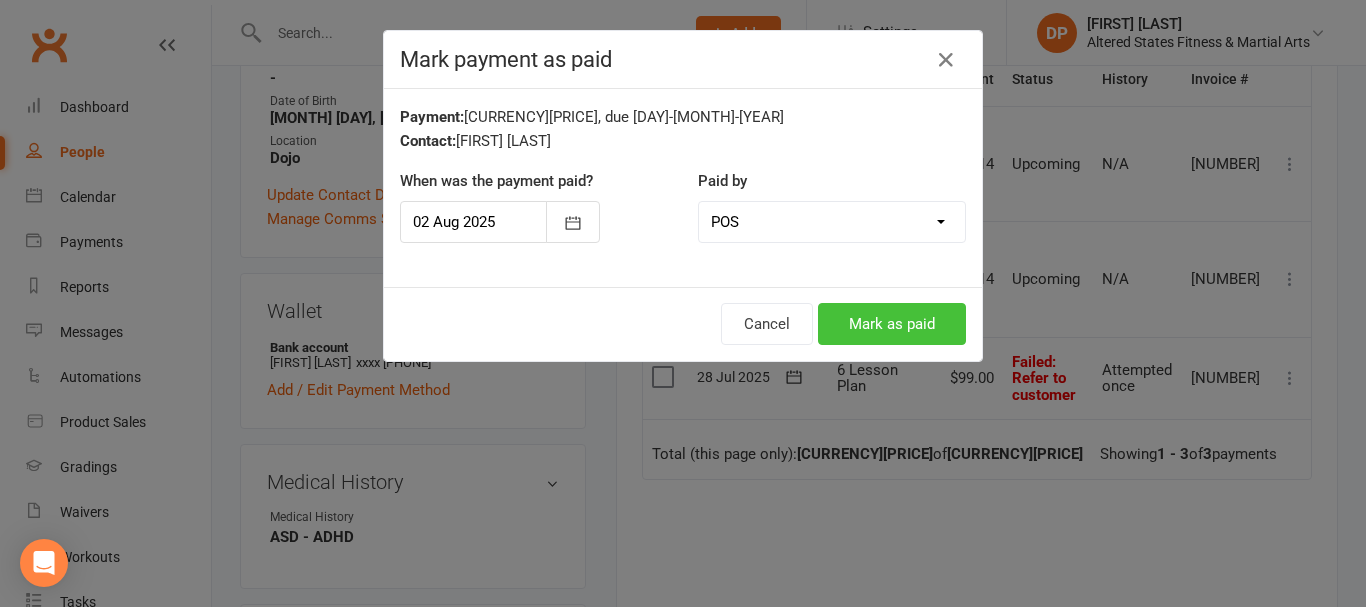 click on "Mark as paid" at bounding box center [892, 324] 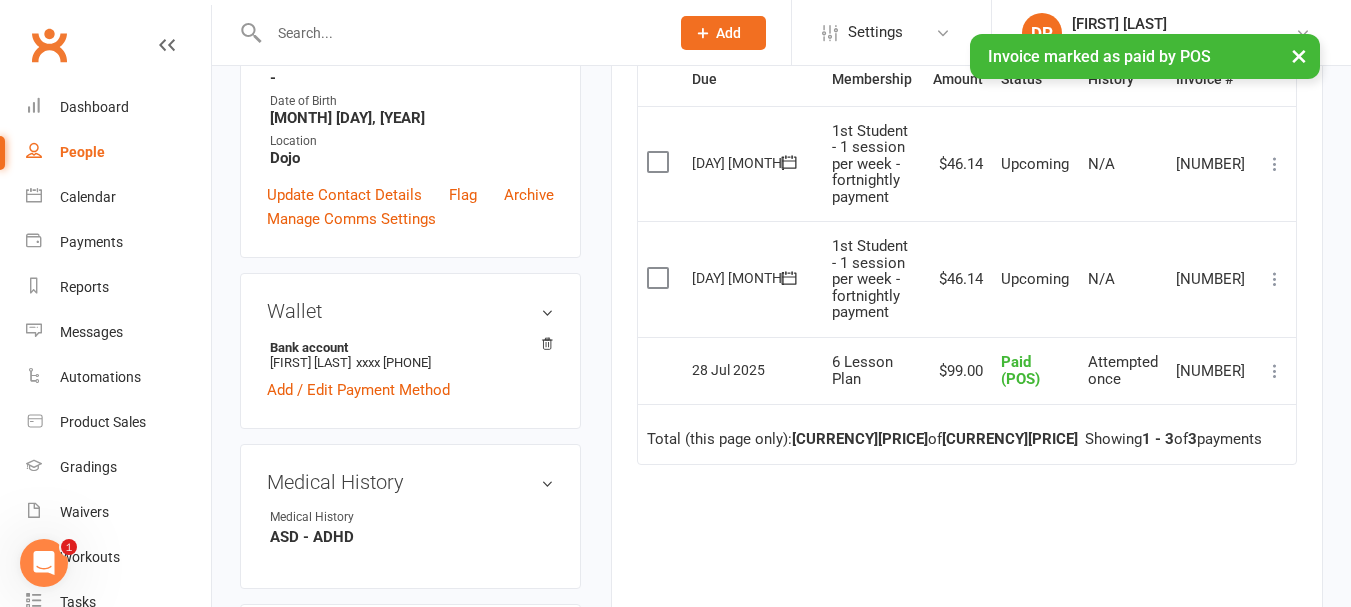 scroll, scrollTop: 0, scrollLeft: 0, axis: both 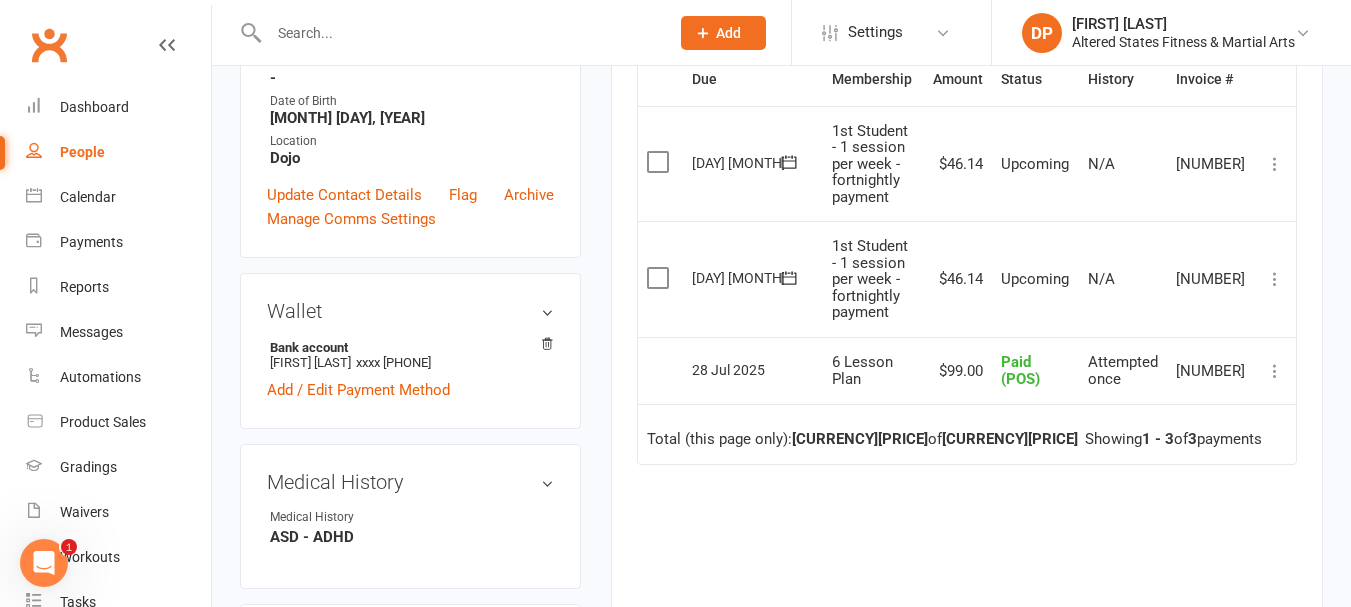 click at bounding box center [459, 33] 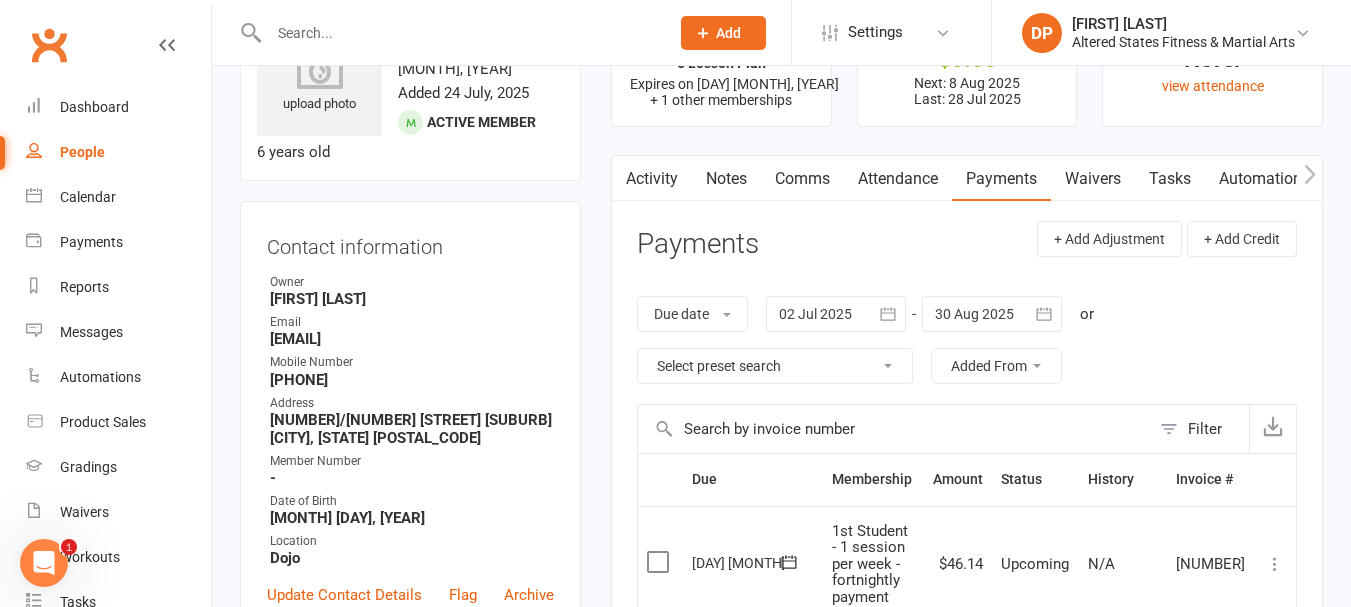 scroll, scrollTop: 0, scrollLeft: 0, axis: both 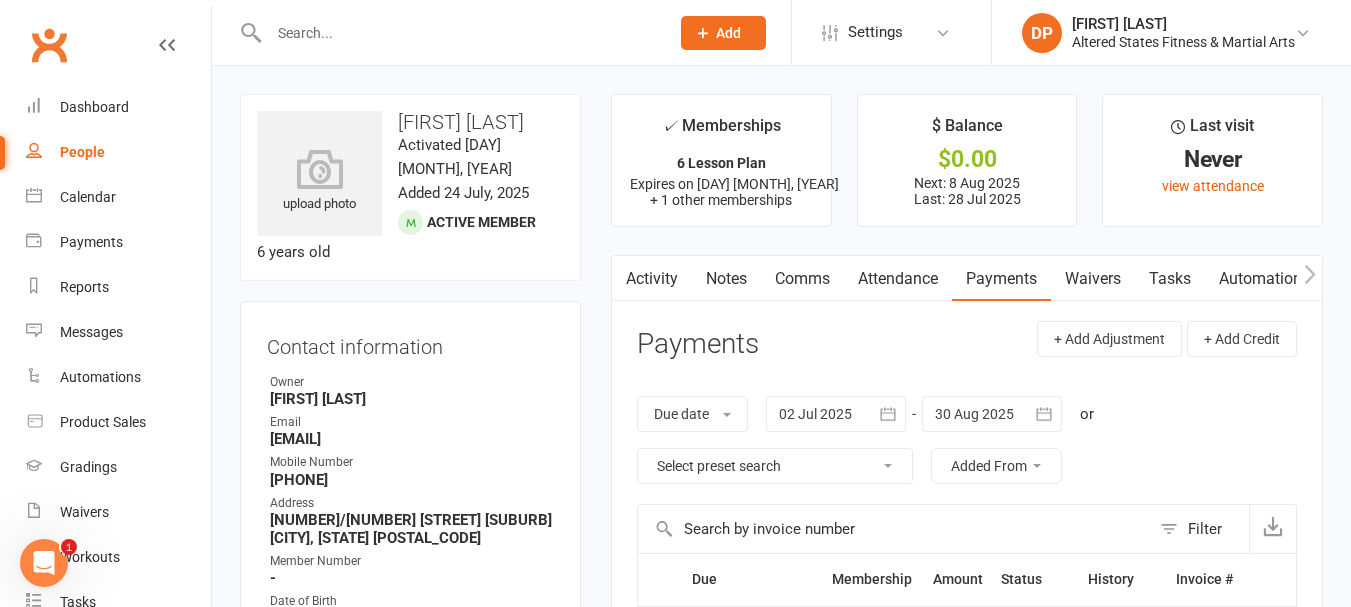 click at bounding box center (459, 33) 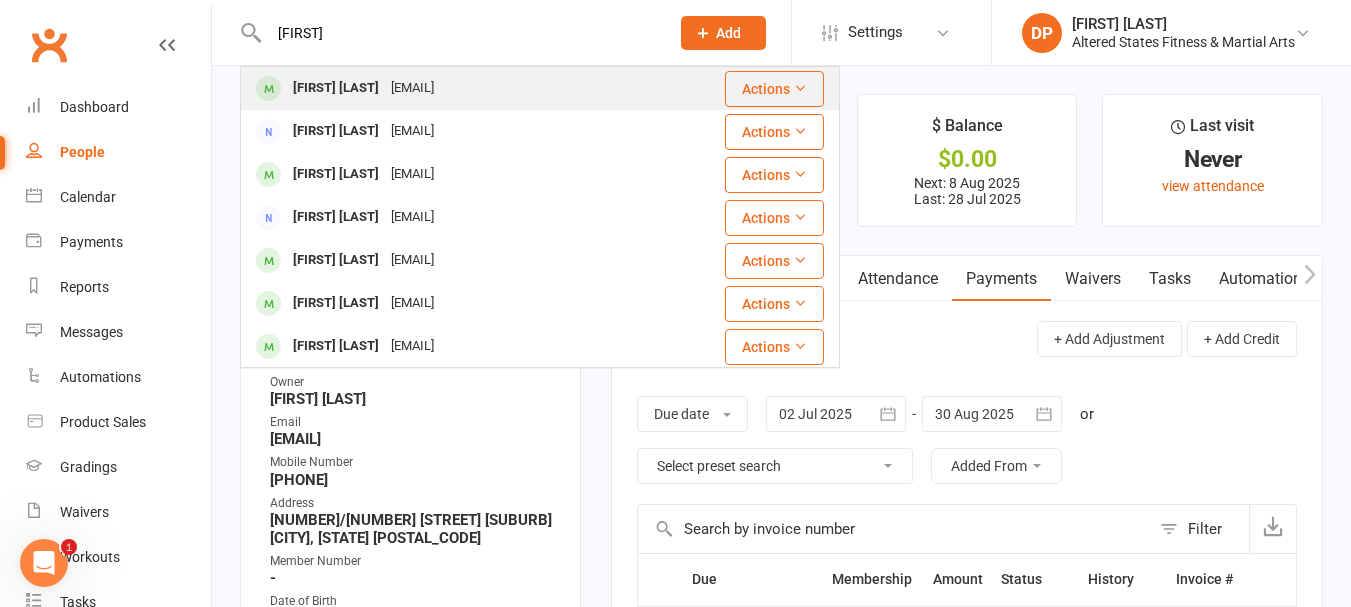 type on "shannon" 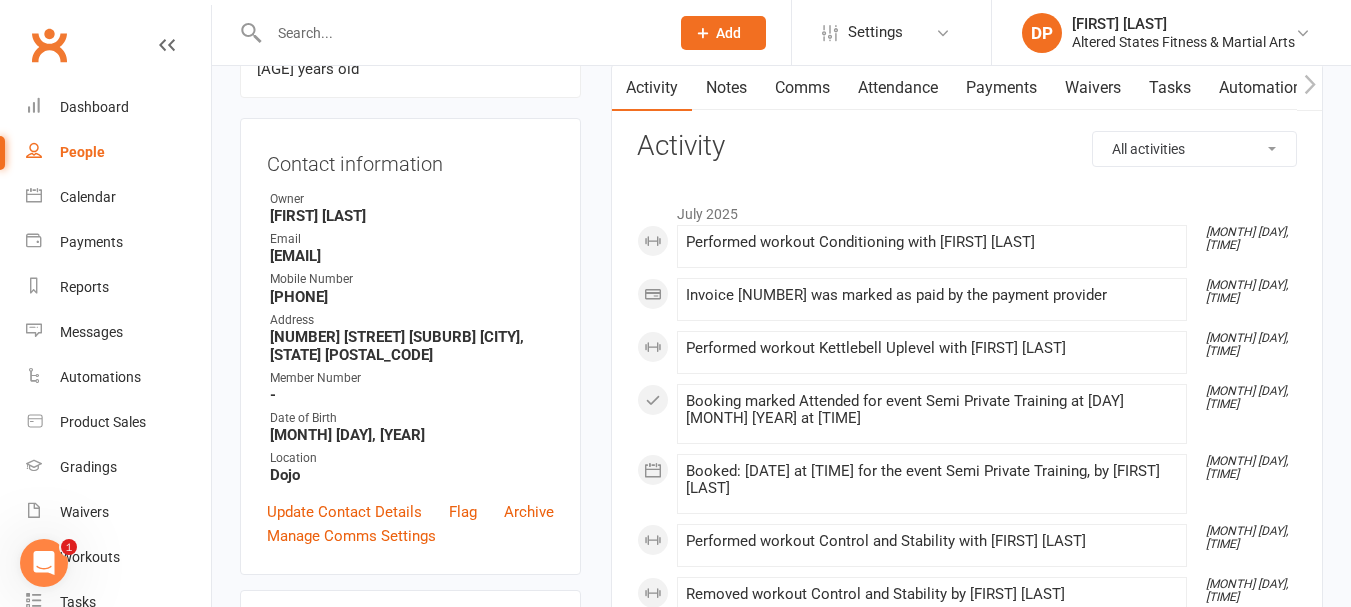 scroll, scrollTop: 200, scrollLeft: 0, axis: vertical 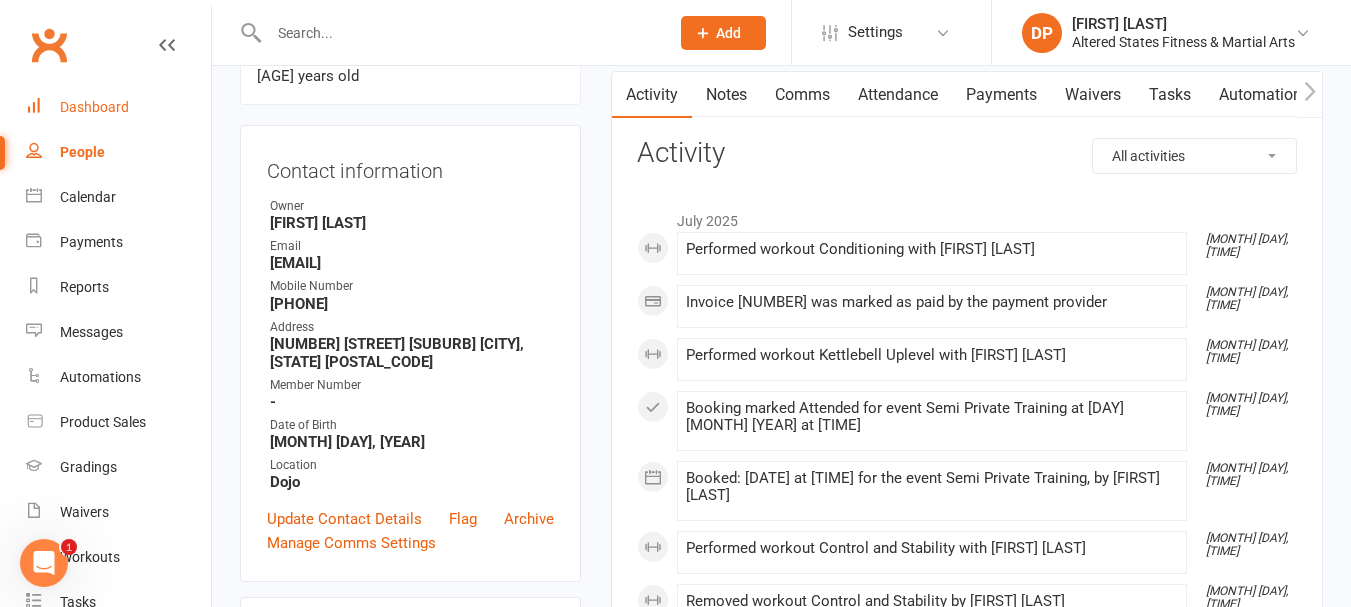 click on "Dashboard" at bounding box center [118, 107] 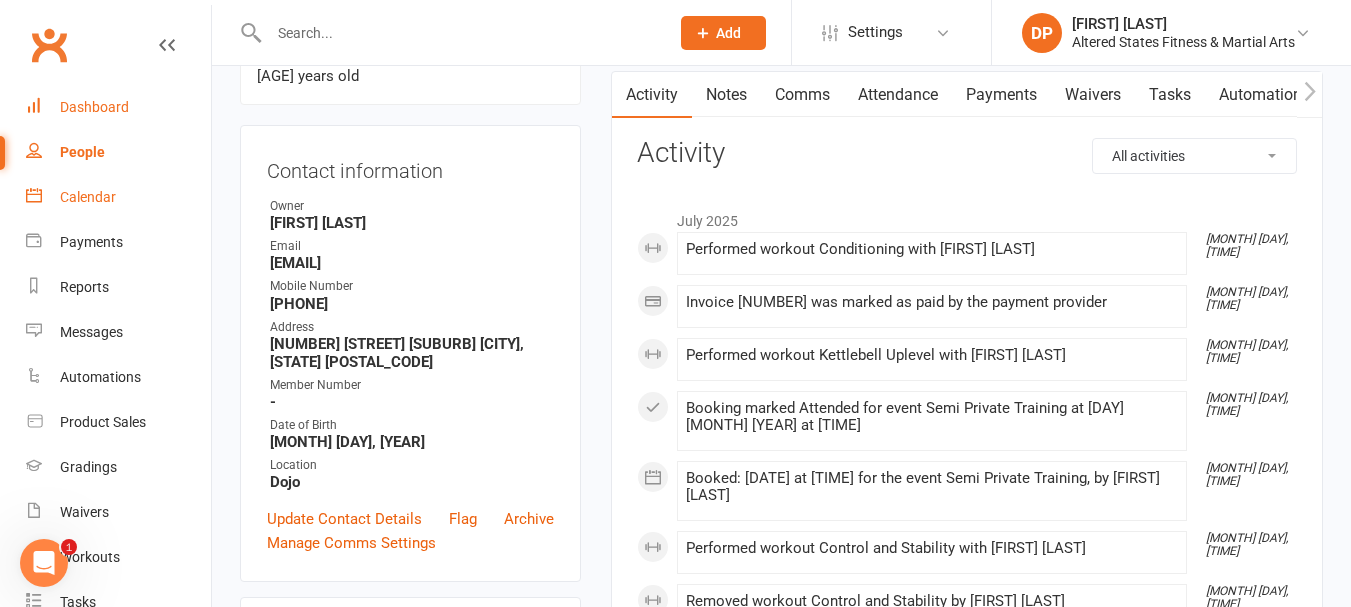 scroll, scrollTop: 0, scrollLeft: 0, axis: both 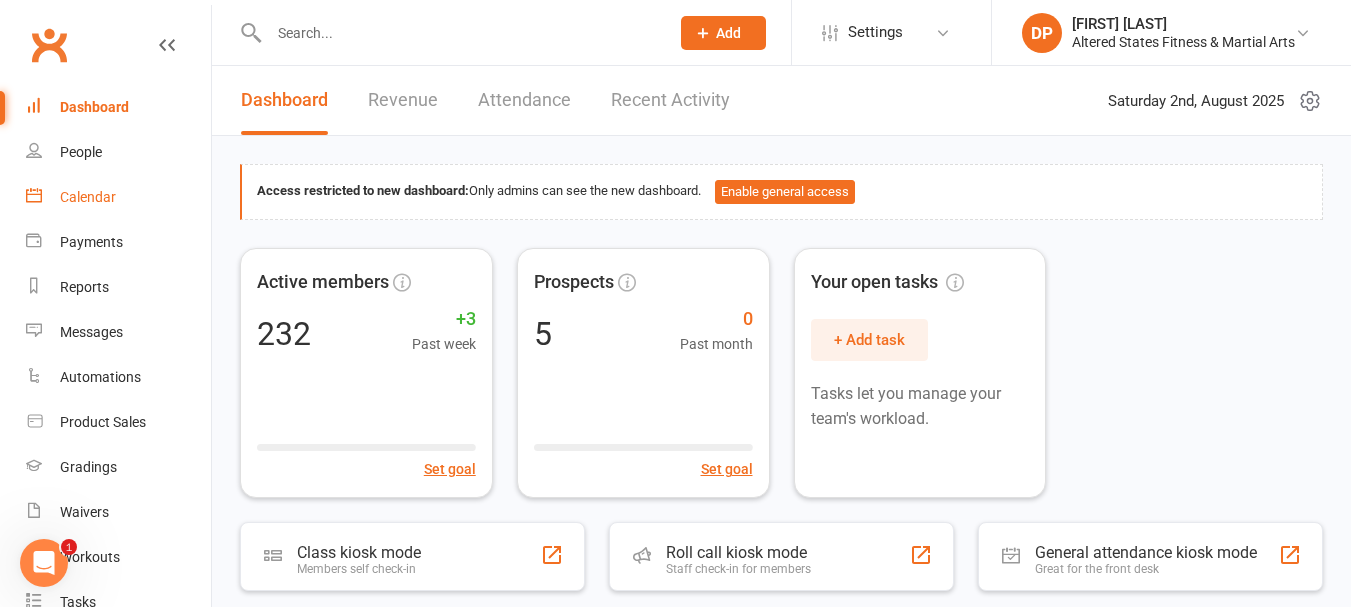 click on "Calendar" at bounding box center (88, 197) 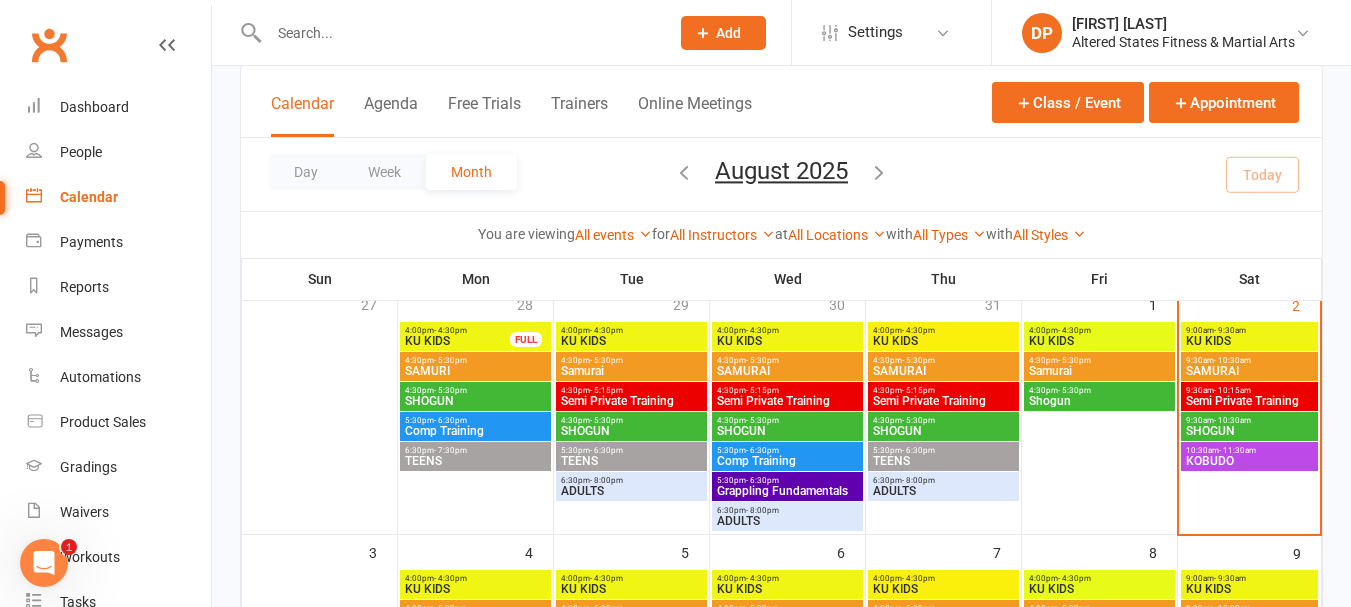 scroll, scrollTop: 100, scrollLeft: 0, axis: vertical 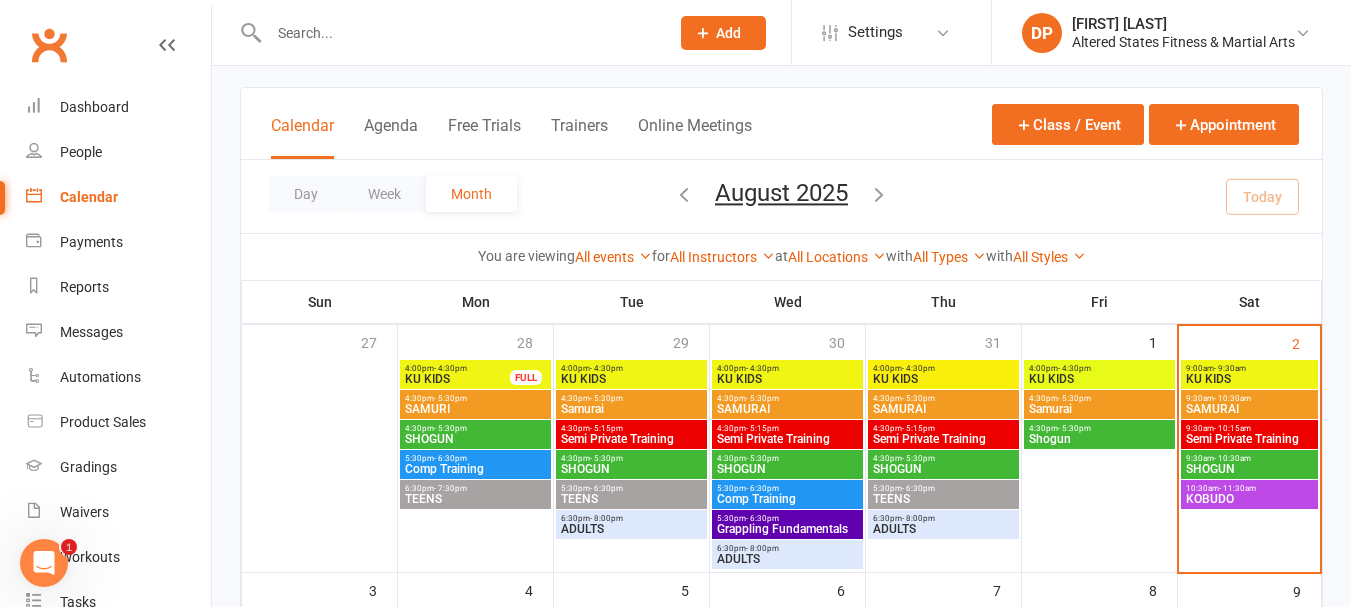 click at bounding box center [459, 33] 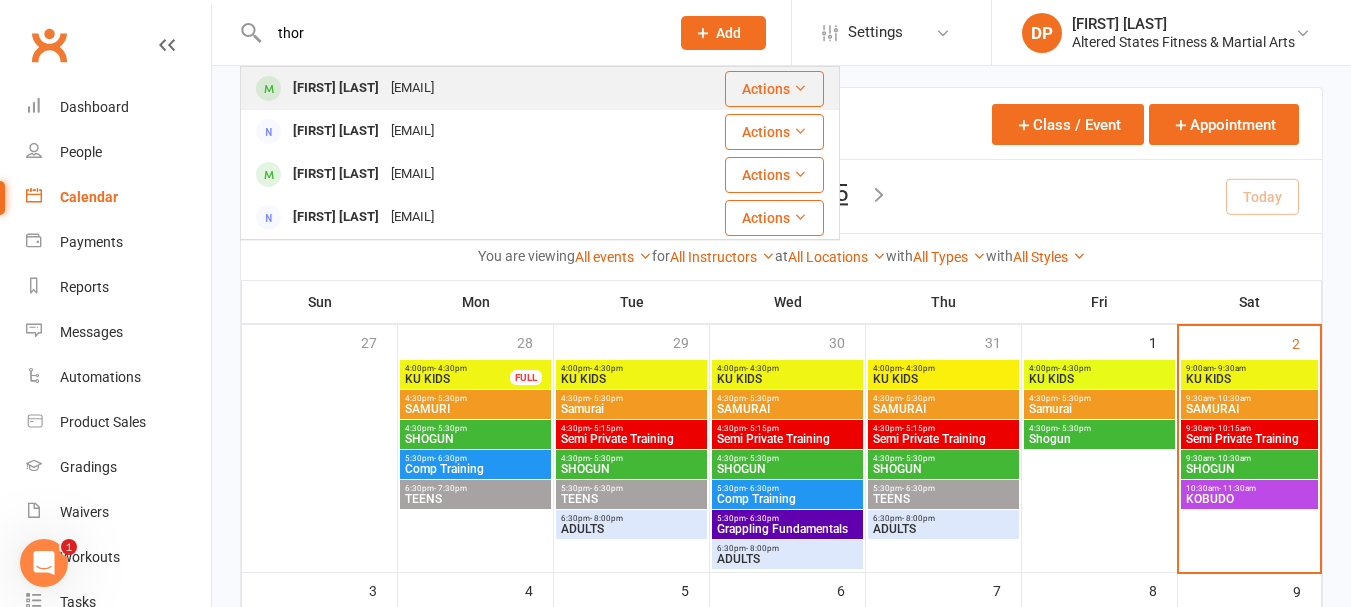 type on "thor" 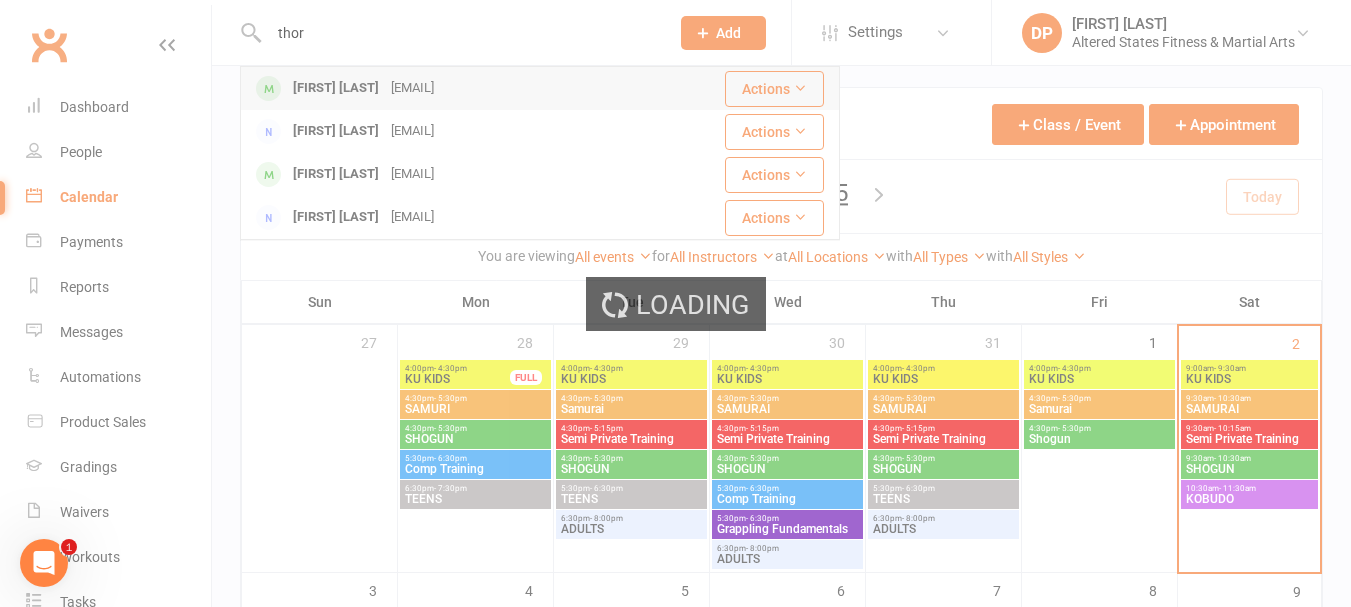 type 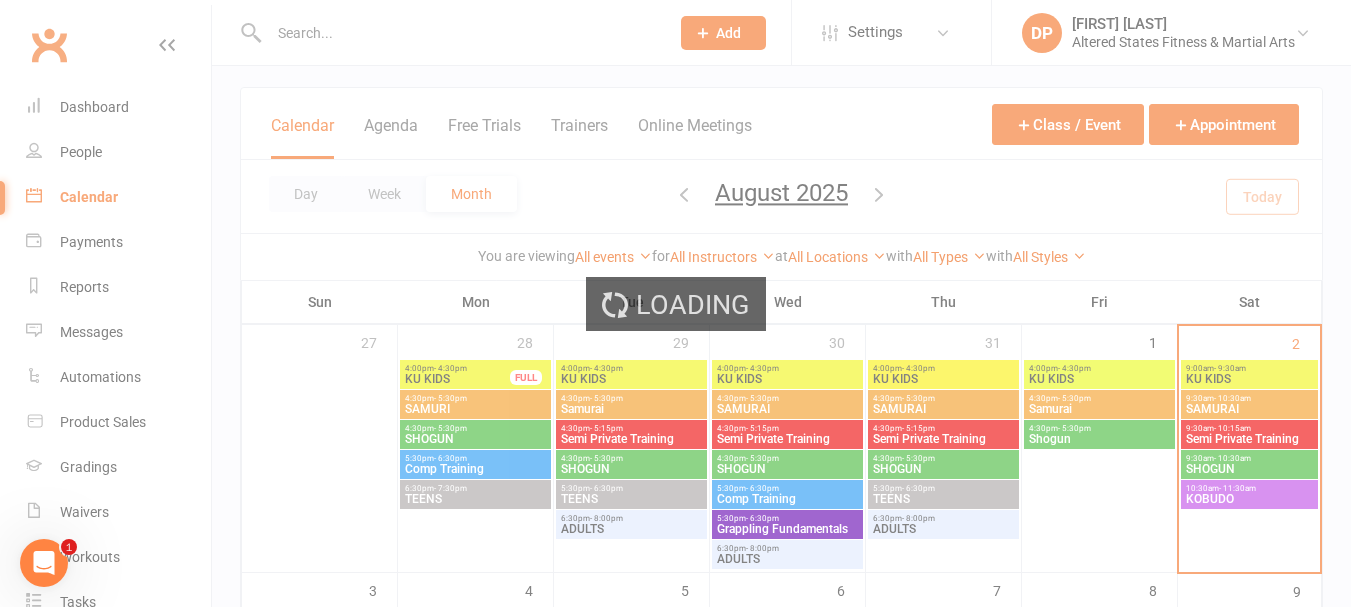 scroll, scrollTop: 0, scrollLeft: 0, axis: both 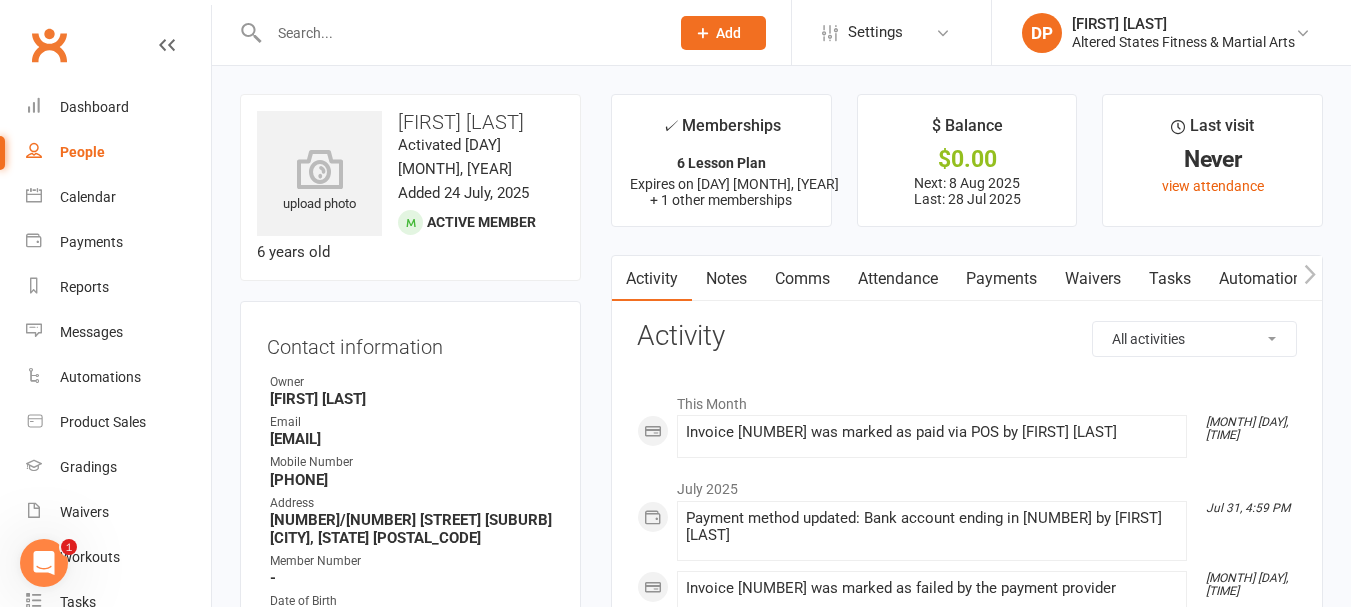 click on "Payments" at bounding box center (1001, 279) 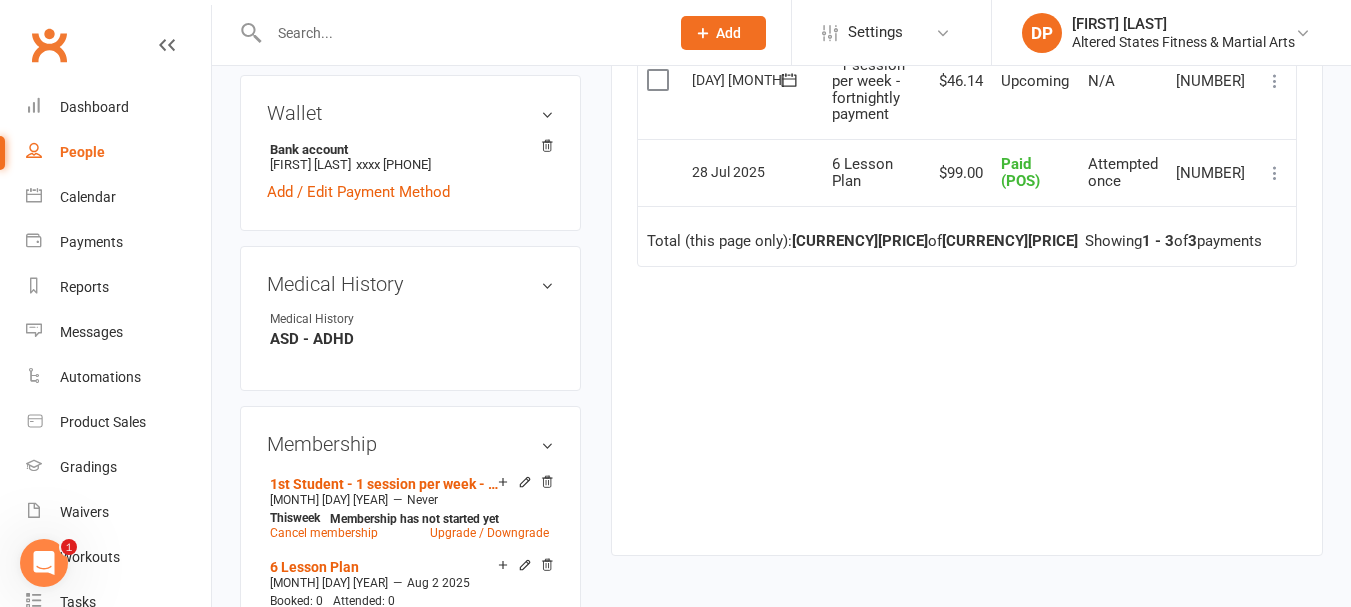 scroll, scrollTop: 700, scrollLeft: 0, axis: vertical 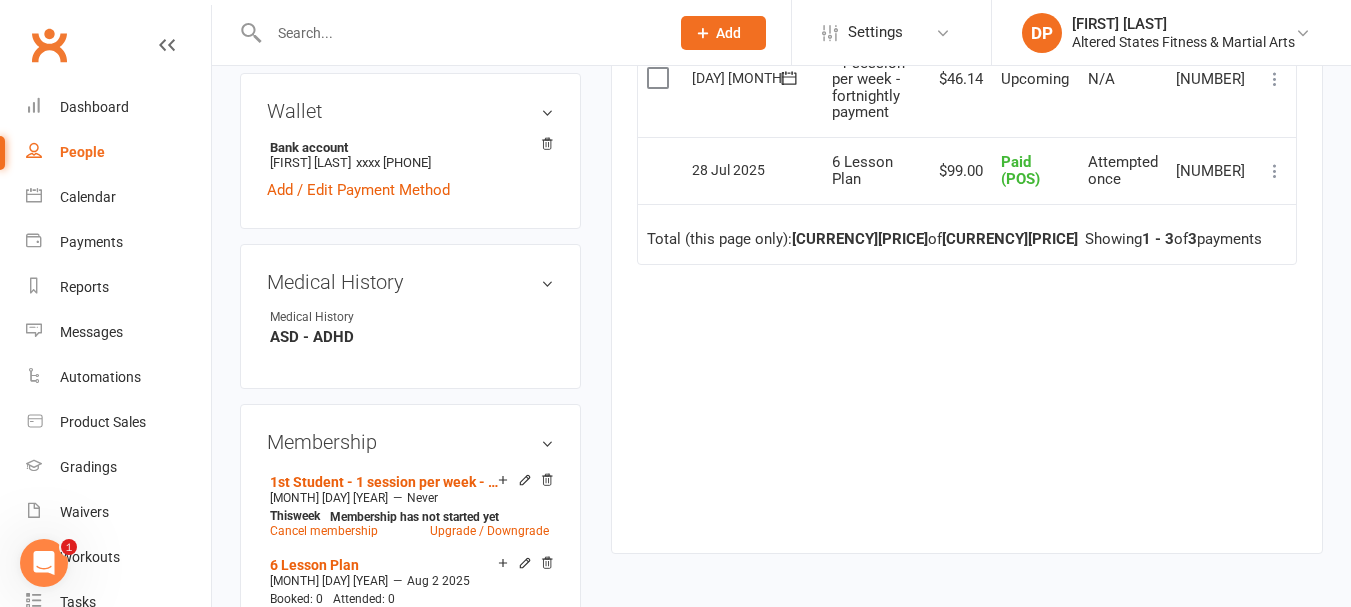 click on "Attempted once" at bounding box center (1123, 170) 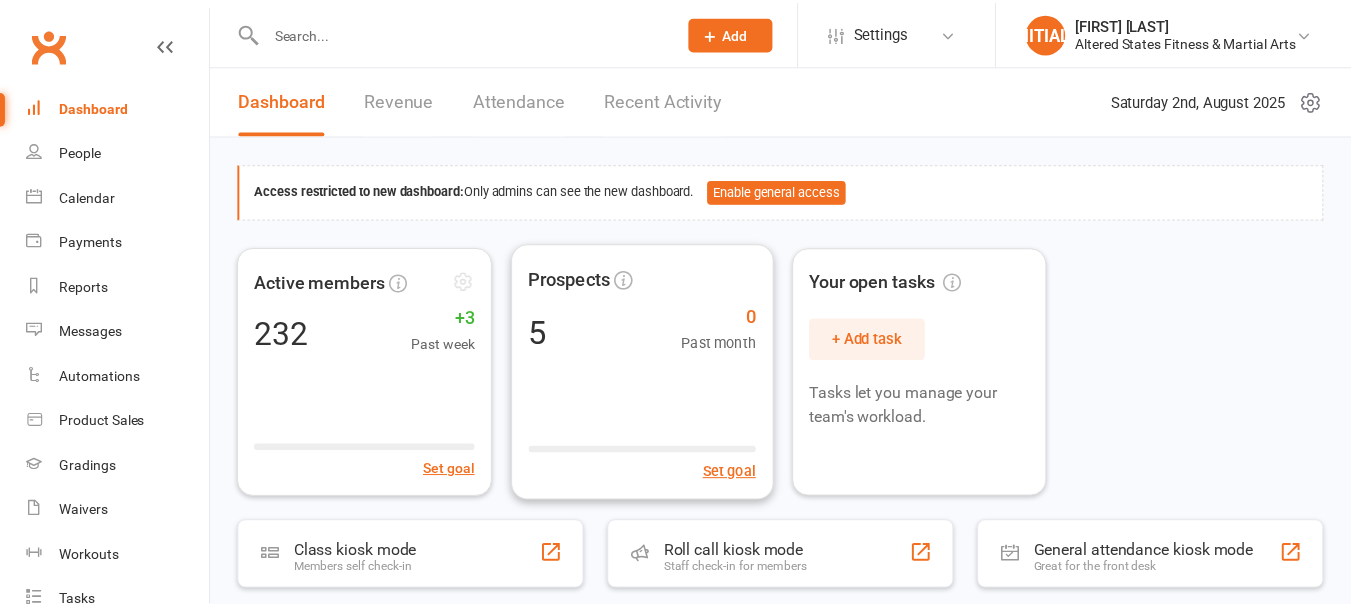 scroll, scrollTop: 0, scrollLeft: 0, axis: both 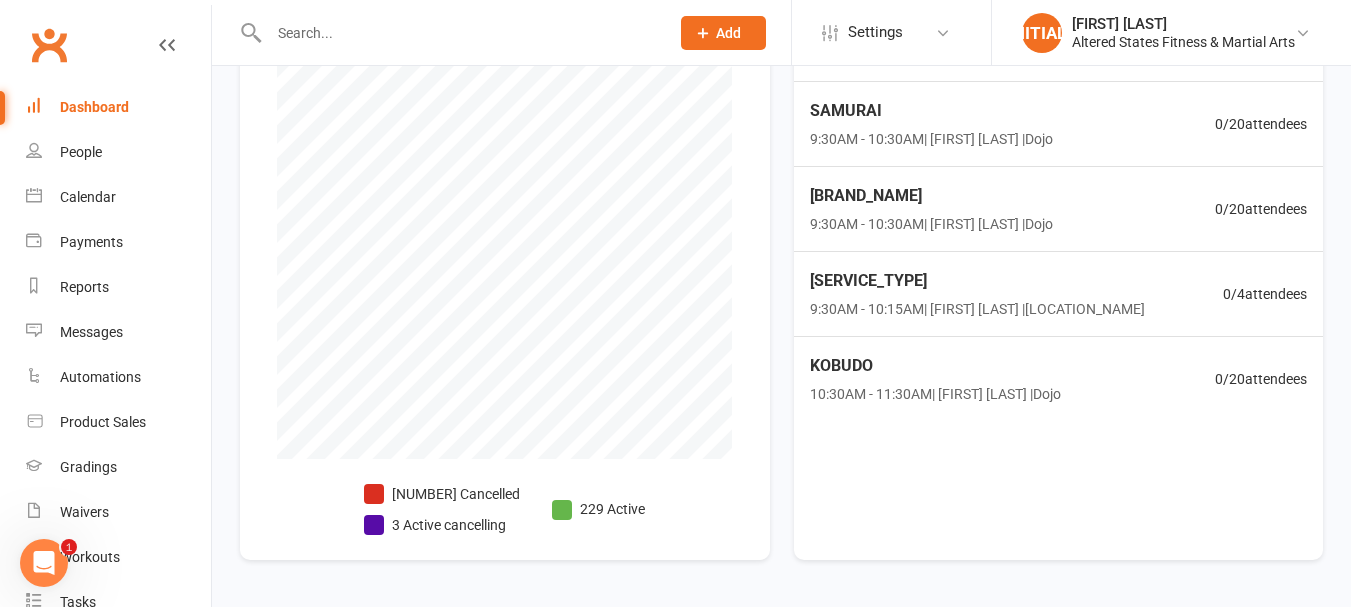 click on "3 Active cancelling" at bounding box center (442, 525) 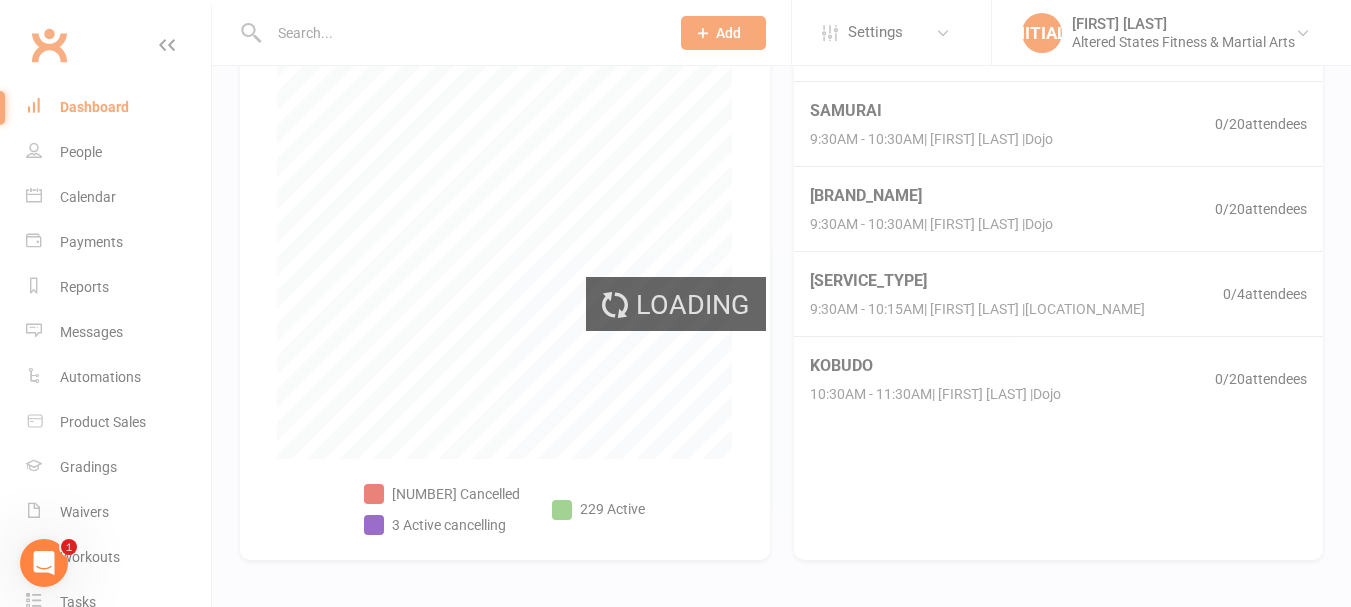 scroll, scrollTop: 0, scrollLeft: 0, axis: both 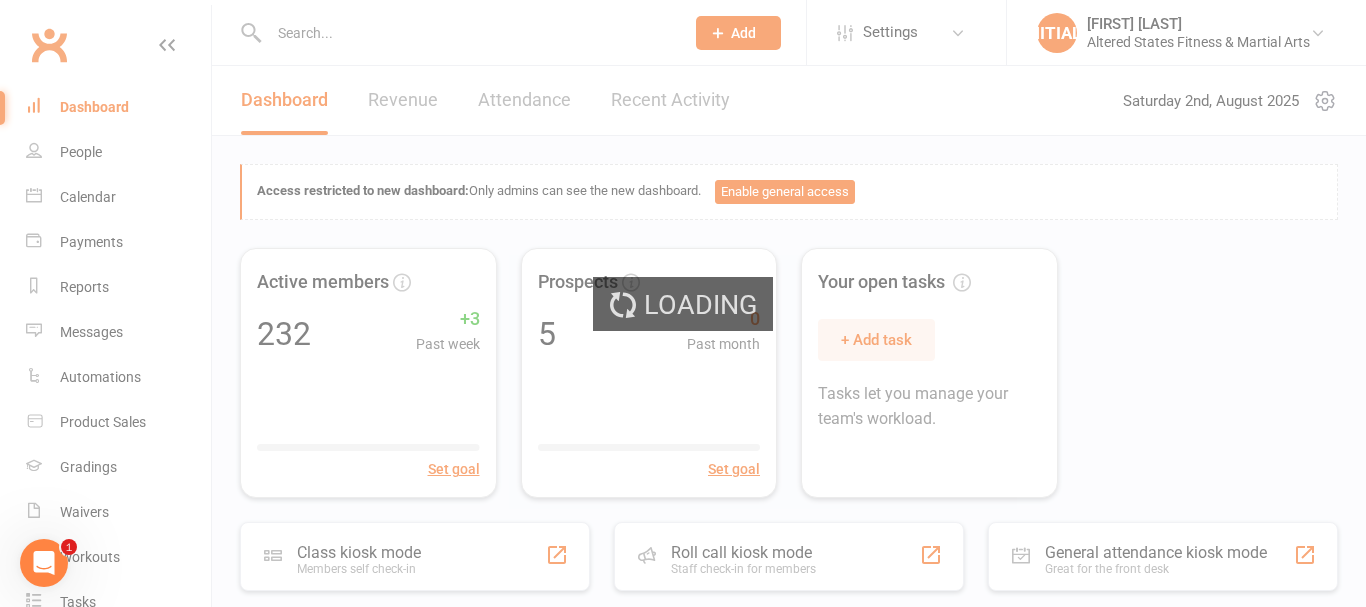 select on "no_trial" 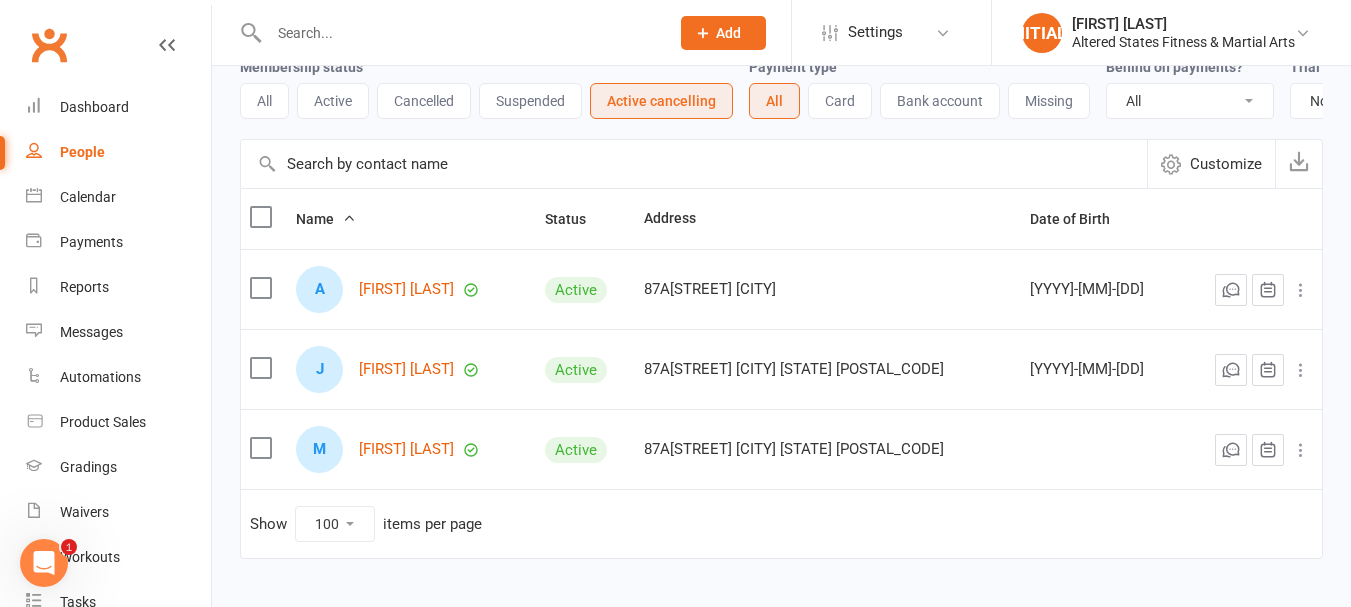 scroll, scrollTop: 0, scrollLeft: 0, axis: both 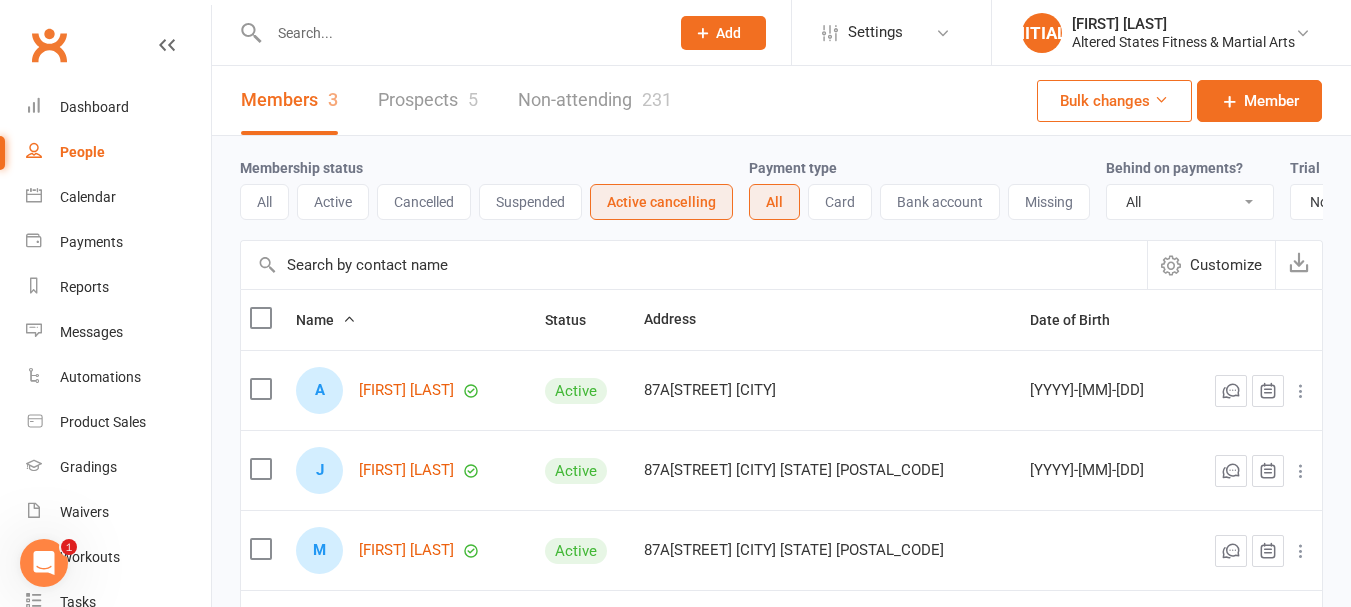 click at bounding box center (1301, 391) 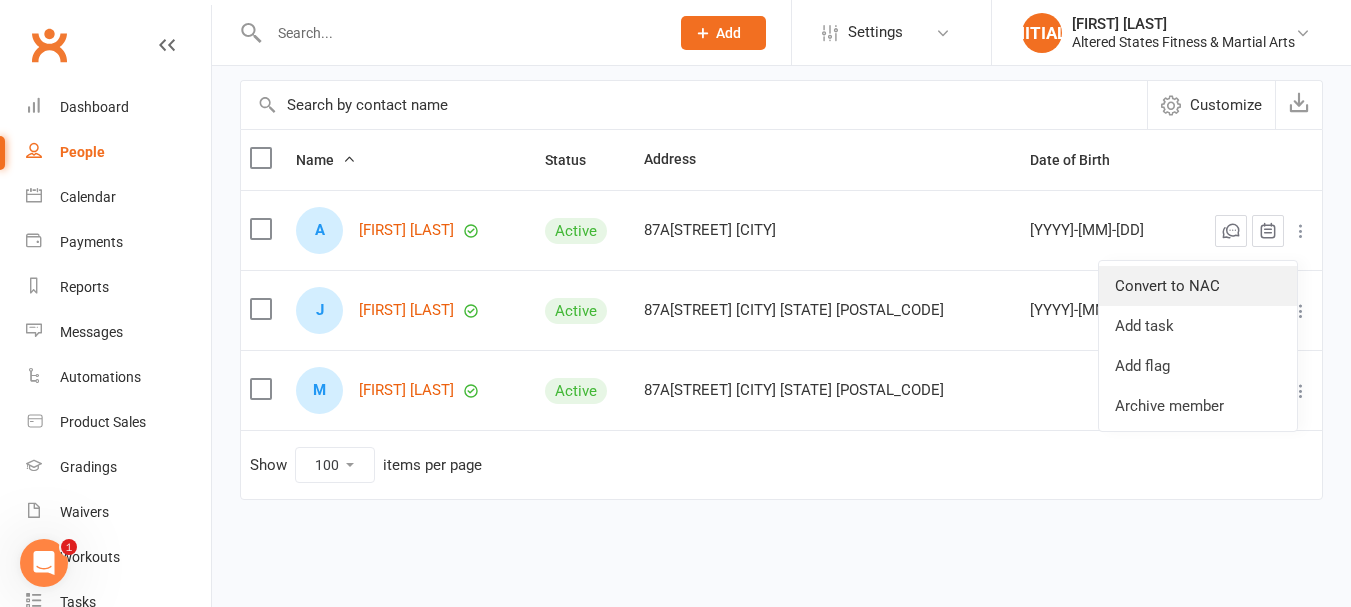scroll, scrollTop: 176, scrollLeft: 0, axis: vertical 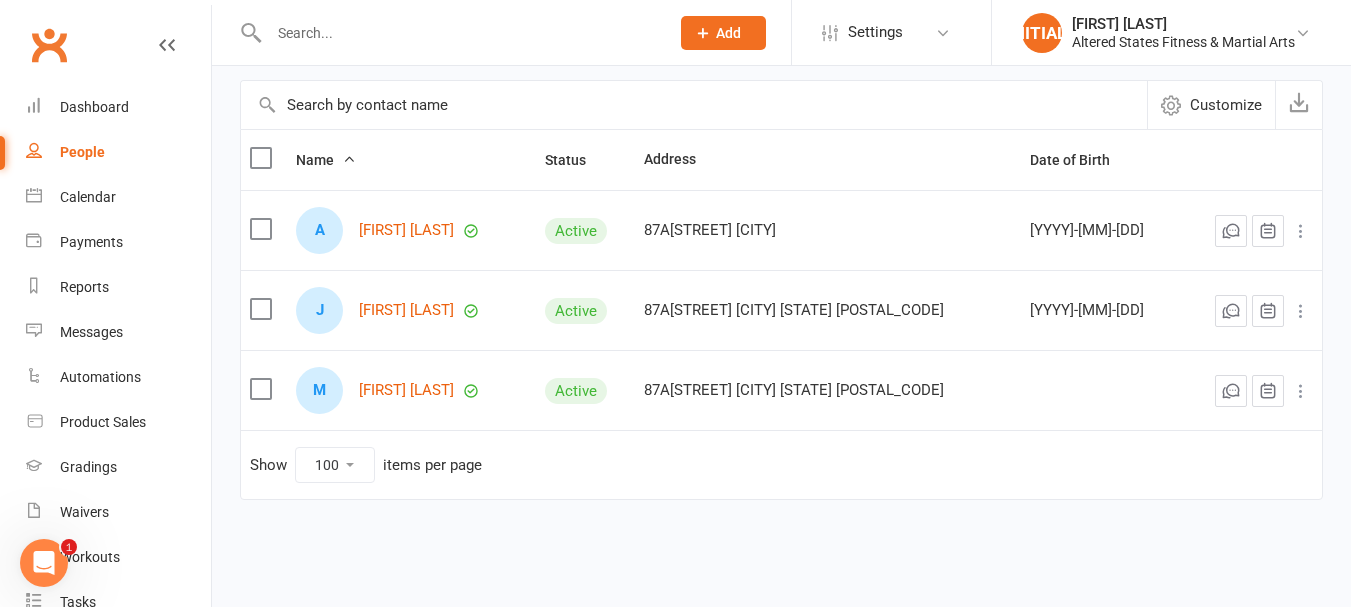 click on "2021-03-02" at bounding box center [1101, 230] 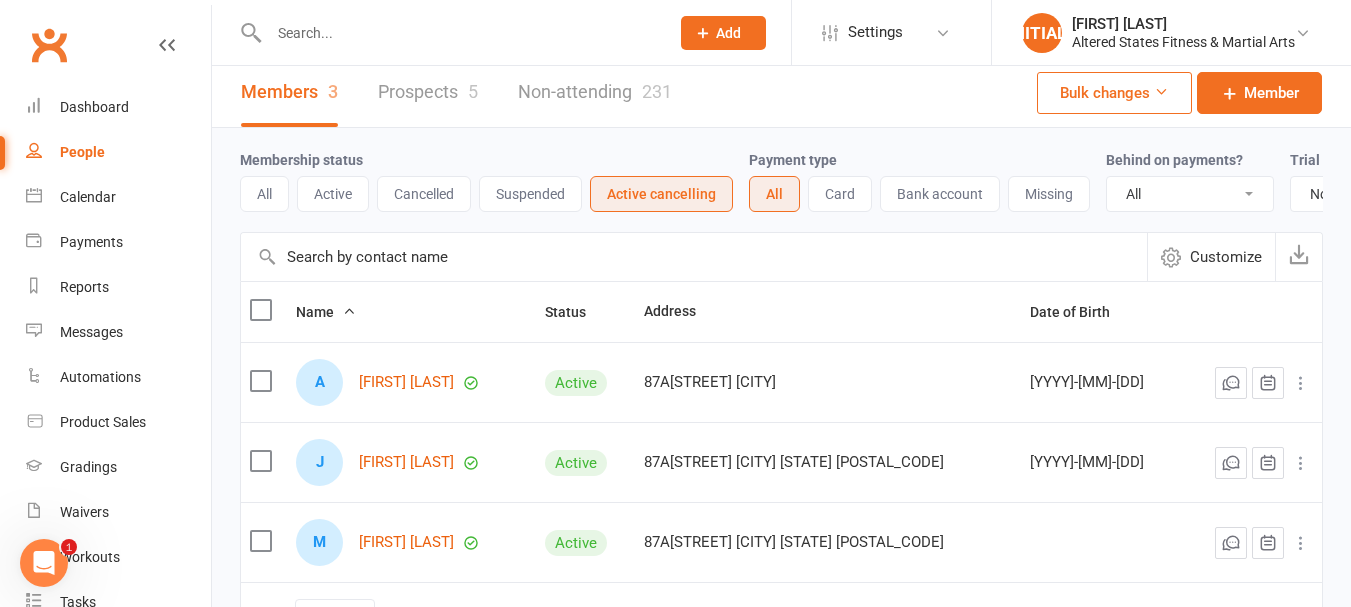 scroll, scrollTop: 0, scrollLeft: 0, axis: both 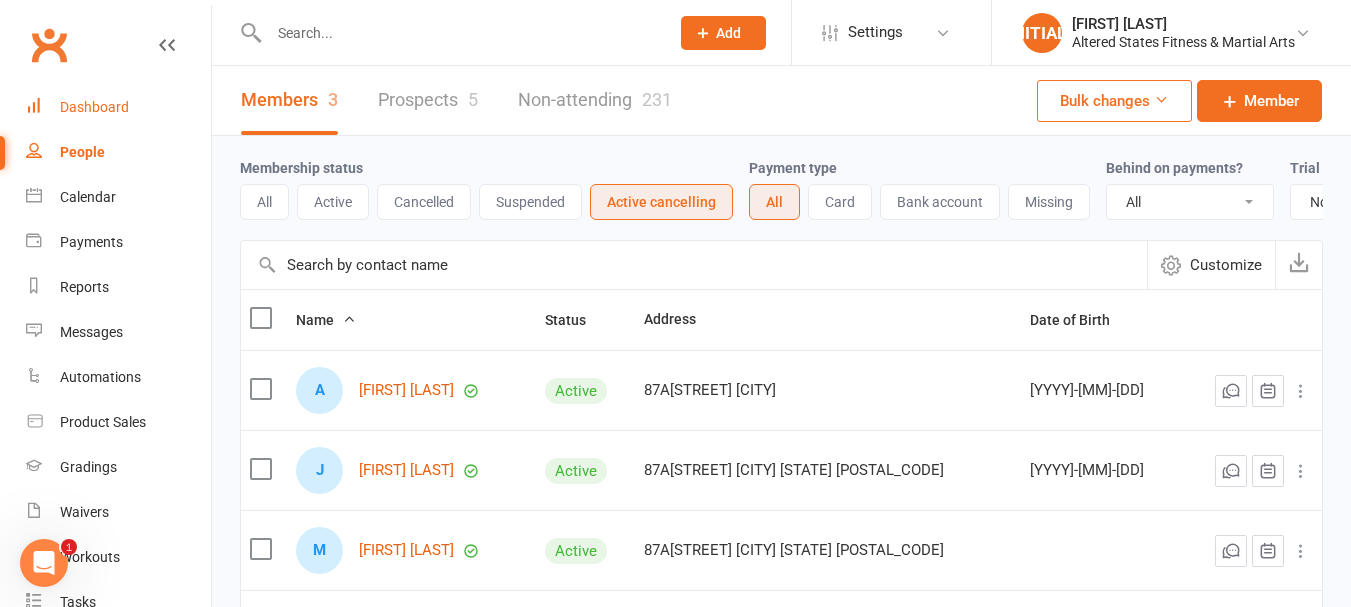 click on "Dashboard" at bounding box center [118, 107] 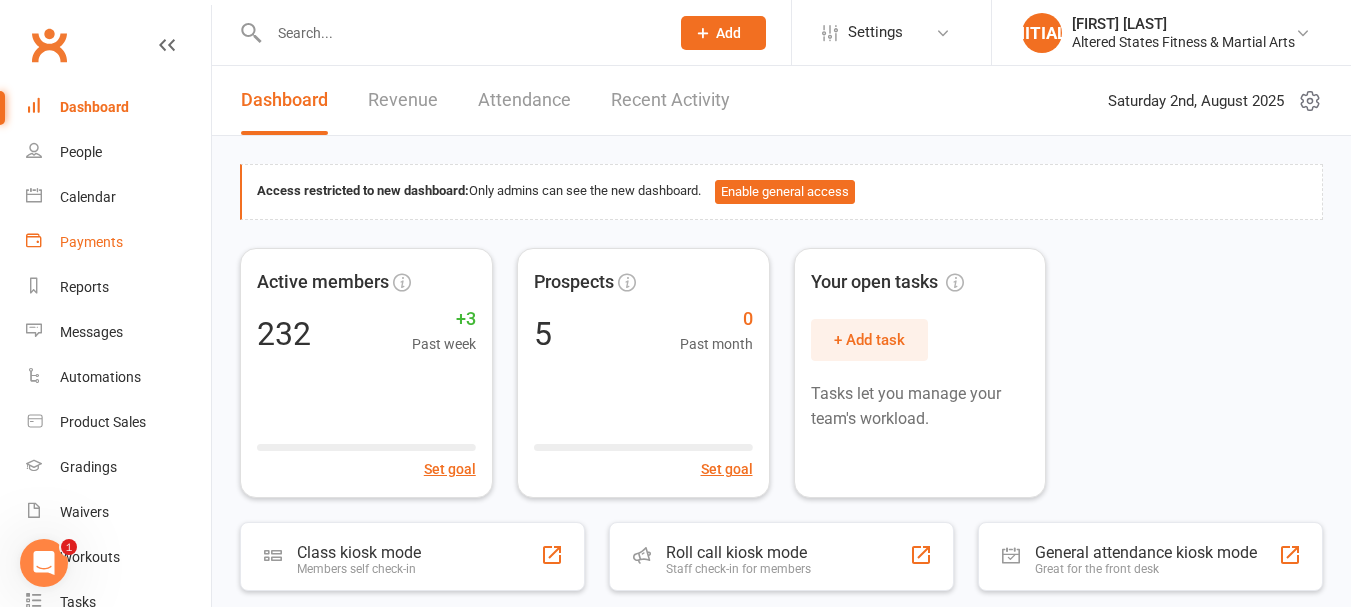 click on "Payments" at bounding box center (91, 242) 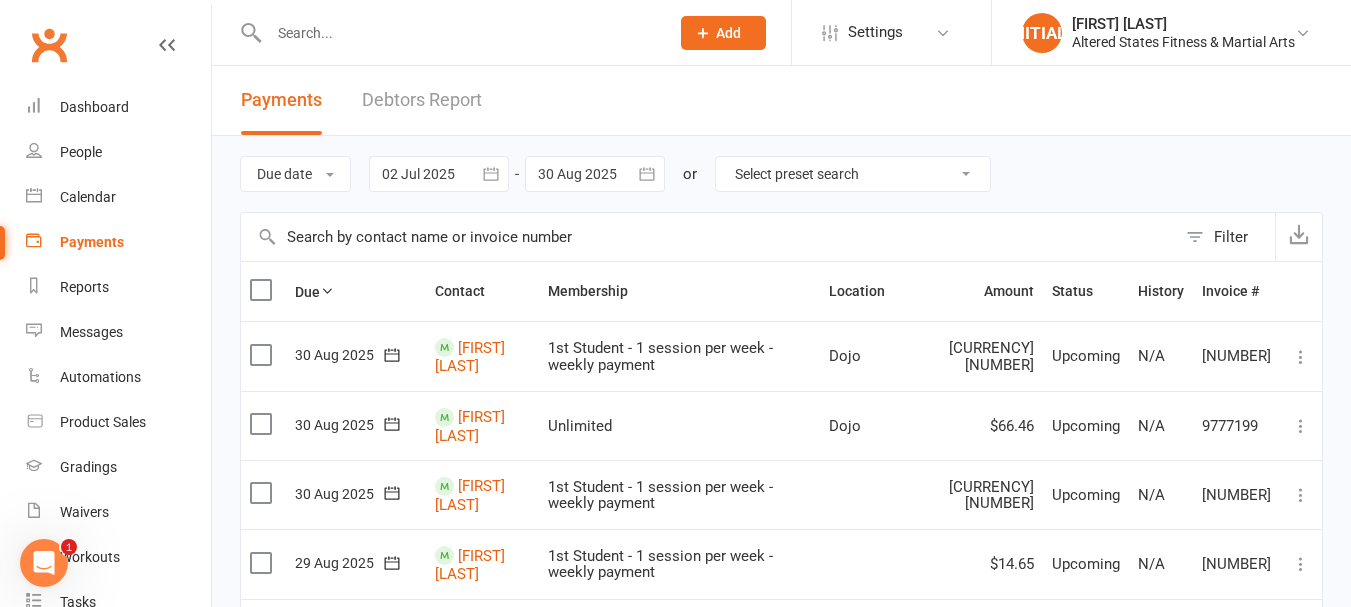 click 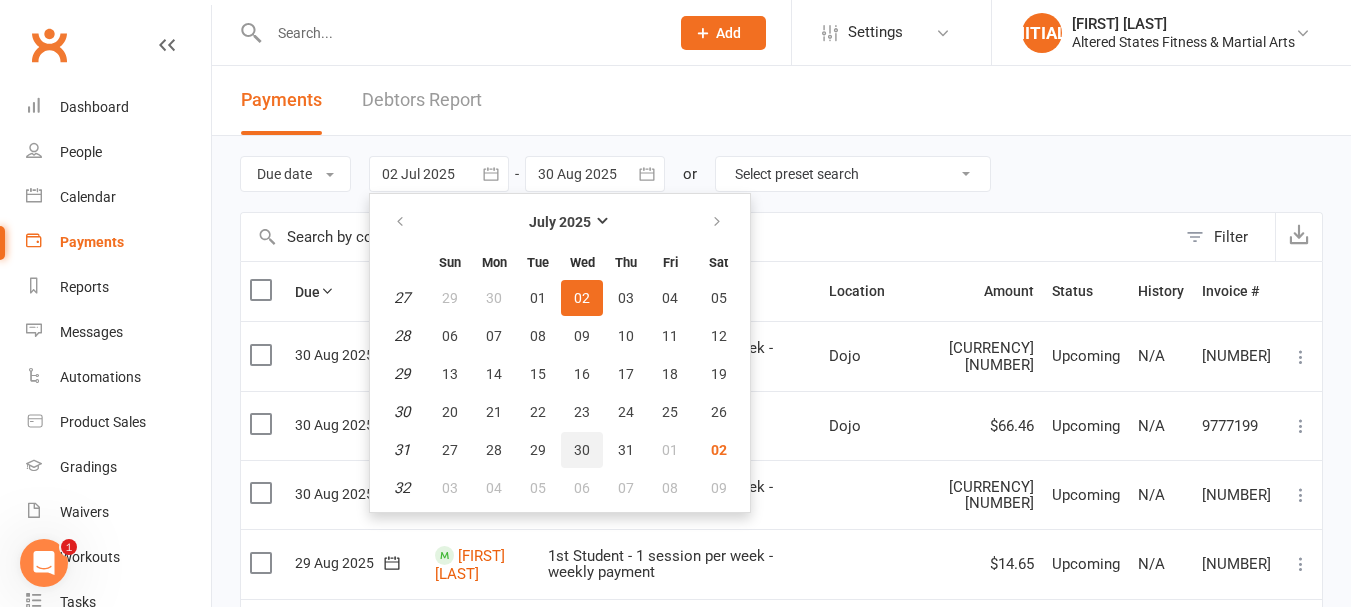 click on "30" at bounding box center [582, 450] 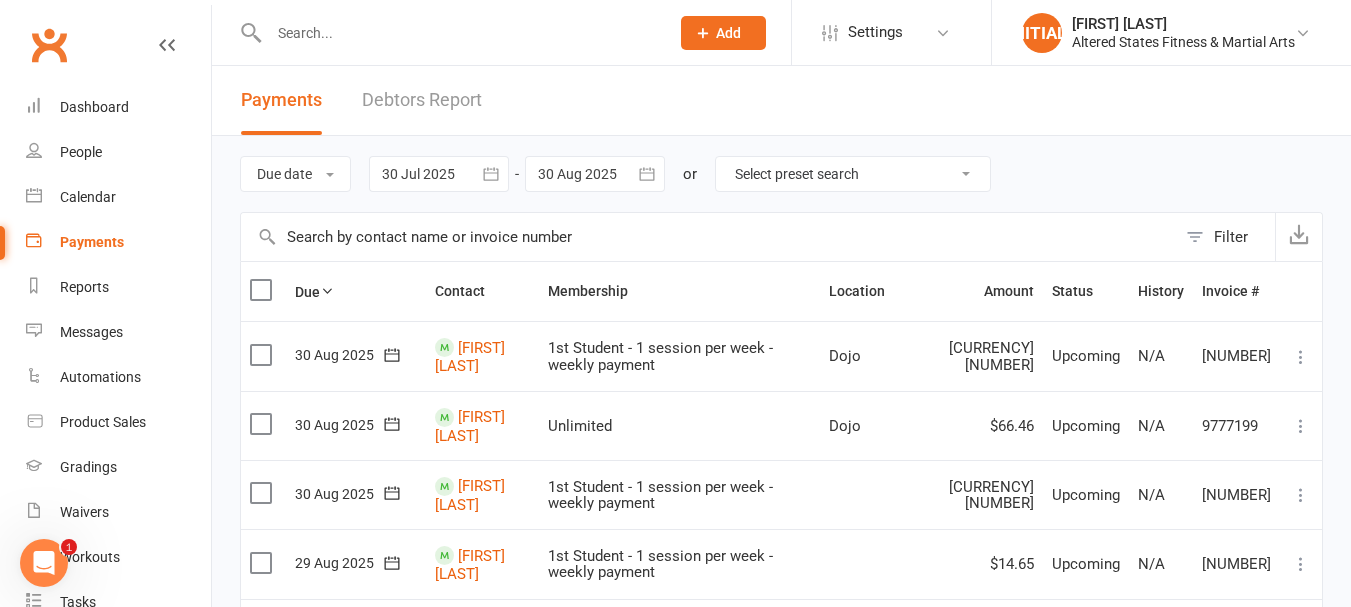 click 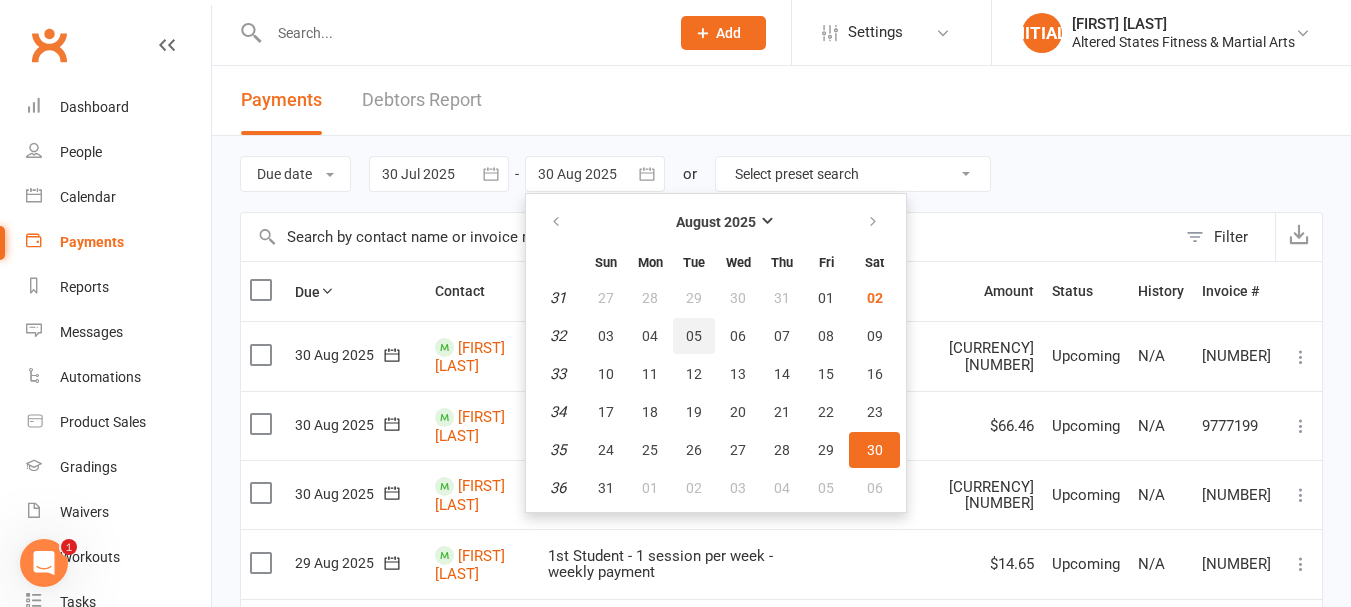 click on "05" at bounding box center [694, 336] 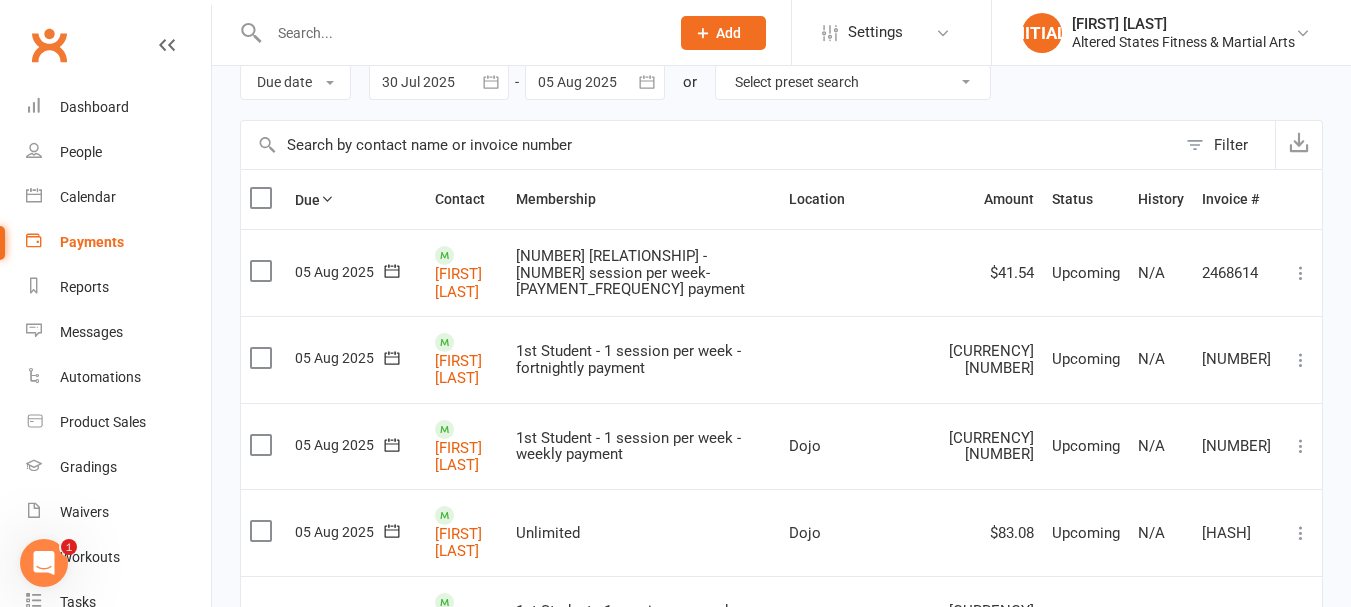scroll, scrollTop: 0, scrollLeft: 0, axis: both 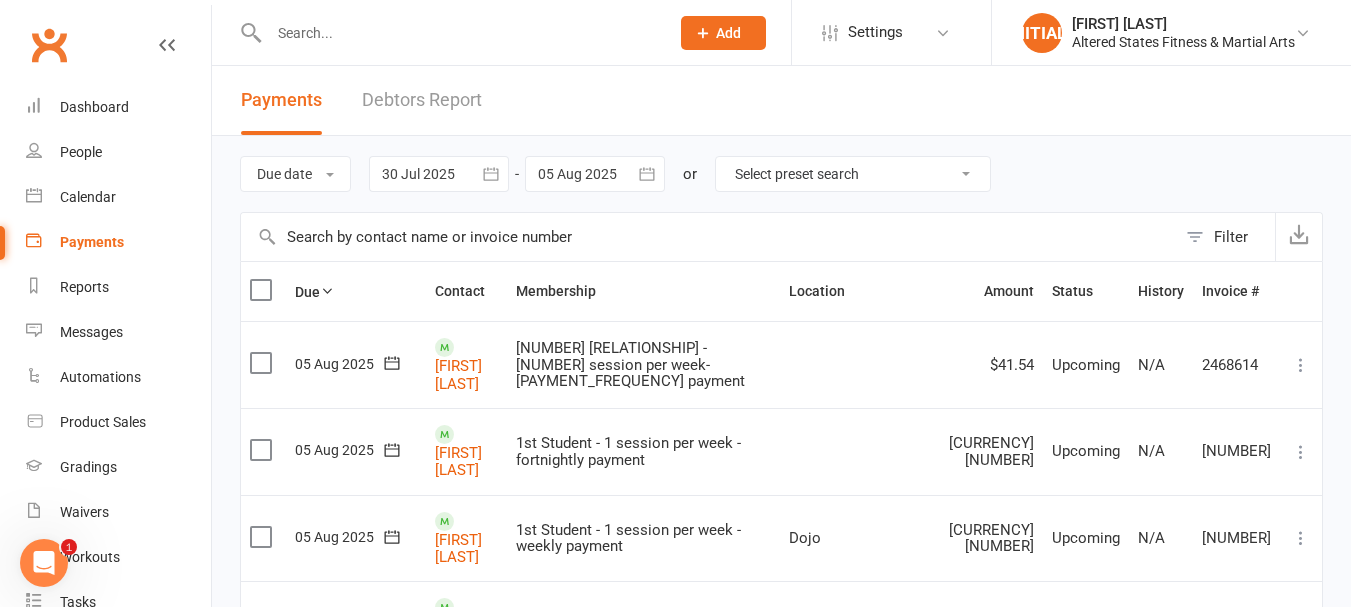 click 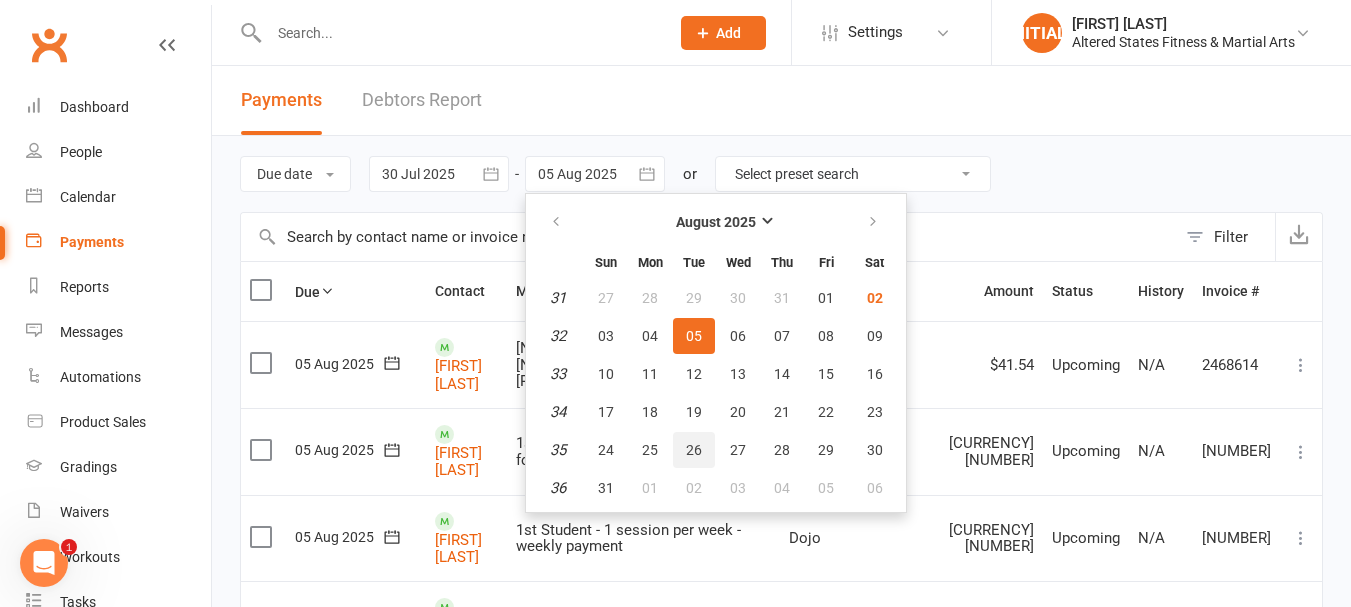 click on "26" at bounding box center (694, 450) 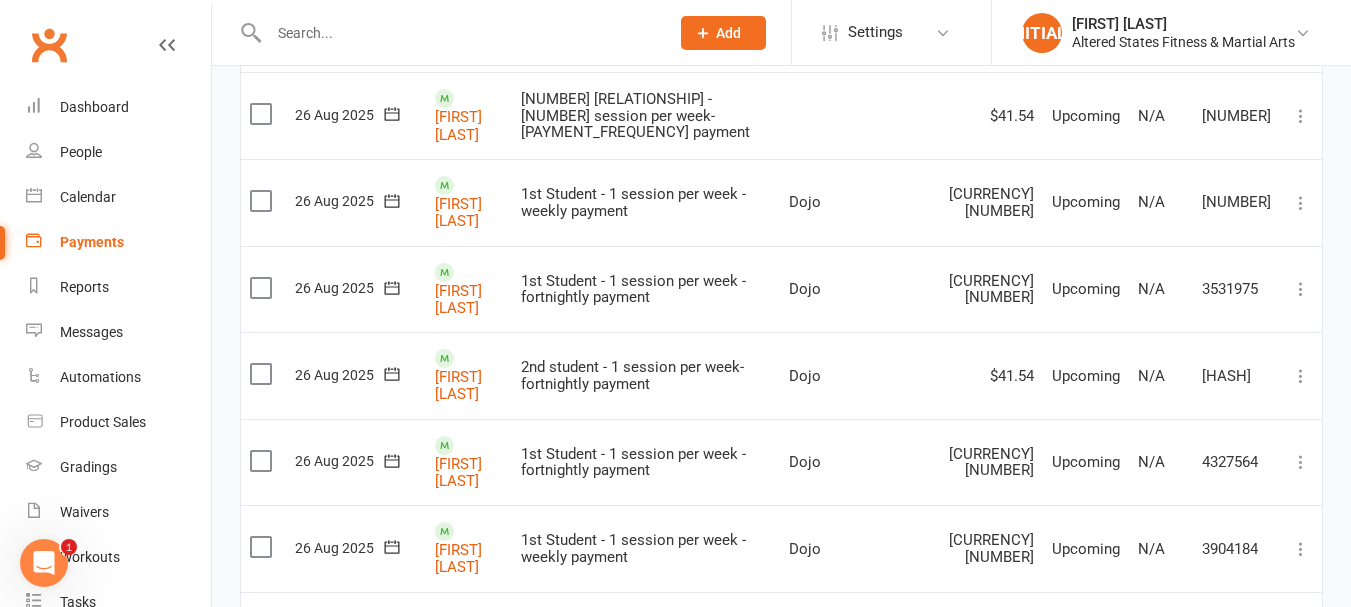 scroll, scrollTop: 0, scrollLeft: 0, axis: both 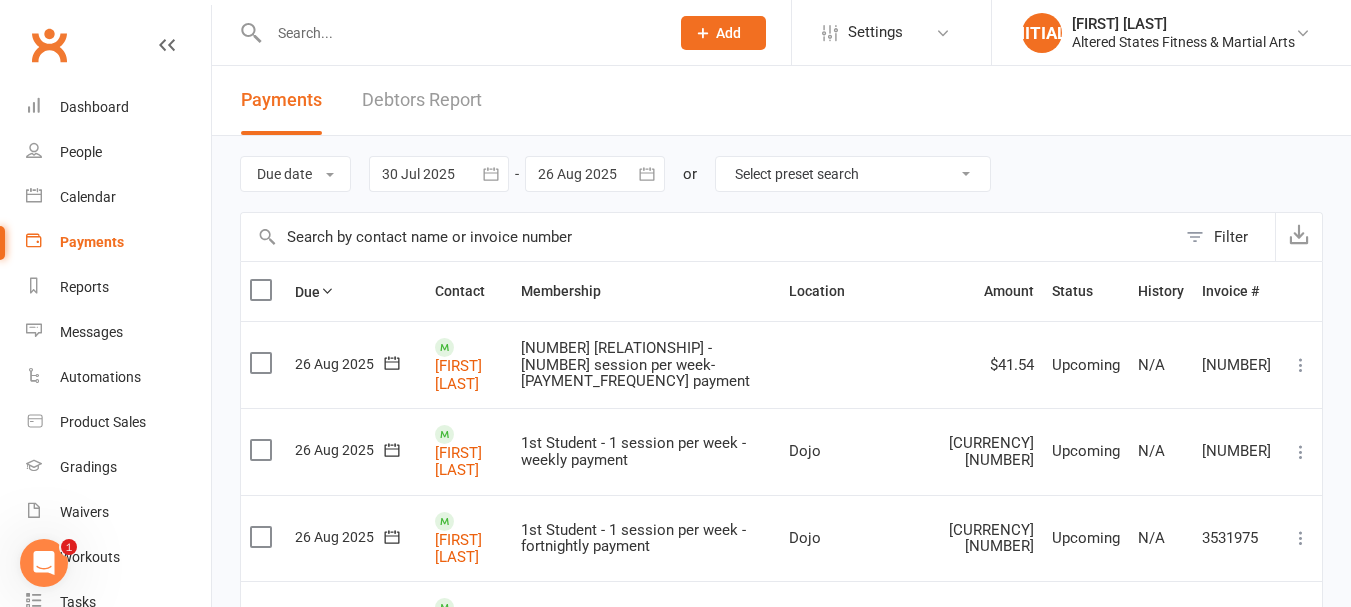 click 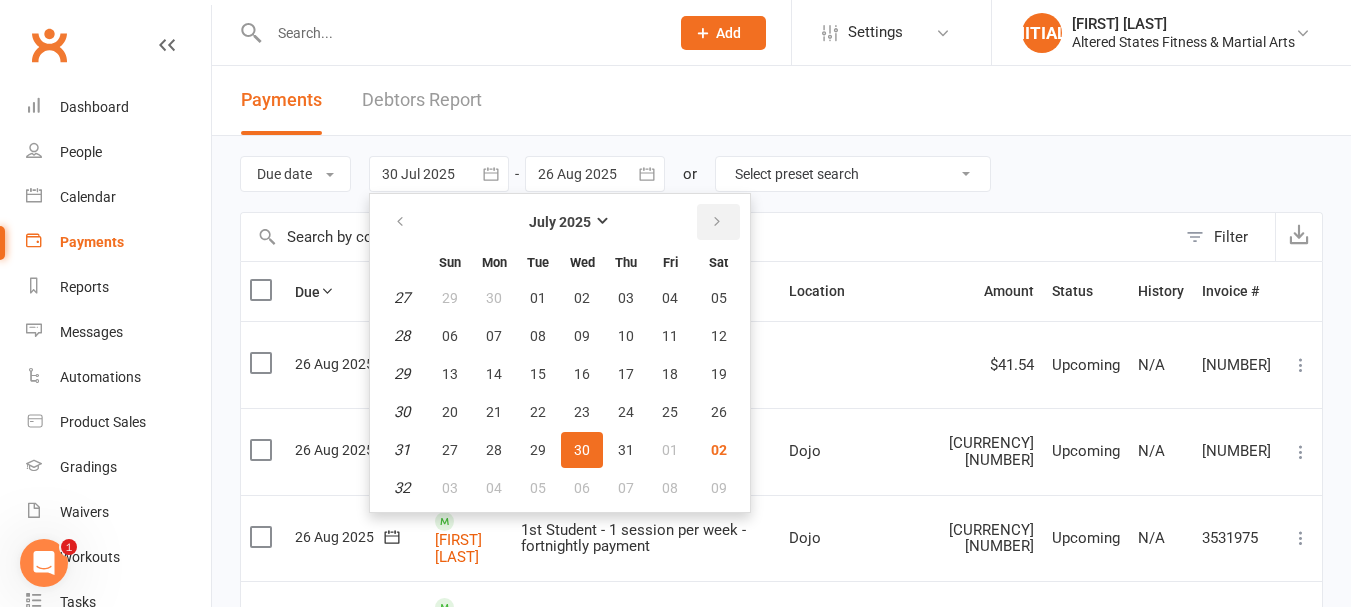 click at bounding box center [717, 222] 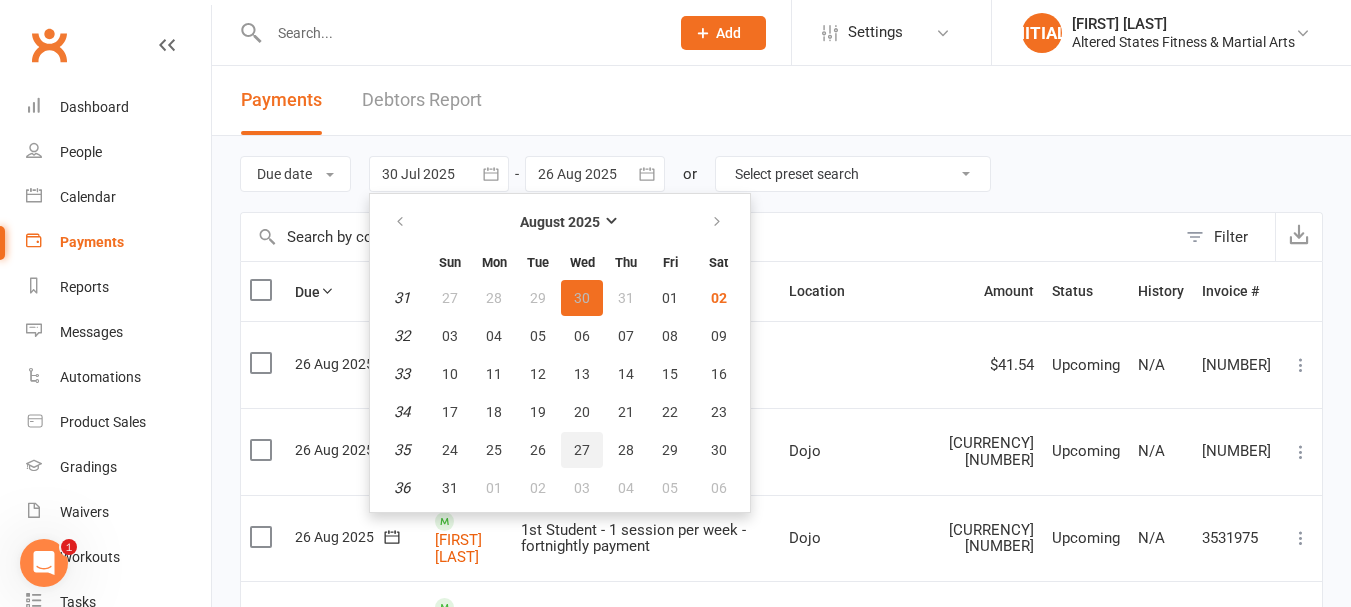 click on "27" at bounding box center [582, 450] 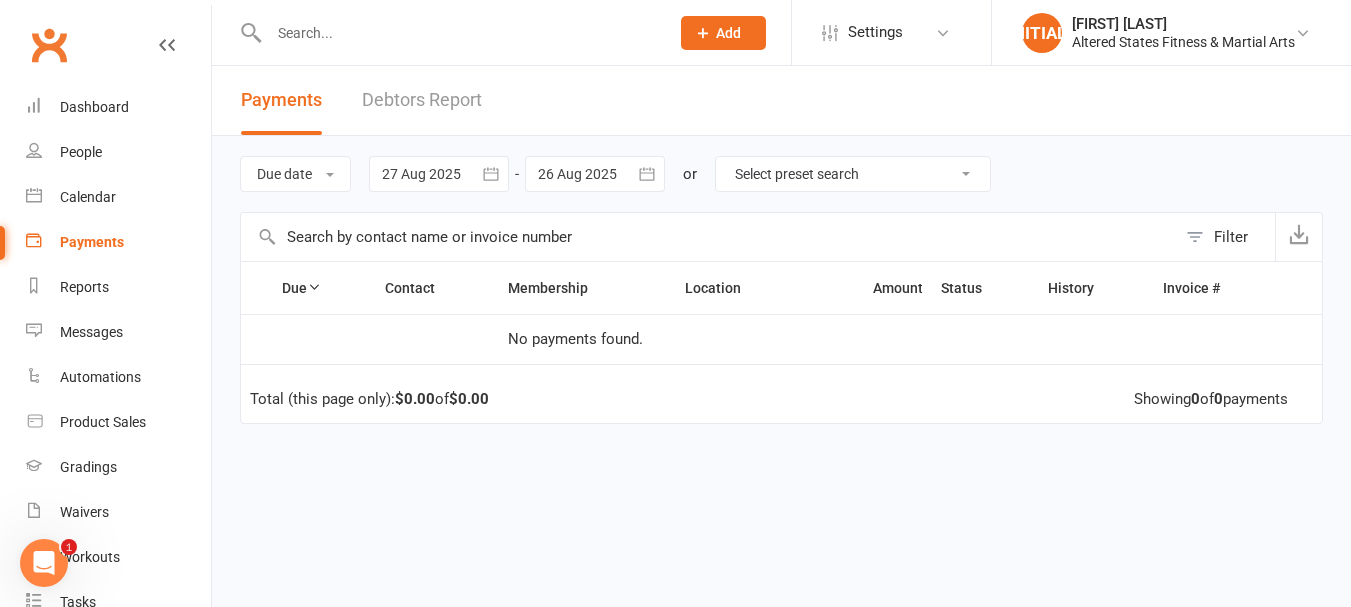 click 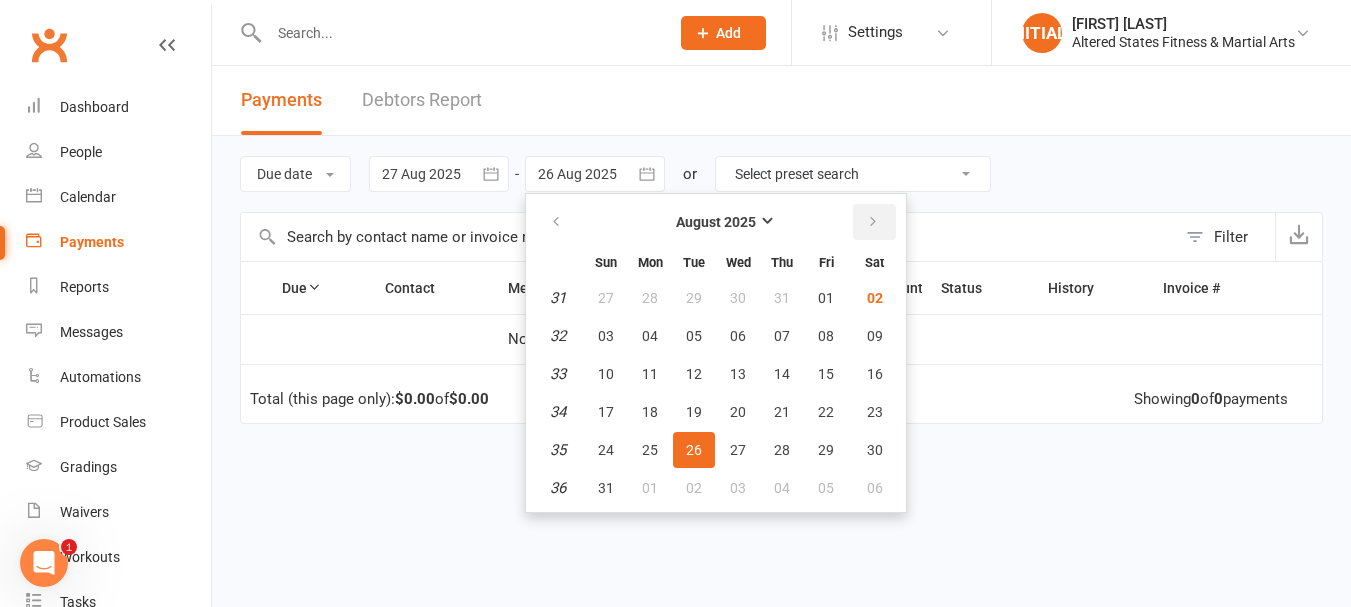 click at bounding box center [873, 222] 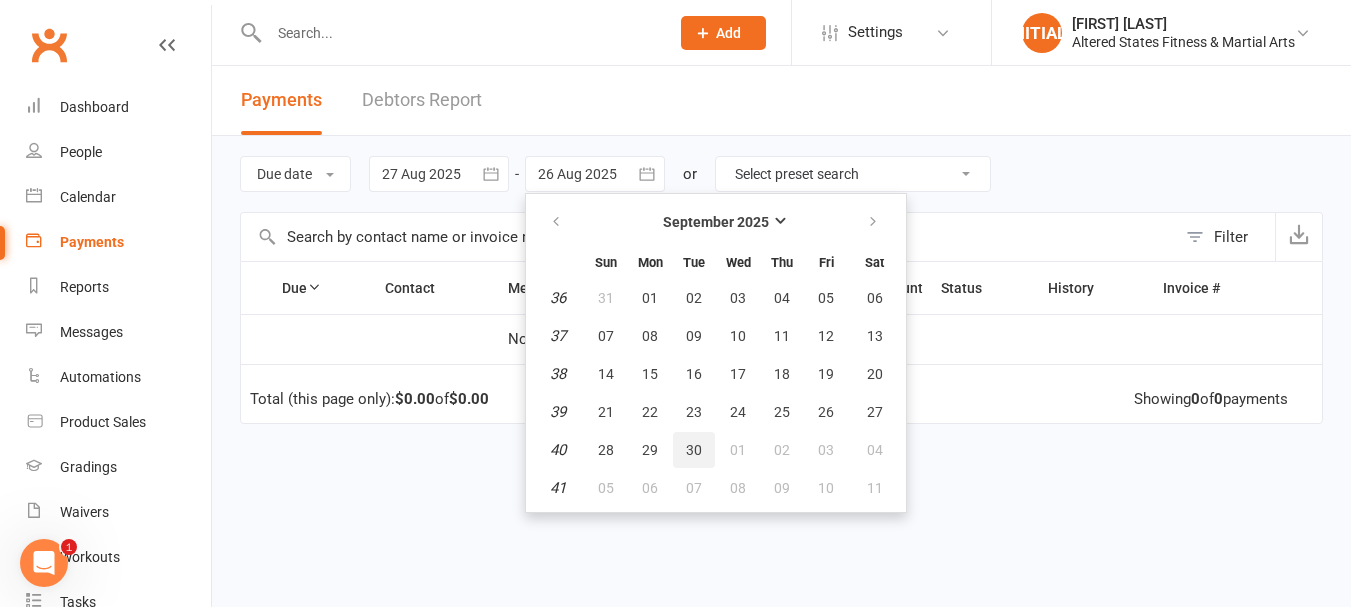 click on "30" at bounding box center [694, 450] 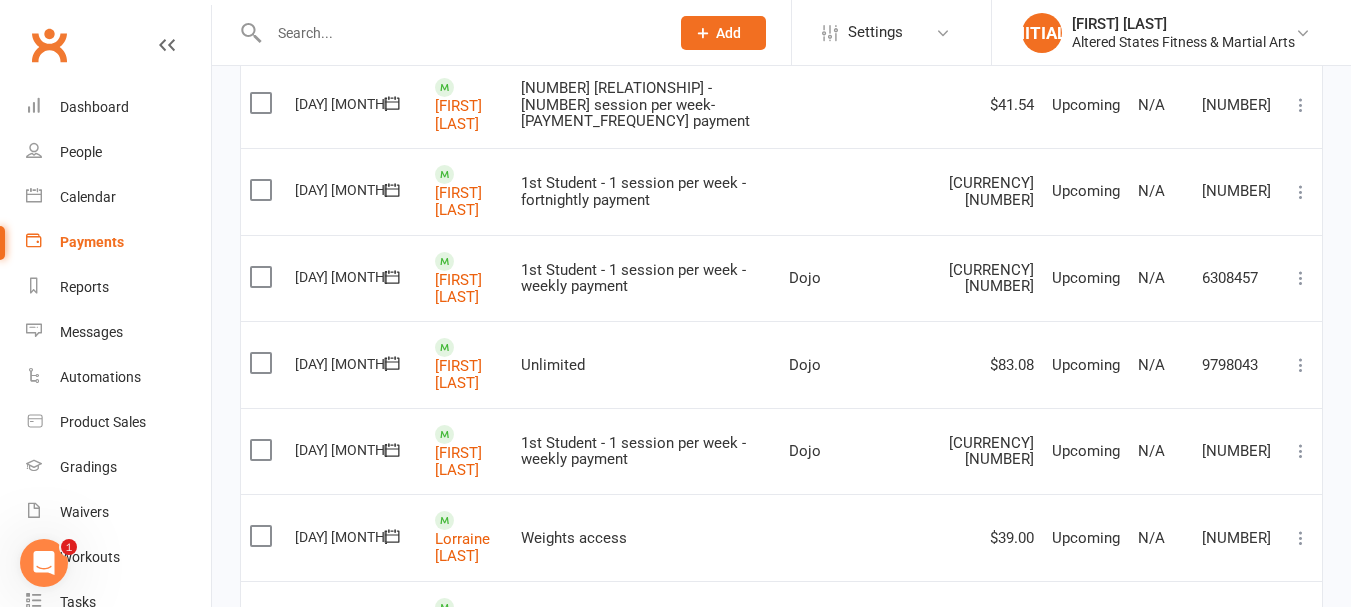 scroll, scrollTop: 0, scrollLeft: 0, axis: both 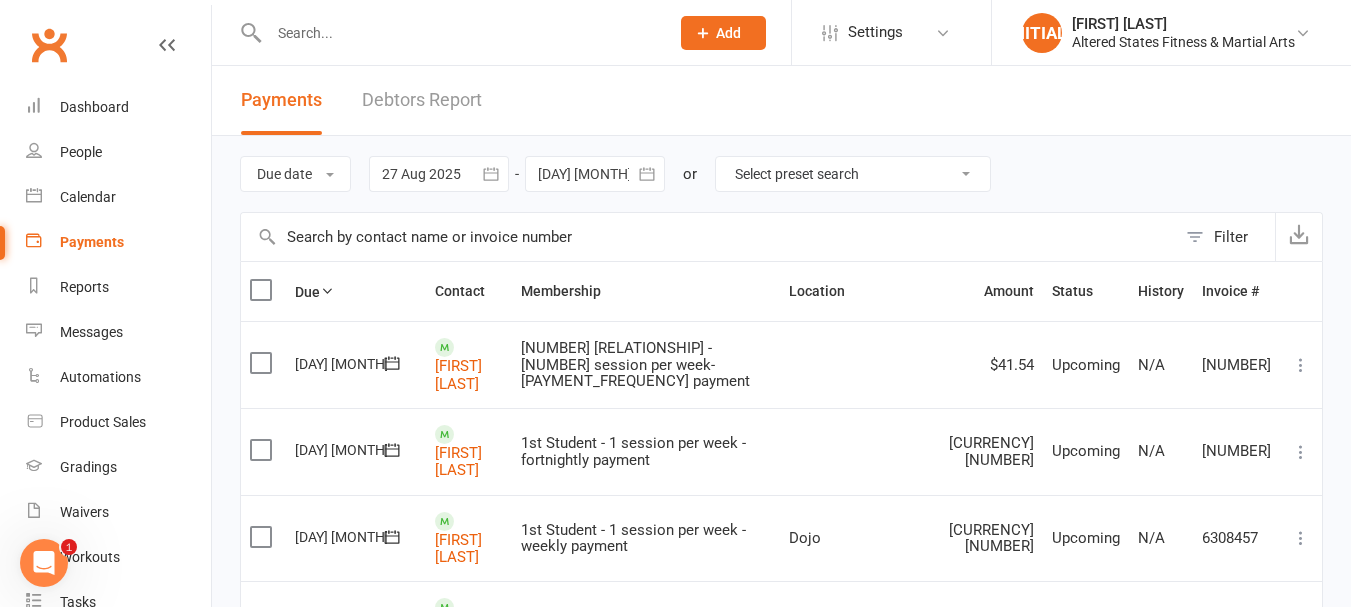 click 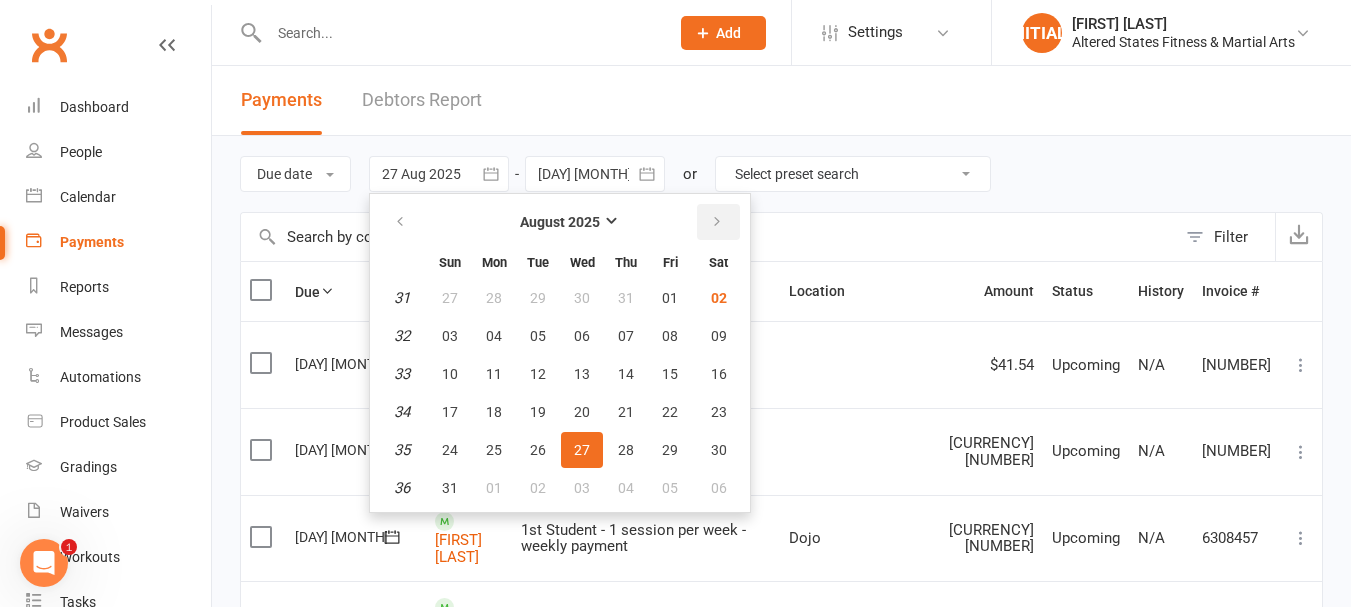 click at bounding box center (718, 222) 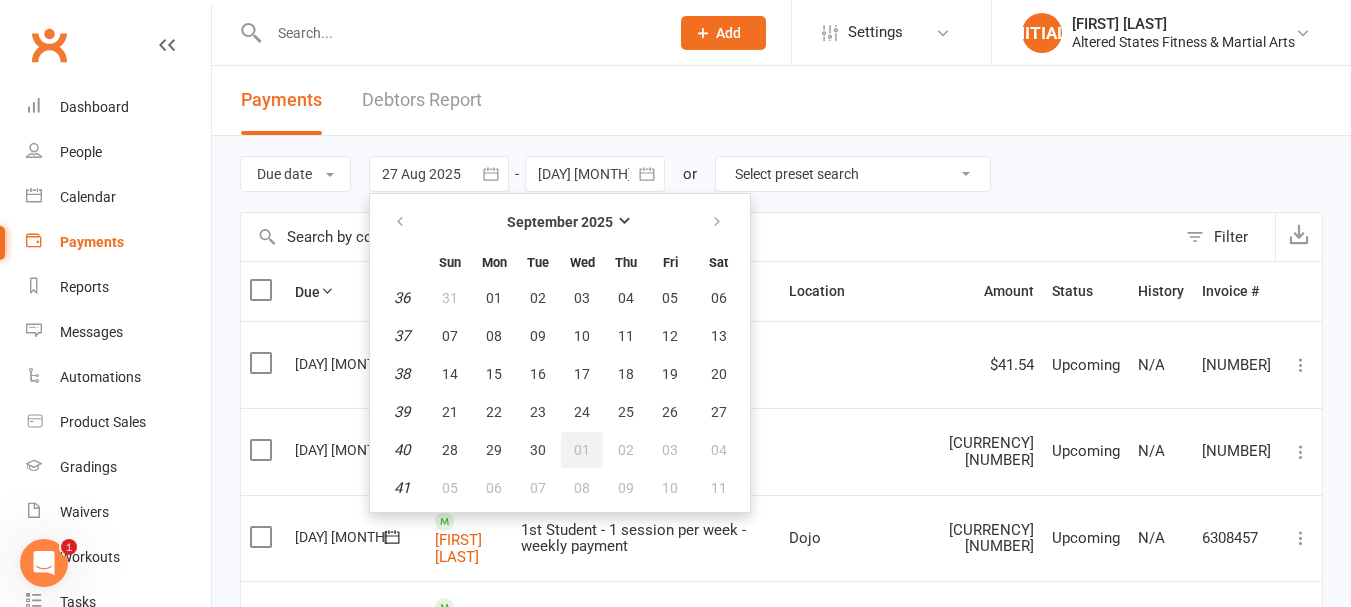 click on "01" at bounding box center [582, 450] 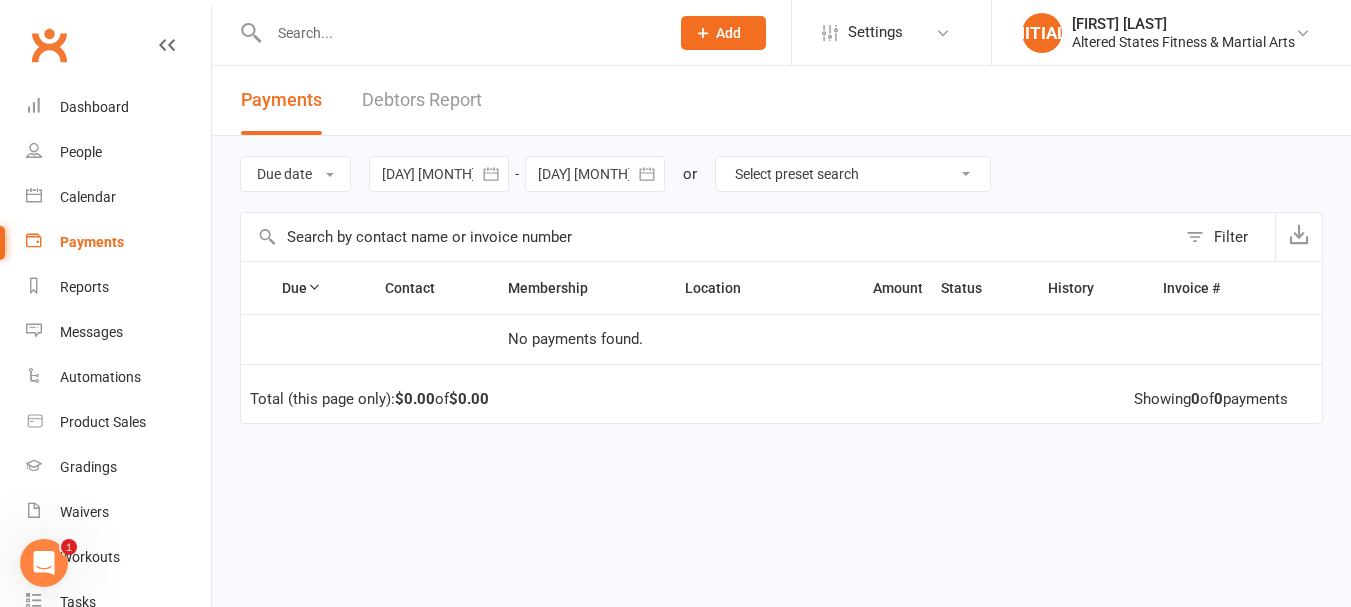 click 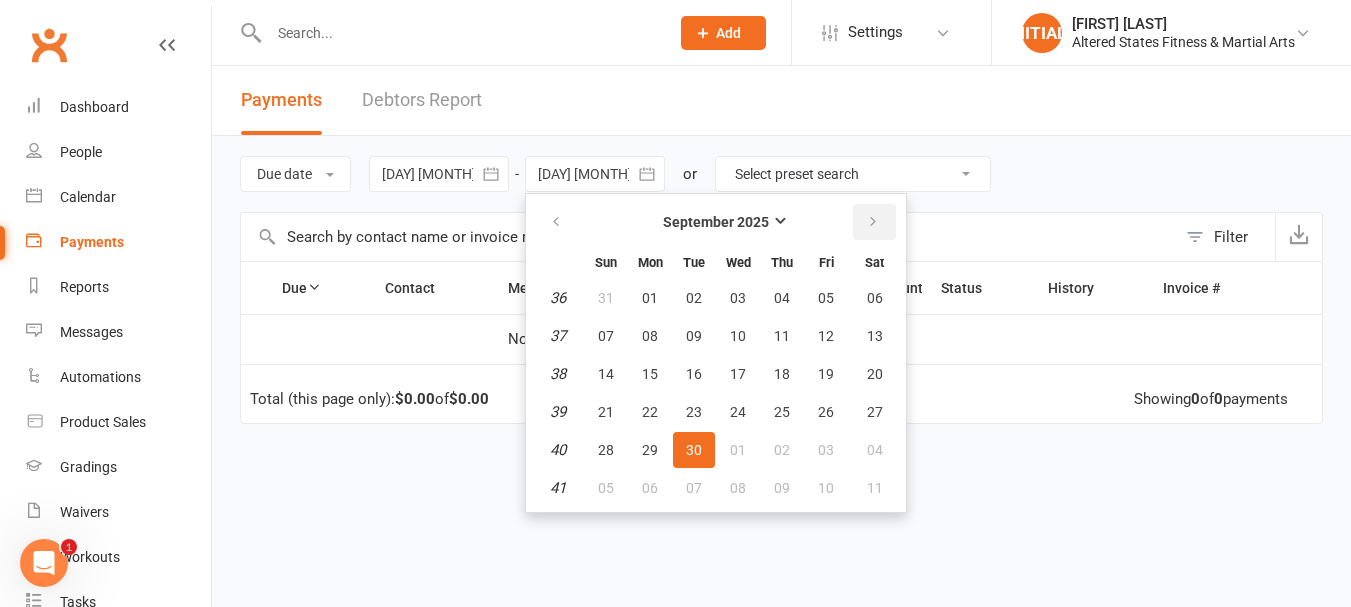 click at bounding box center (874, 222) 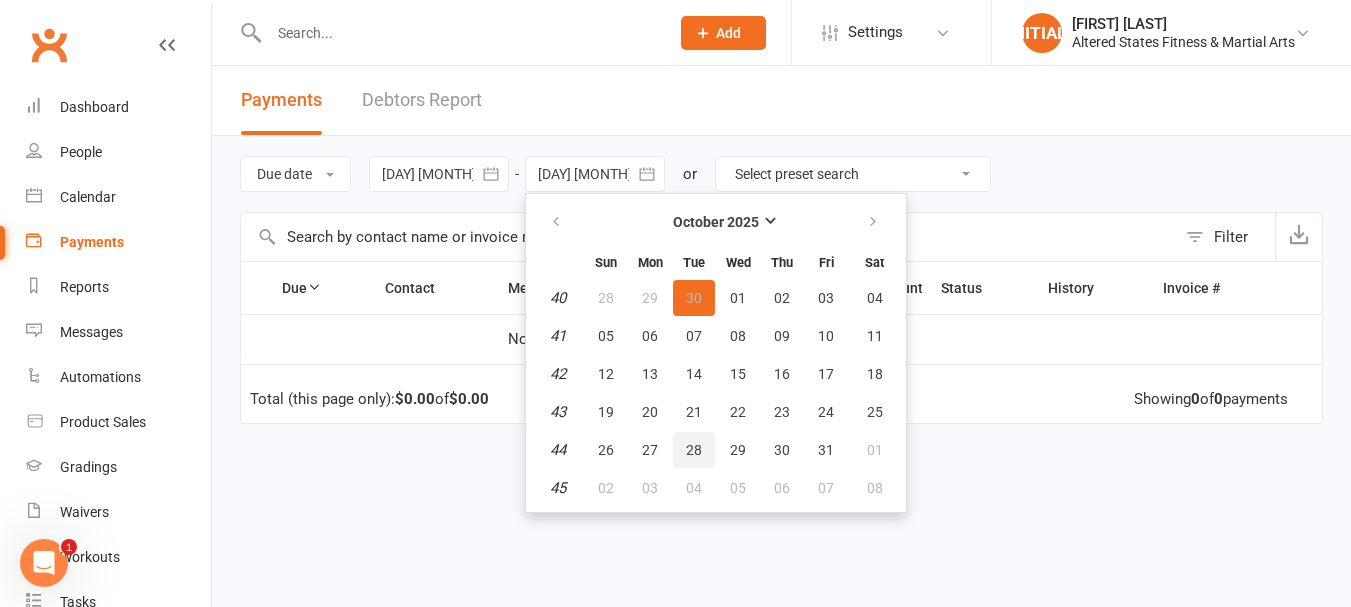 click on "28" at bounding box center [694, 450] 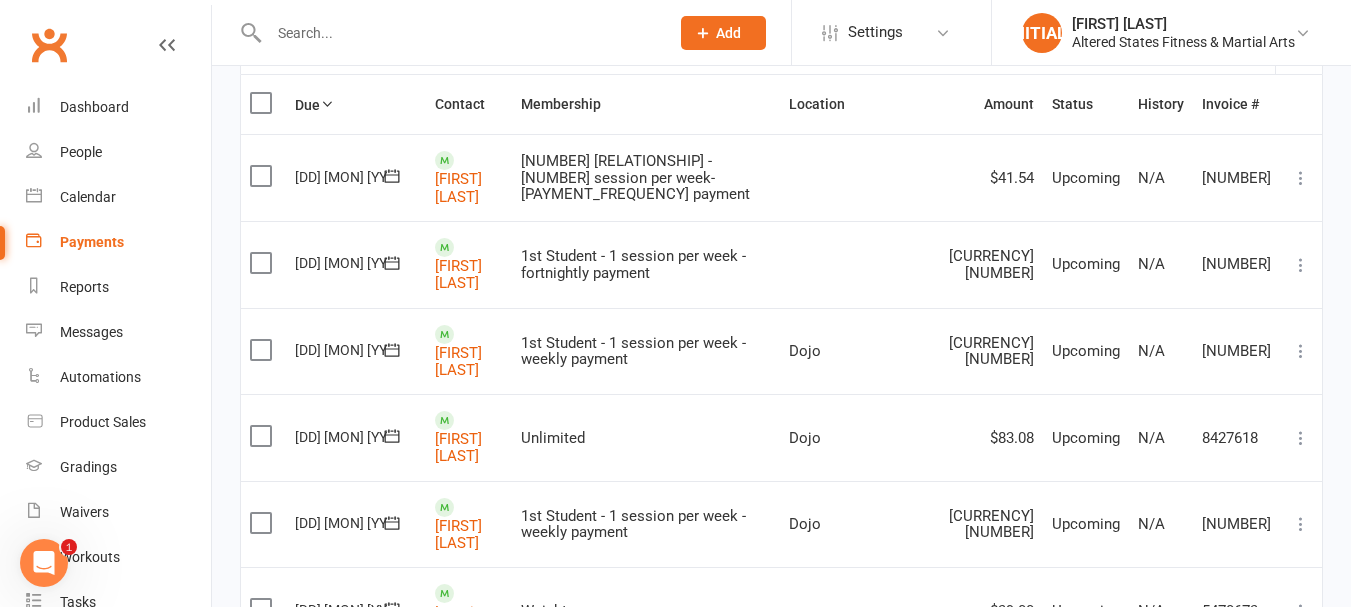 scroll, scrollTop: 0, scrollLeft: 0, axis: both 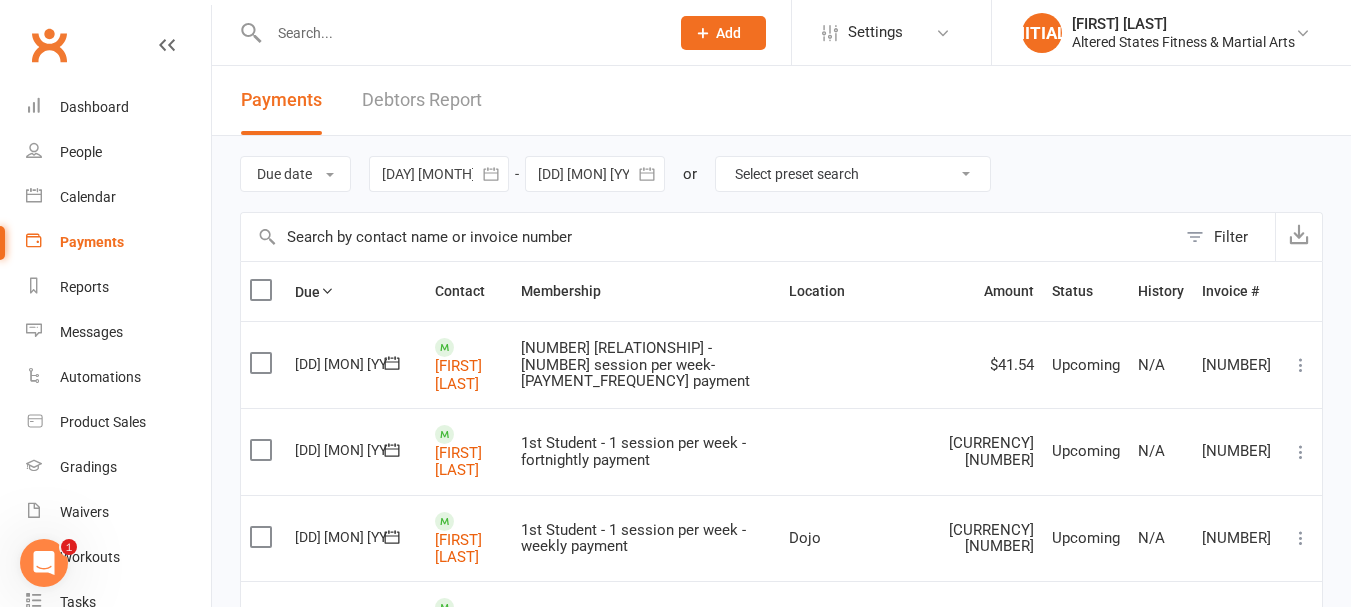 click 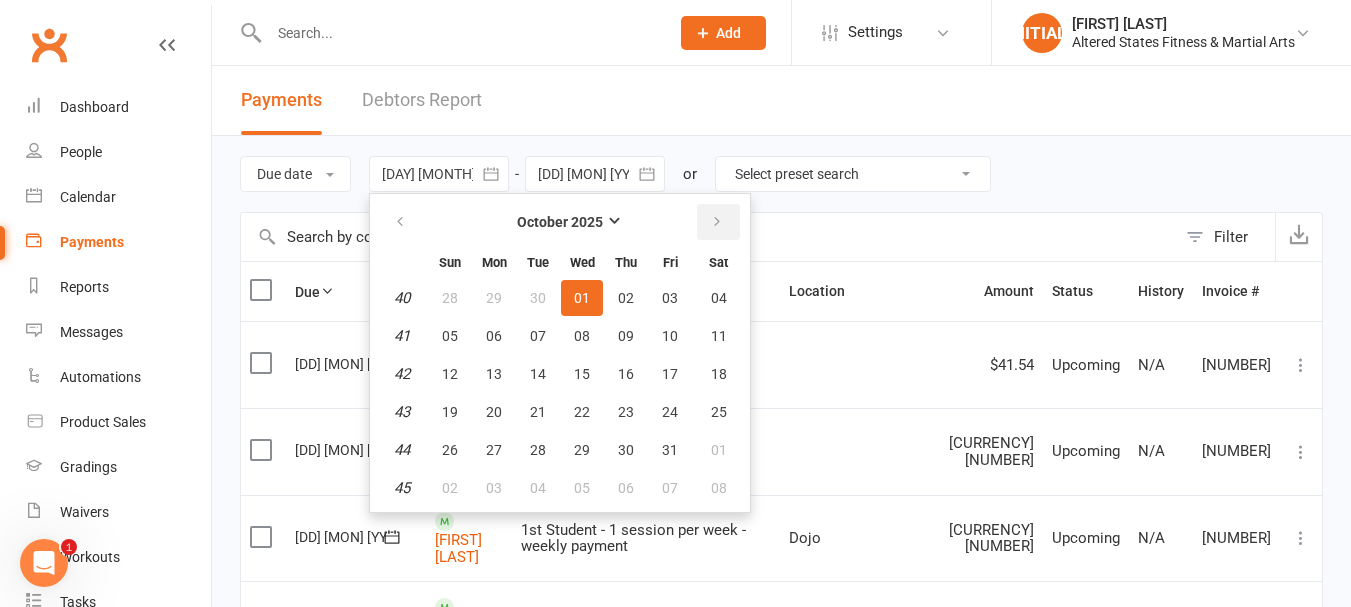 click at bounding box center [717, 222] 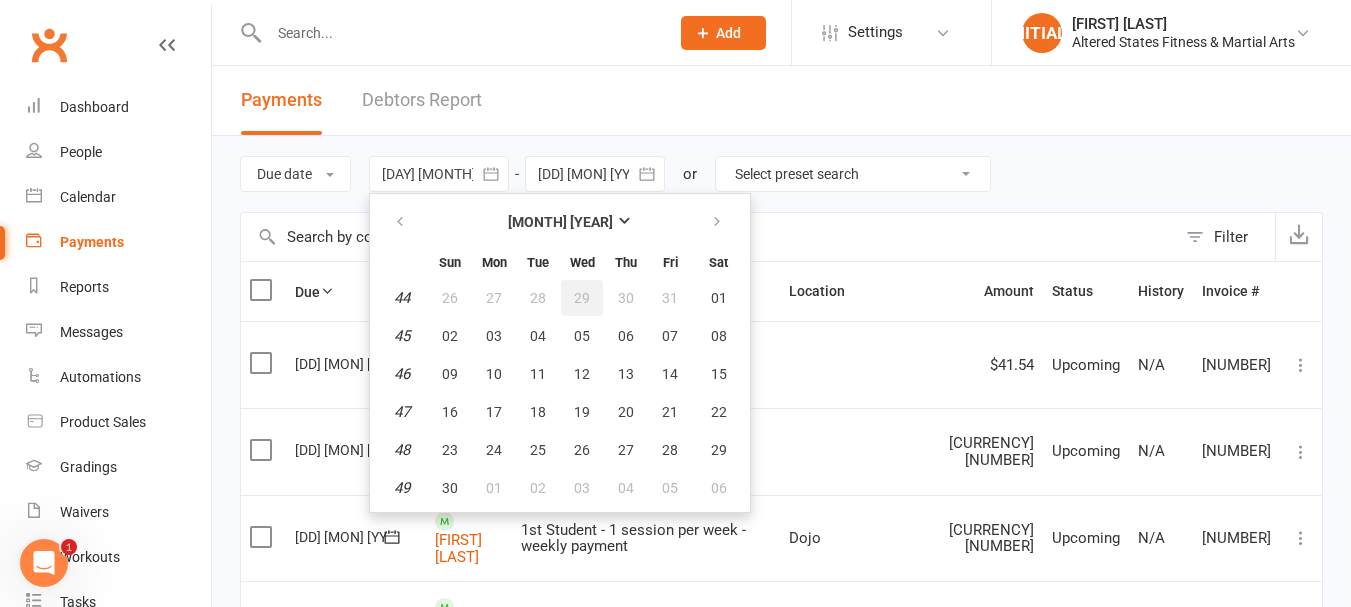 click on "29" at bounding box center (582, 298) 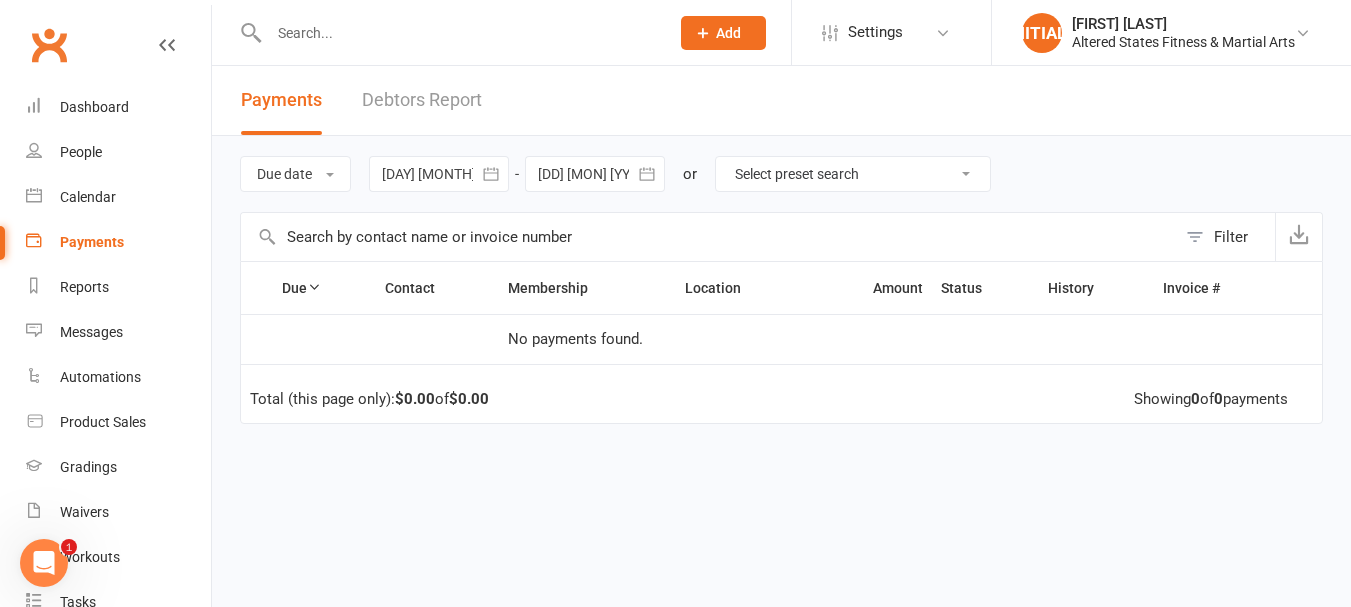 click 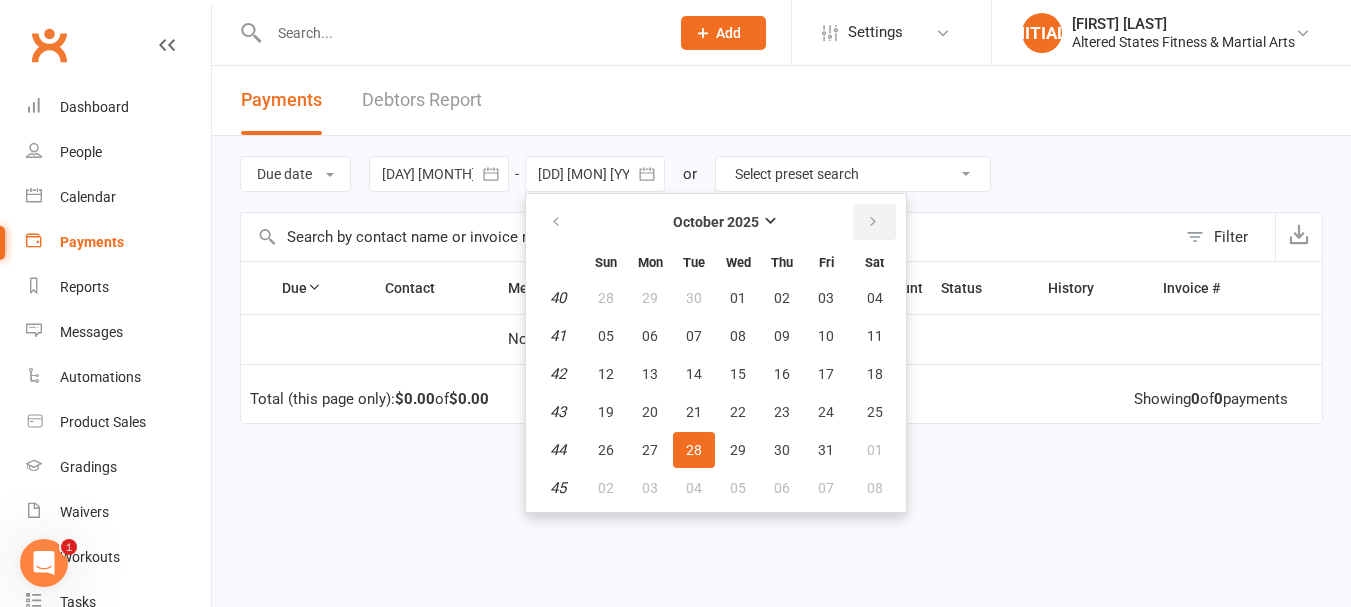 click at bounding box center (873, 222) 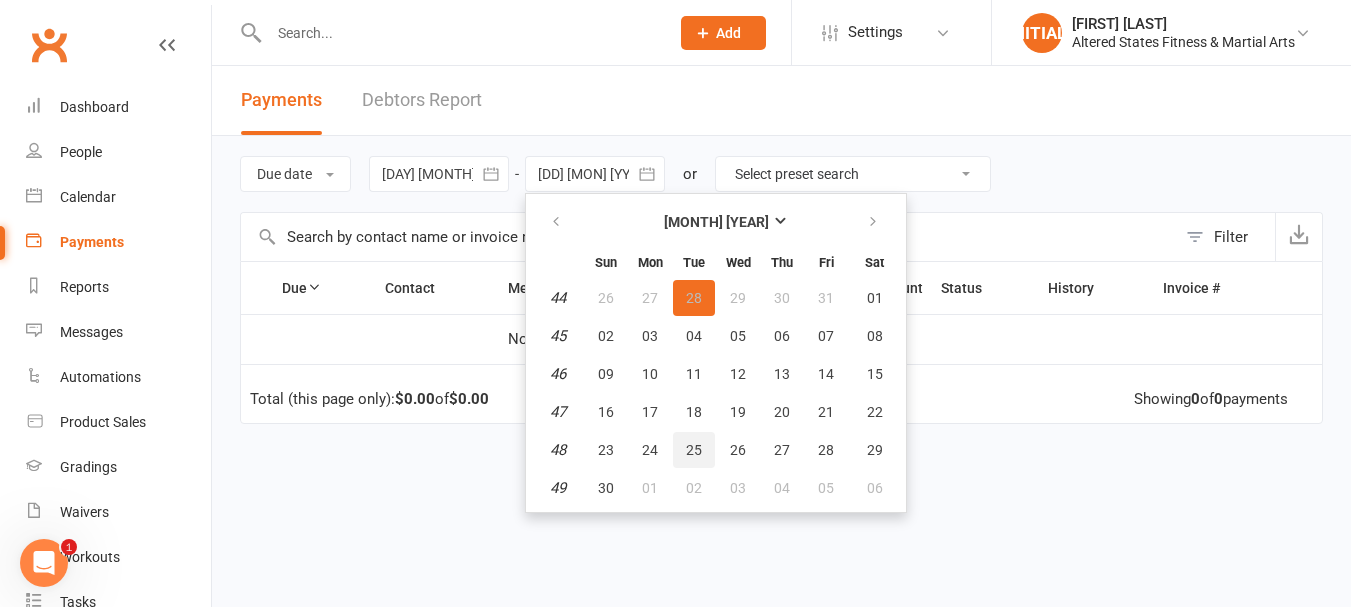 click on "25" at bounding box center (694, 450) 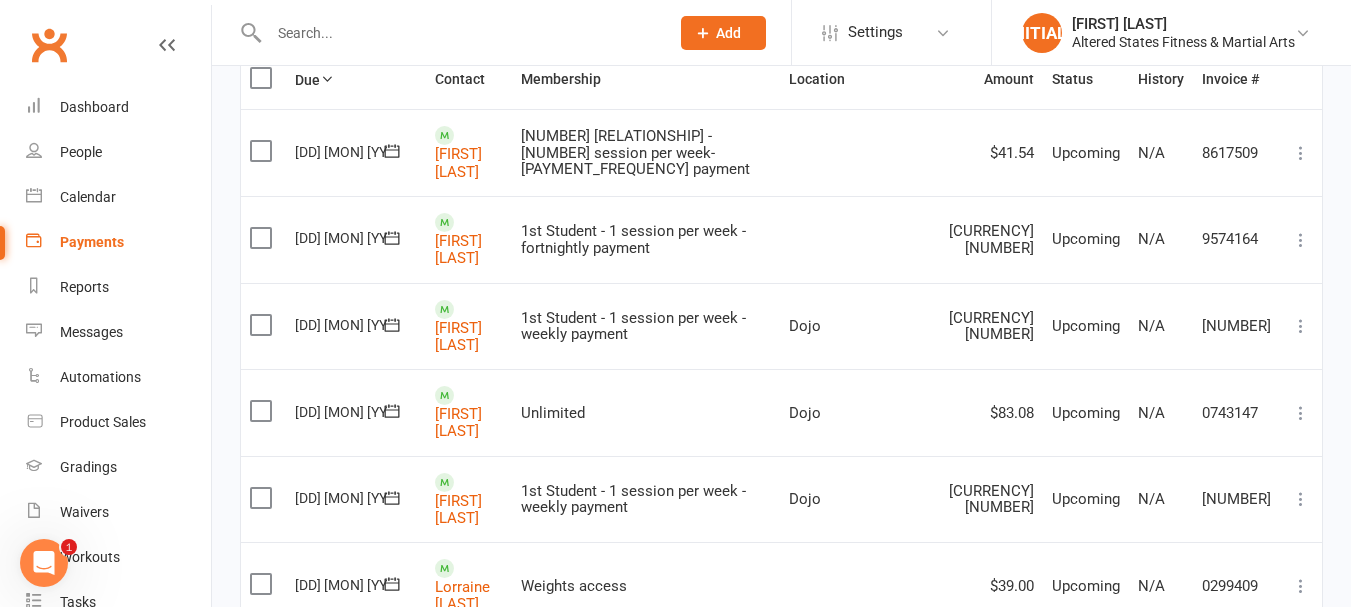 scroll, scrollTop: 0, scrollLeft: 0, axis: both 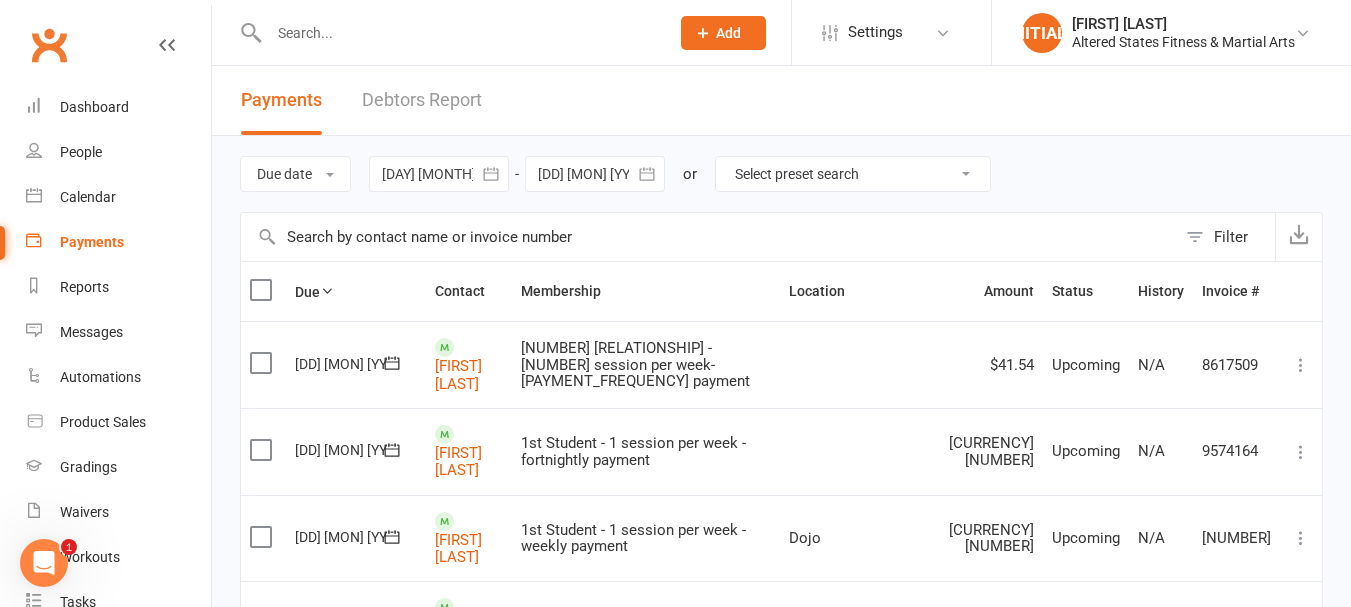 click at bounding box center (491, 174) 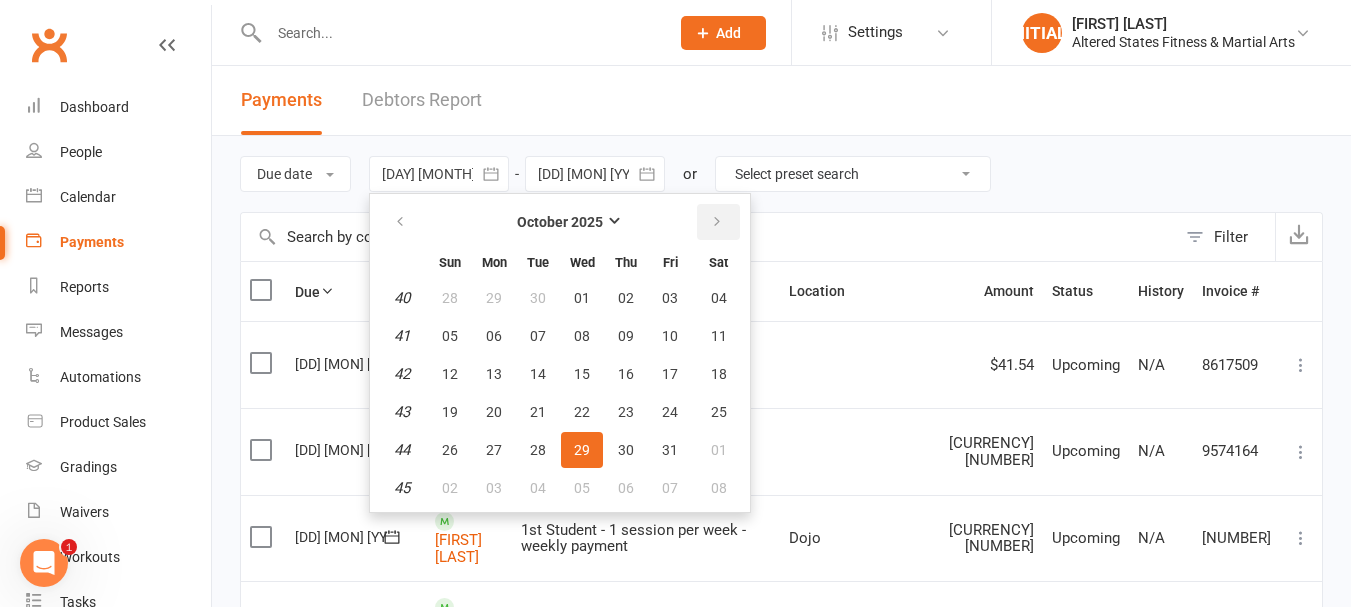 click at bounding box center (717, 222) 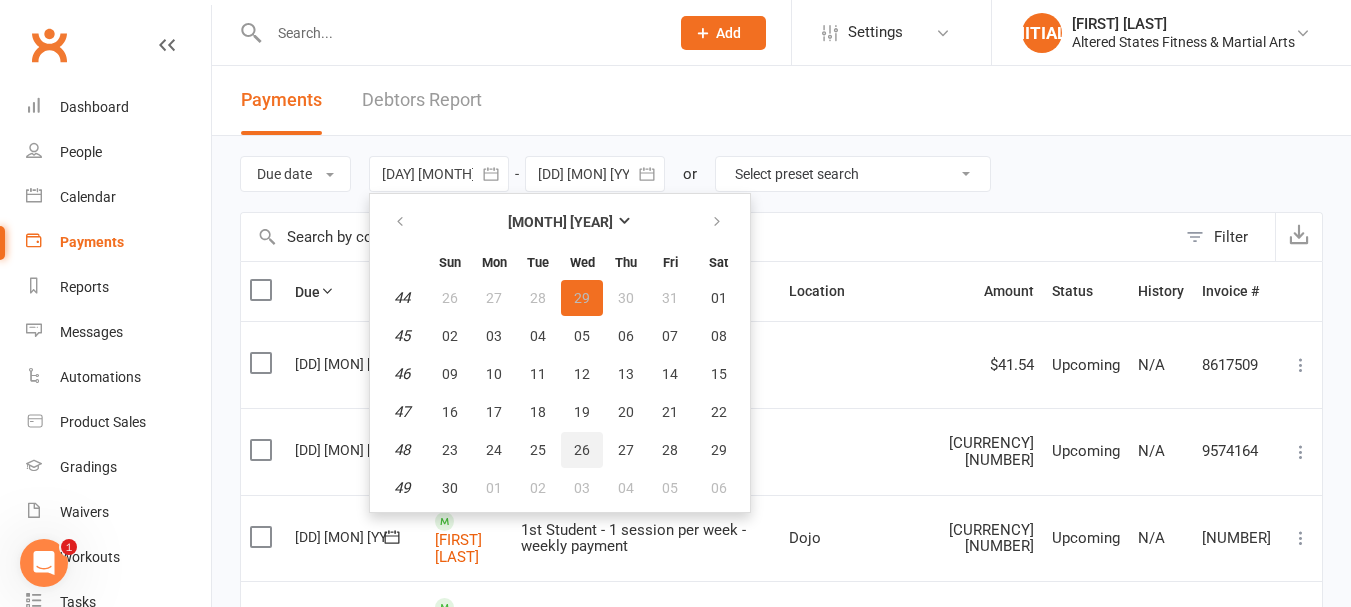 click on "26" at bounding box center [582, 450] 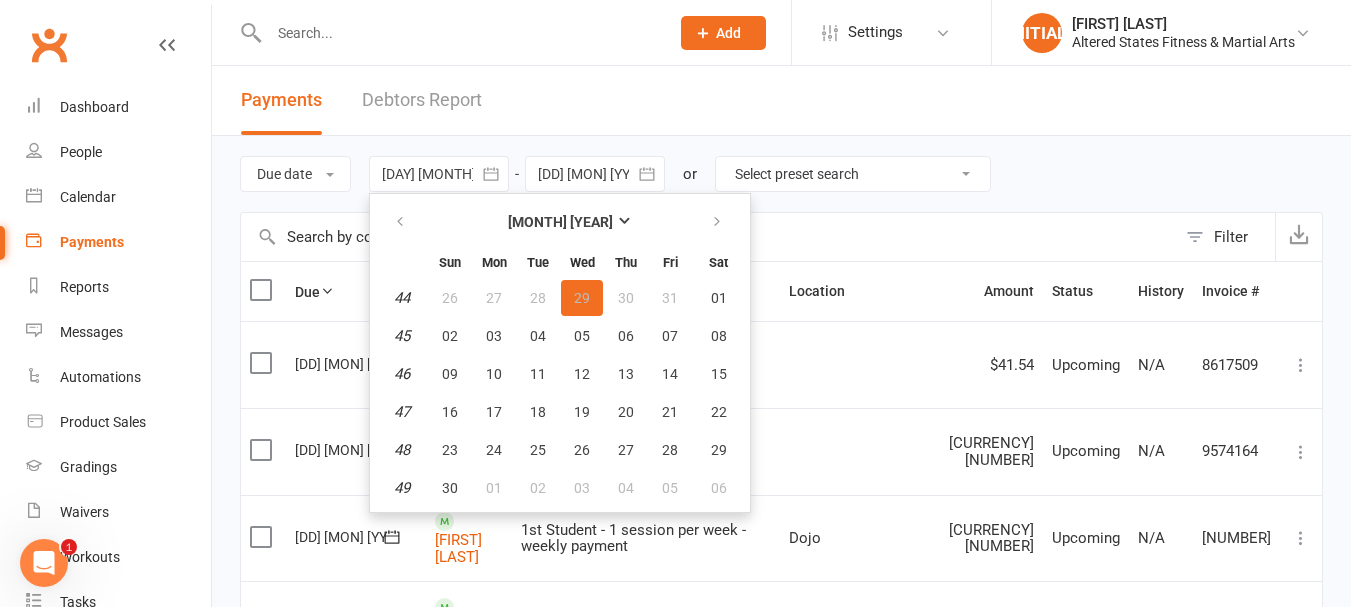 type on "26 Nov 2025" 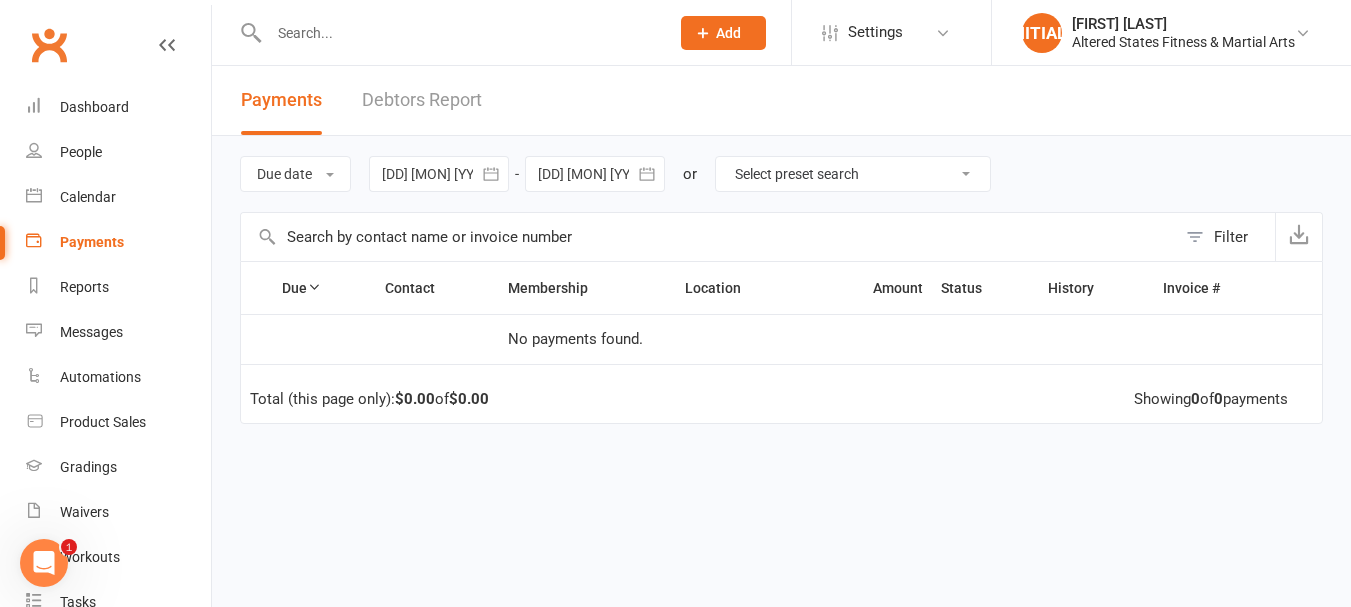 click 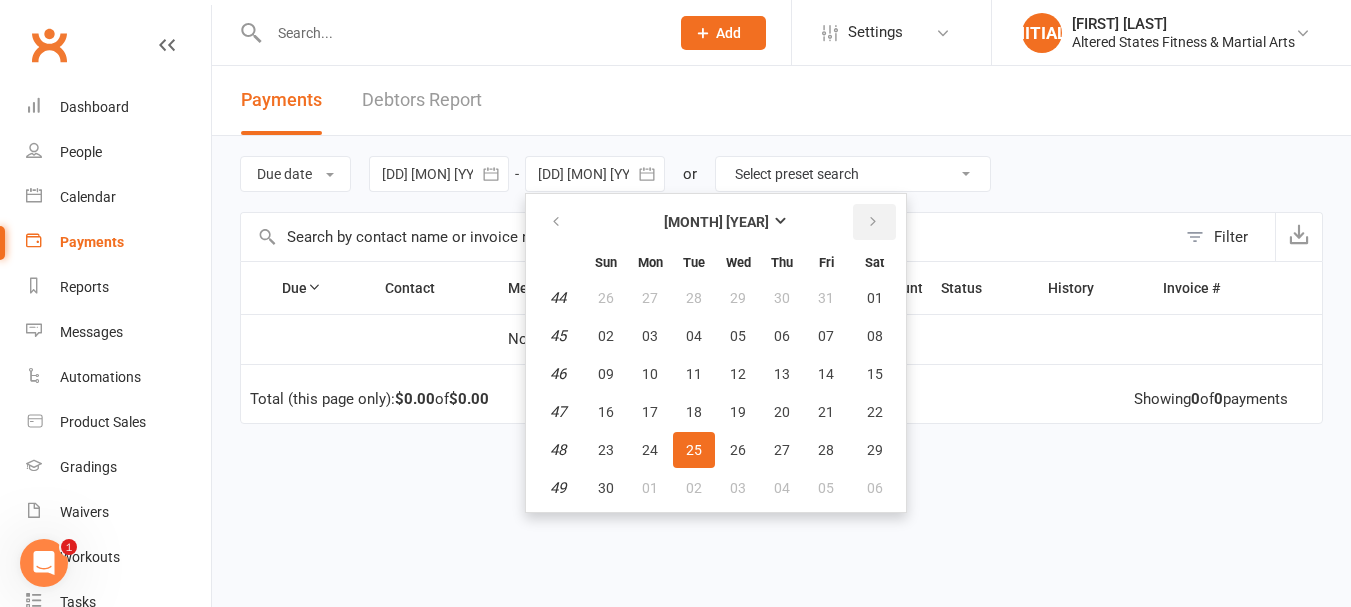 click at bounding box center [873, 222] 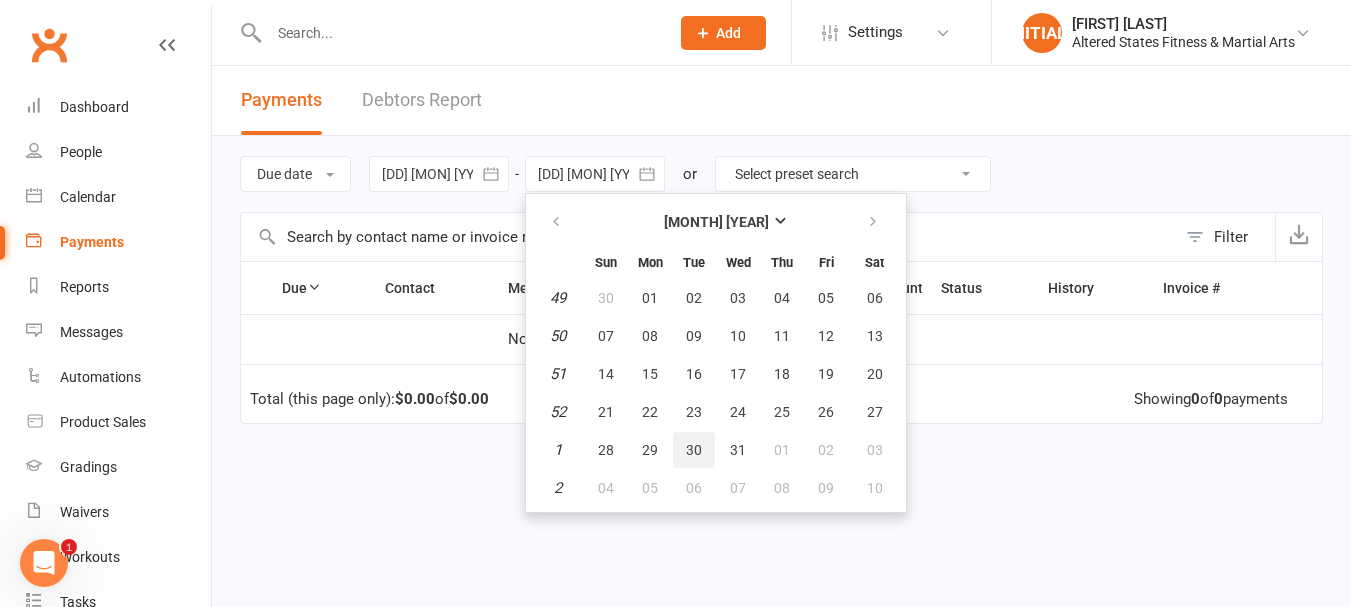 click on "30" at bounding box center [694, 450] 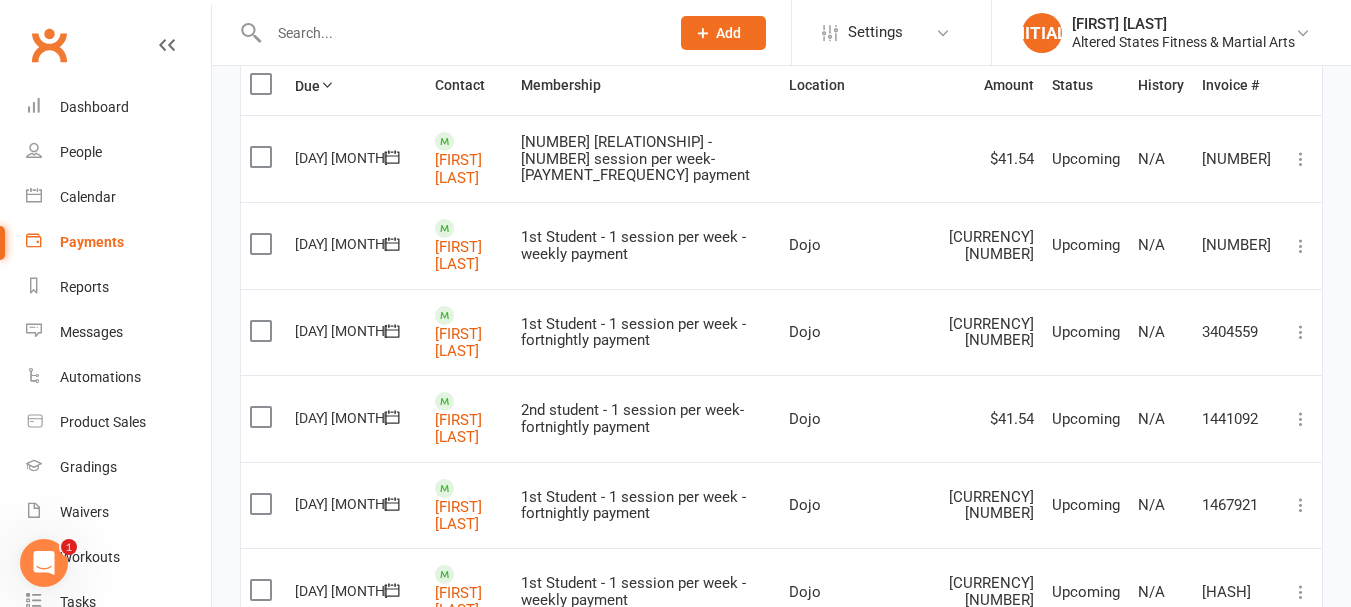 scroll, scrollTop: 0, scrollLeft: 0, axis: both 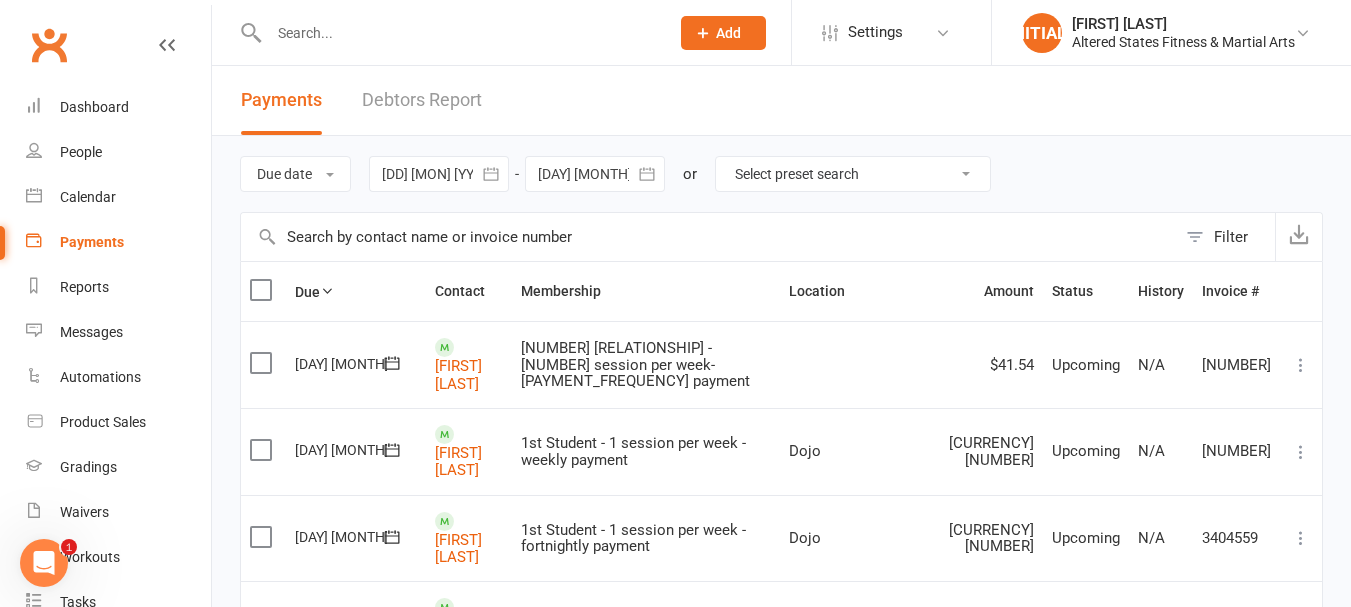 click 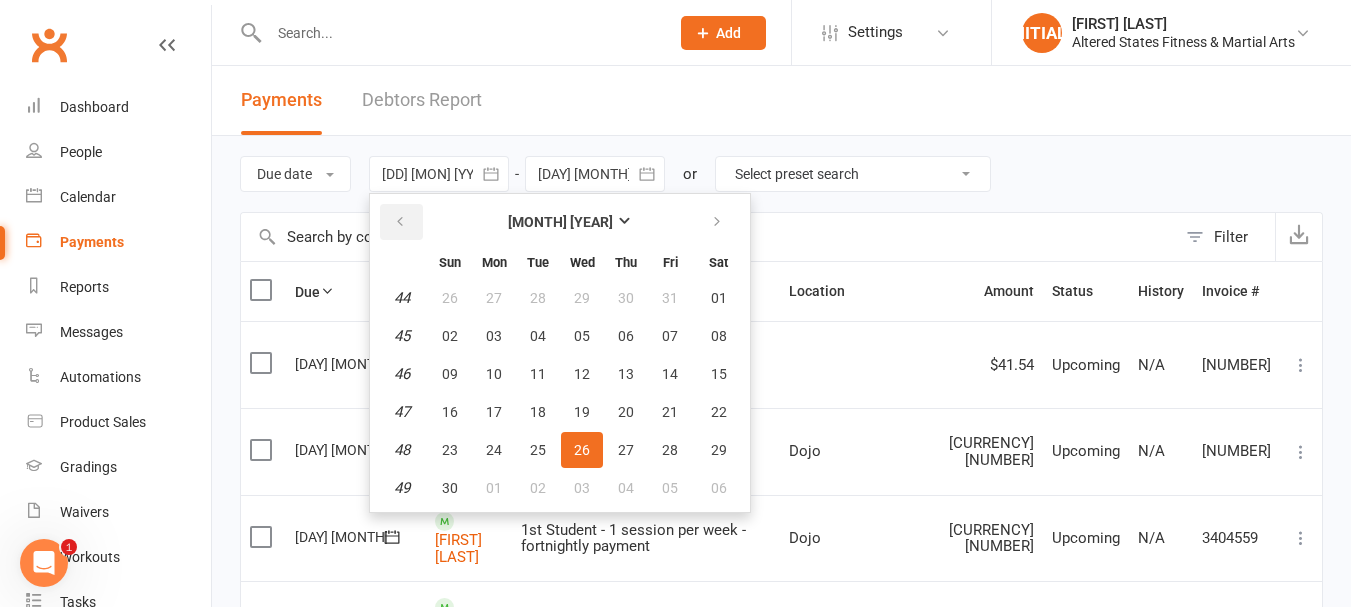 click at bounding box center (400, 222) 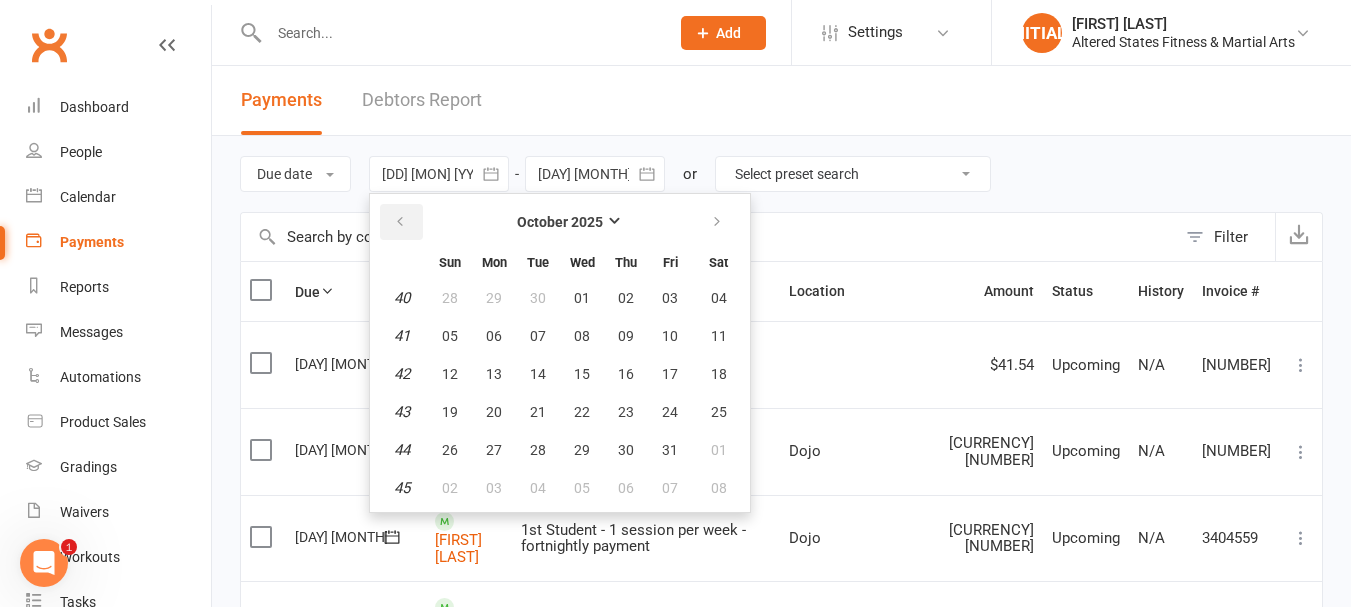click at bounding box center (400, 222) 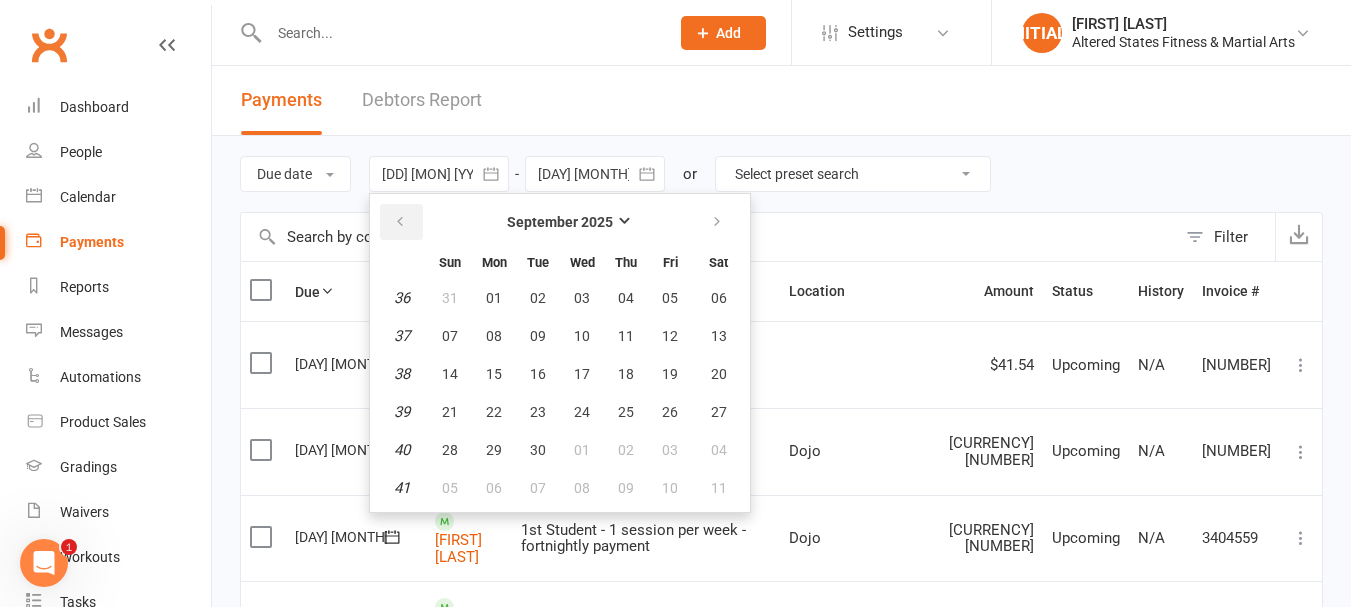 click at bounding box center [400, 222] 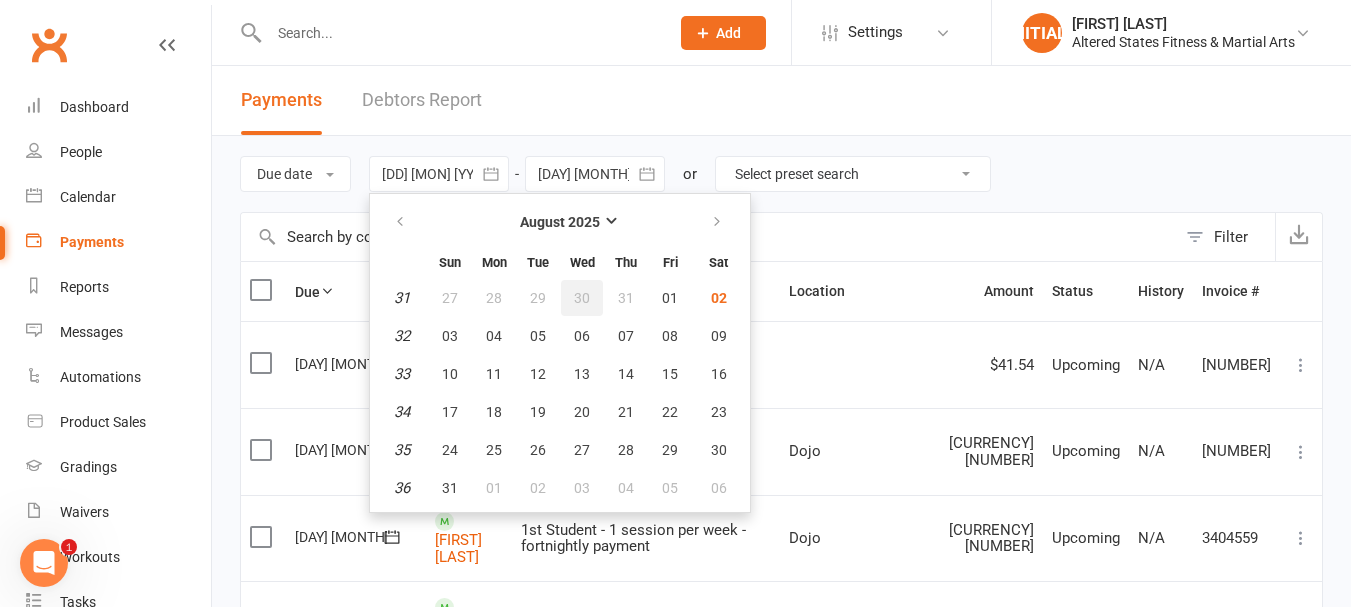 click on "30" at bounding box center [582, 298] 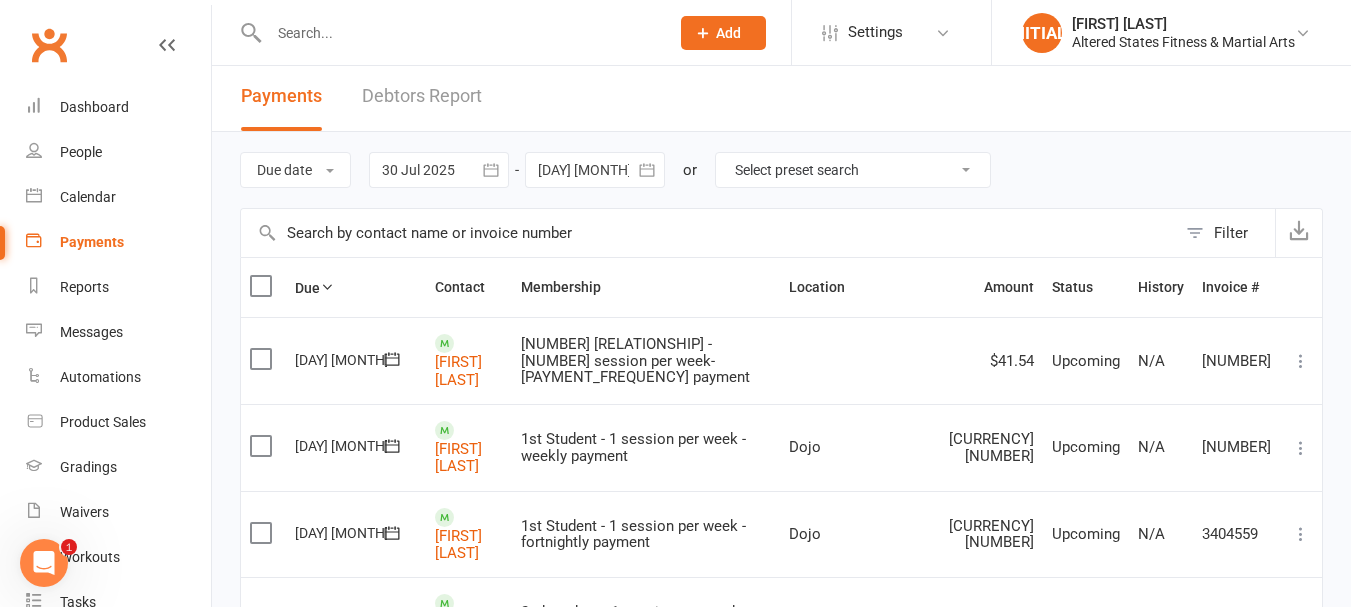 scroll, scrollTop: 0, scrollLeft: 0, axis: both 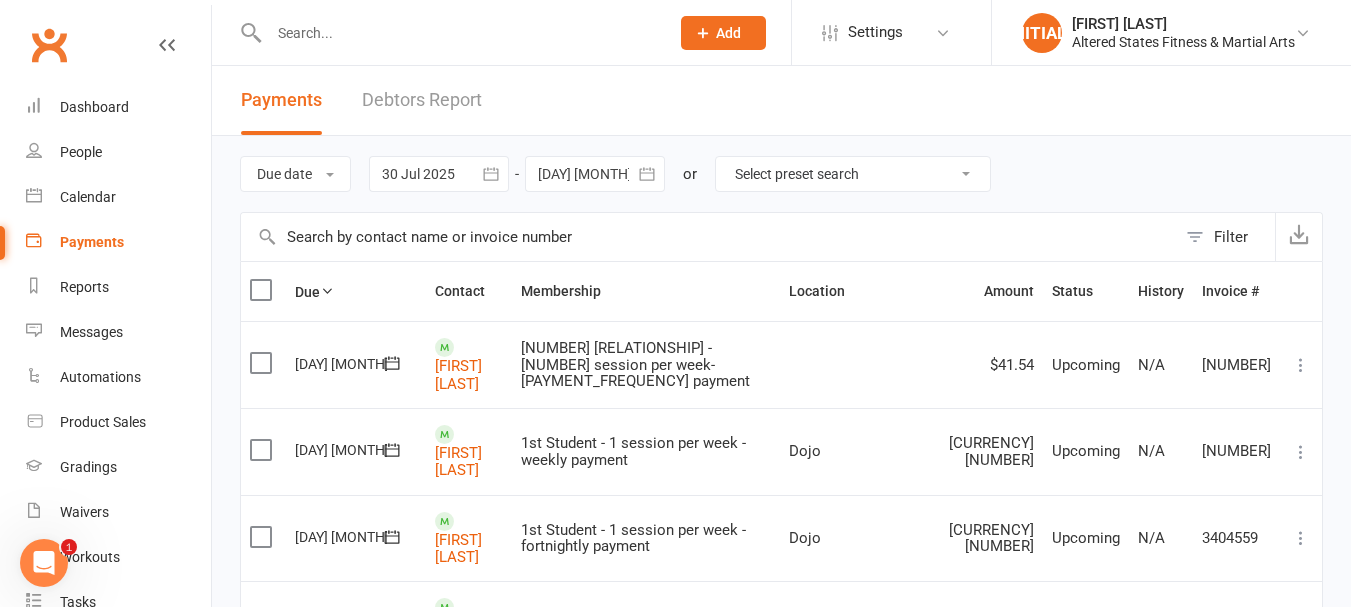 click 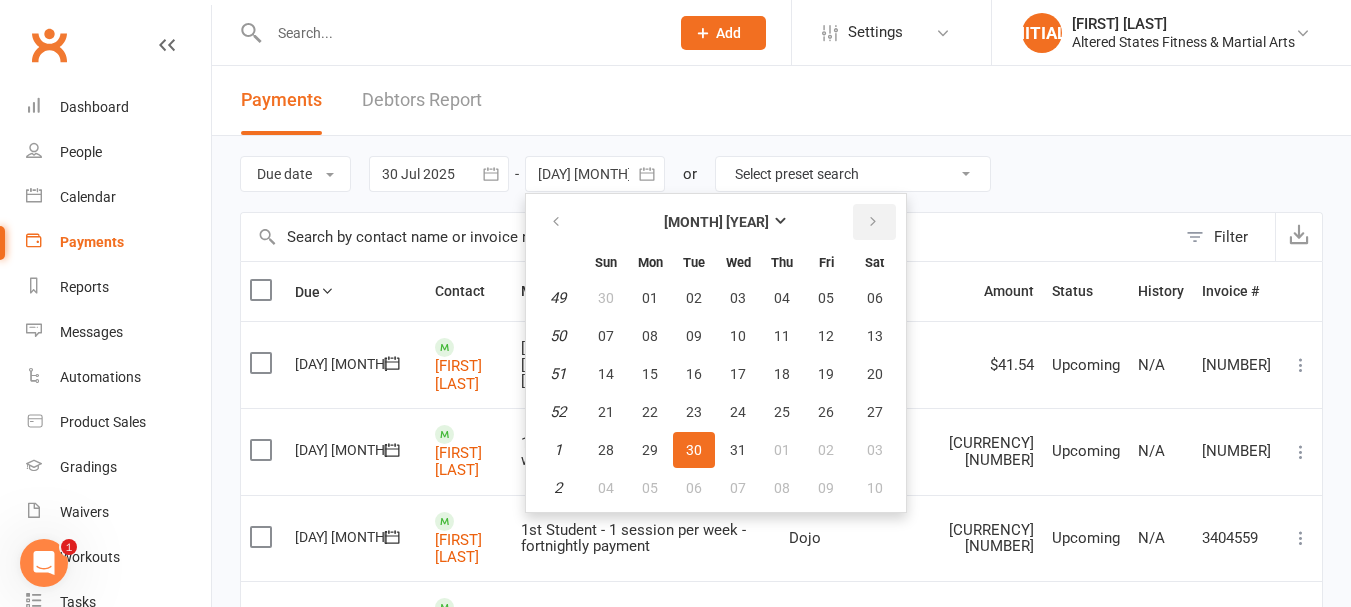 click at bounding box center [874, 222] 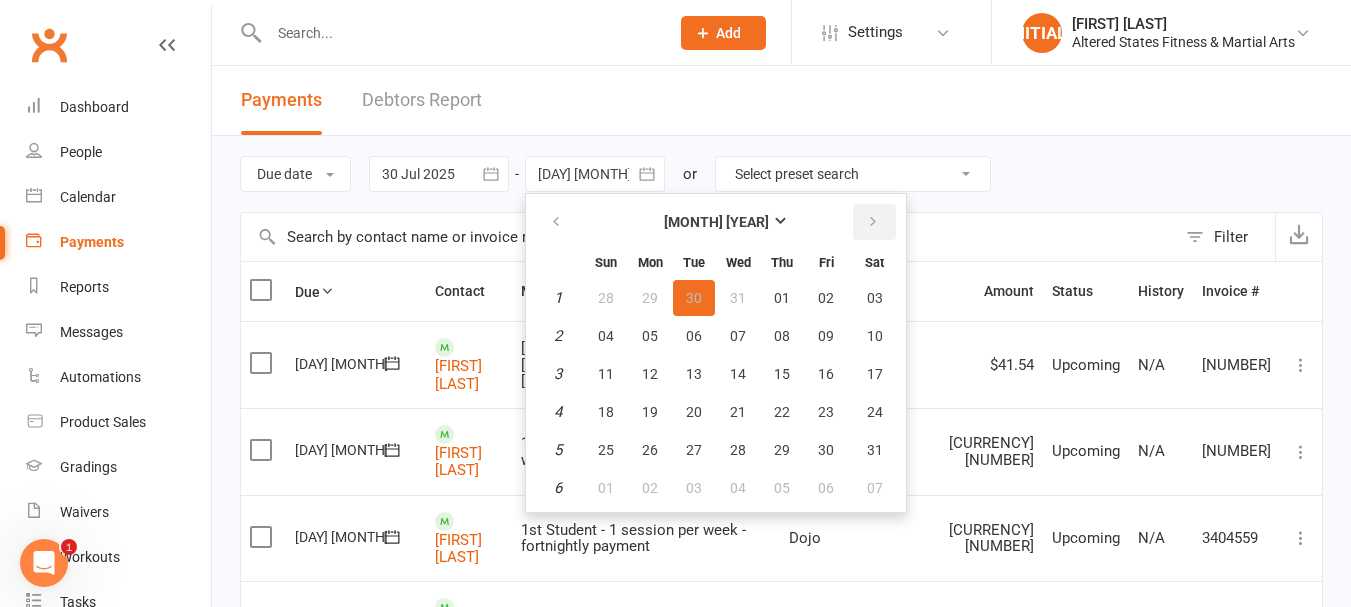click at bounding box center [874, 222] 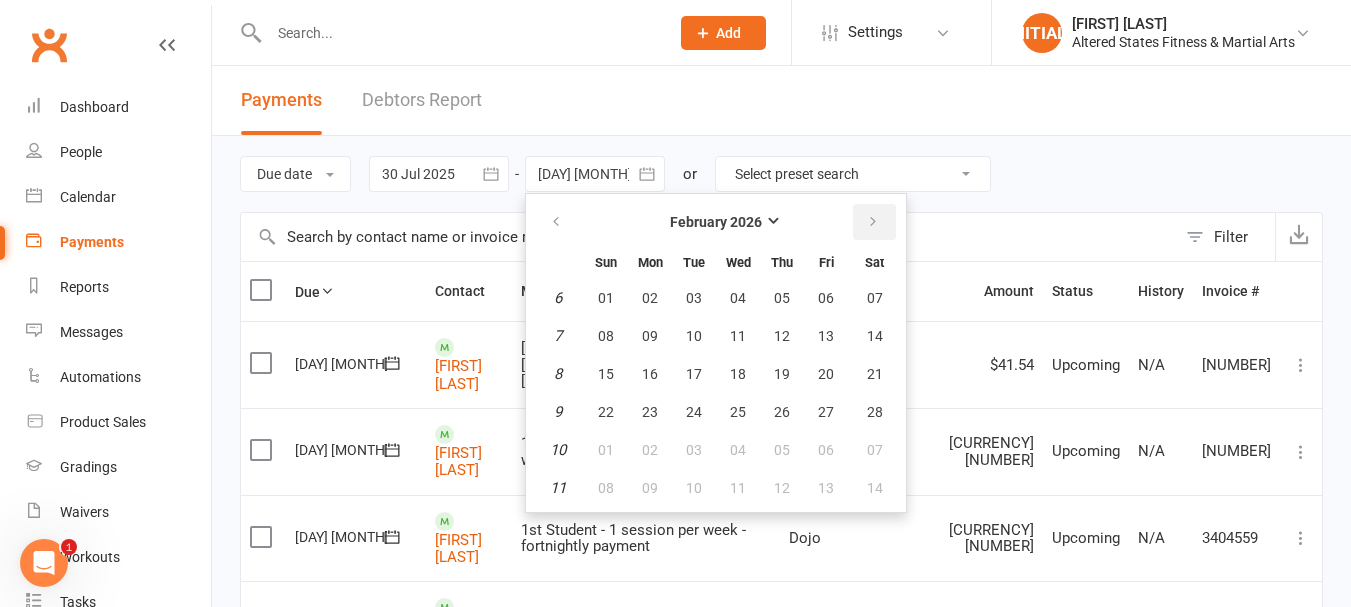 click at bounding box center (874, 222) 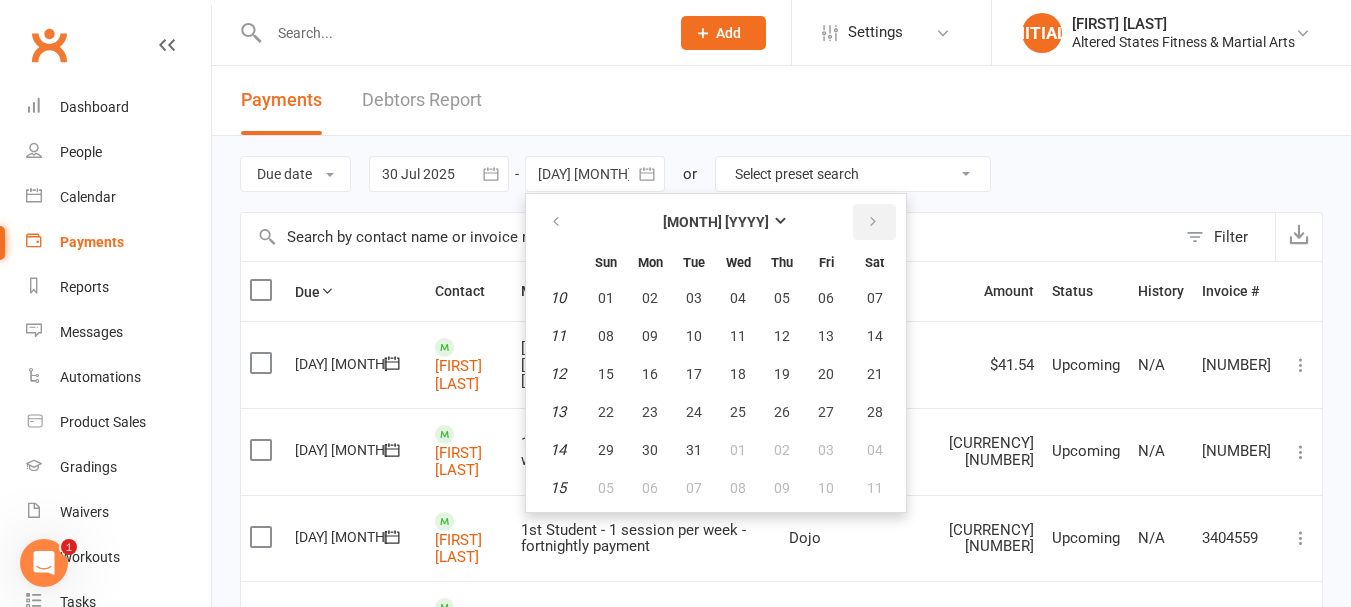click at bounding box center (874, 222) 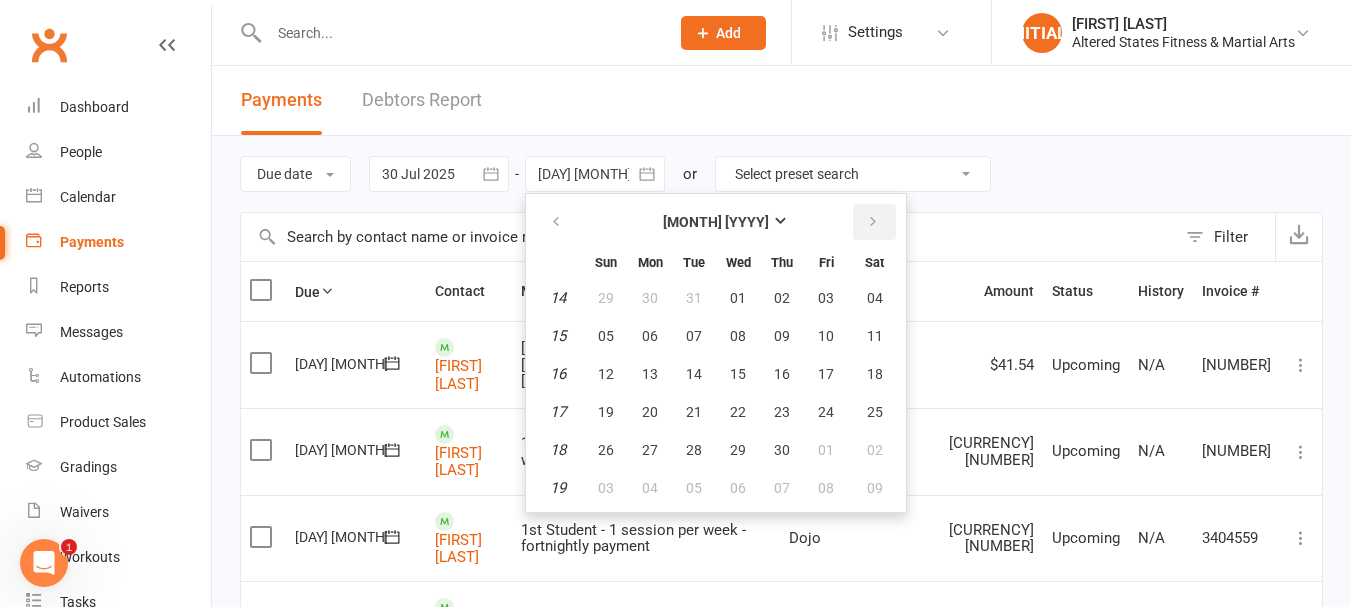 click at bounding box center (874, 222) 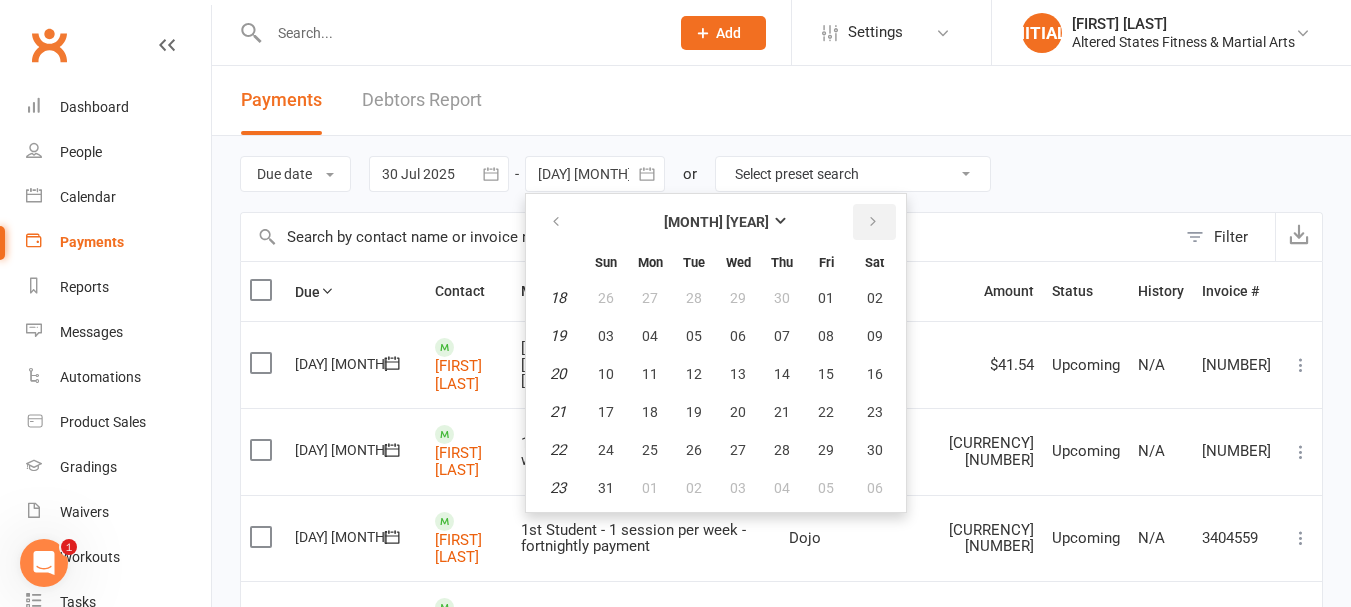 click at bounding box center (874, 222) 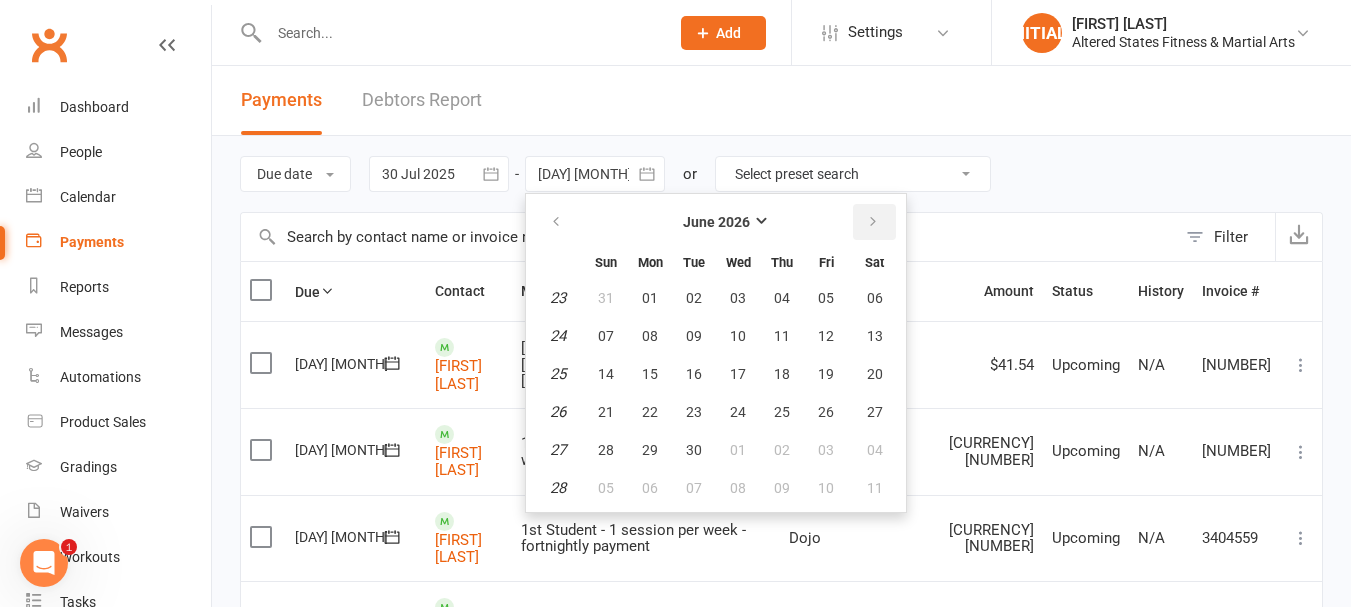 click at bounding box center [873, 222] 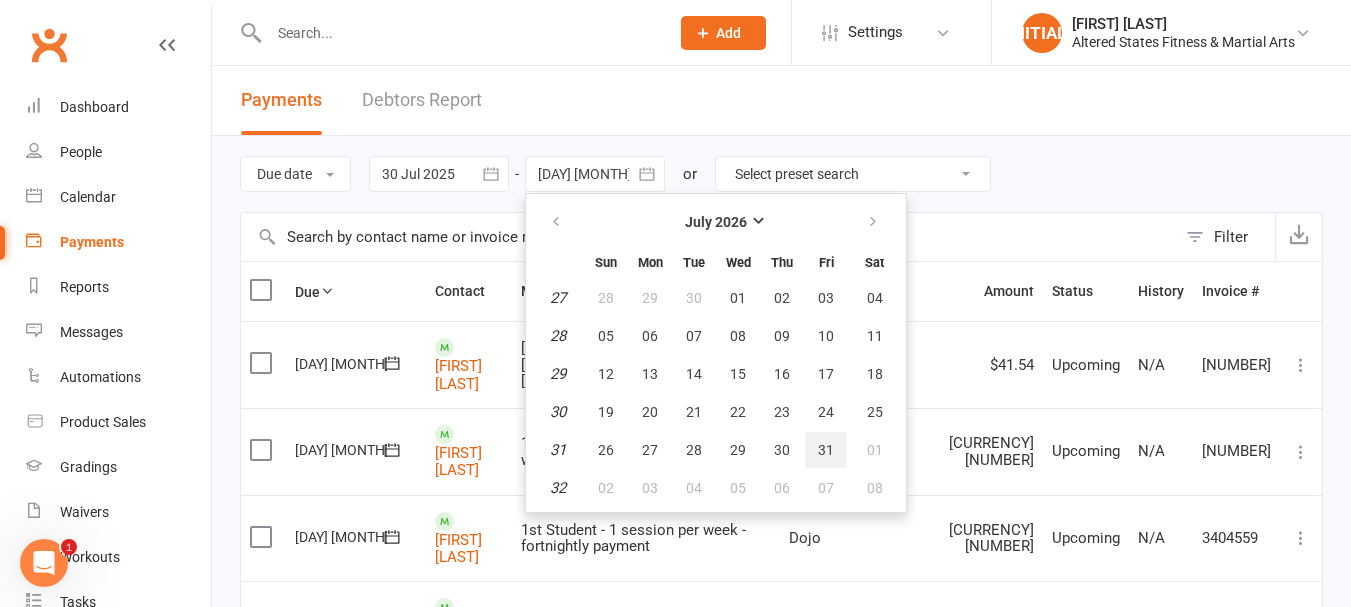 click on "31" at bounding box center (826, 450) 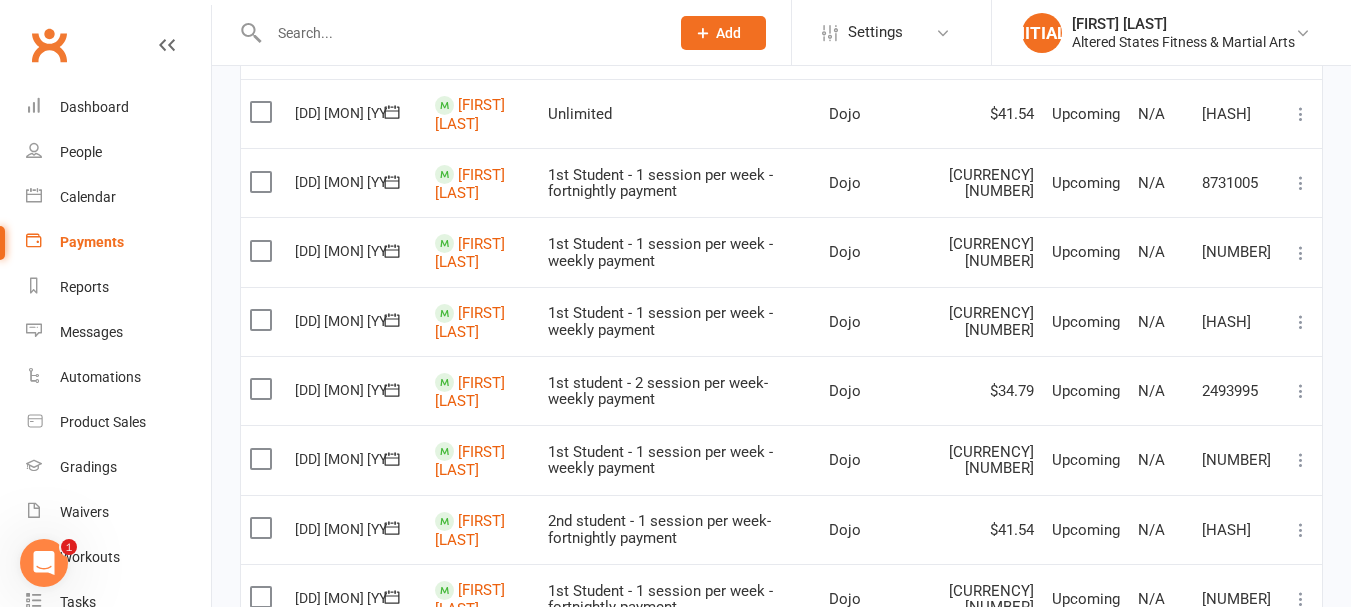 scroll, scrollTop: 758, scrollLeft: 0, axis: vertical 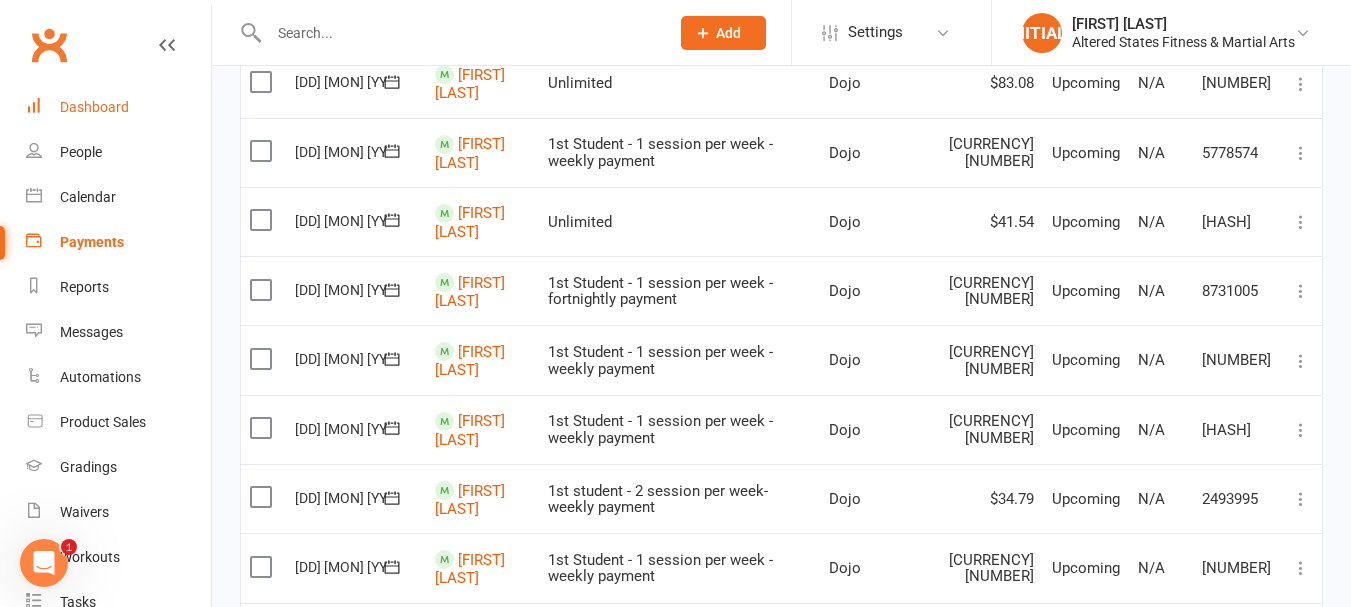click on "Dashboard" at bounding box center (118, 107) 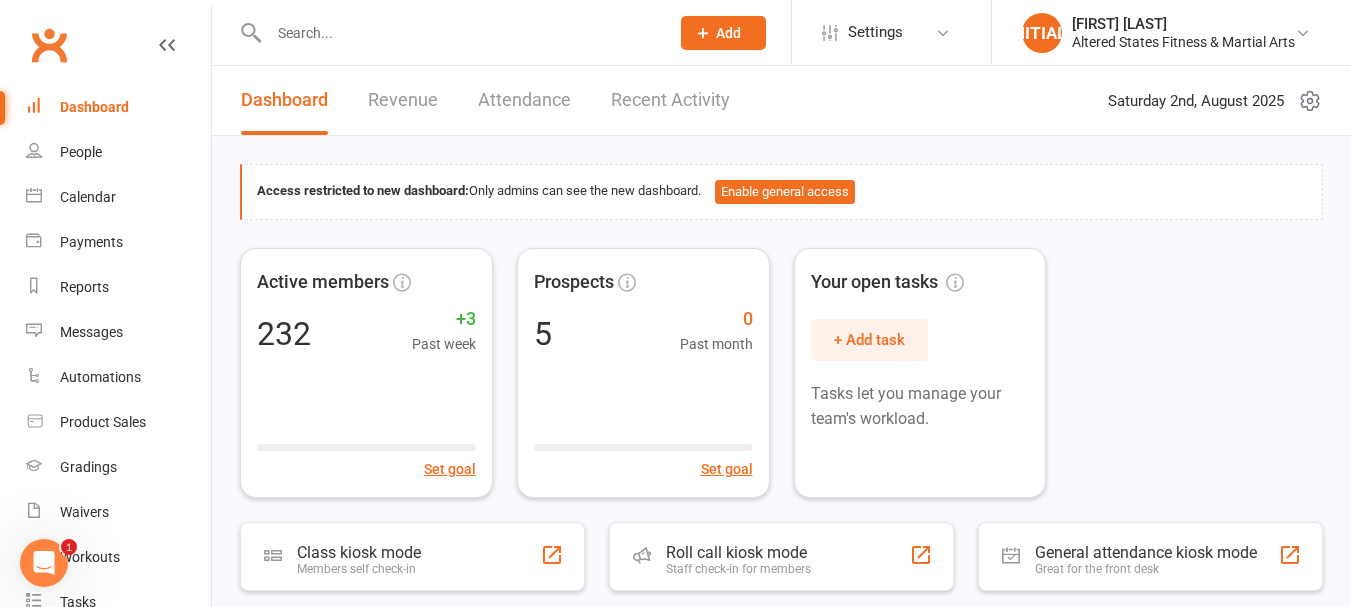 click on "Dashboard" at bounding box center [94, 107] 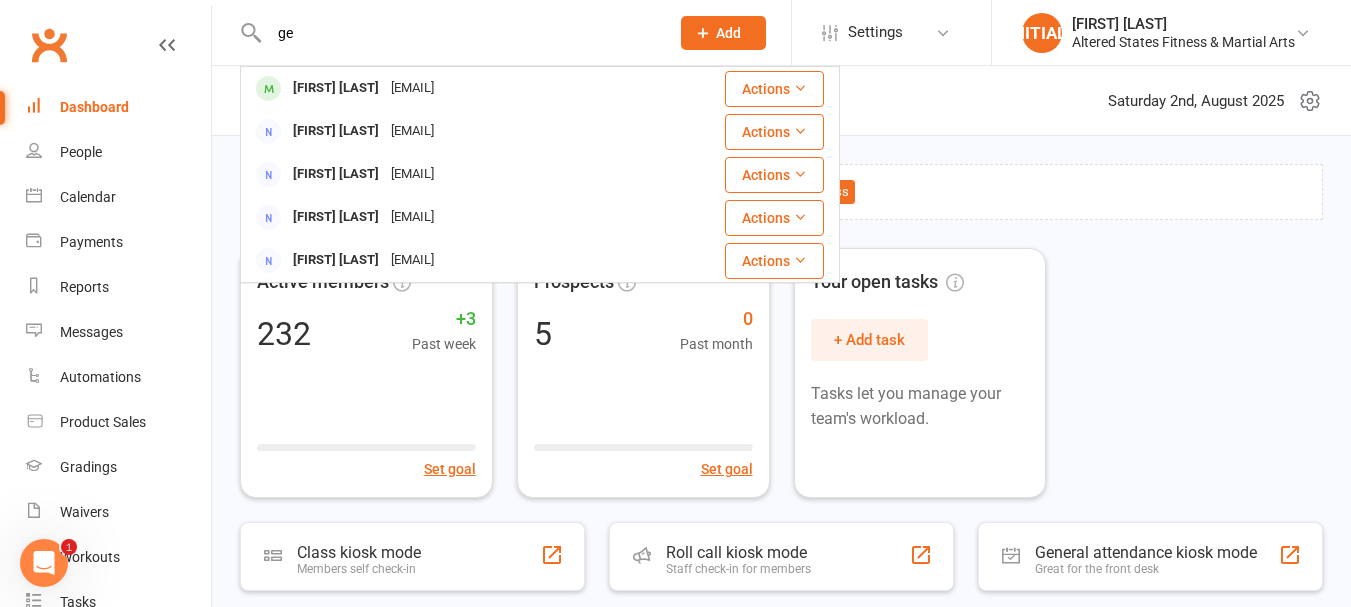 type on "g" 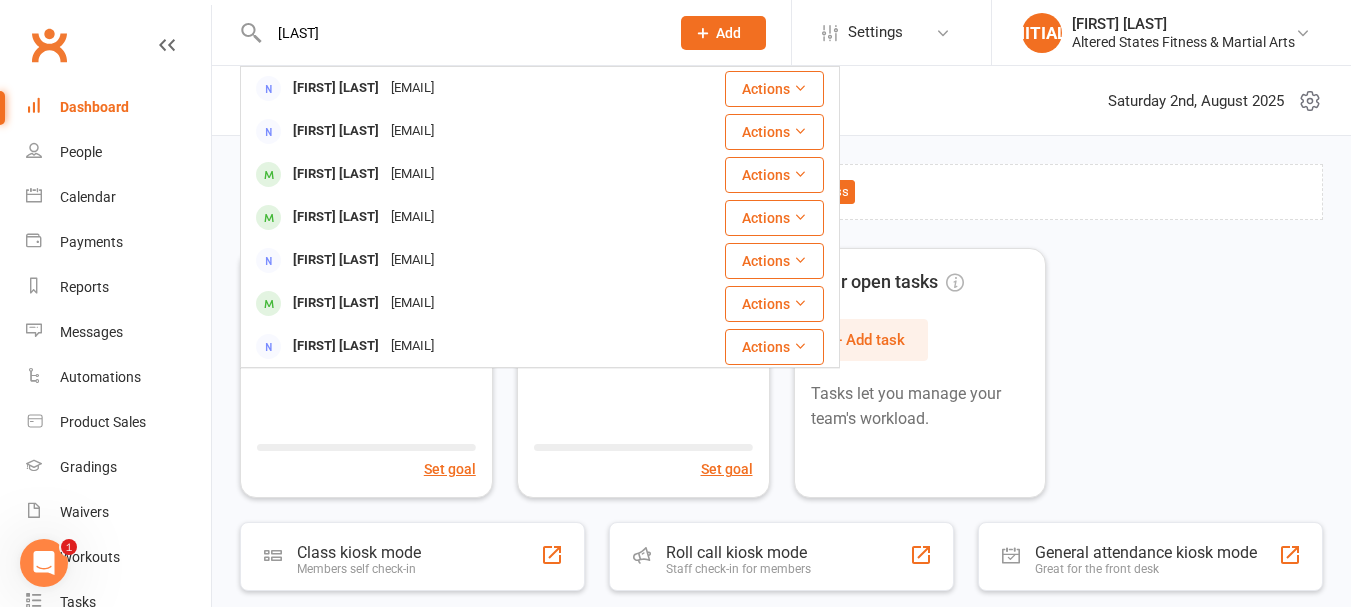 type on "Stephens" 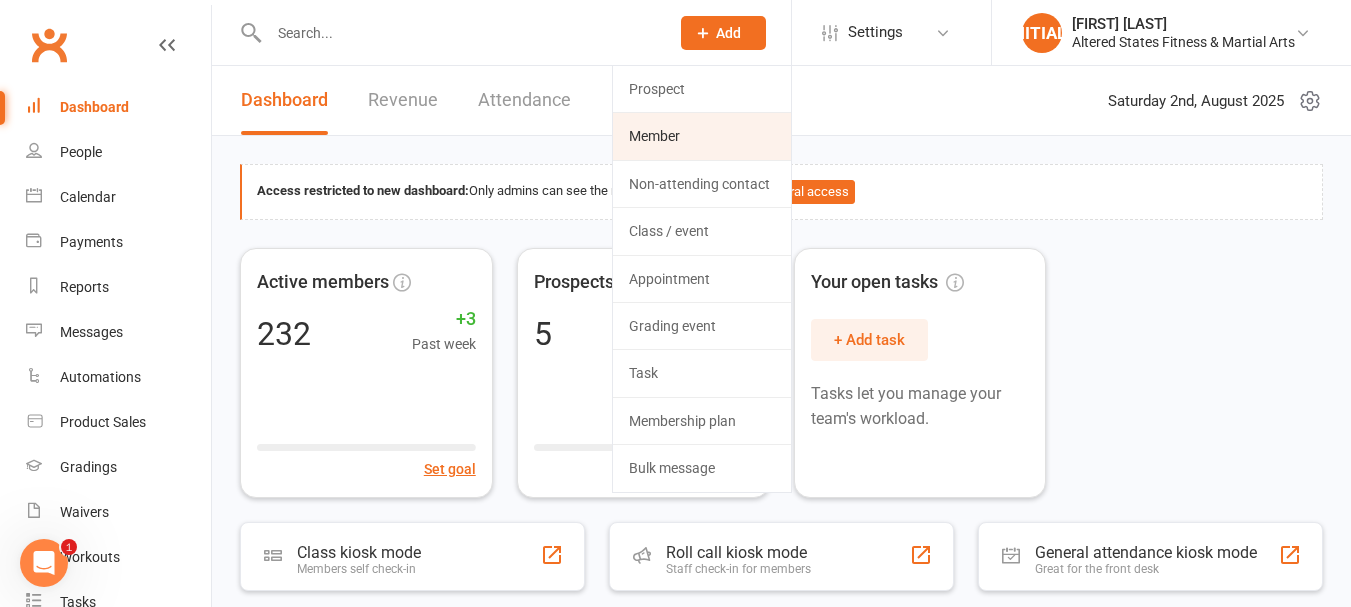 click on "Member" 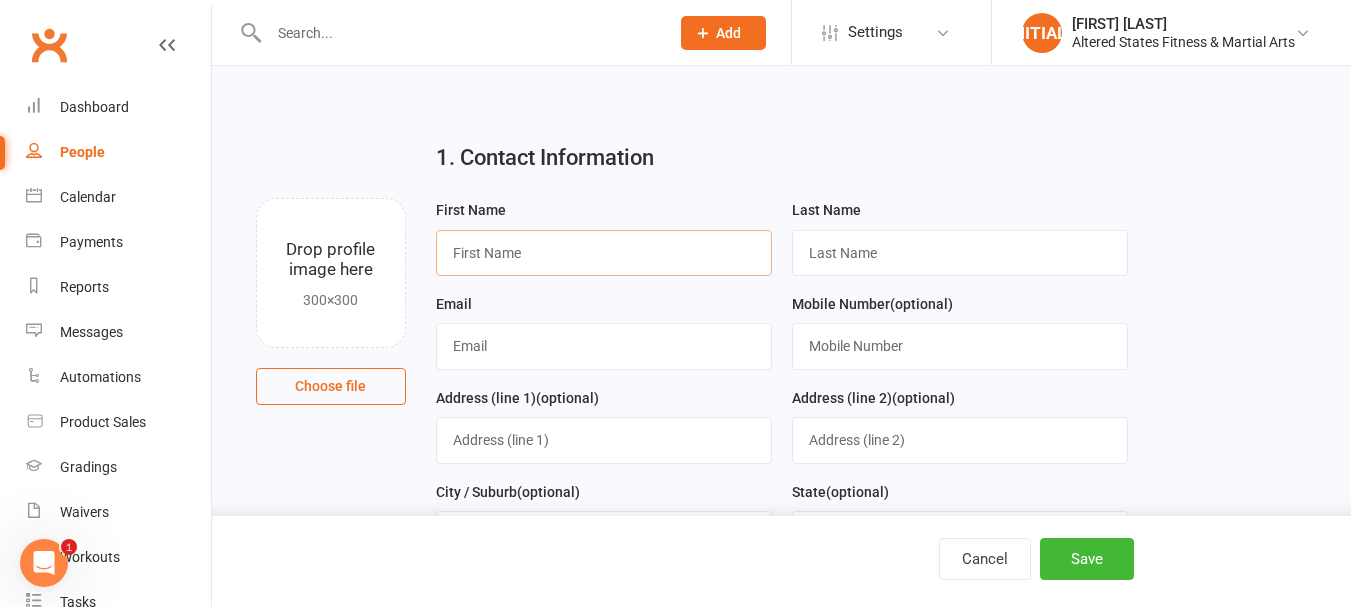 click at bounding box center [604, 253] 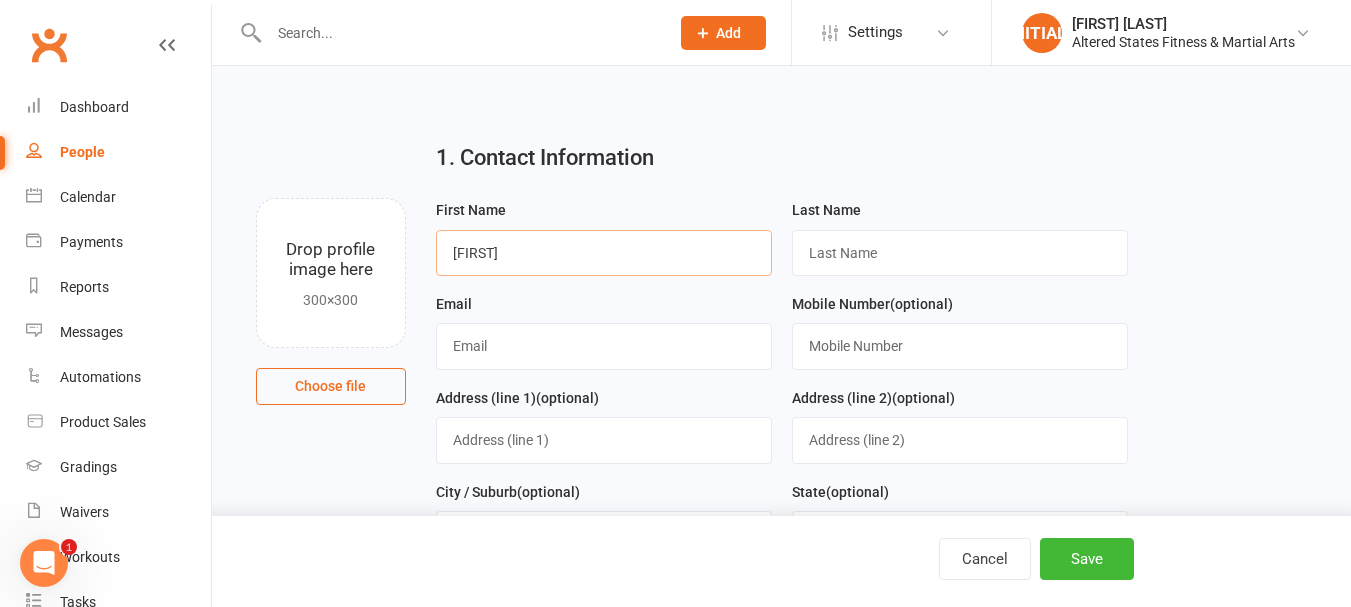 type on "George" 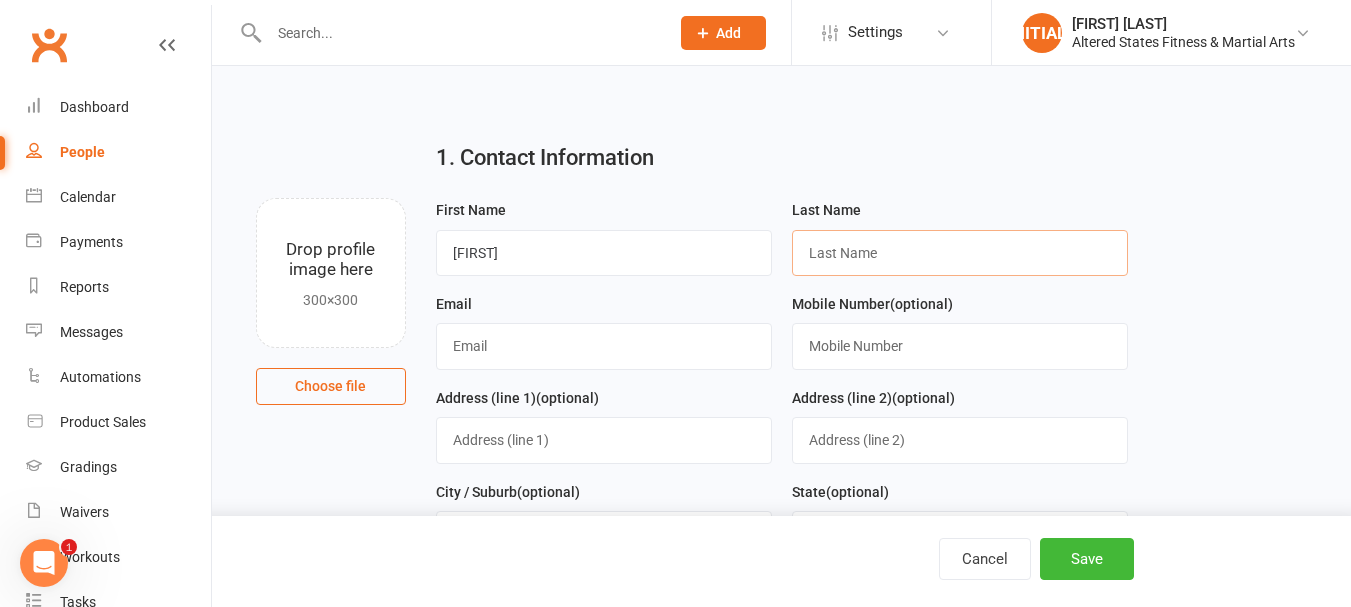 click at bounding box center [960, 253] 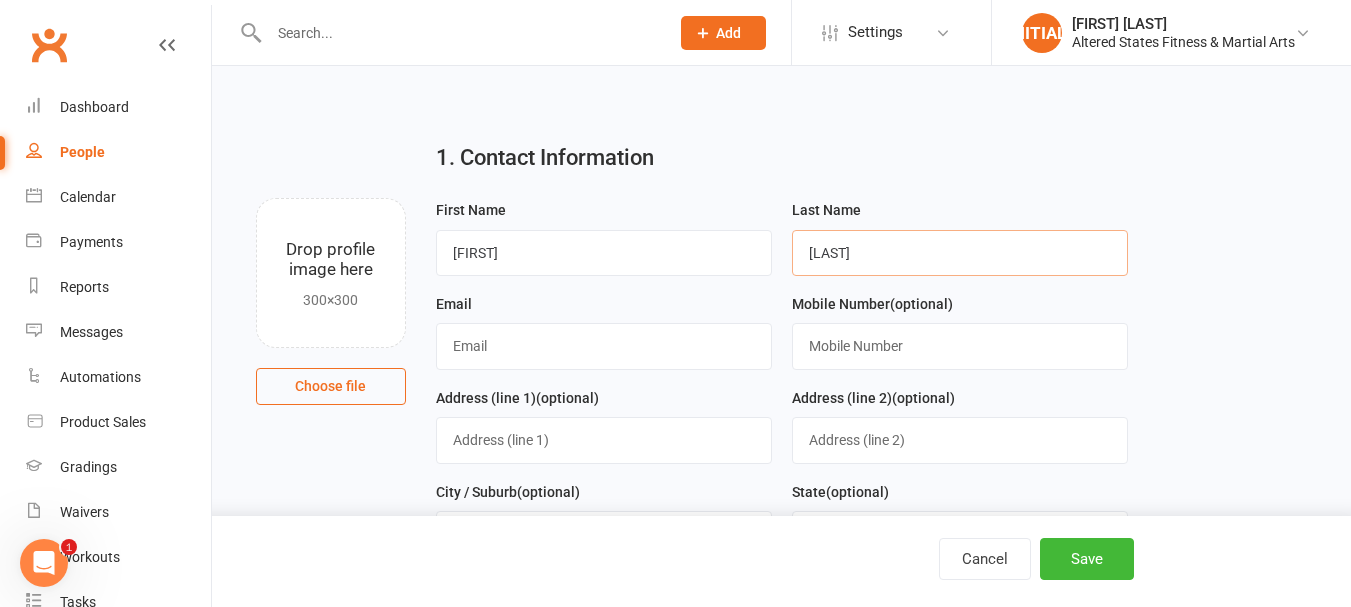 type on "Stephens" 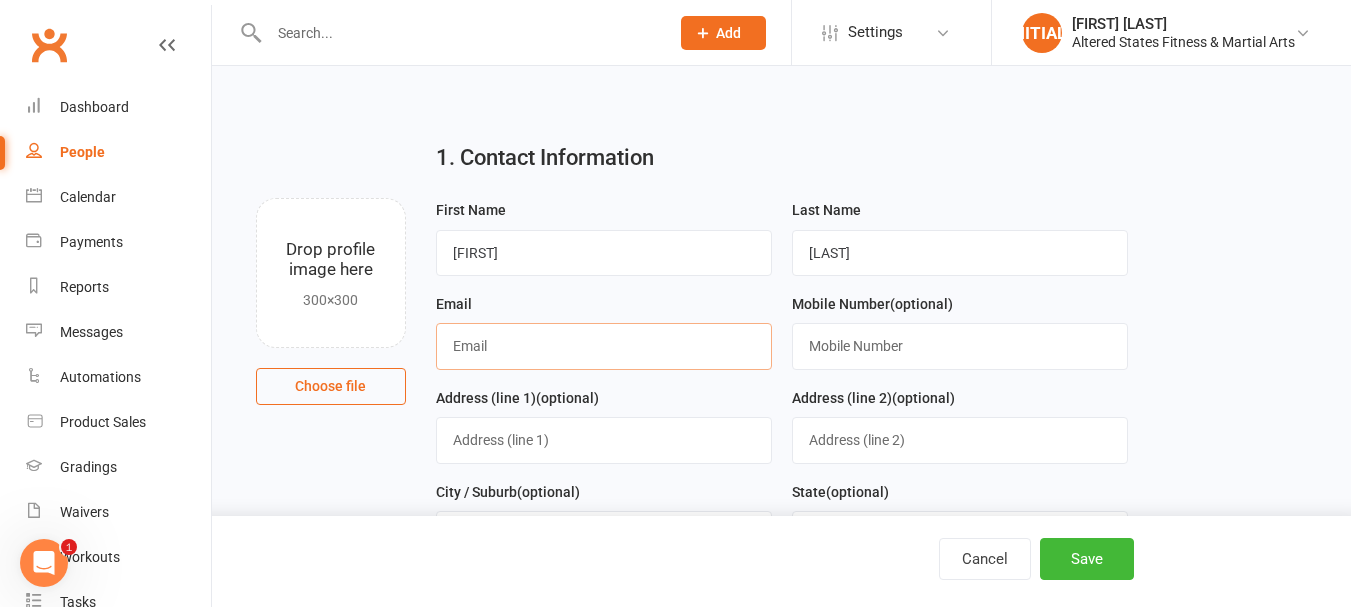 click at bounding box center (604, 346) 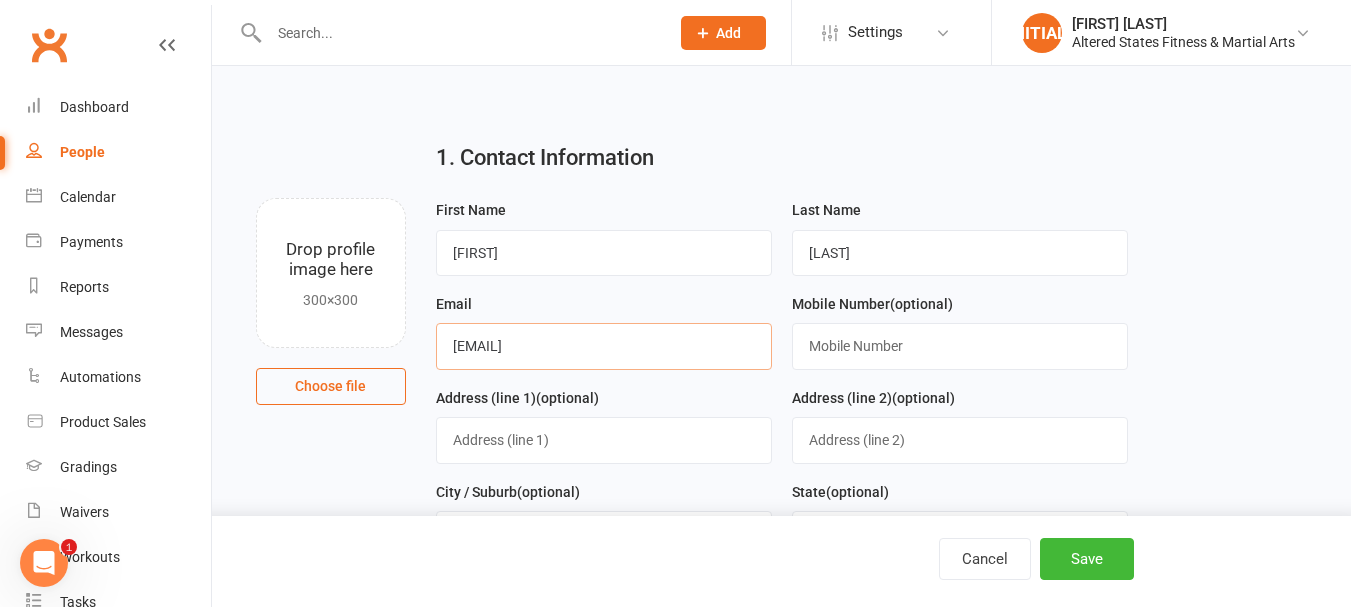 type on "clairestephens024@gmail.com" 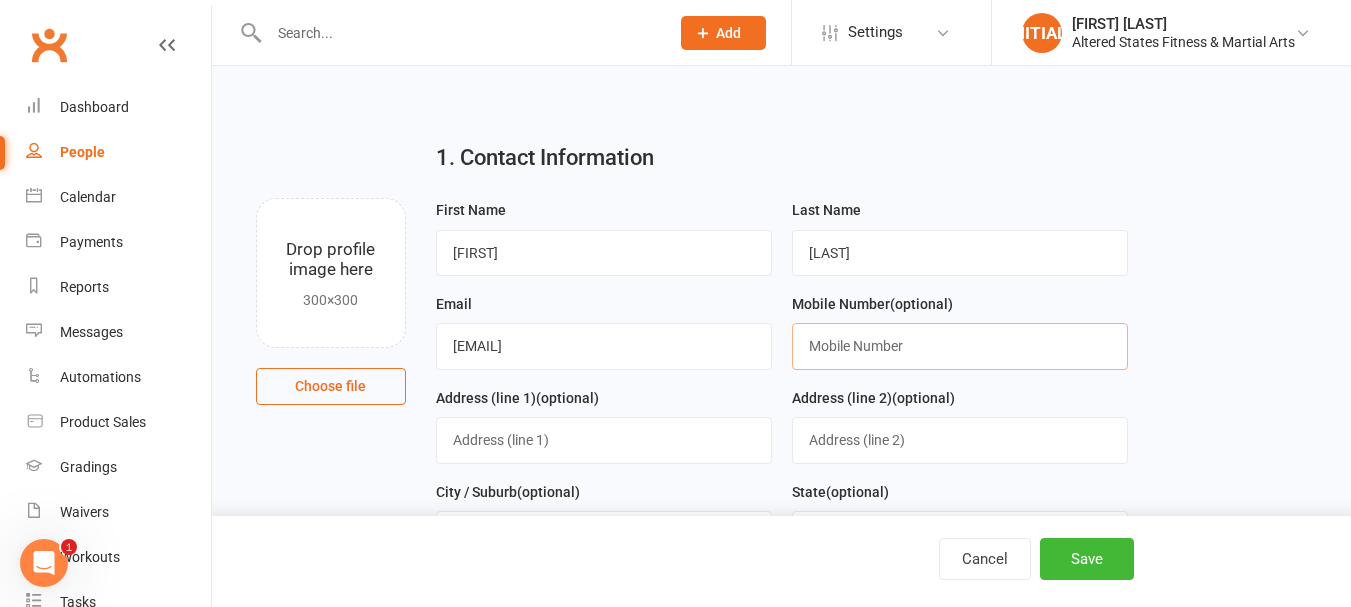 click at bounding box center (960, 346) 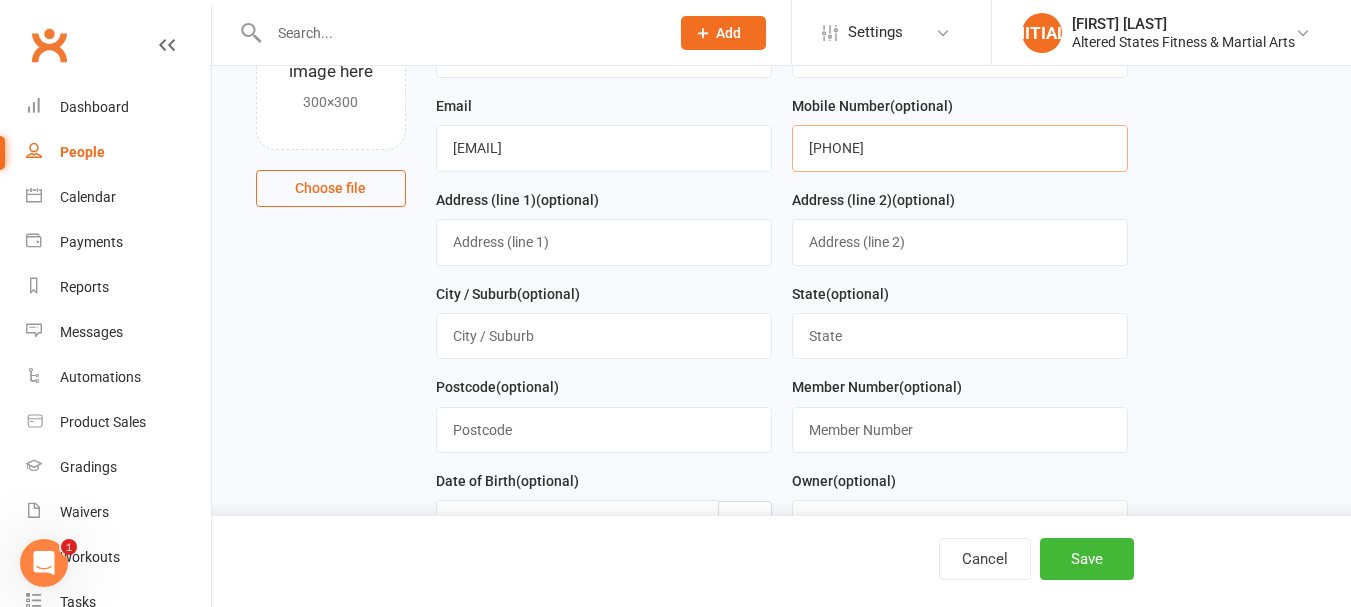 scroll, scrollTop: 300, scrollLeft: 0, axis: vertical 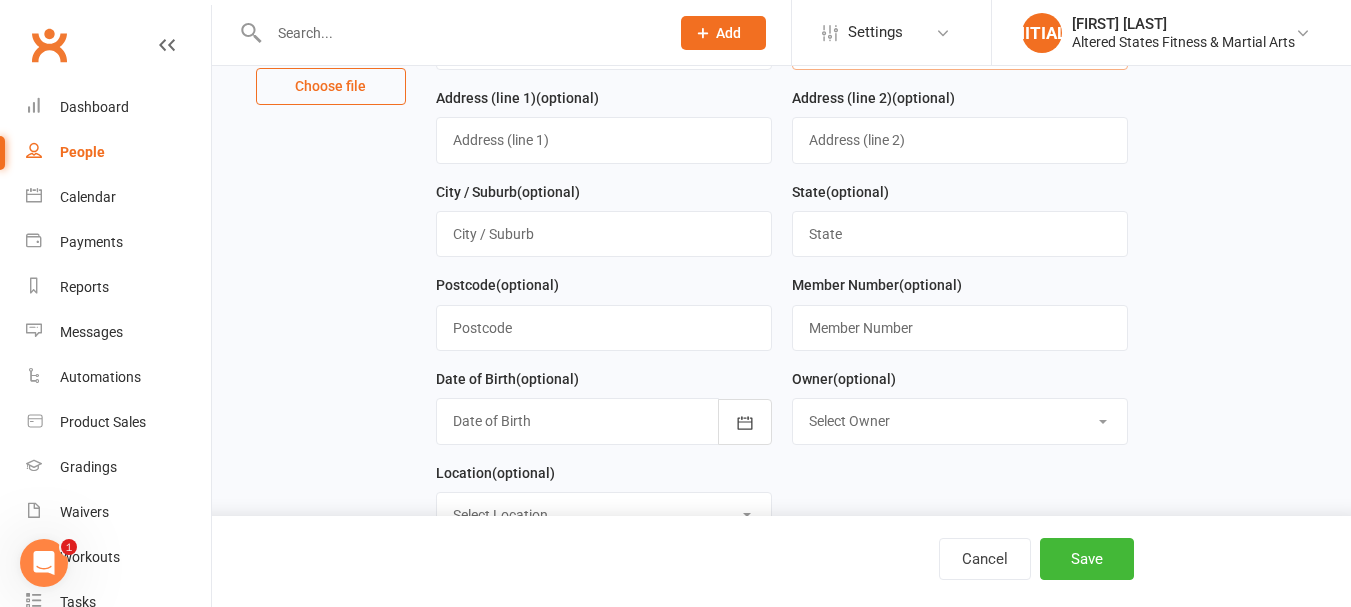 type on "0417733180" 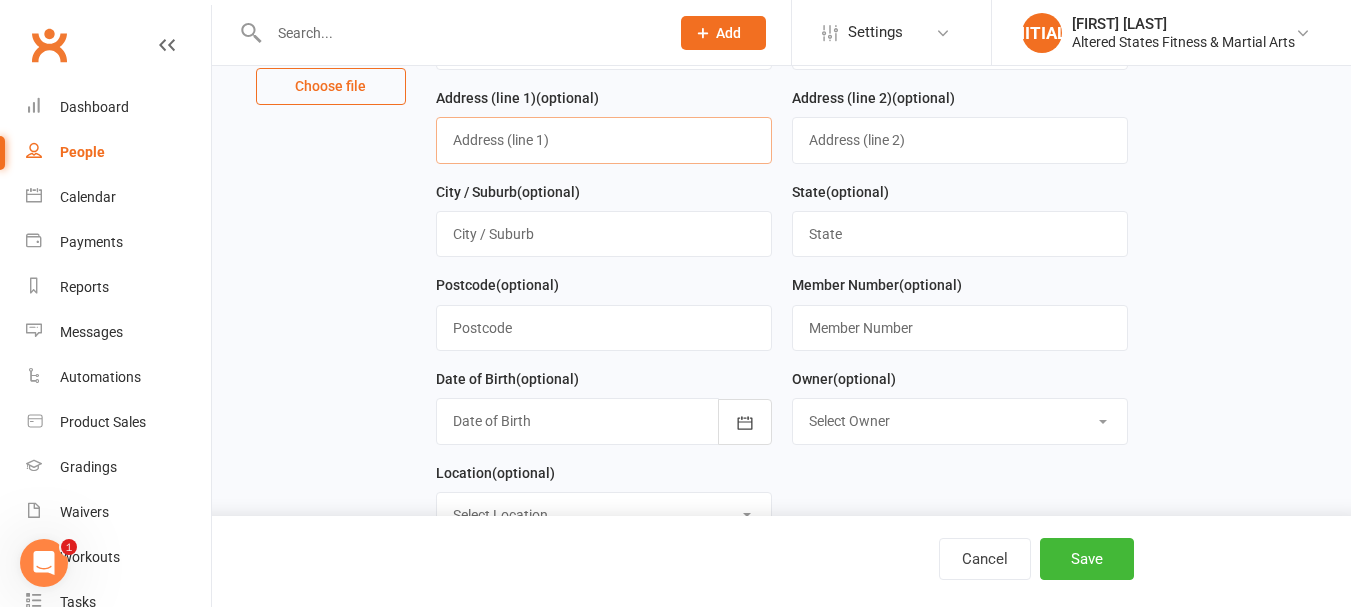 click at bounding box center (604, 140) 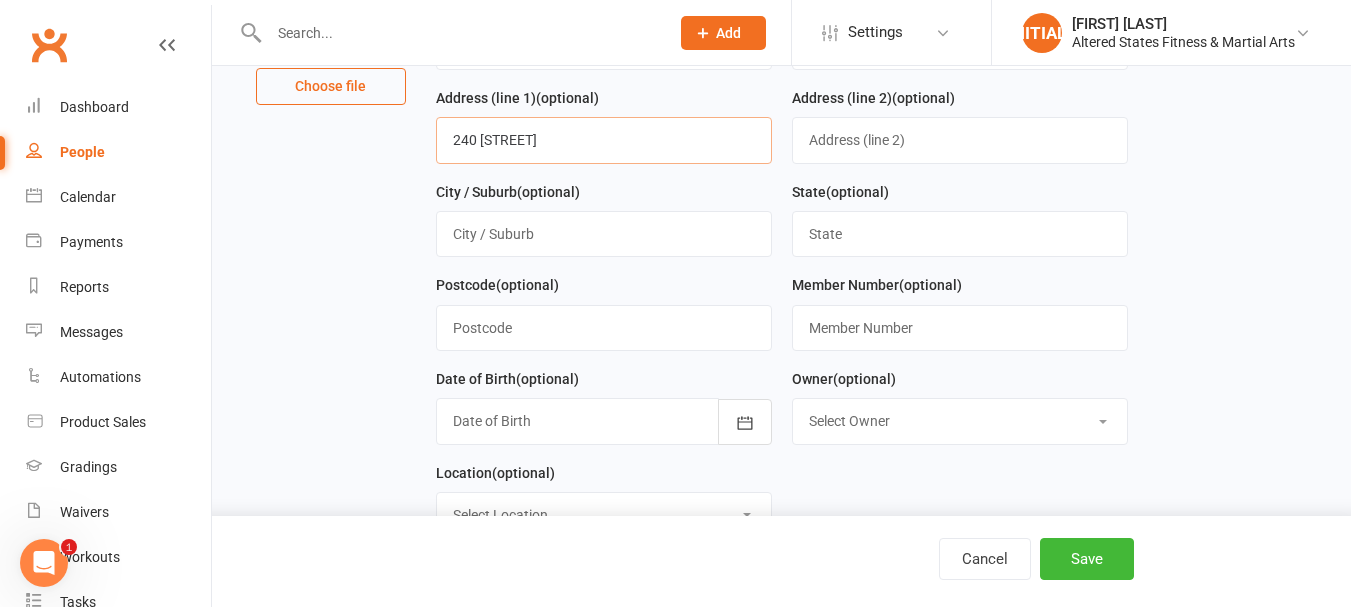 click on "240 Brixburn Road" at bounding box center (604, 140) 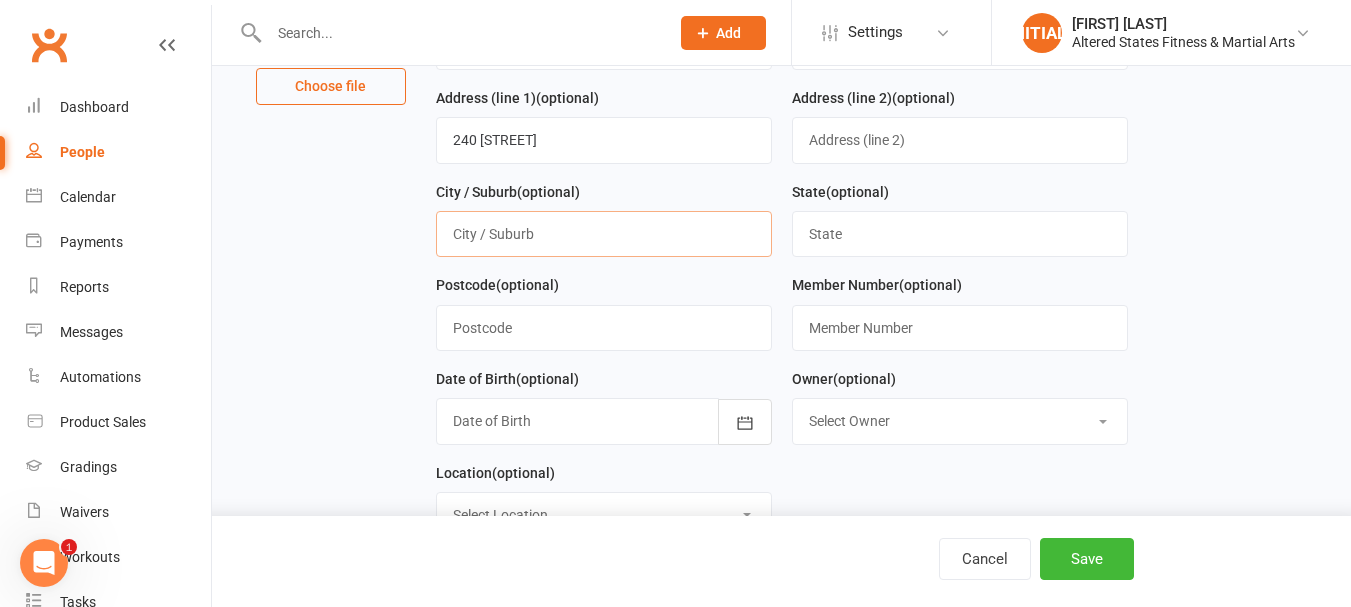 click at bounding box center (604, 234) 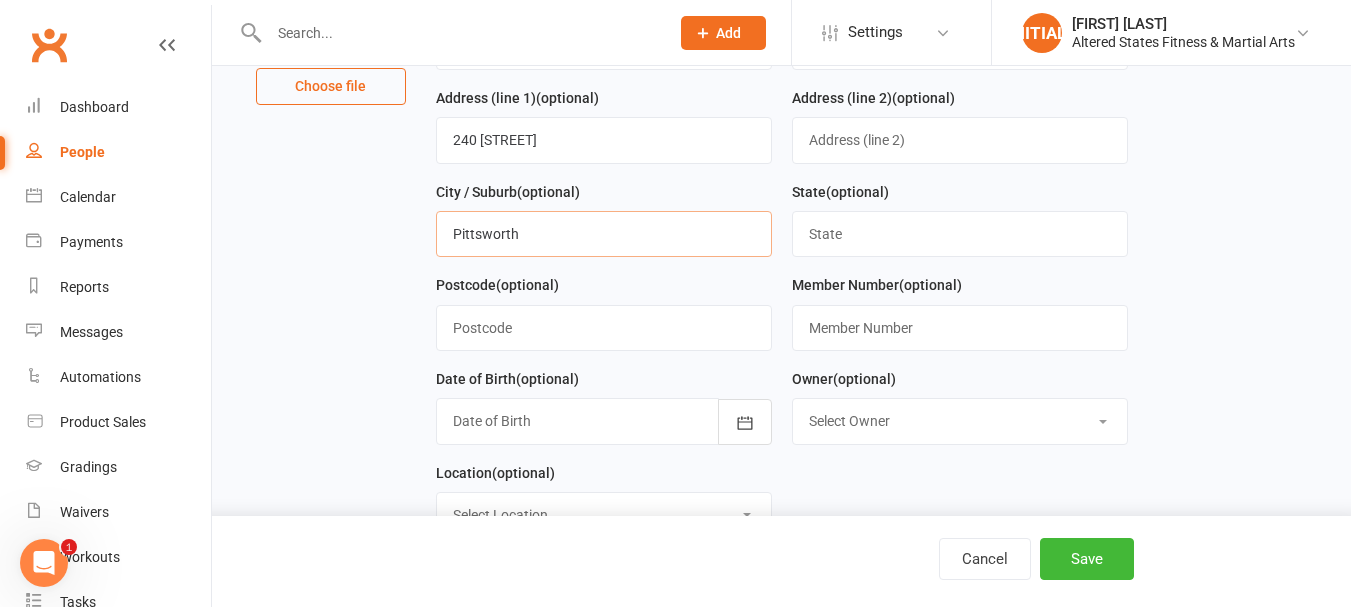 type on "Pittsworth" 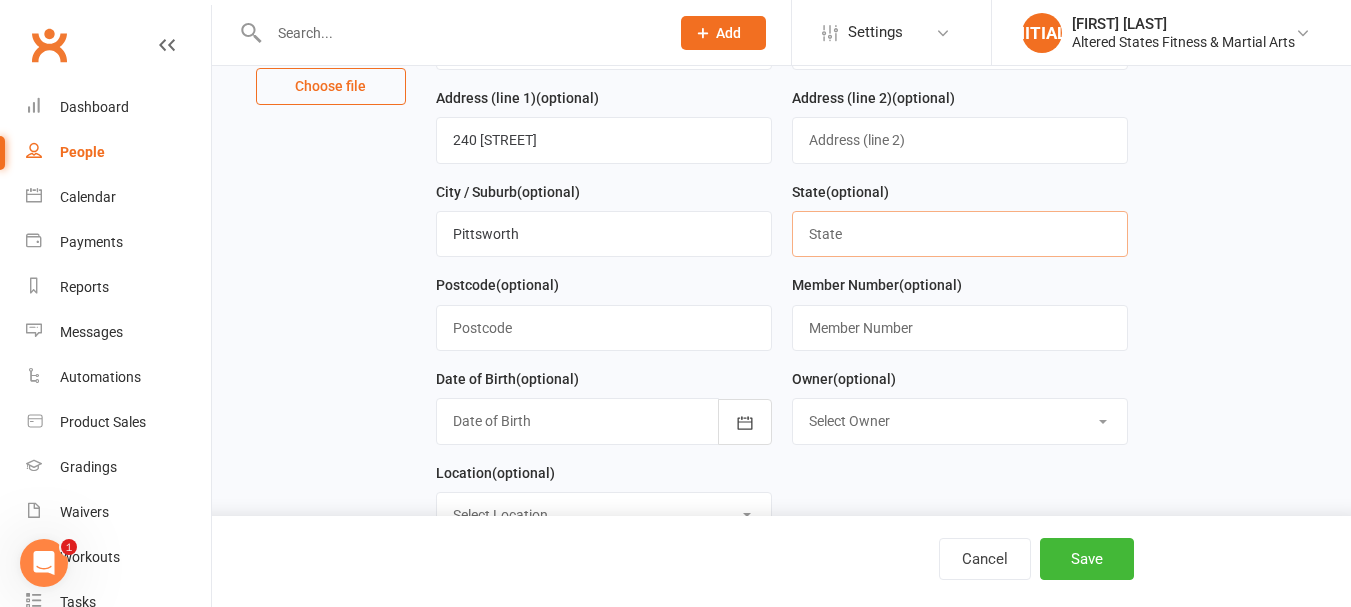 click at bounding box center [960, 234] 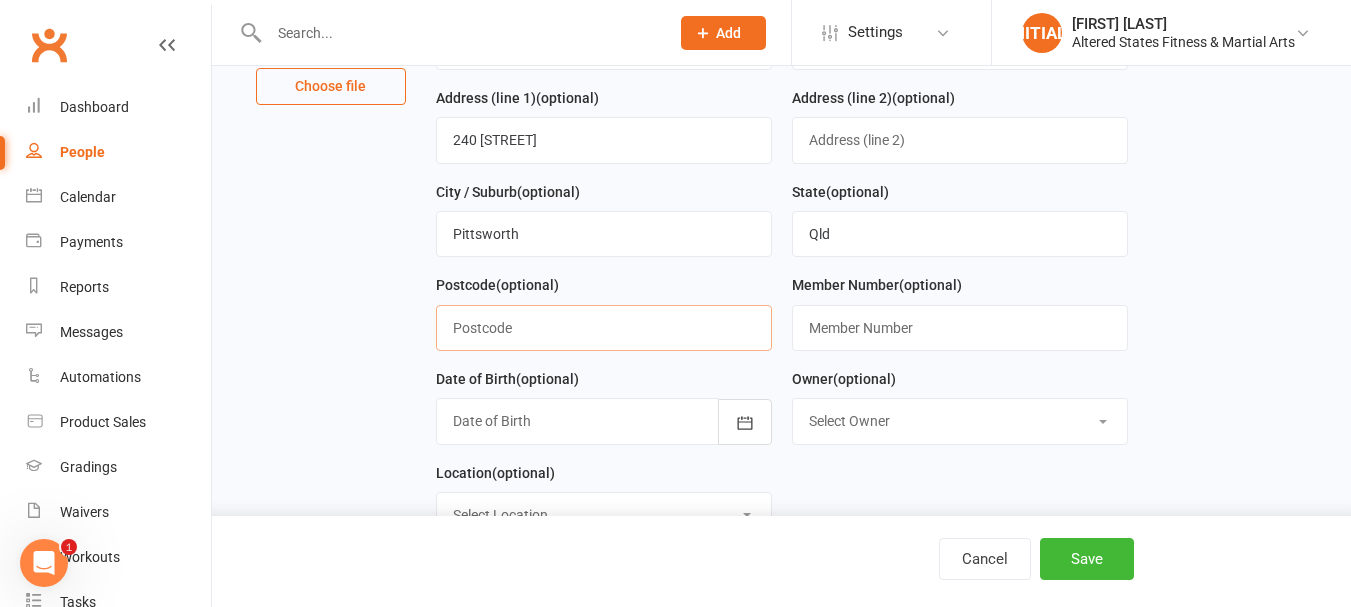 click at bounding box center [604, 328] 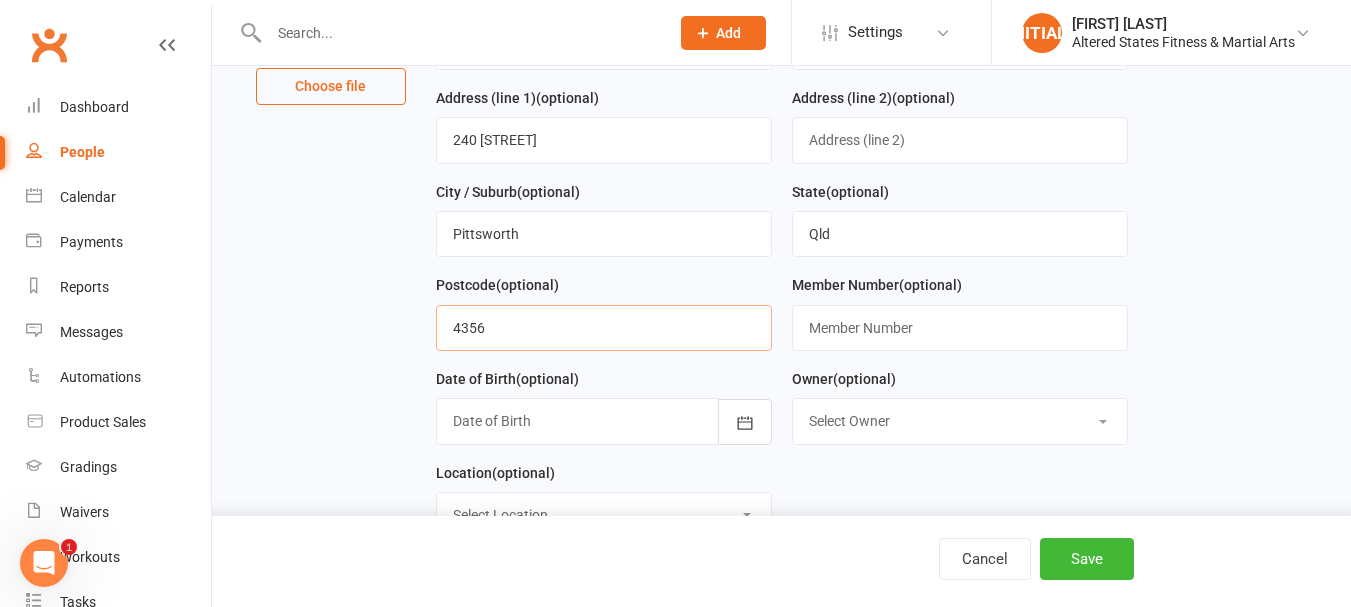 type on "4356" 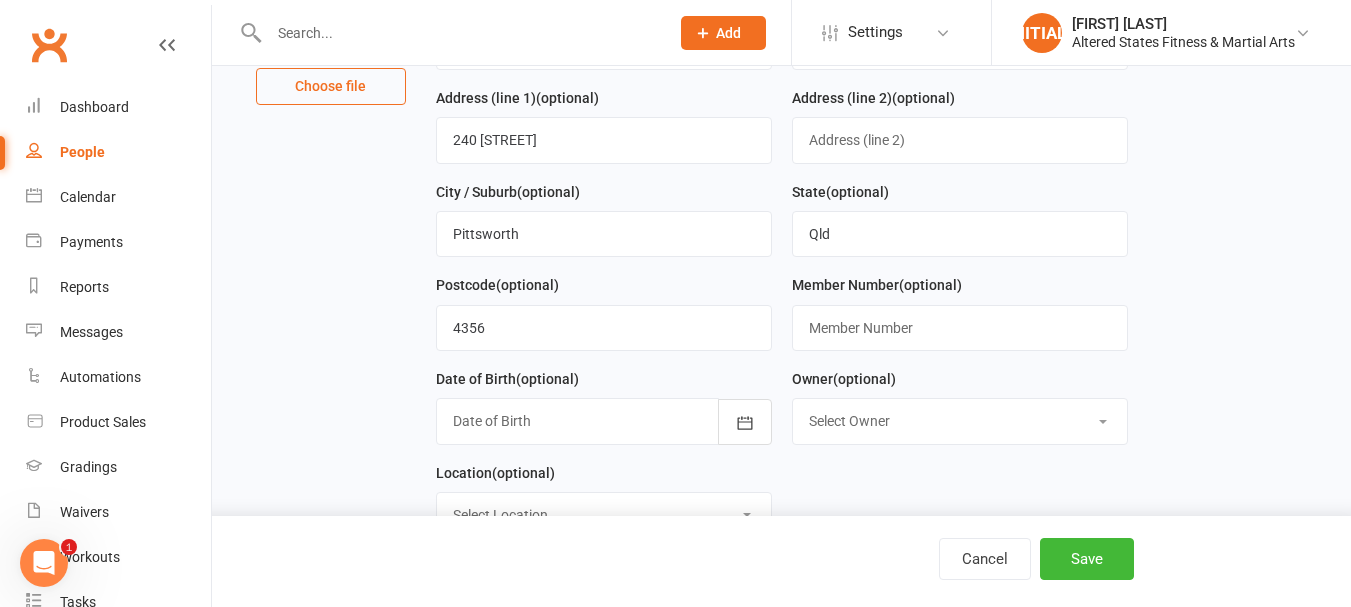 click at bounding box center [604, 421] 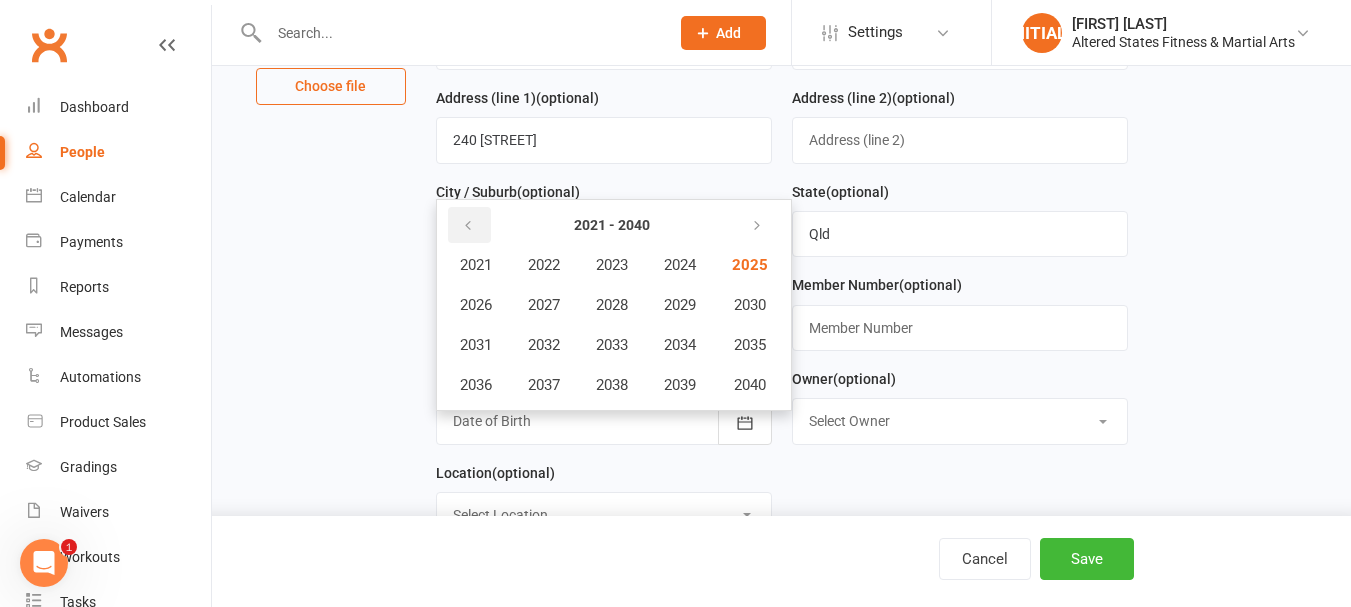click at bounding box center (468, 226) 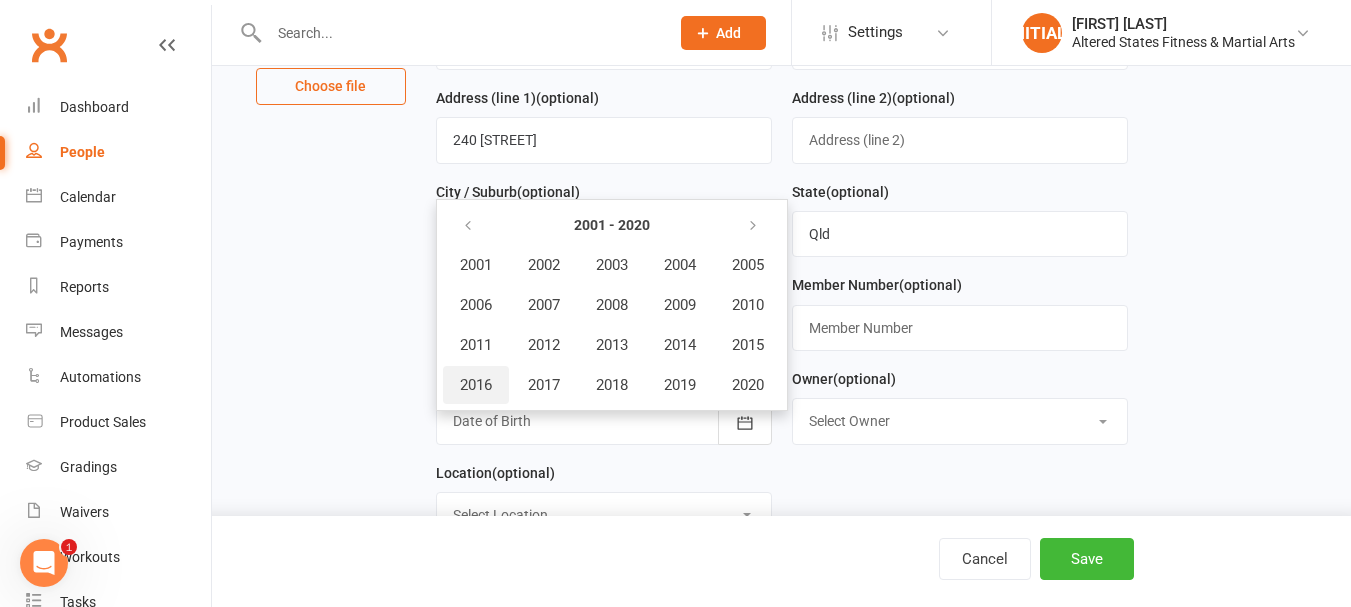 click on "2016" at bounding box center (476, 385) 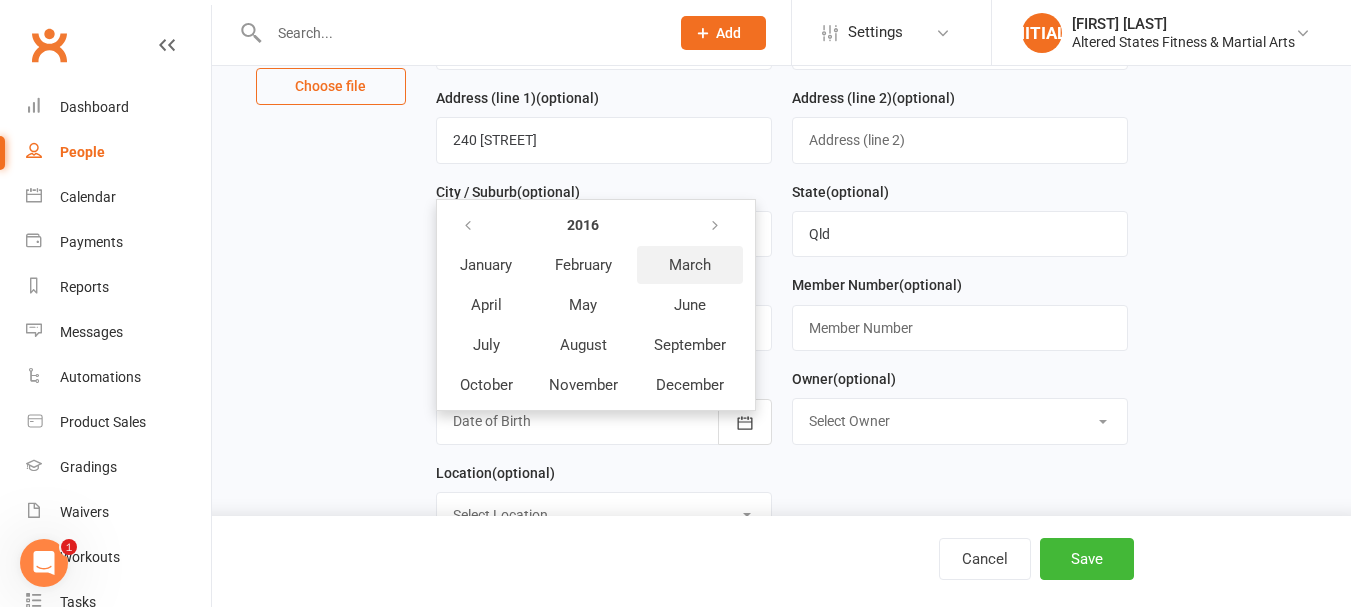 click on "March" at bounding box center [690, 265] 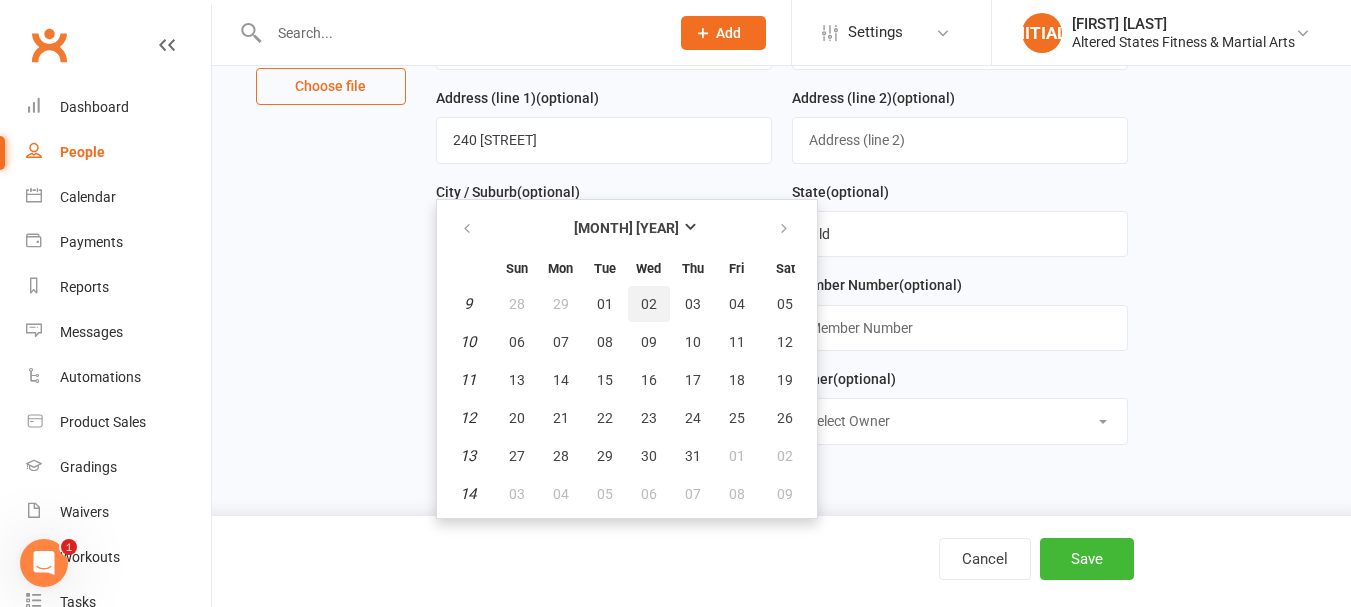 click on "02" at bounding box center [649, 304] 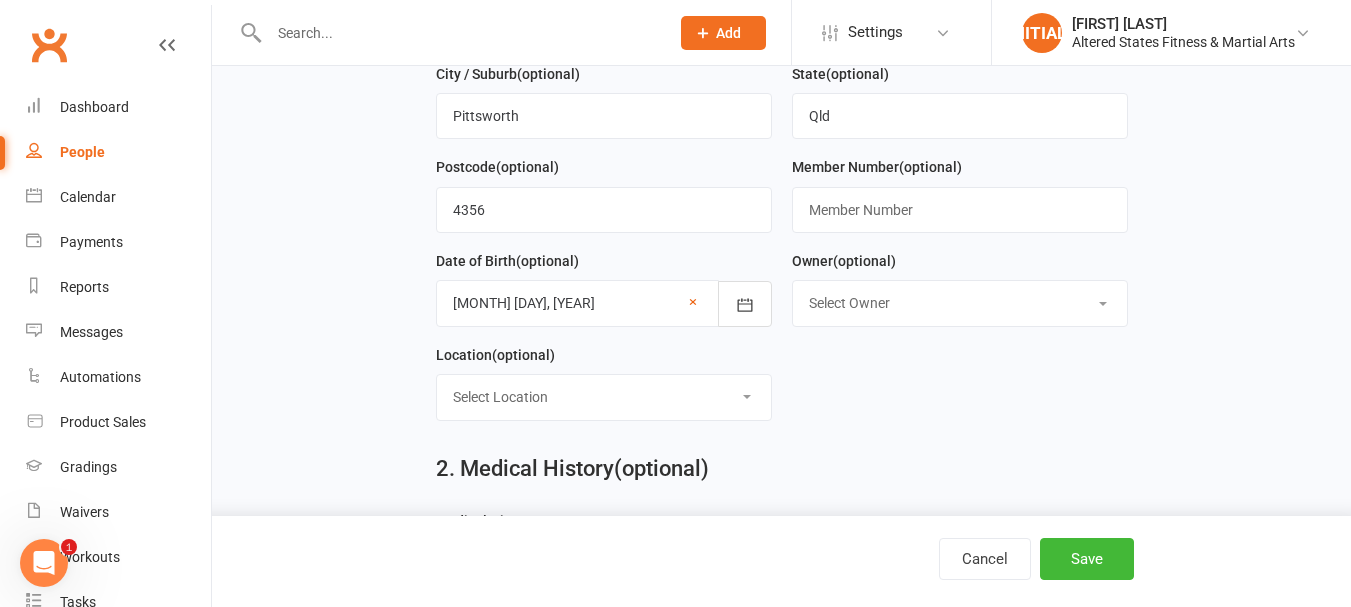 scroll, scrollTop: 500, scrollLeft: 0, axis: vertical 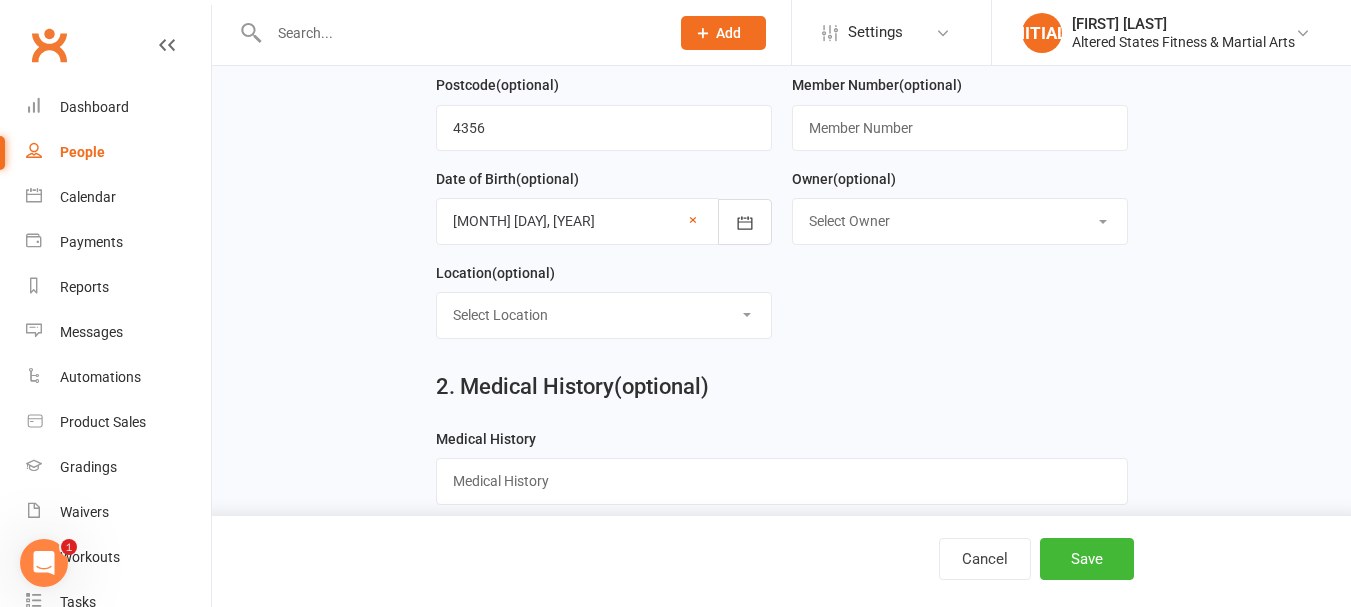 click on "Select Owner Diane Pedrazzini Peter Wetherspoon" at bounding box center (960, 221) 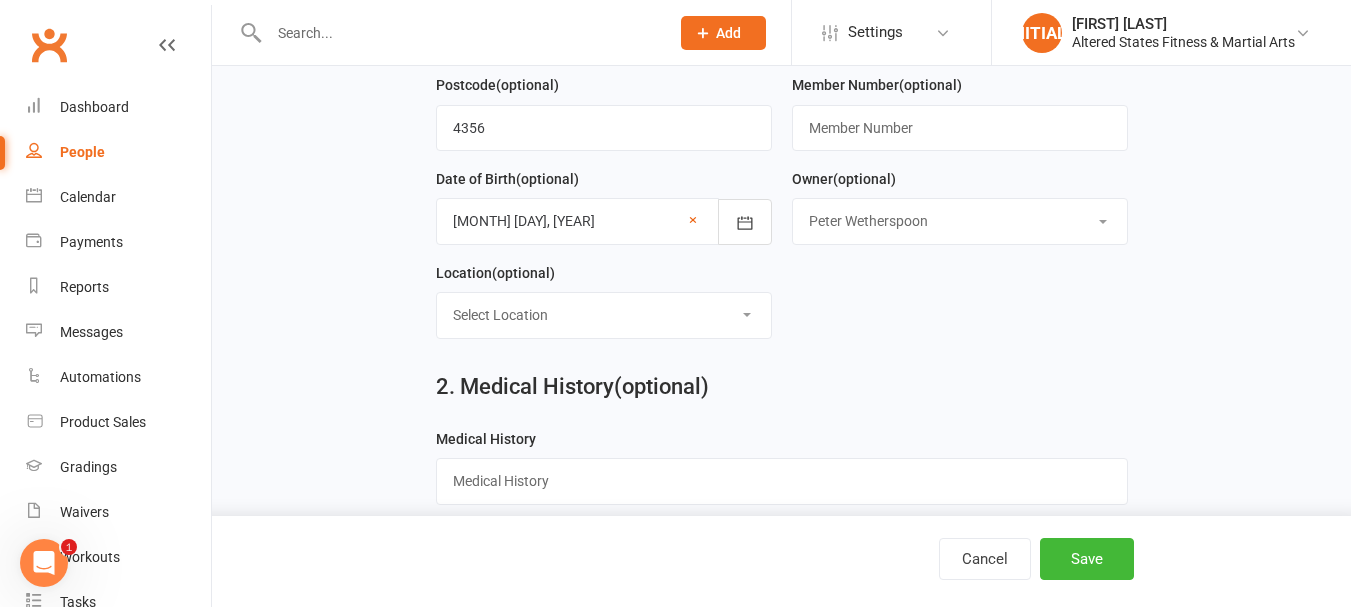 click on "Select Owner Diane Pedrazzini Peter Wetherspoon" at bounding box center (960, 221) 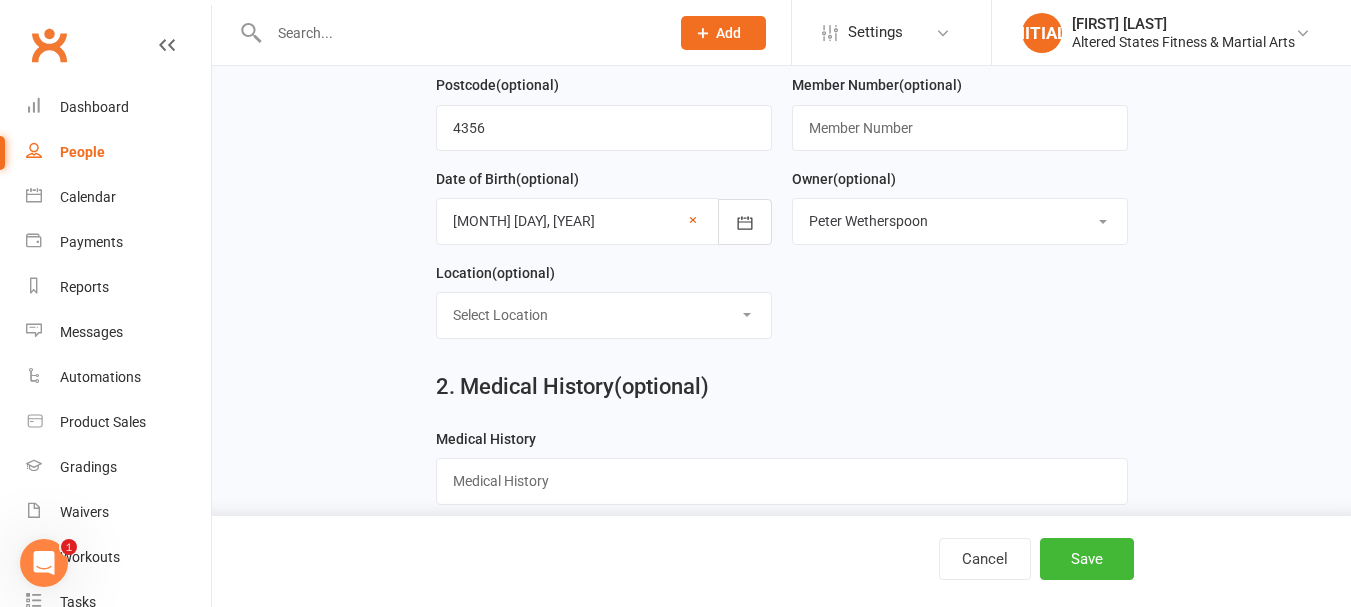 click on "Select Location Dojo Example Room (Rename me!) Privet Studio" at bounding box center (604, 315) 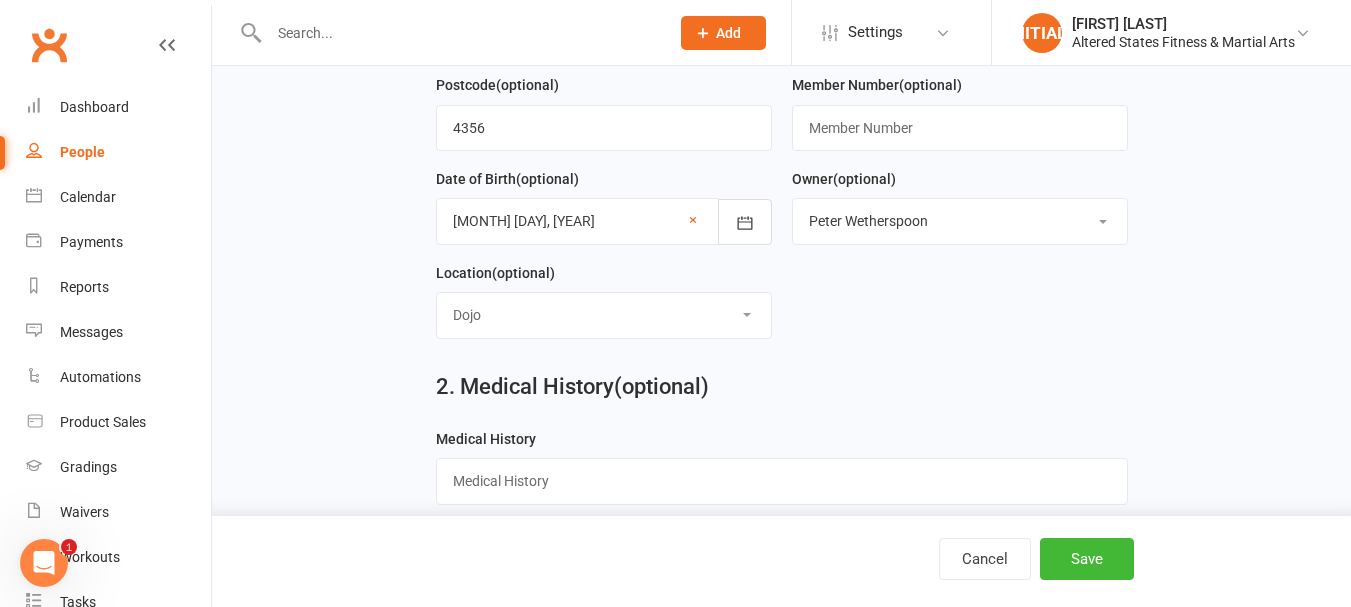 click on "Select Location Dojo Example Room (Rename me!) Privet Studio" at bounding box center (604, 315) 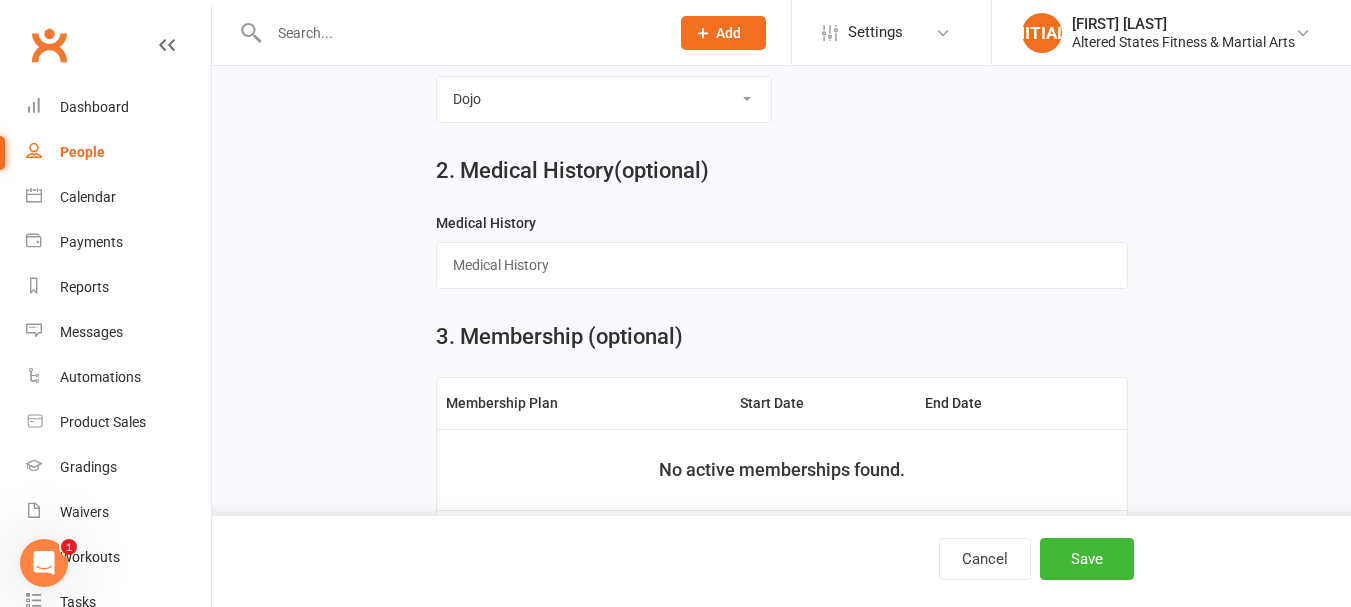scroll, scrollTop: 800, scrollLeft: 0, axis: vertical 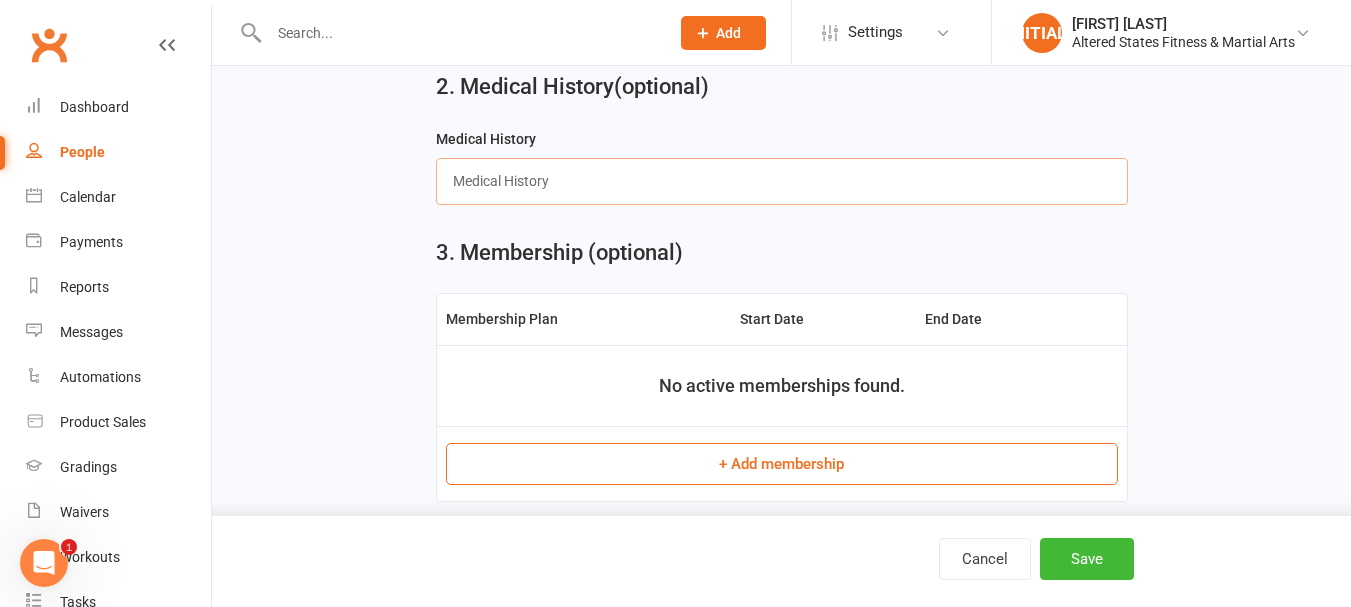 click at bounding box center (782, 181) 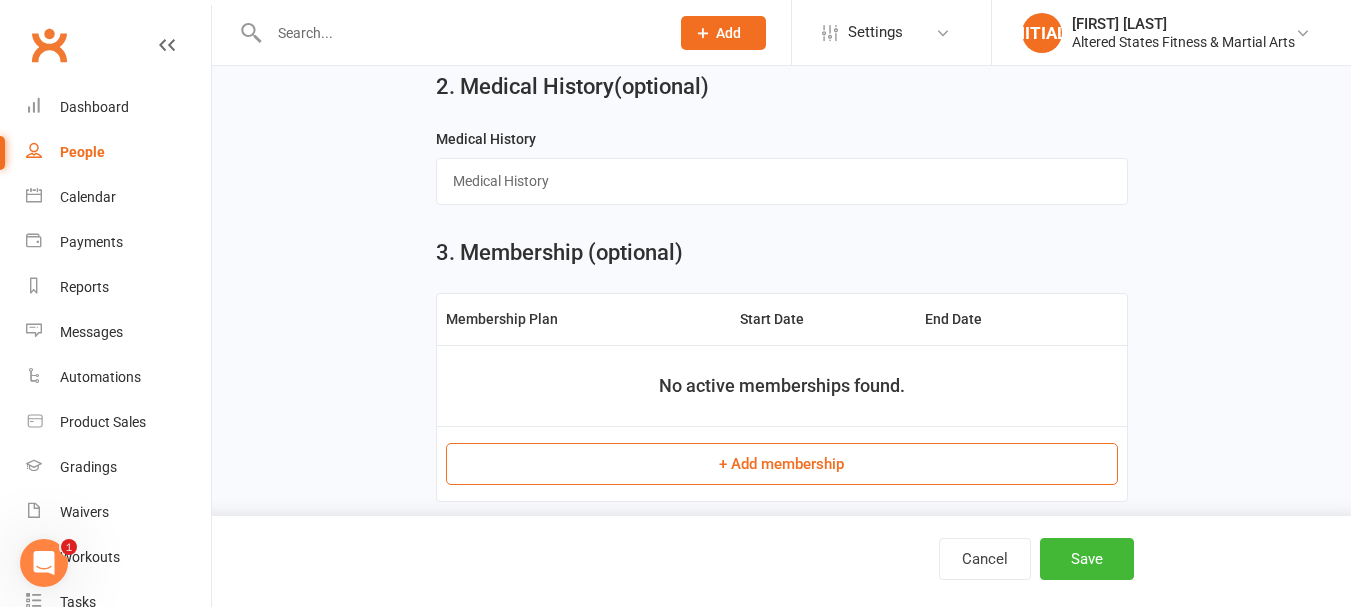 click on "1. Contact Information  Drop profile image here 300×300 Choose file
First Name  George
Last Name  Stephens
Email  clairestephens024@gmail.com
Mobile Number  (optional) 0417733180
Address (line 1)  (optional) 240 Broxburn Road
Address (line 2)  (optional)
City / Suburb  (optional) Pittsworth
State  (optional) Qld
Postcode  (optional) 4356
Member Number  (optional)
Date of Birth  (optional) 02 Mar 2016
March 2016
Sun Mon Tue Wed Thu Fri Sat
9
28
29
01
02
03
04
05
10
06
07
08
09
10
11
12
11
13
14
15
16
17
18" at bounding box center [781, 119] 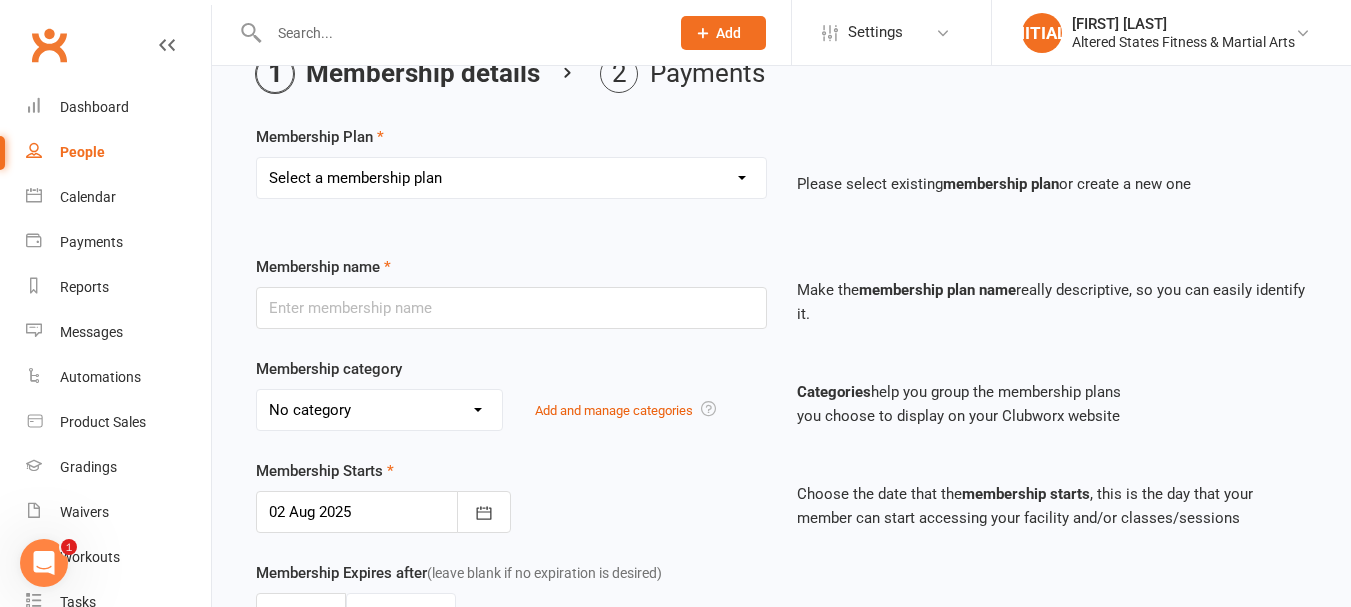 scroll, scrollTop: 100, scrollLeft: 0, axis: vertical 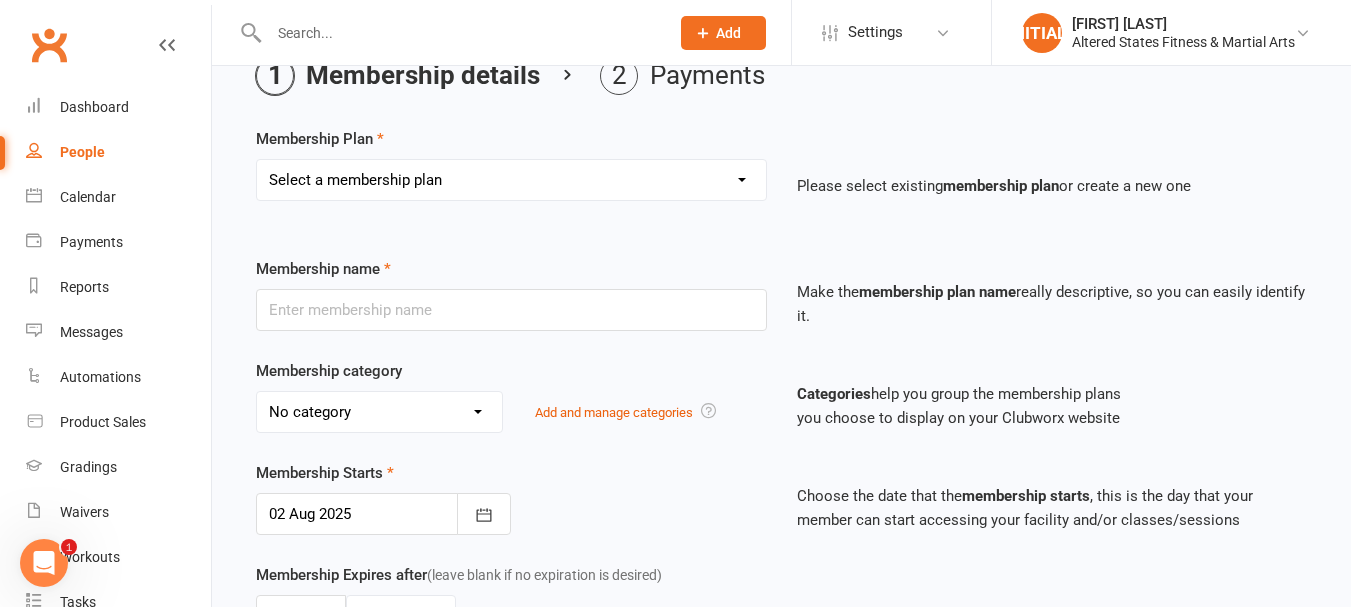 click on "Select a membership plan Create new Membership Plan 1st Student - 1 session per week - weekly payment 1st Student - 1 session per week - fortnightly payment 1st student - 1 session per week- monthly payment 1st student - 2 session per week- weekly payment 1st student - 2 session per week- fortnightly payment 1st student - 2 session per week- monthly payment 1st student - 3 session per week- weekly payment 1st Student - 3 session per week - fortnightly payment 1st Student - 3 session per week - monthly payment 2nd student - 1 session per week- weekly payment 2nd student - 1 session per week- fortnightly payment 2nd student - 1 session per week- monthly payment 2nd student - 2 session per week- weekly payment 2nd student - 2 session per week- fortnightly payment 2nd student - 2 session per week- monthly payment 2nd student - 3 session per week-weekly payment 2nd student - 3 session per week- fortnightly payment 2nd student - 3 session per week- monthly payment 3rd student - 1 session per week- weekly payment" at bounding box center (511, 180) 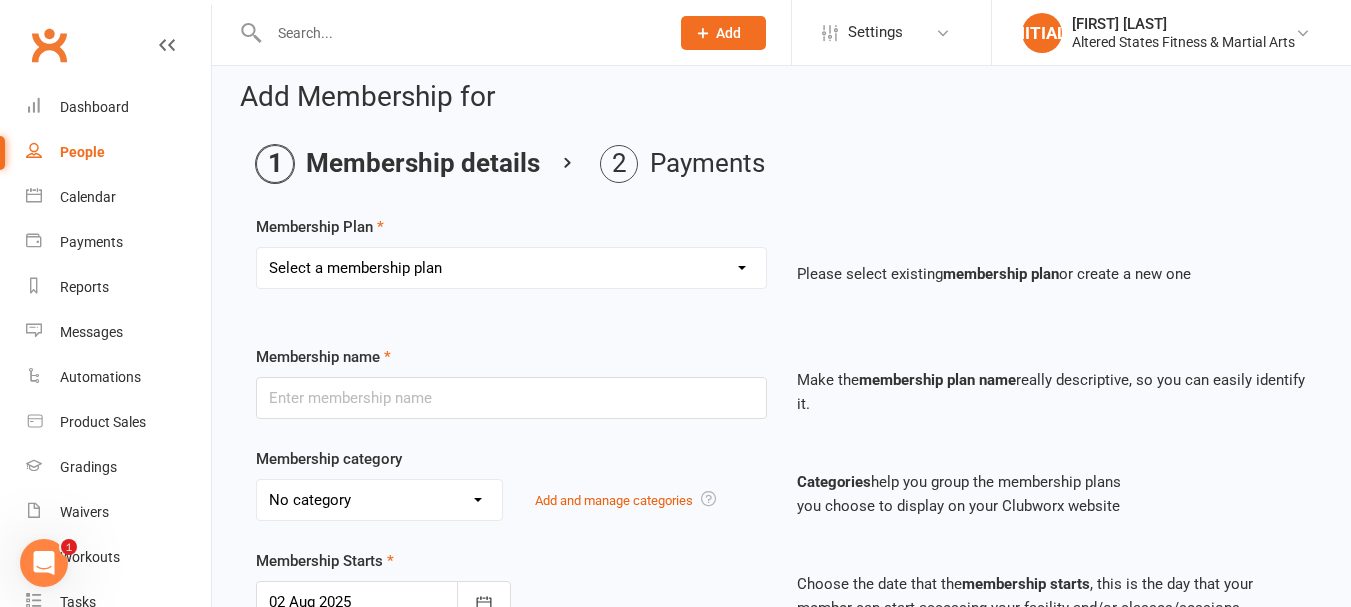 scroll, scrollTop: 0, scrollLeft: 0, axis: both 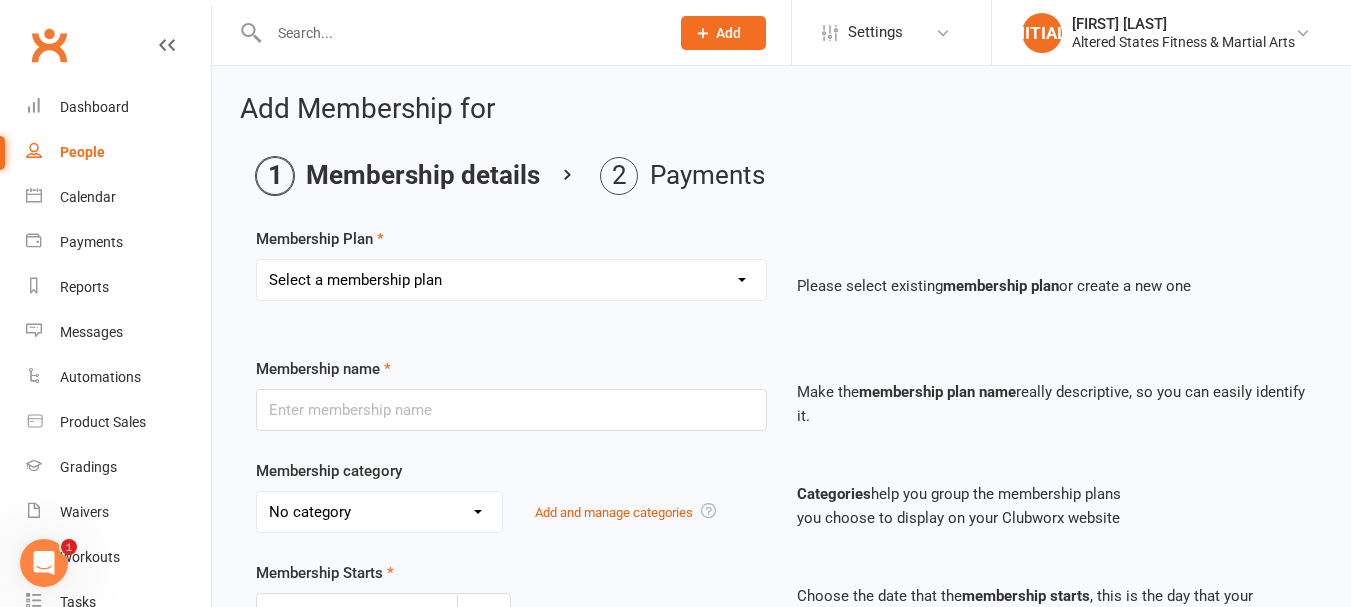 click on "Select a membership plan Create new Membership Plan 1st Student - 1 session per week - weekly payment 1st Student - 1 session per week - fortnightly payment 1st student - 1 session per week- monthly payment 1st student - 2 session per week- weekly payment 1st student - 2 session per week- fortnightly payment 1st student - 2 session per week- monthly payment 1st student - 3 session per week- weekly payment 1st Student - 3 session per week - fortnightly payment 1st Student - 3 session per week - monthly payment 2nd student - 1 session per week- weekly payment 2nd student - 1 session per week- fortnightly payment 2nd student - 1 session per week- monthly payment 2nd student - 2 session per week- weekly payment 2nd student - 2 session per week- fortnightly payment 2nd student - 2 session per week- monthly payment 2nd student - 3 session per week-weekly payment 2nd student - 3 session per week- fortnightly payment 2nd student - 3 session per week- monthly payment 3rd student - 1 session per week- weekly payment" at bounding box center (511, 280) 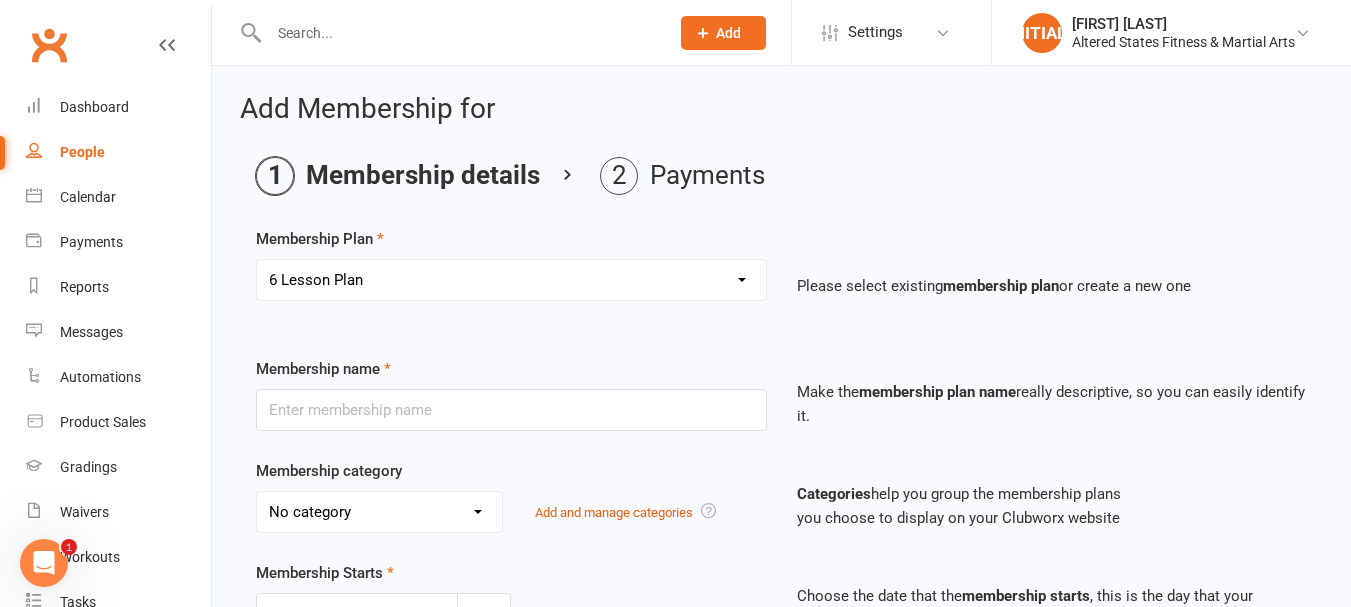 click on "Select a membership plan Create new Membership Plan 1st Student - 1 session per week - weekly payment 1st Student - 1 session per week - fortnightly payment 1st student - 1 session per week- monthly payment 1st student - 2 session per week- weekly payment 1st student - 2 session per week- fortnightly payment 1st student - 2 session per week- monthly payment 1st student - 3 session per week- weekly payment 1st Student - 3 session per week - fortnightly payment 1st Student - 3 session per week - monthly payment 2nd student - 1 session per week- weekly payment 2nd student - 1 session per week- fortnightly payment 2nd student - 1 session per week- monthly payment 2nd student - 2 session per week- weekly payment 2nd student - 2 session per week- fortnightly payment 2nd student - 2 session per week- monthly payment 2nd student - 3 session per week-weekly payment 2nd student - 3 session per week- fortnightly payment 2nd student - 3 session per week- monthly payment 3rd student - 1 session per week- weekly payment" at bounding box center (511, 280) 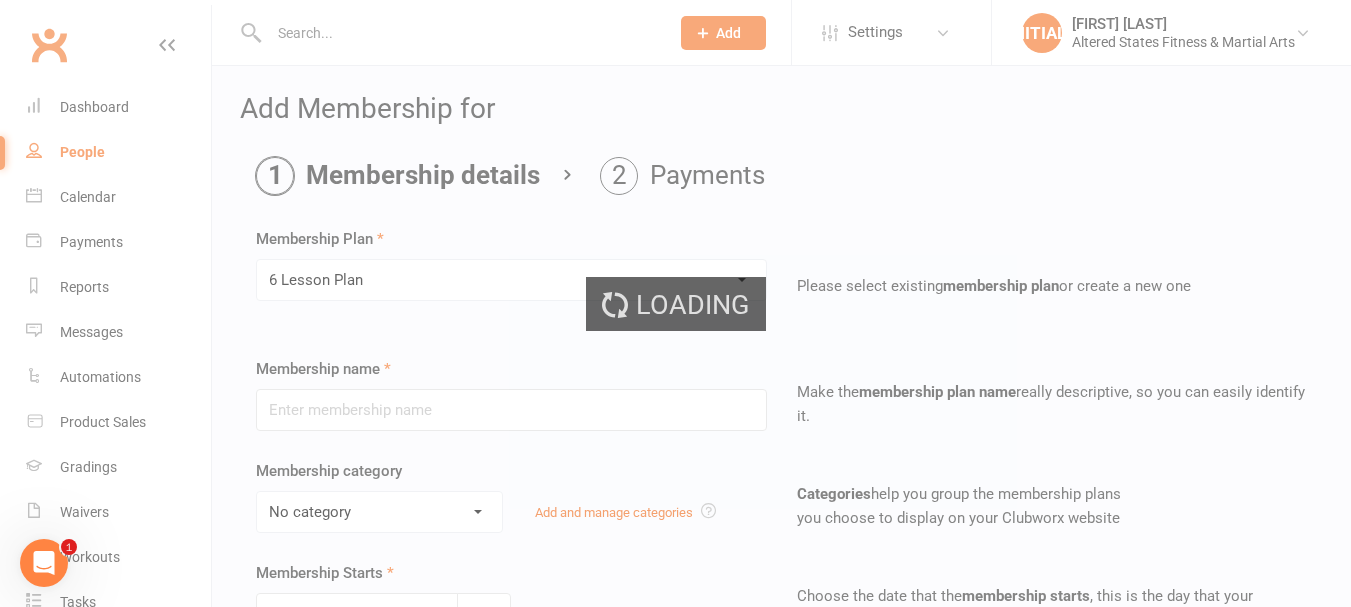 type on "6 Lesson Plan" 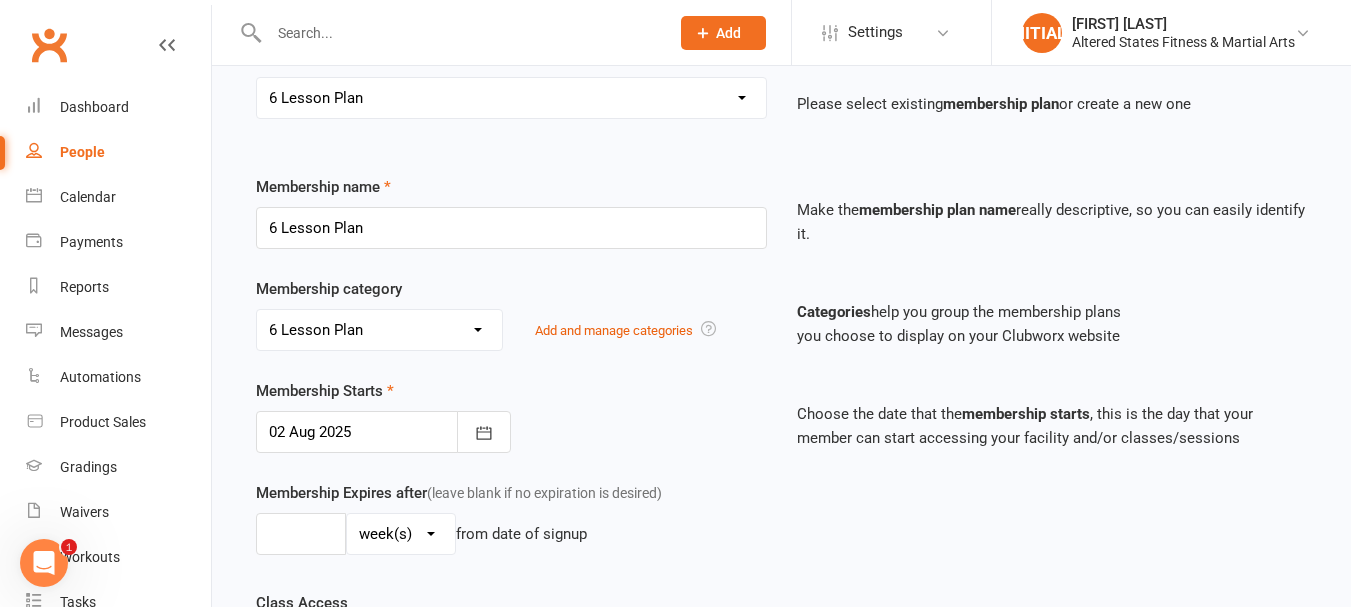 scroll, scrollTop: 200, scrollLeft: 0, axis: vertical 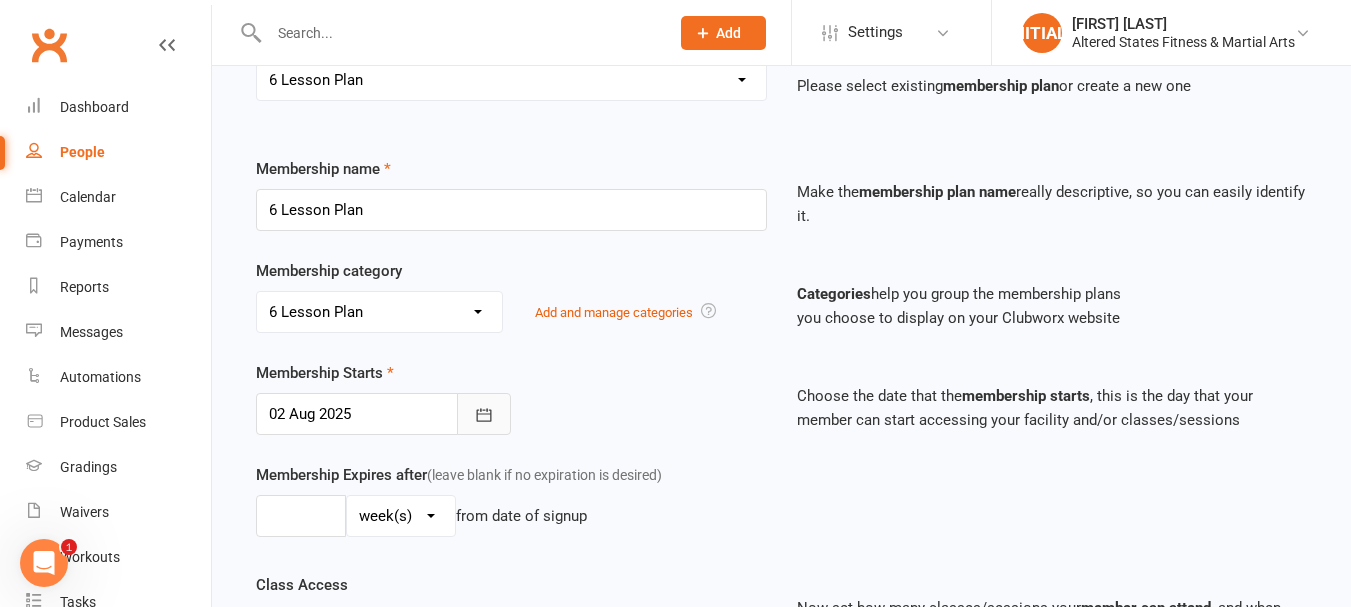 click 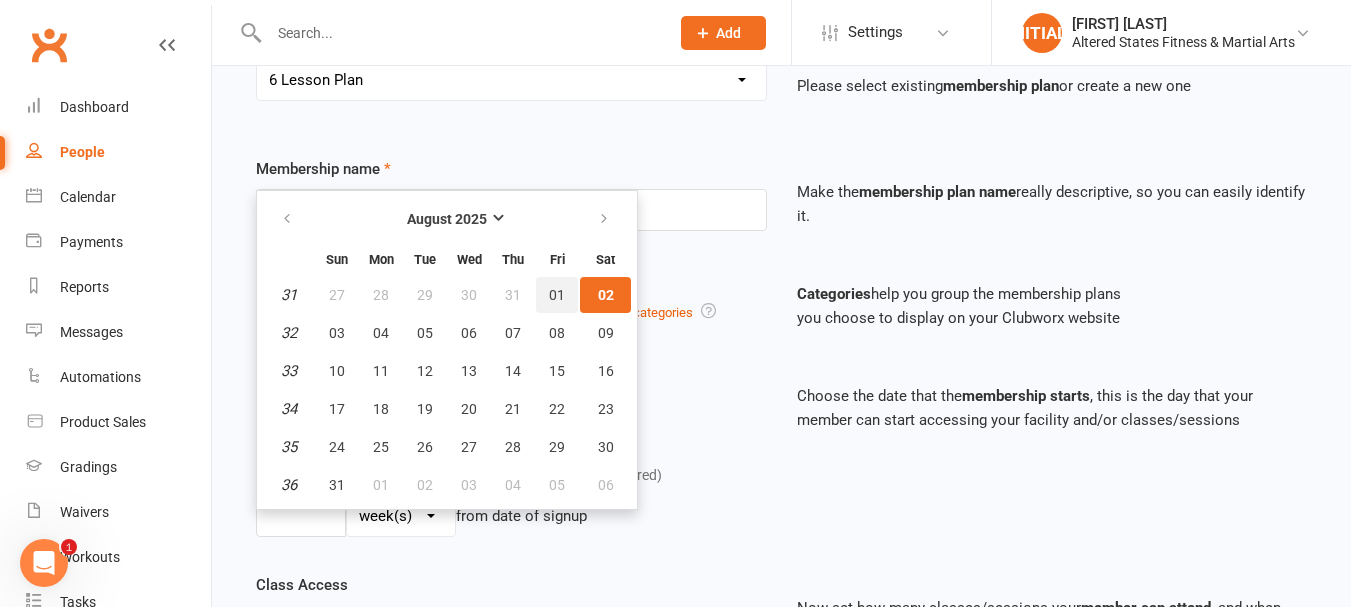 click on "01" at bounding box center [557, 295] 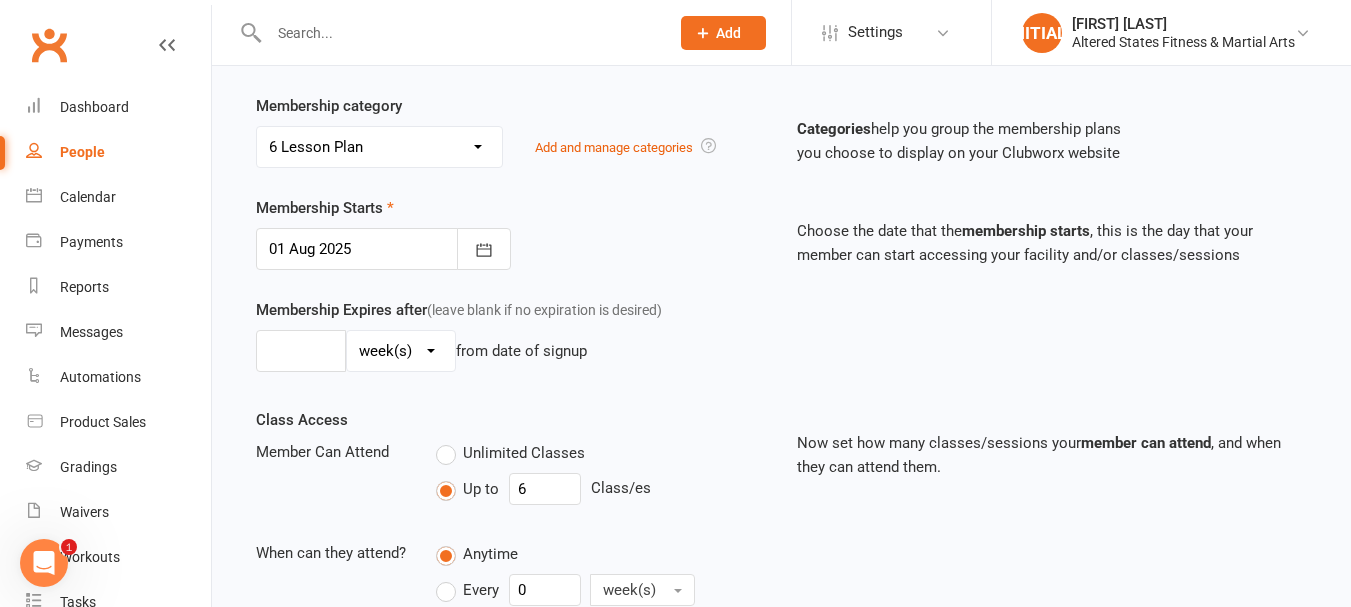 scroll, scrollTop: 400, scrollLeft: 0, axis: vertical 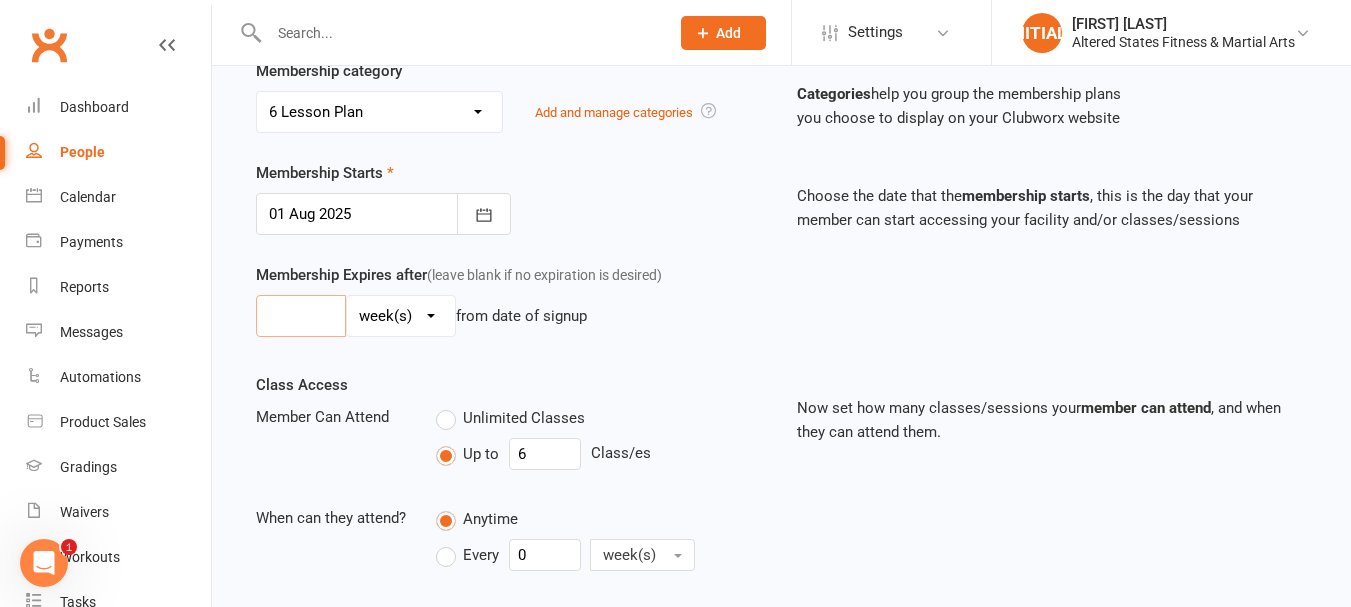 click at bounding box center (301, 316) 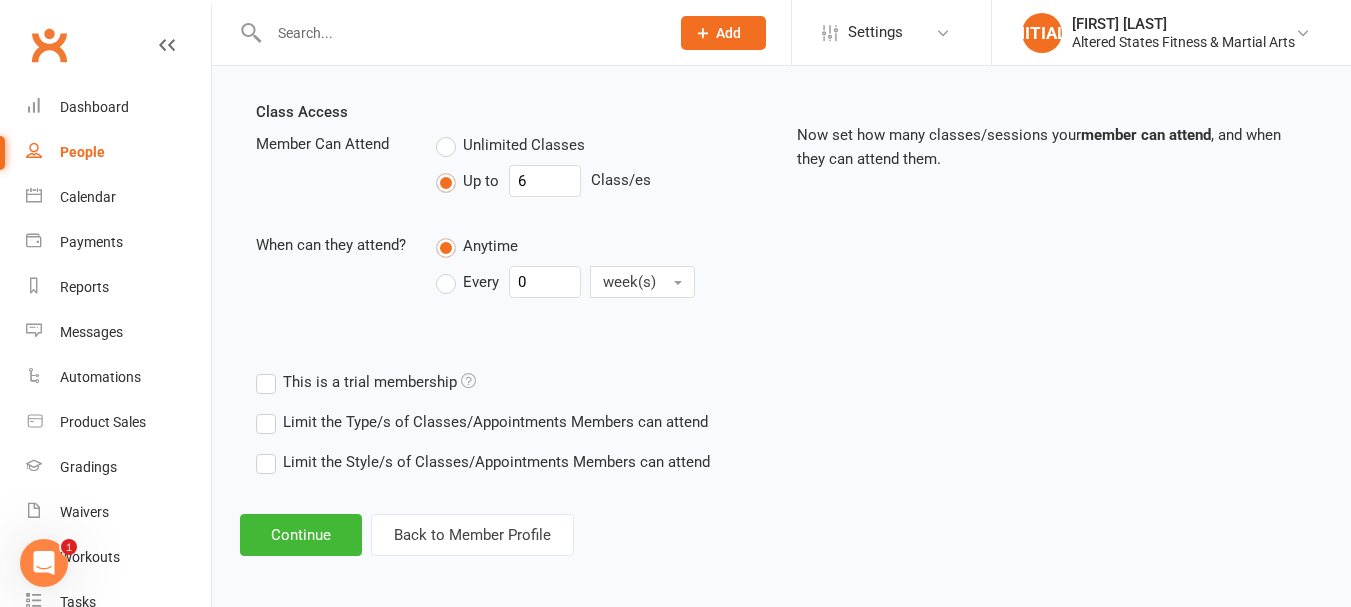 scroll, scrollTop: 679, scrollLeft: 0, axis: vertical 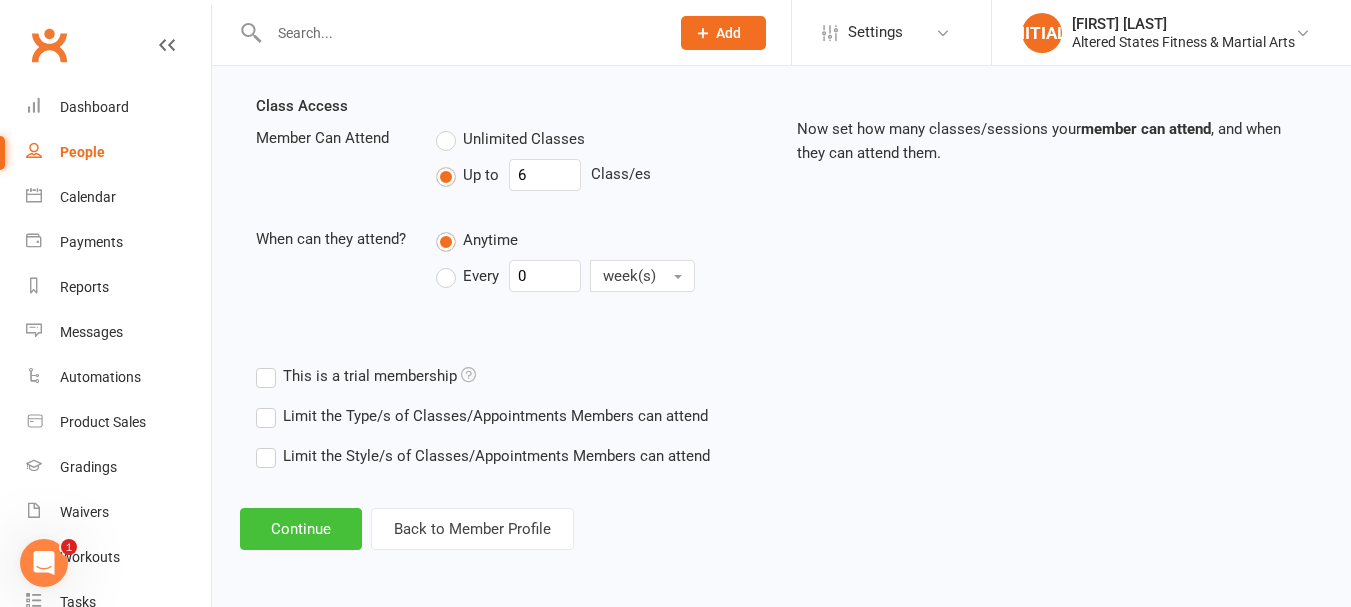 type on "2" 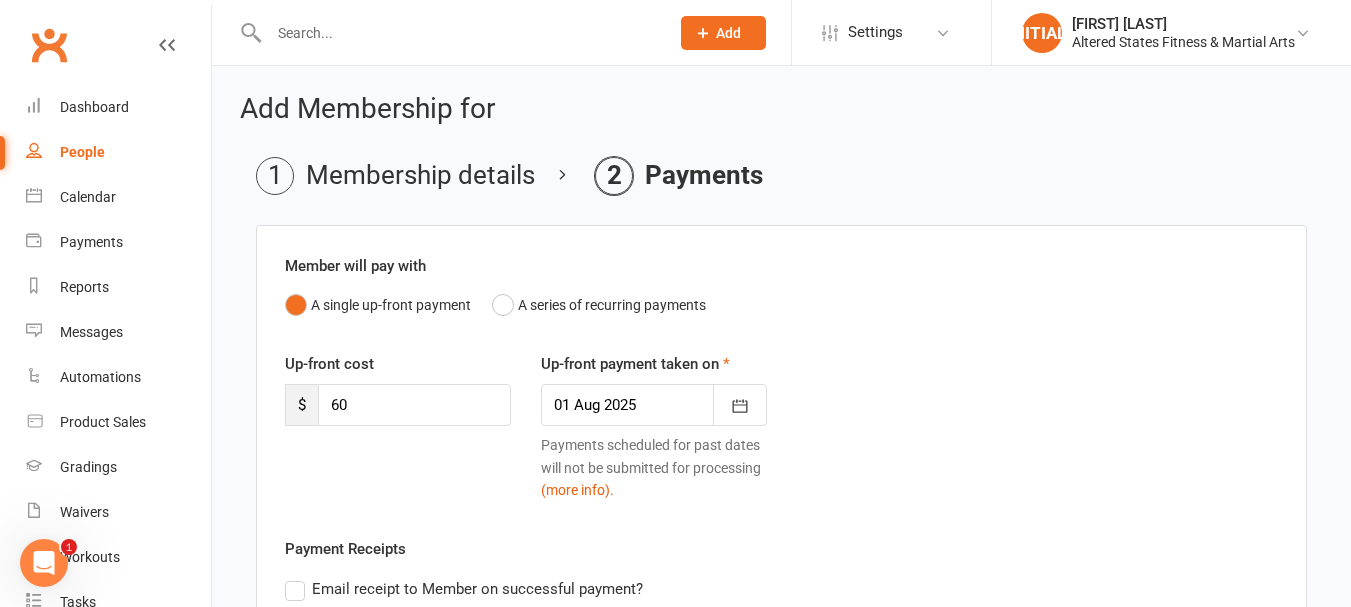 scroll, scrollTop: 100, scrollLeft: 0, axis: vertical 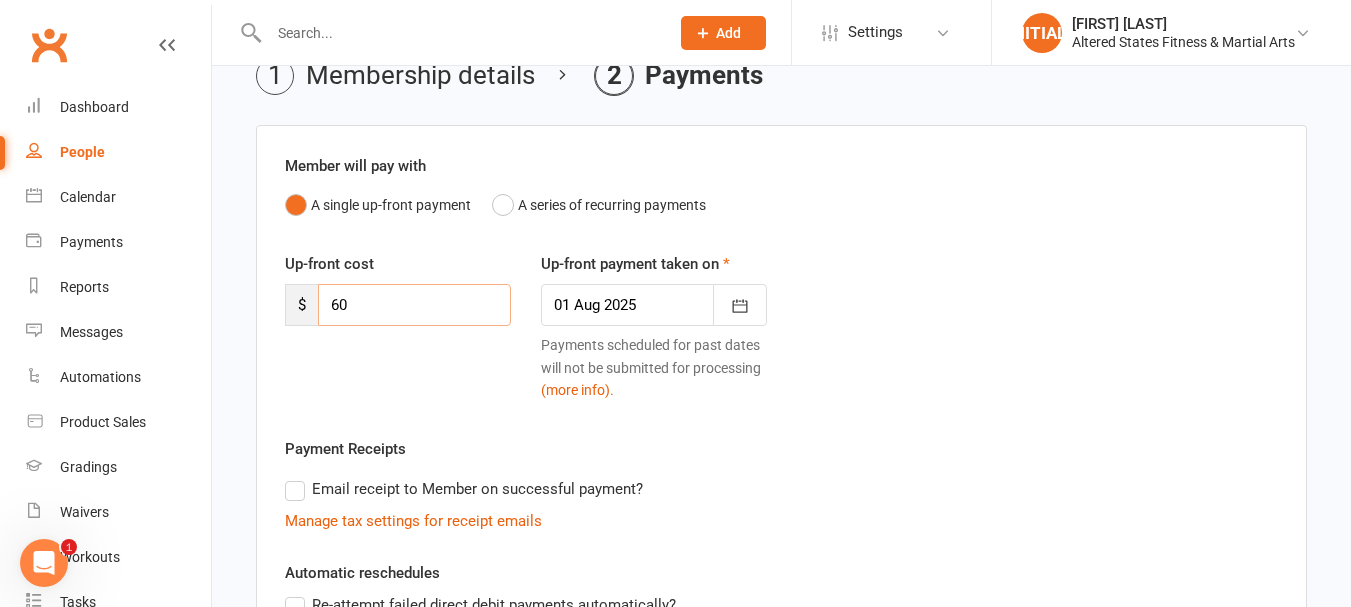 drag, startPoint x: 338, startPoint y: 313, endPoint x: 320, endPoint y: 313, distance: 18 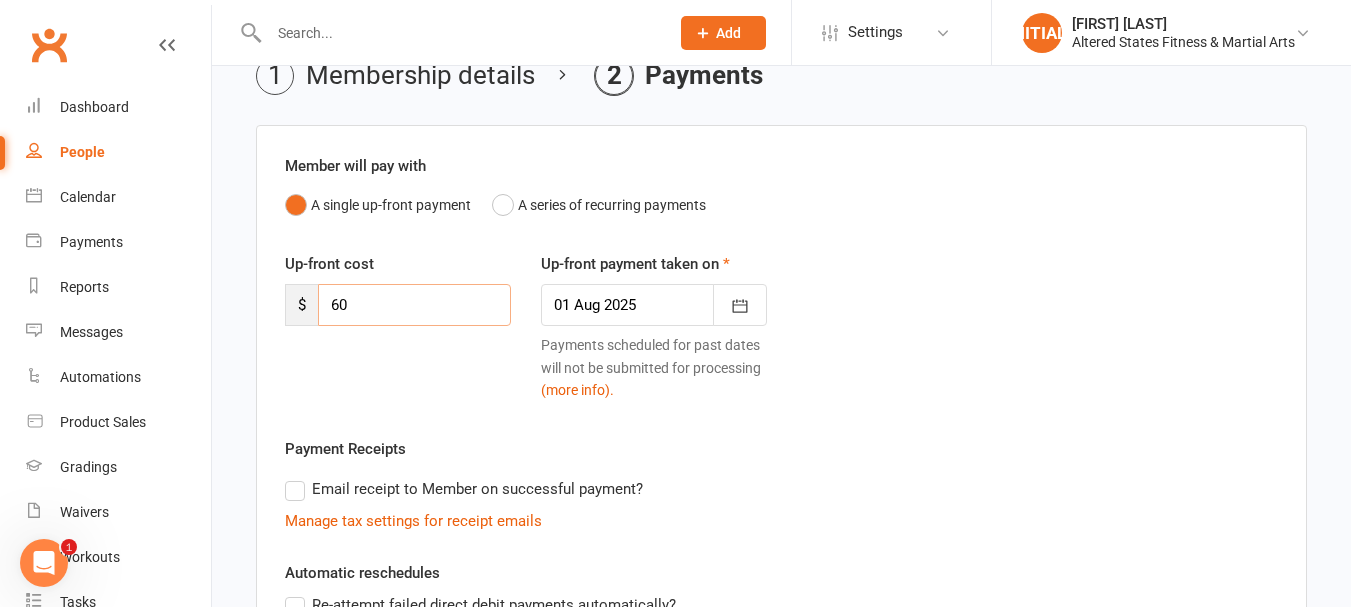 click on "60" at bounding box center [414, 305] 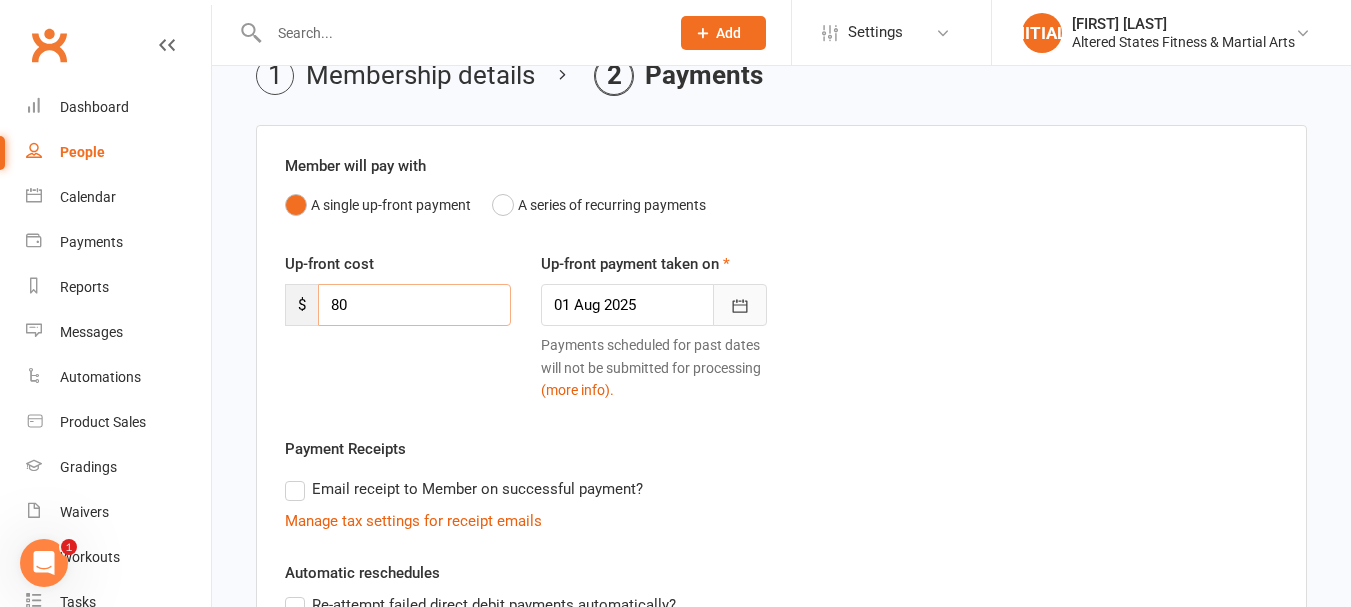 type on "80" 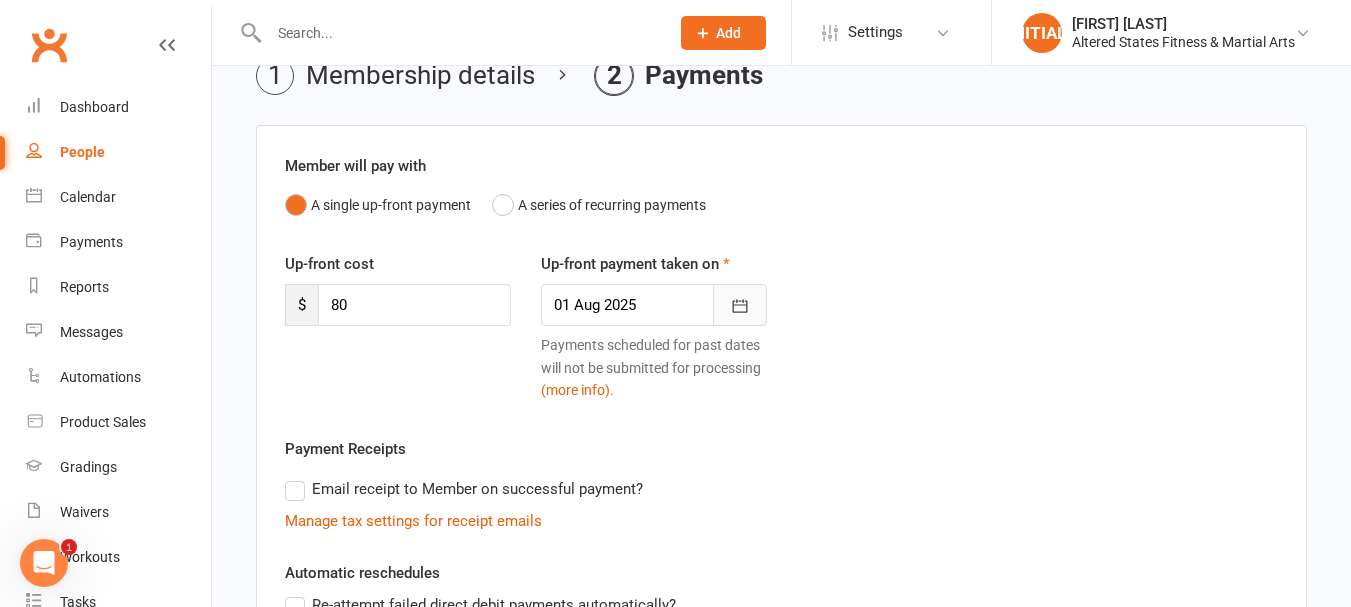 click 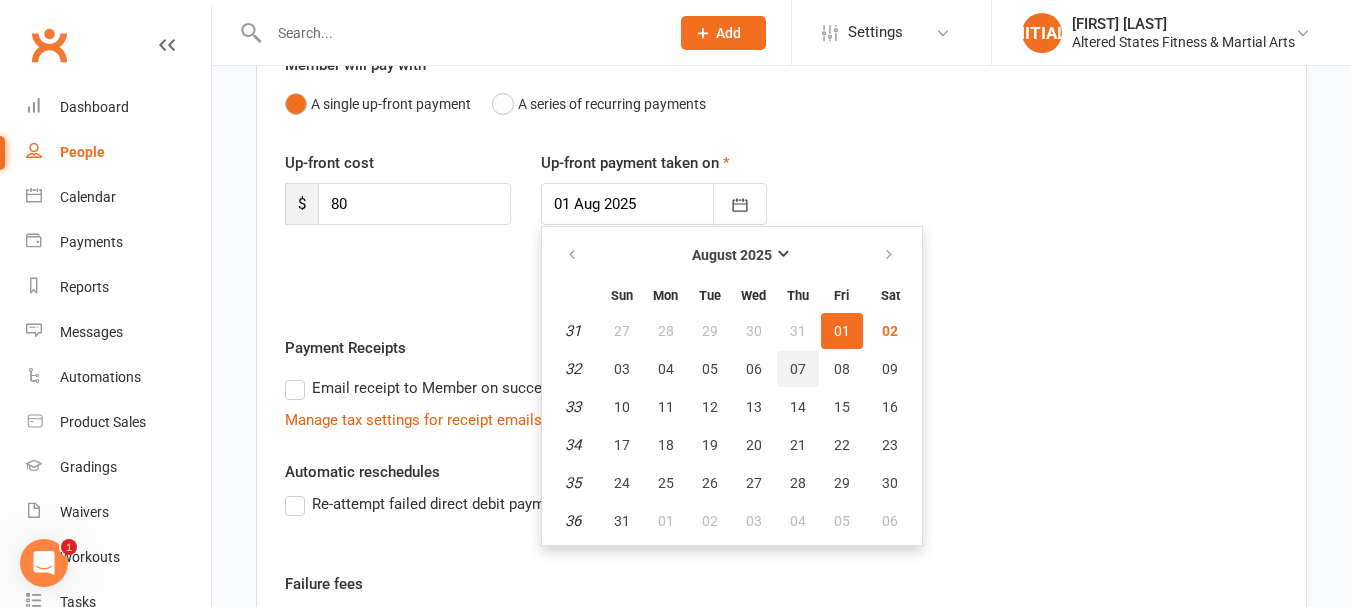 scroll, scrollTop: 236, scrollLeft: 0, axis: vertical 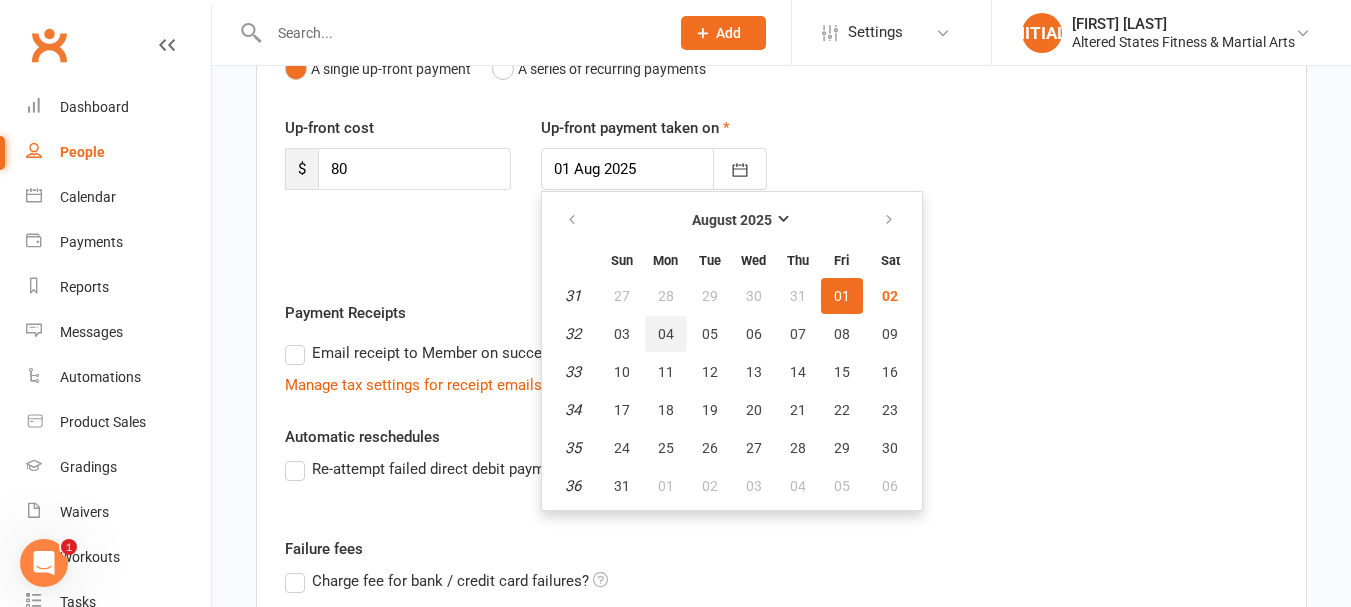 click on "04" at bounding box center [666, 334] 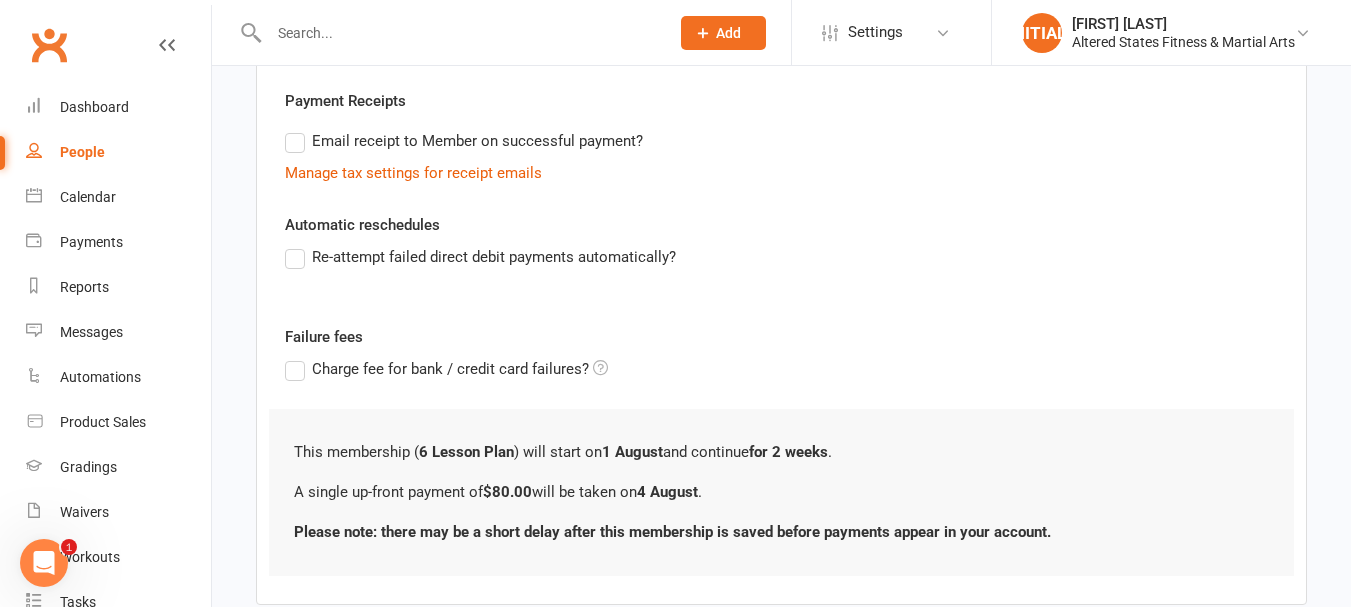 scroll, scrollTop: 400, scrollLeft: 0, axis: vertical 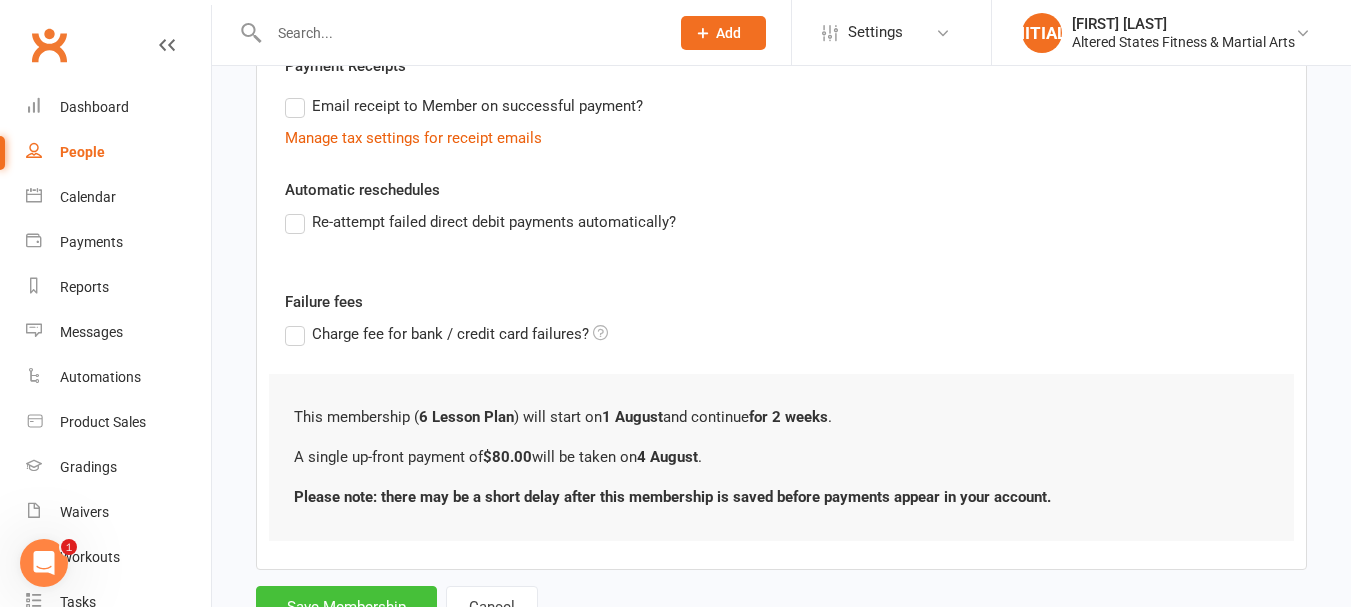 click on "Save Membership" at bounding box center (346, 607) 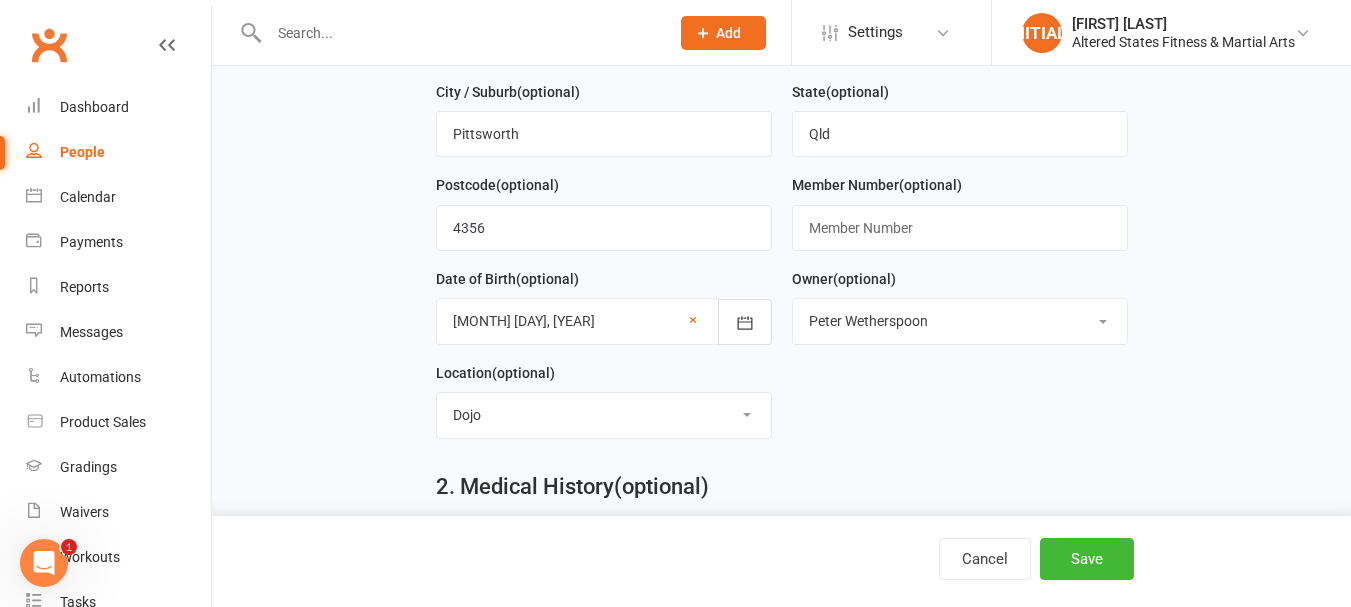 scroll, scrollTop: 1029, scrollLeft: 0, axis: vertical 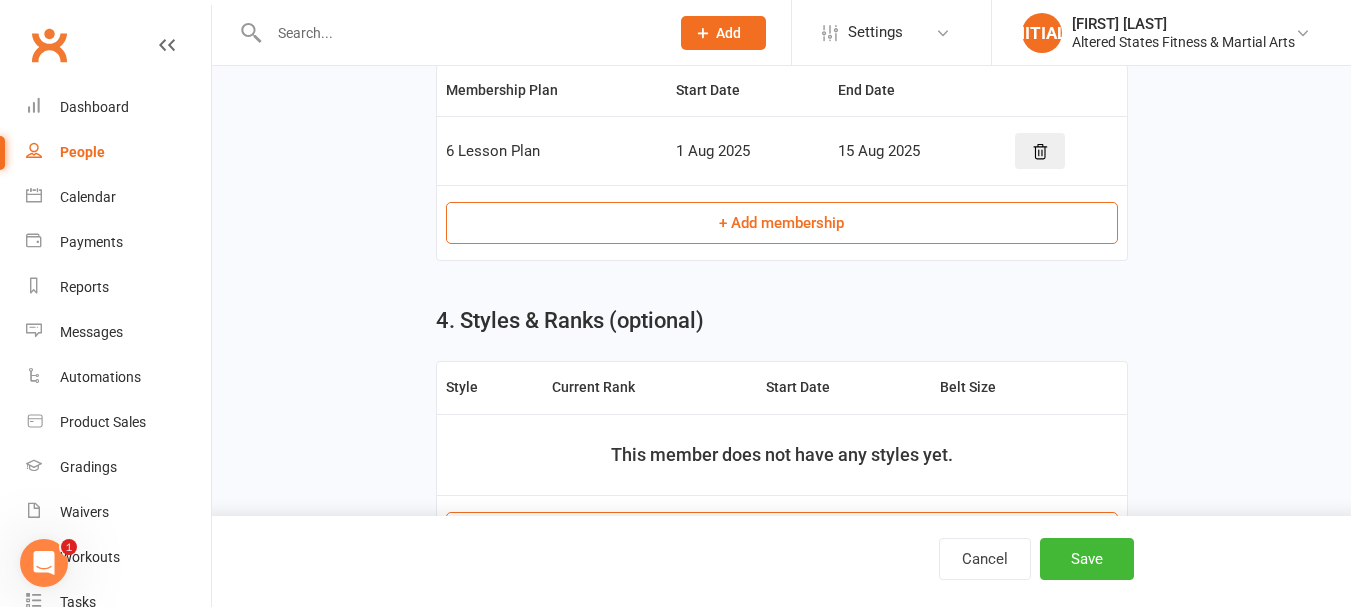 click on "+ Add membership" at bounding box center [782, 223] 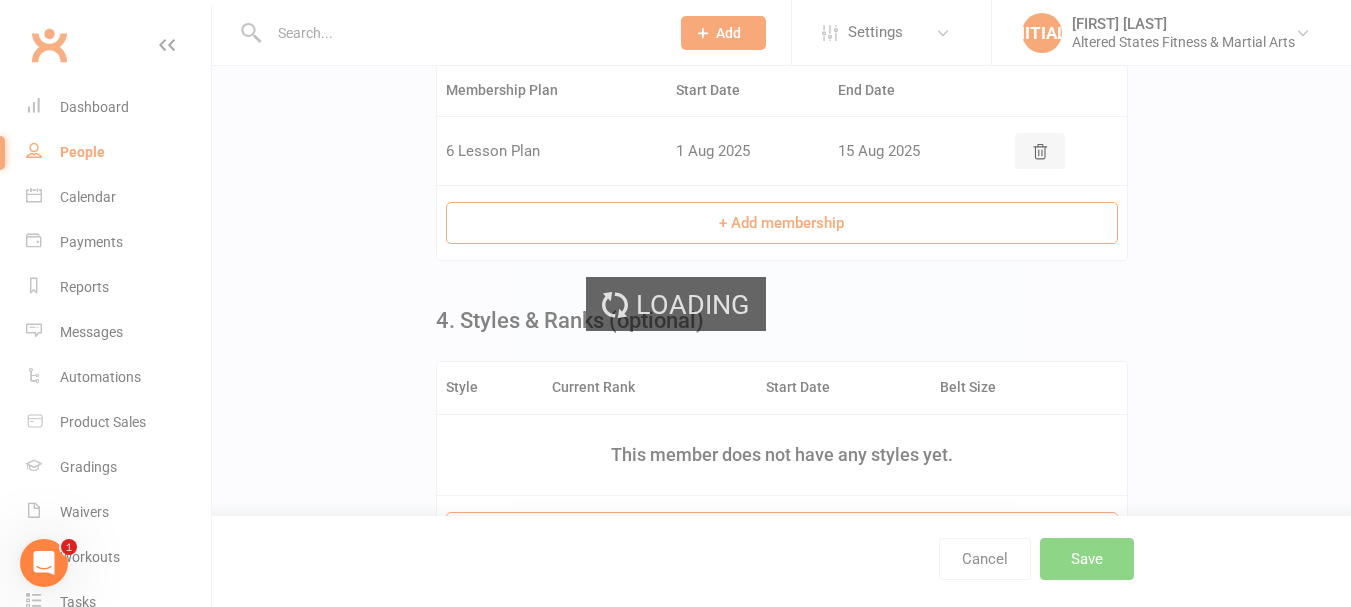 scroll, scrollTop: 0, scrollLeft: 0, axis: both 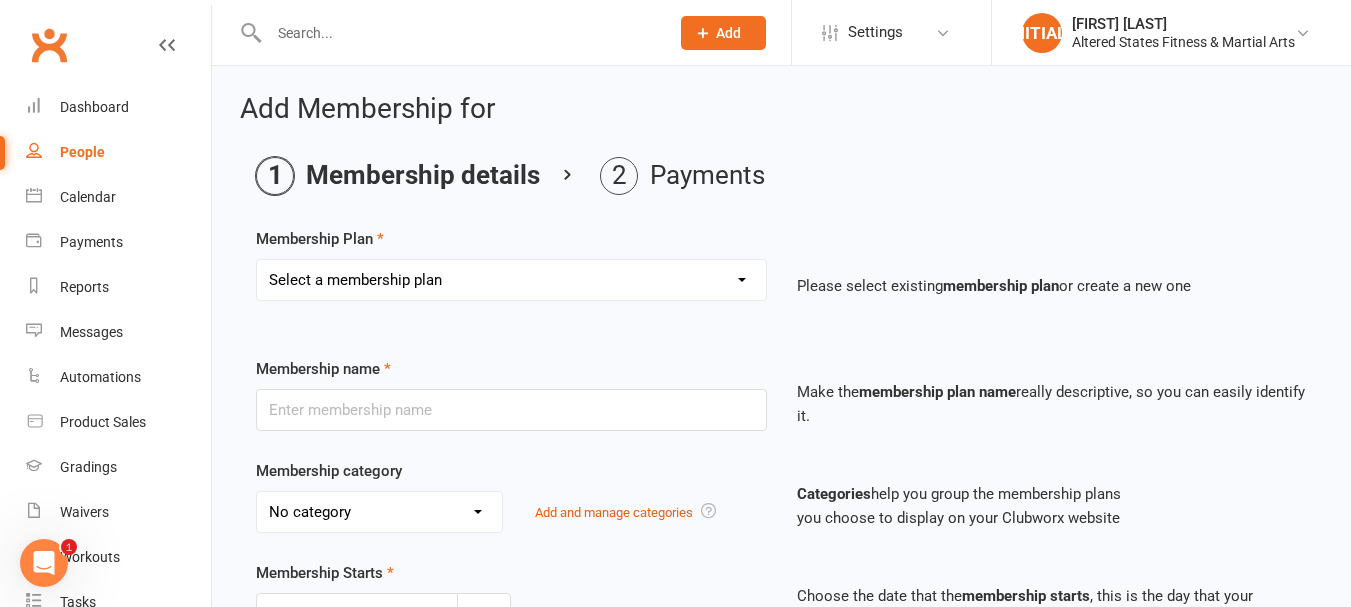 click on "Select a membership plan Create new Membership Plan 1st Student - 1 session per week - weekly payment 1st Student - 1 session per week - fortnightly payment 1st student - 1 session per week- monthly payment 1st student - 2 session per week- weekly payment 1st student - 2 session per week- fortnightly payment 1st student - 2 session per week- monthly payment 1st student - 3 session per week- weekly payment 1st Student - 3 session per week - fortnightly payment 1st Student - 3 session per week - monthly payment 2nd student - 1 session per week- weekly payment 2nd student - 1 session per week- fortnightly payment 2nd student - 1 session per week- monthly payment 2nd student - 2 session per week- weekly payment 2nd student - 2 session per week- fortnightly payment 2nd student - 2 session per week- monthly payment 2nd student - 3 session per week-weekly payment 2nd student - 3 session per week- fortnightly payment 2nd student - 3 session per week- monthly payment 3rd student - 1 session per week- weekly payment" at bounding box center (511, 280) 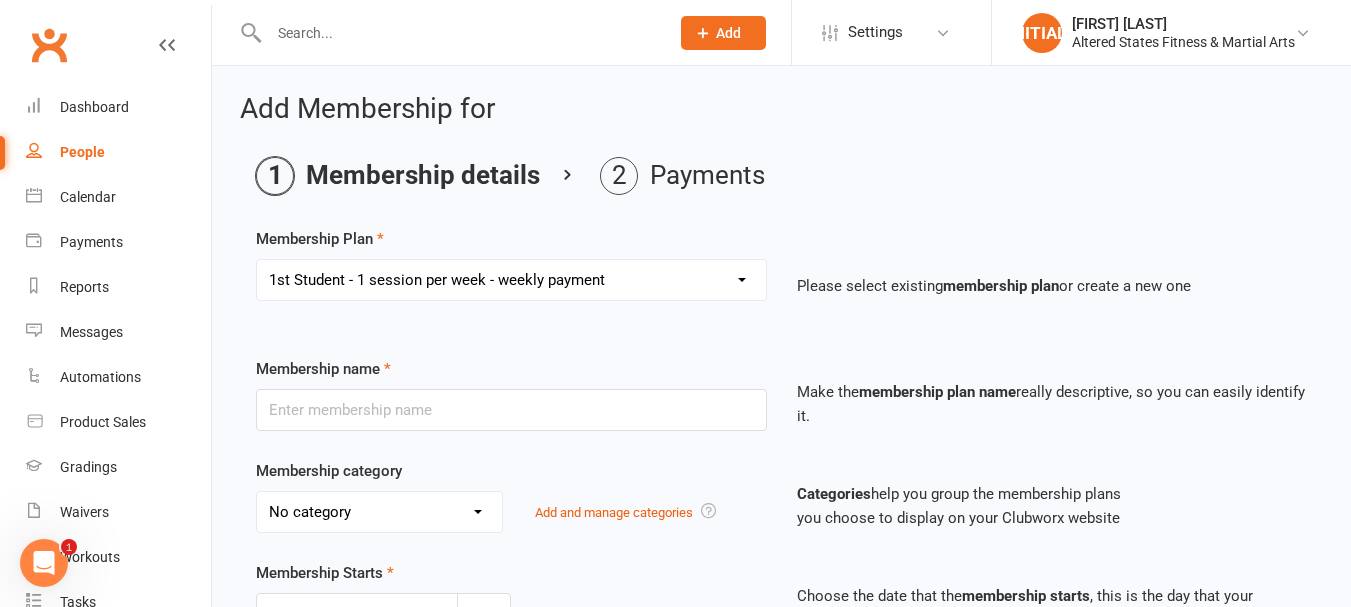 click on "Select a membership plan Create new Membership Plan 1st Student - 1 session per week - weekly payment 1st Student - 1 session per week - fortnightly payment 1st student - 1 session per week- monthly payment 1st student - 2 session per week- weekly payment 1st student - 2 session per week- fortnightly payment 1st student - 2 session per week- monthly payment 1st student - 3 session per week- weekly payment 1st Student - 3 session per week - fortnightly payment 1st Student - 3 session per week - monthly payment 2nd student - 1 session per week- weekly payment 2nd student - 1 session per week- fortnightly payment 2nd student - 1 session per week- monthly payment 2nd student - 2 session per week- weekly payment 2nd student - 2 session per week- fortnightly payment 2nd student - 2 session per week- monthly payment 2nd student - 3 session per week-weekly payment 2nd student - 3 session per week- fortnightly payment 2nd student - 3 session per week- monthly payment 3rd student - 1 session per week- weekly payment" at bounding box center [511, 280] 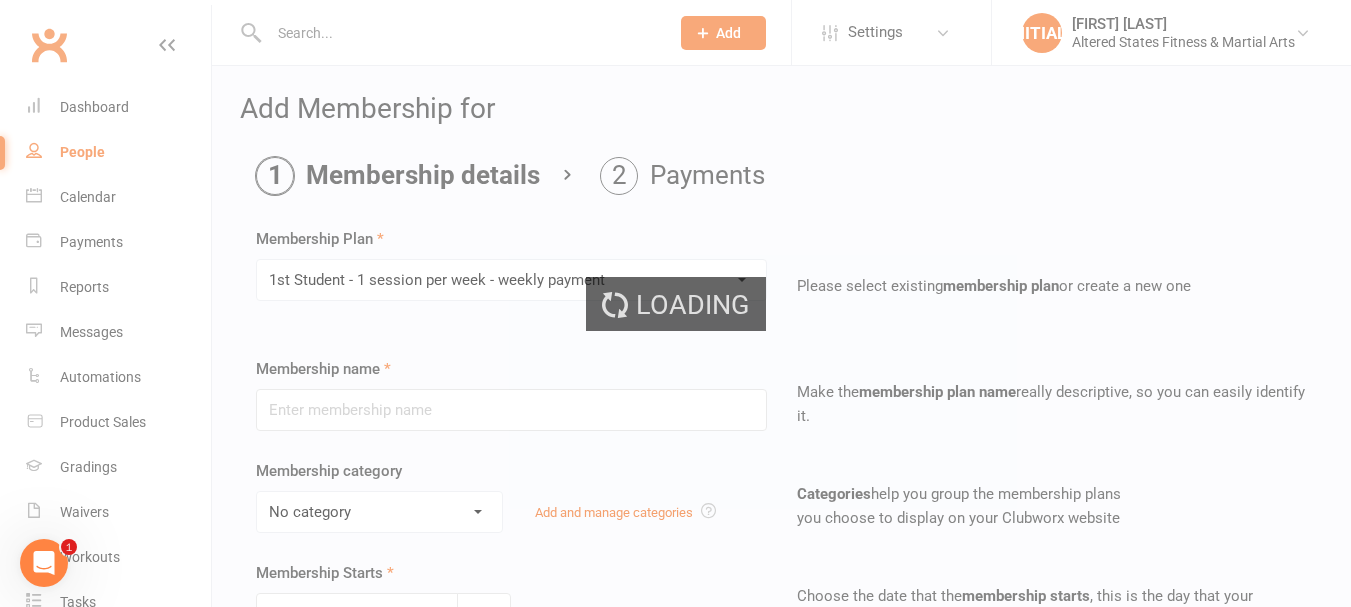 type on "1st Student - 1 session per week - weekly payment" 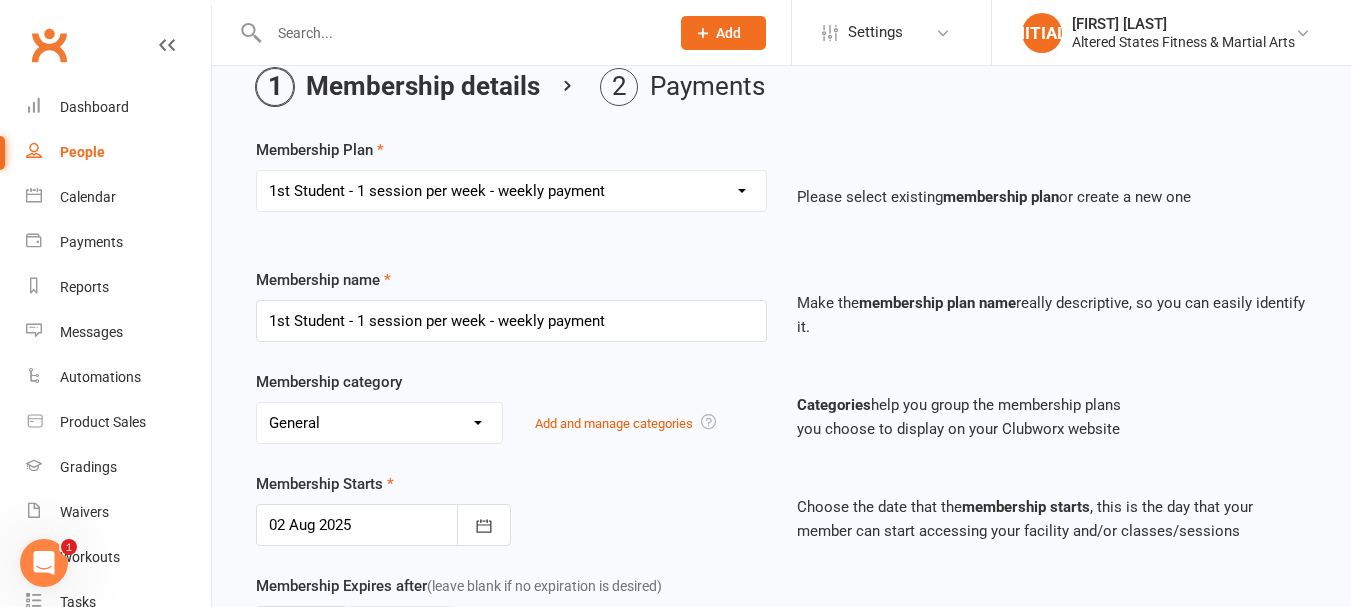 scroll, scrollTop: 300, scrollLeft: 0, axis: vertical 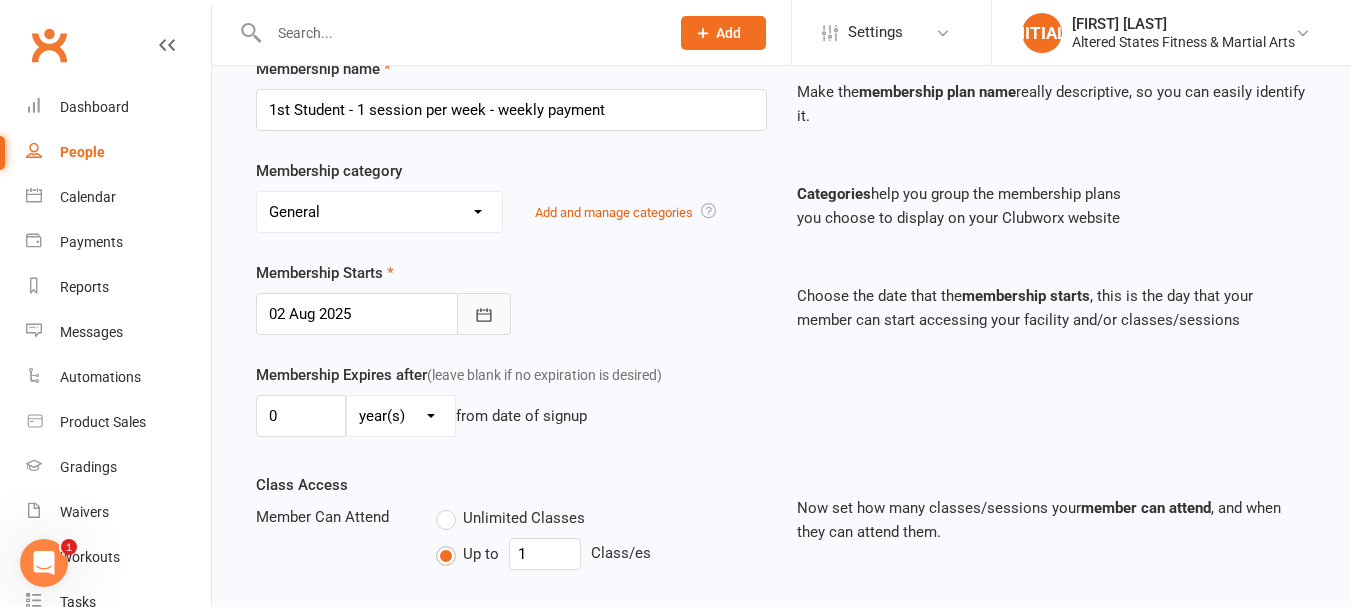 click 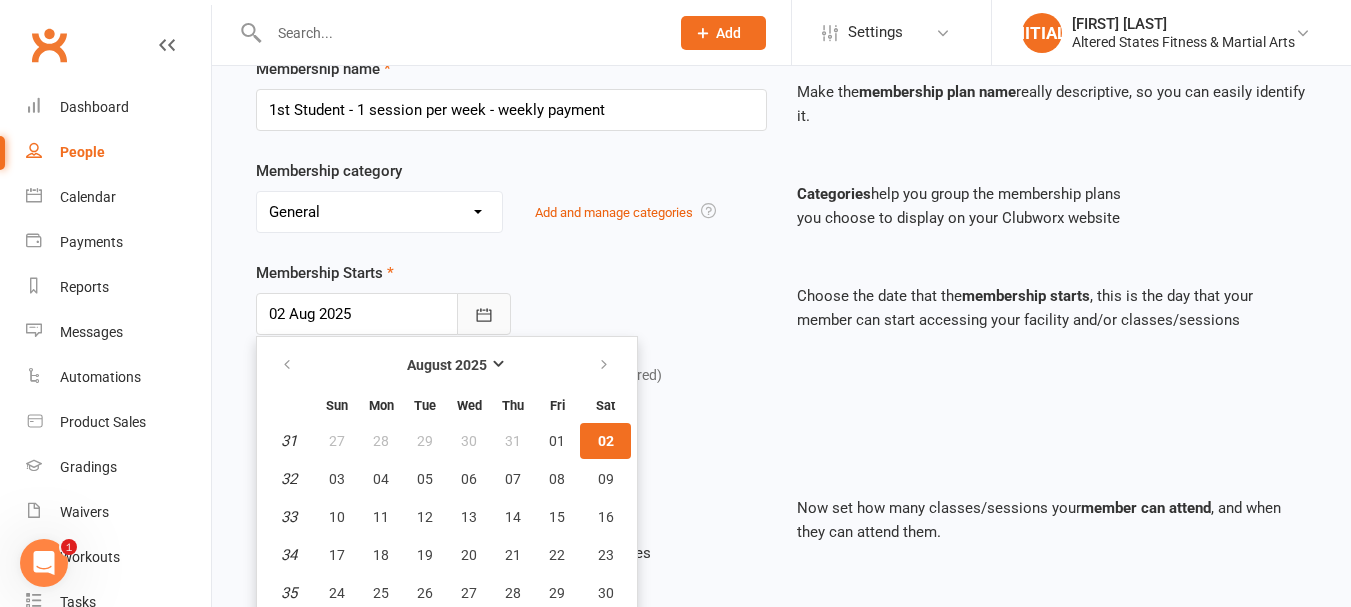 scroll, scrollTop: 344, scrollLeft: 0, axis: vertical 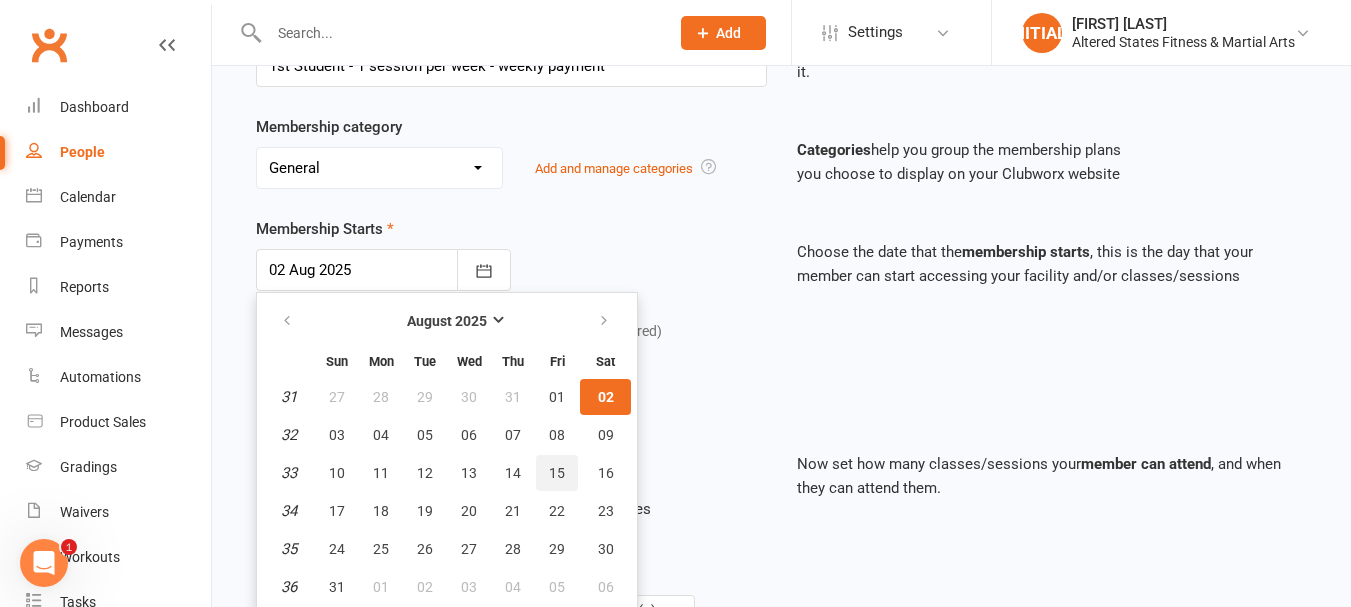 click on "15" at bounding box center [557, 473] 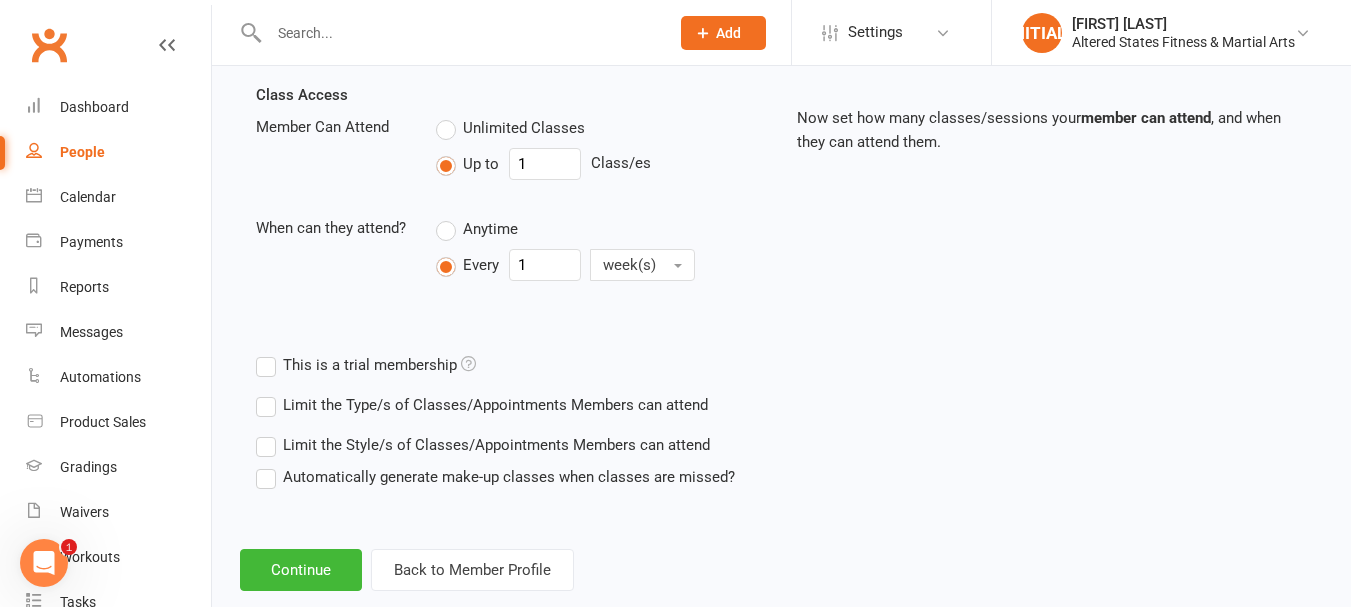 scroll, scrollTop: 731, scrollLeft: 0, axis: vertical 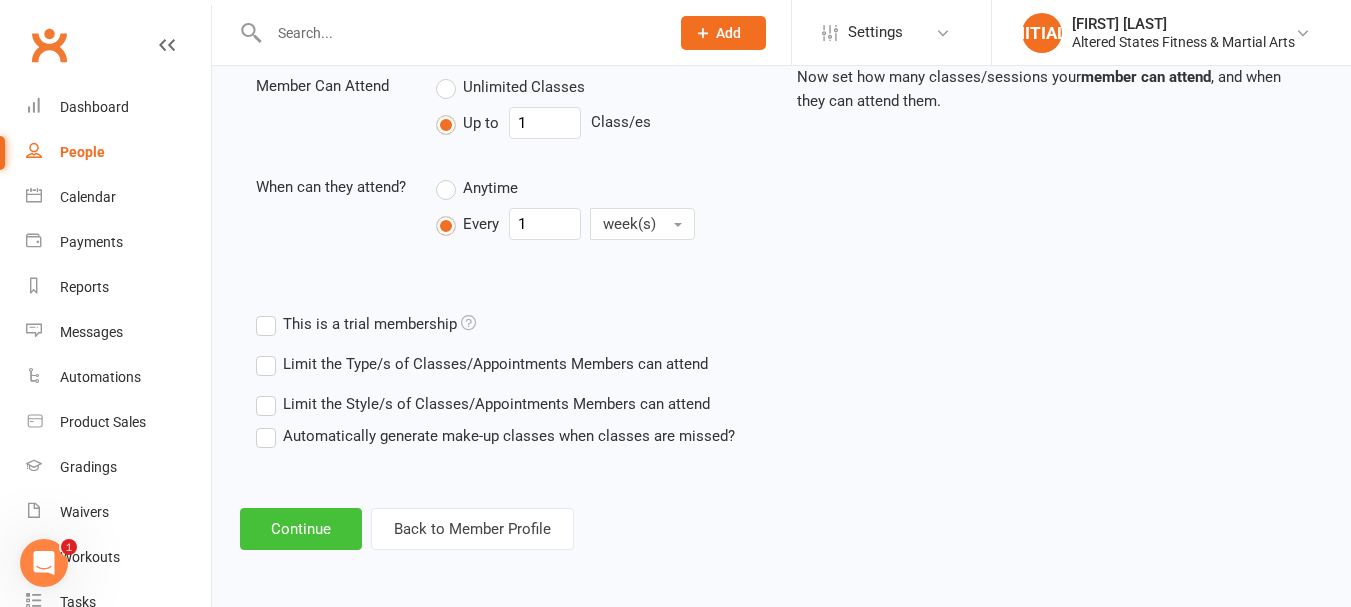 click on "Continue" at bounding box center [301, 529] 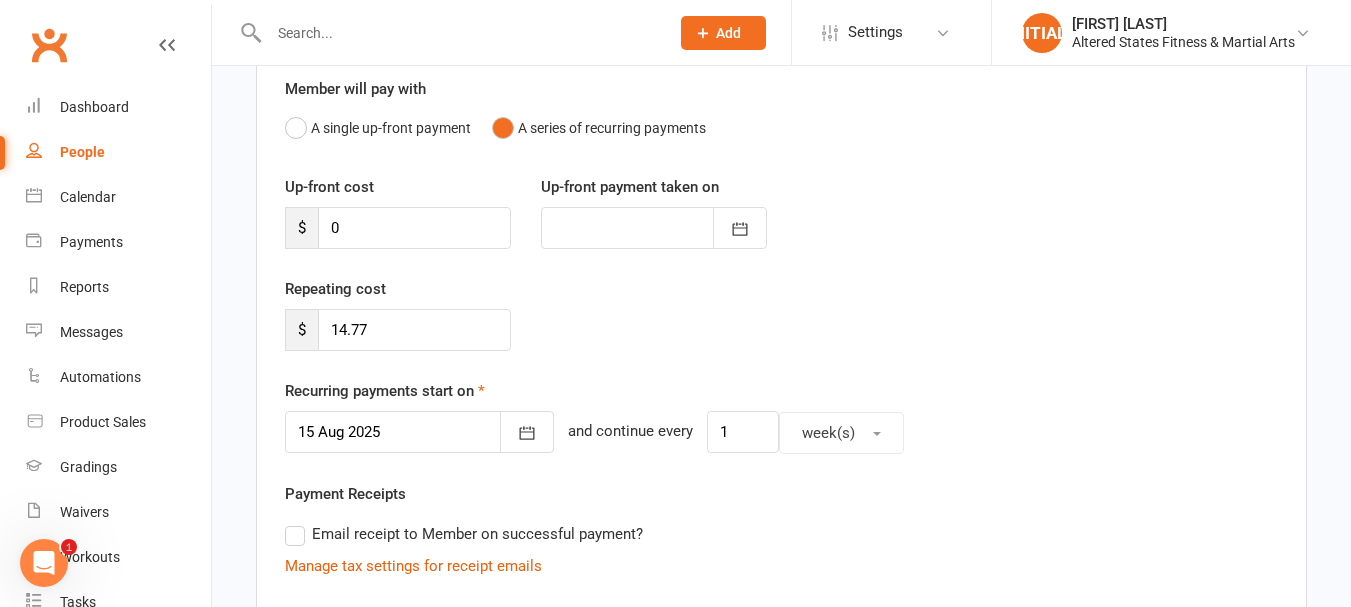 scroll, scrollTop: 200, scrollLeft: 0, axis: vertical 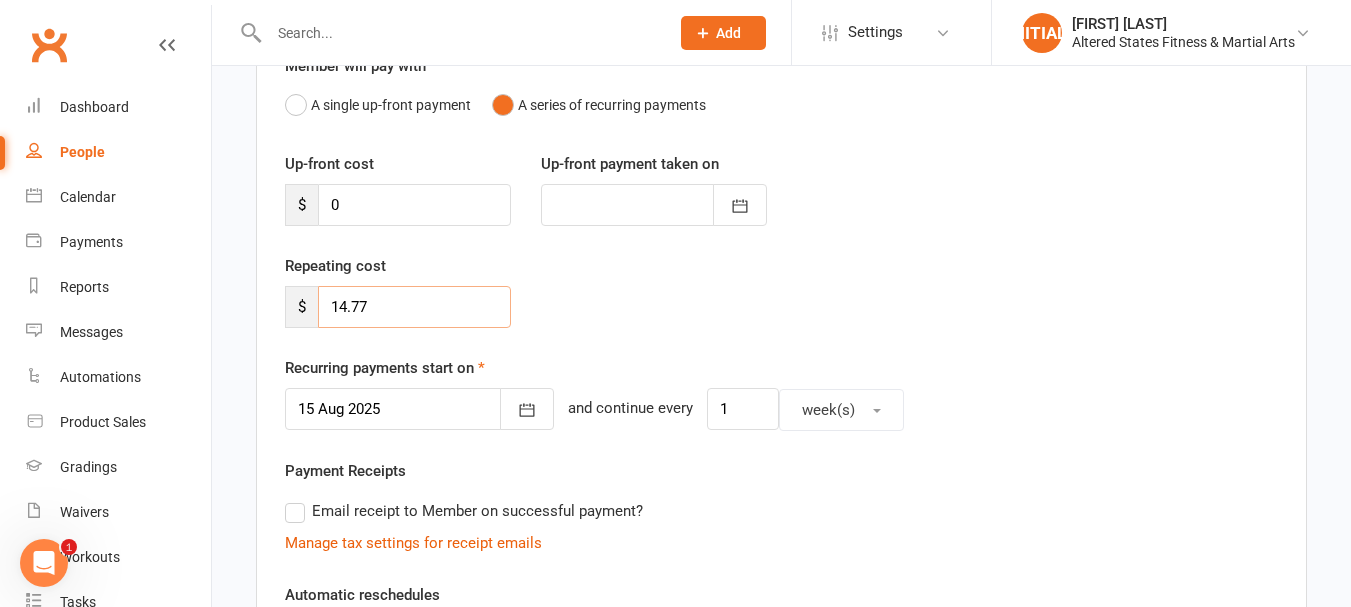 drag, startPoint x: 324, startPoint y: 298, endPoint x: 420, endPoint y: 313, distance: 97.16481 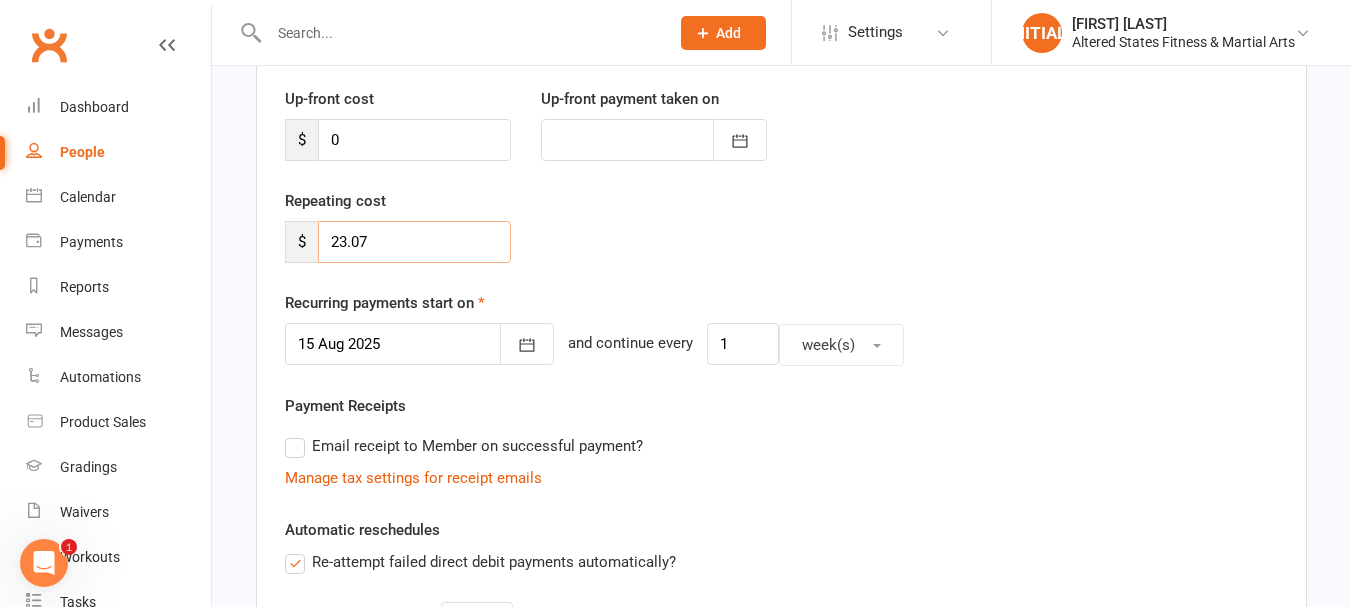 scroll, scrollTop: 300, scrollLeft: 0, axis: vertical 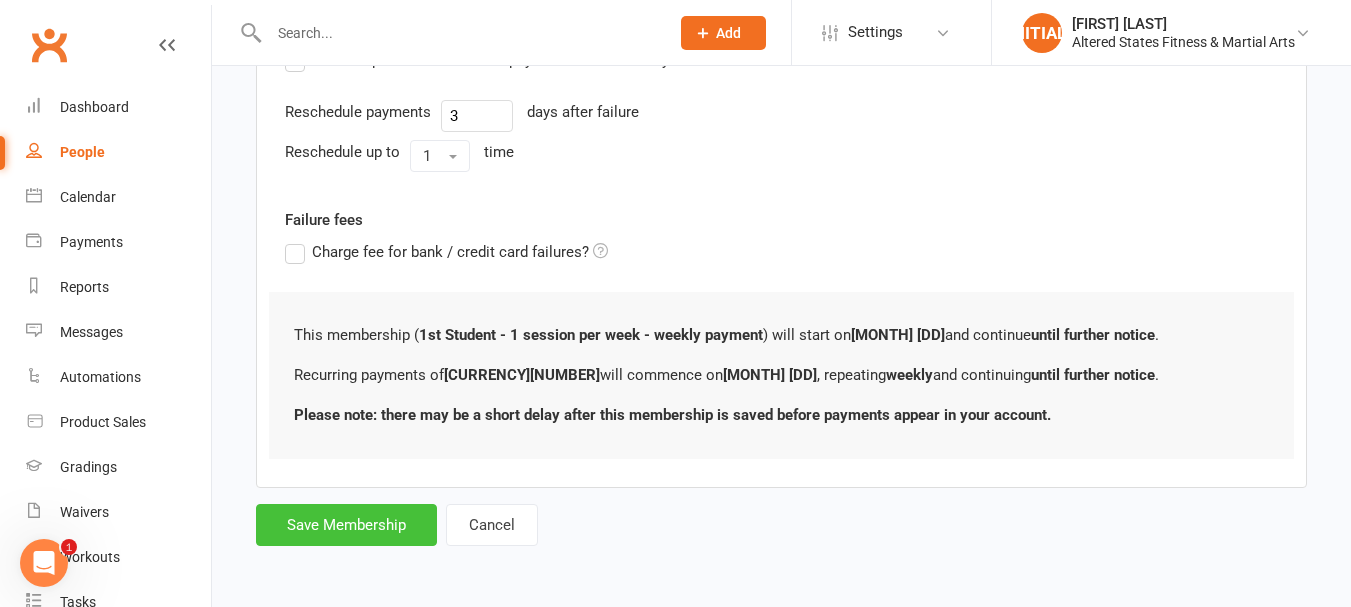 type on "23.07" 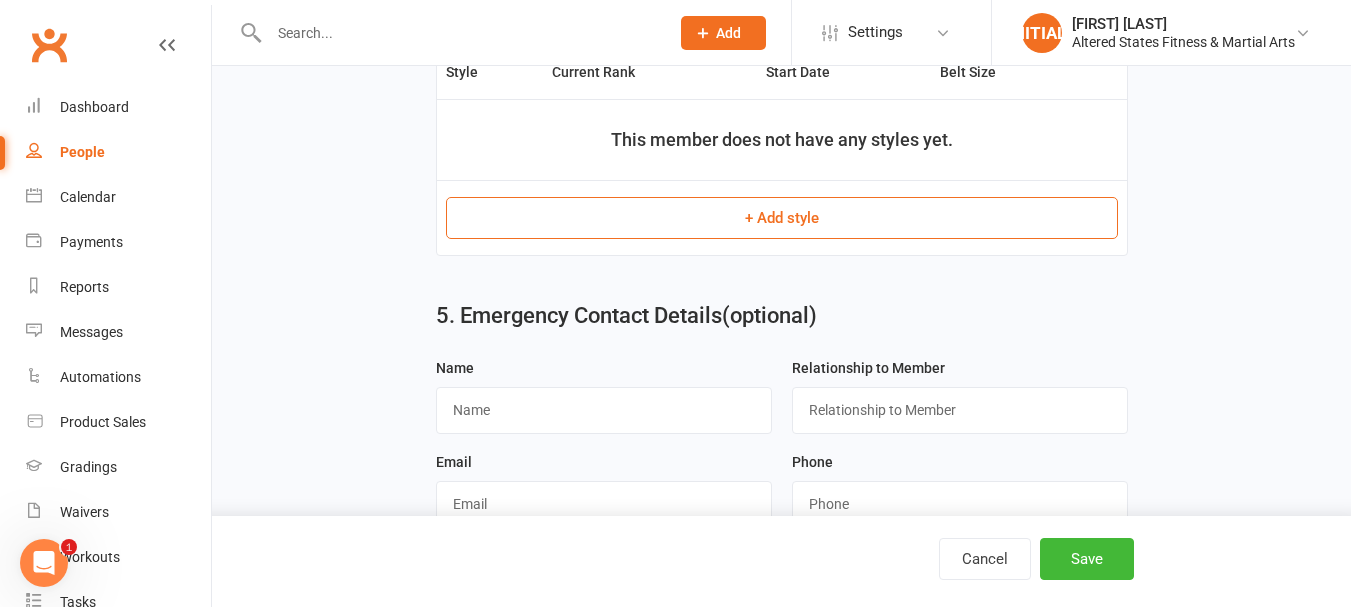 scroll, scrollTop: 1565, scrollLeft: 0, axis: vertical 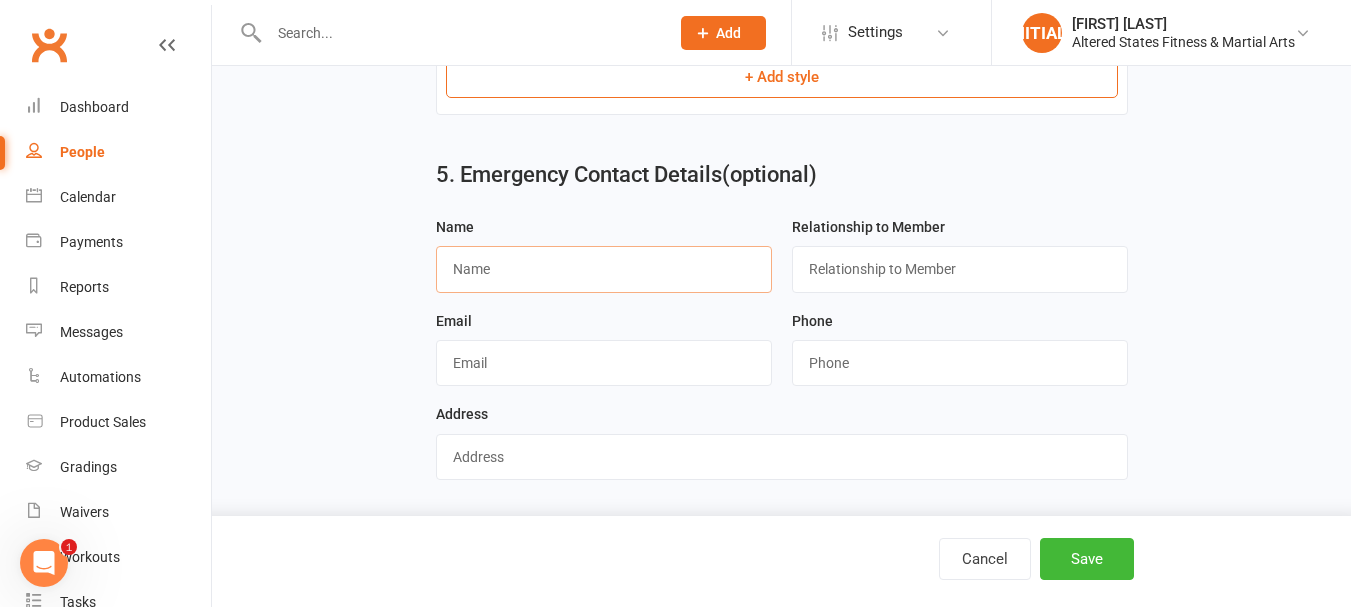 click at bounding box center (604, 269) 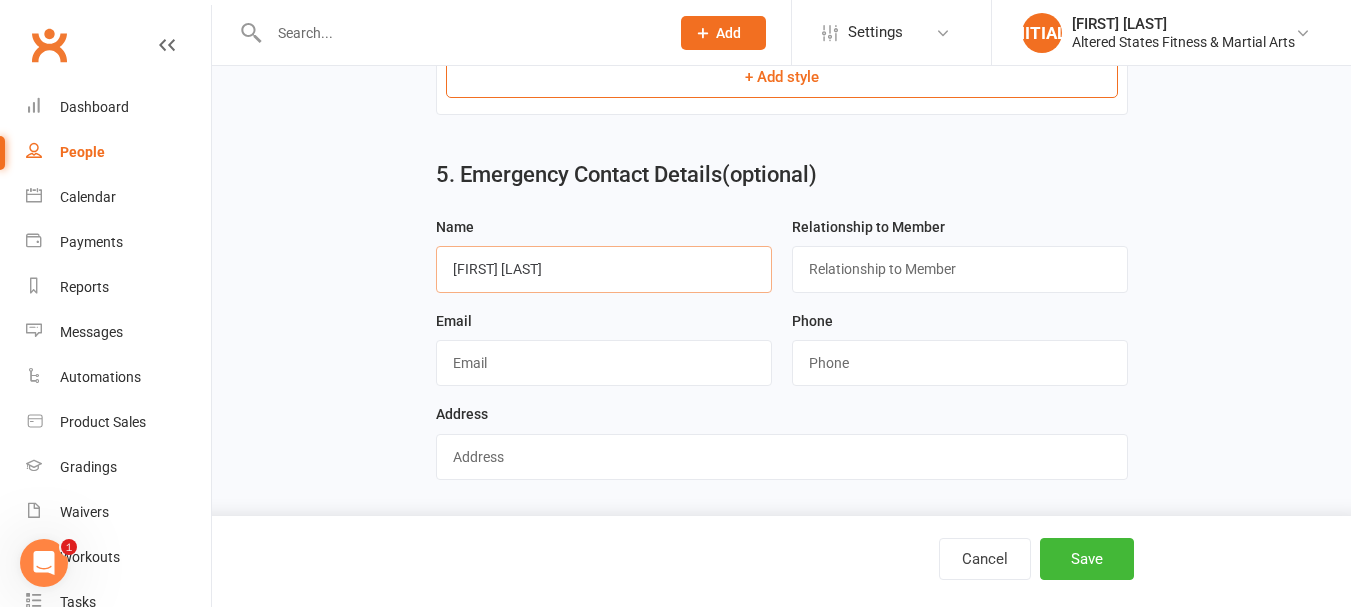 type on "Claire Stephens" 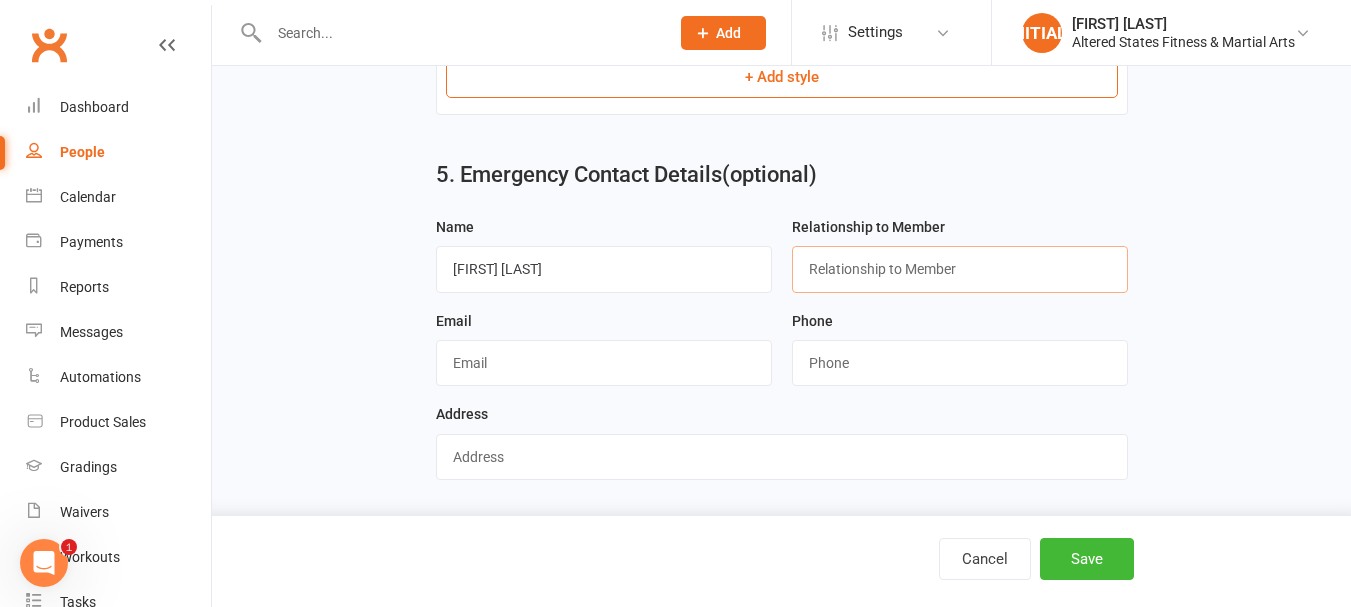 click at bounding box center (960, 269) 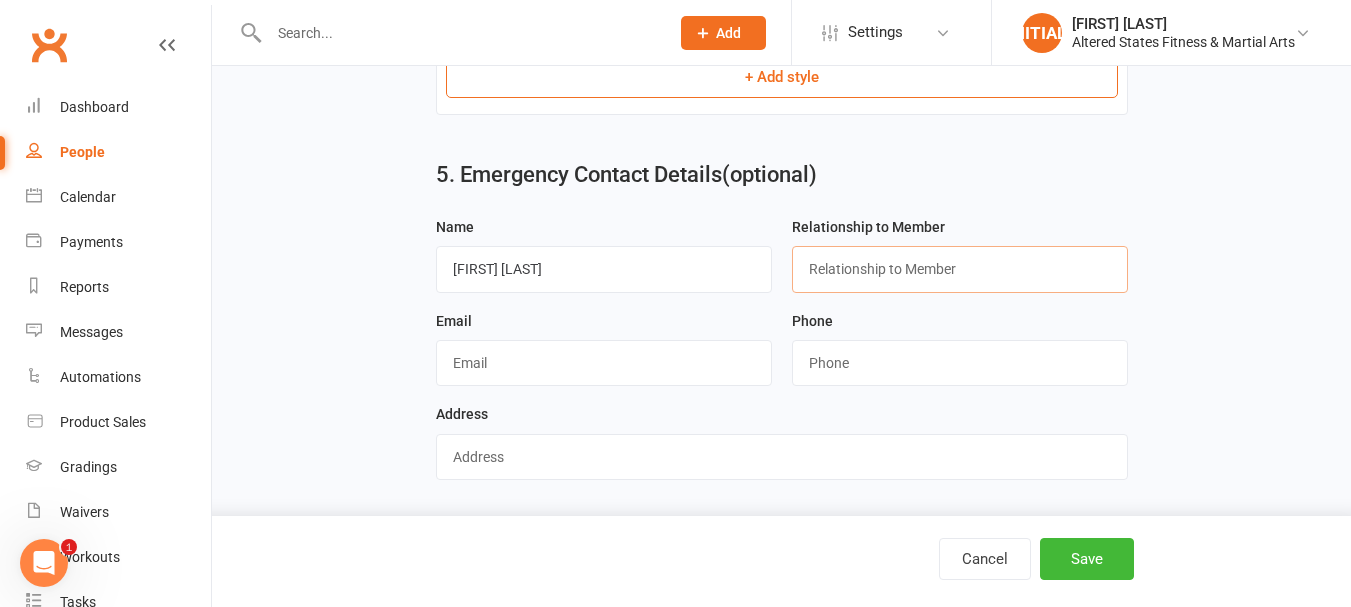 type on "Mother" 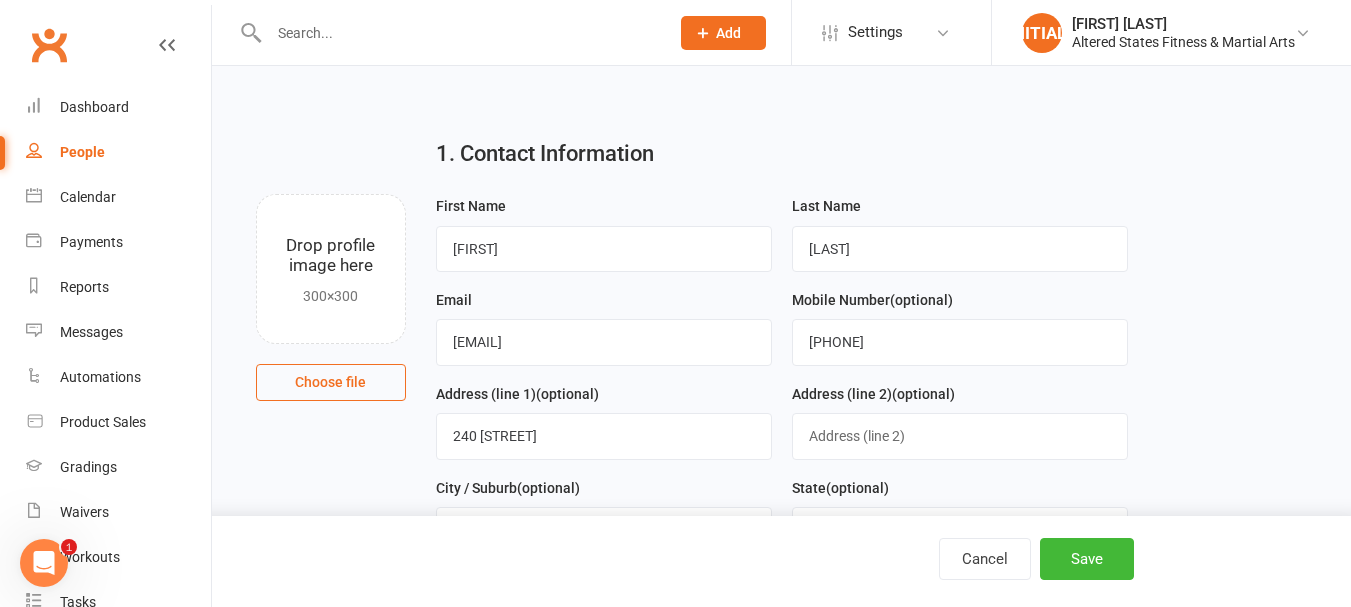 scroll, scrollTop: 0, scrollLeft: 0, axis: both 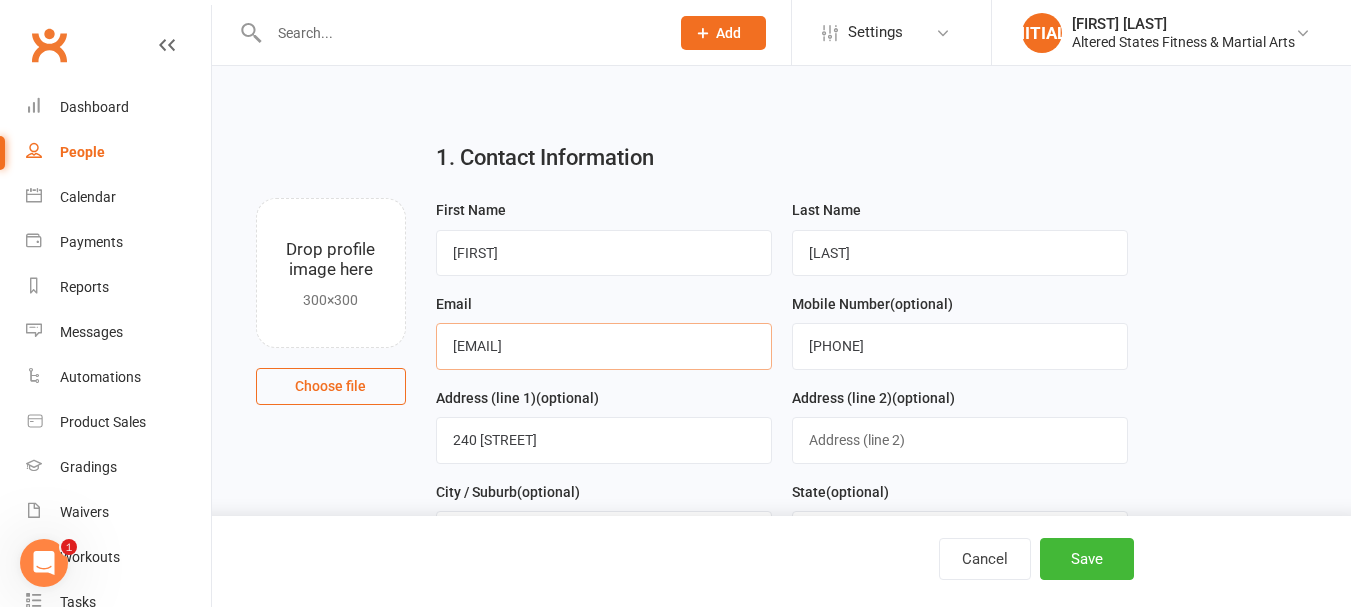 drag, startPoint x: 451, startPoint y: 344, endPoint x: 654, endPoint y: 335, distance: 203.1994 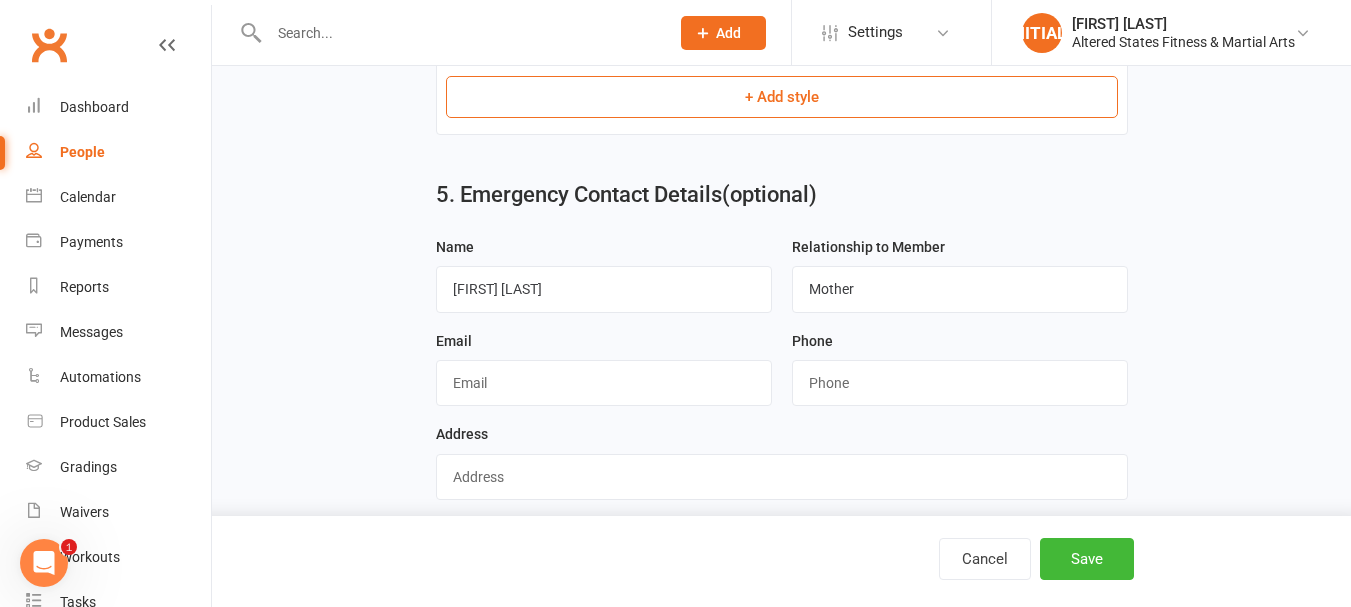 scroll, scrollTop: 1565, scrollLeft: 0, axis: vertical 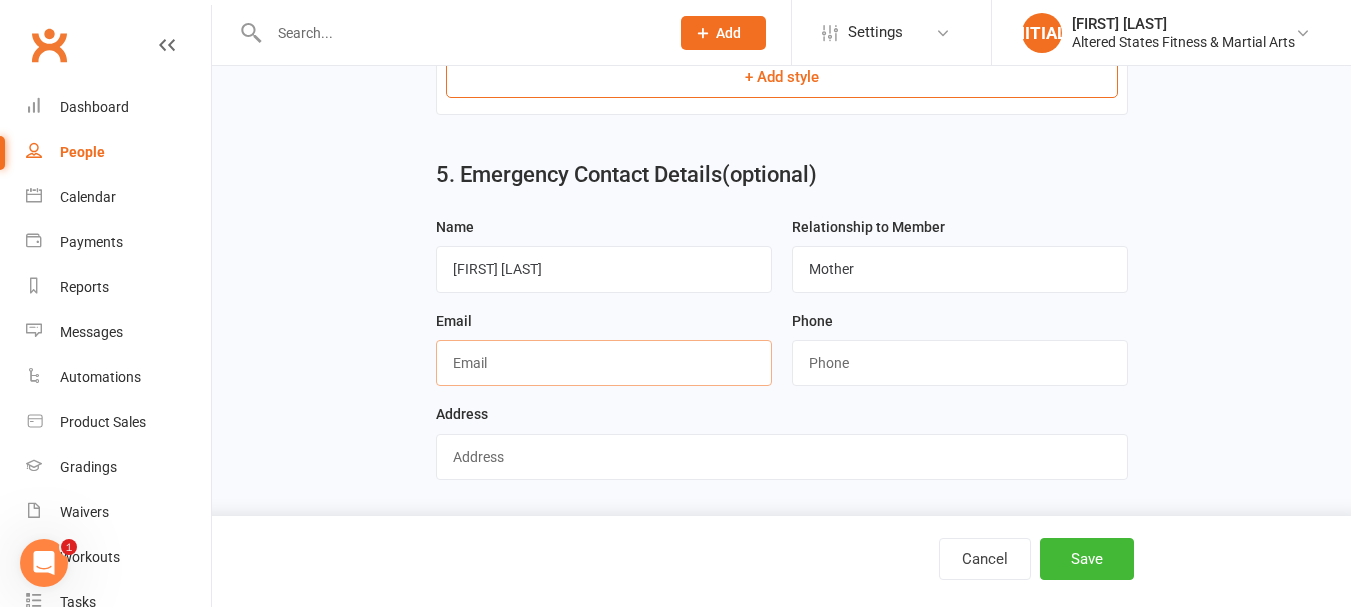 click at bounding box center [604, 363] 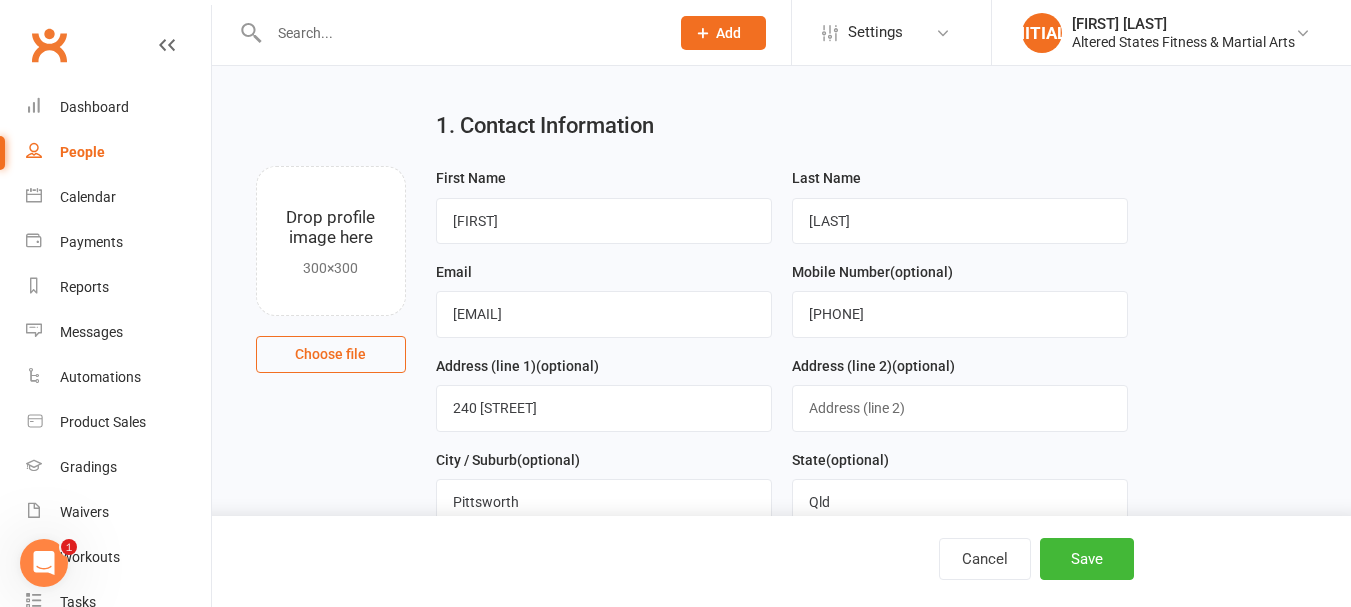 scroll, scrollTop: 0, scrollLeft: 0, axis: both 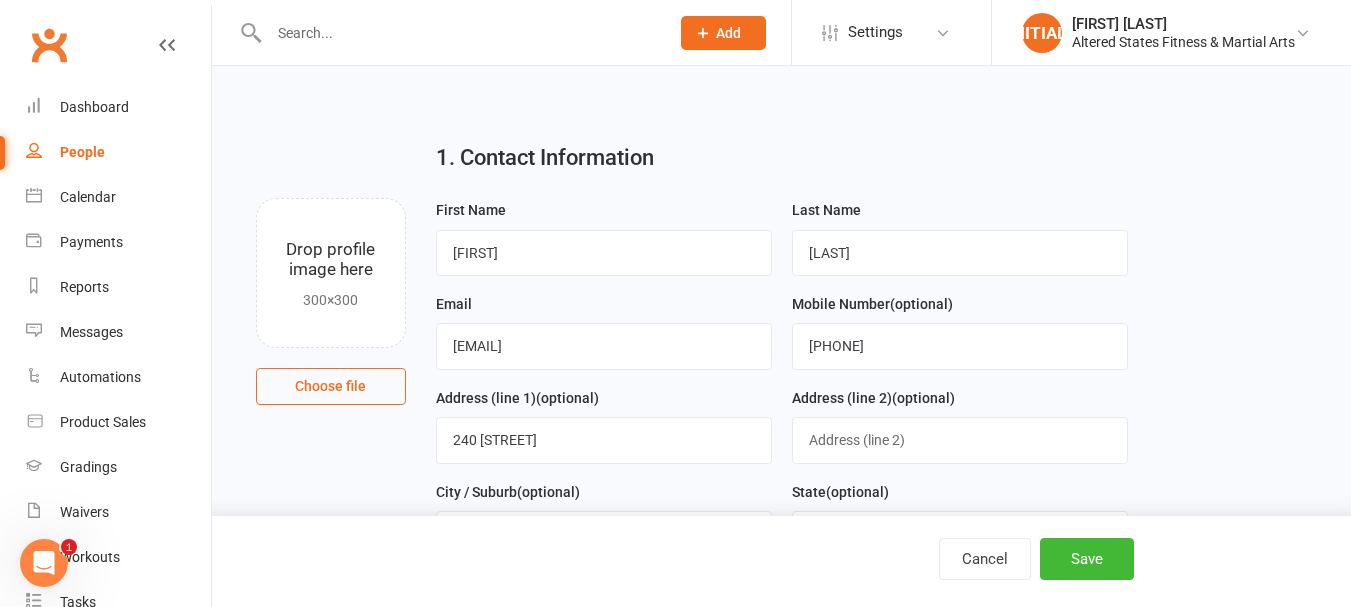 type on "clairestephens024@gmail.com" 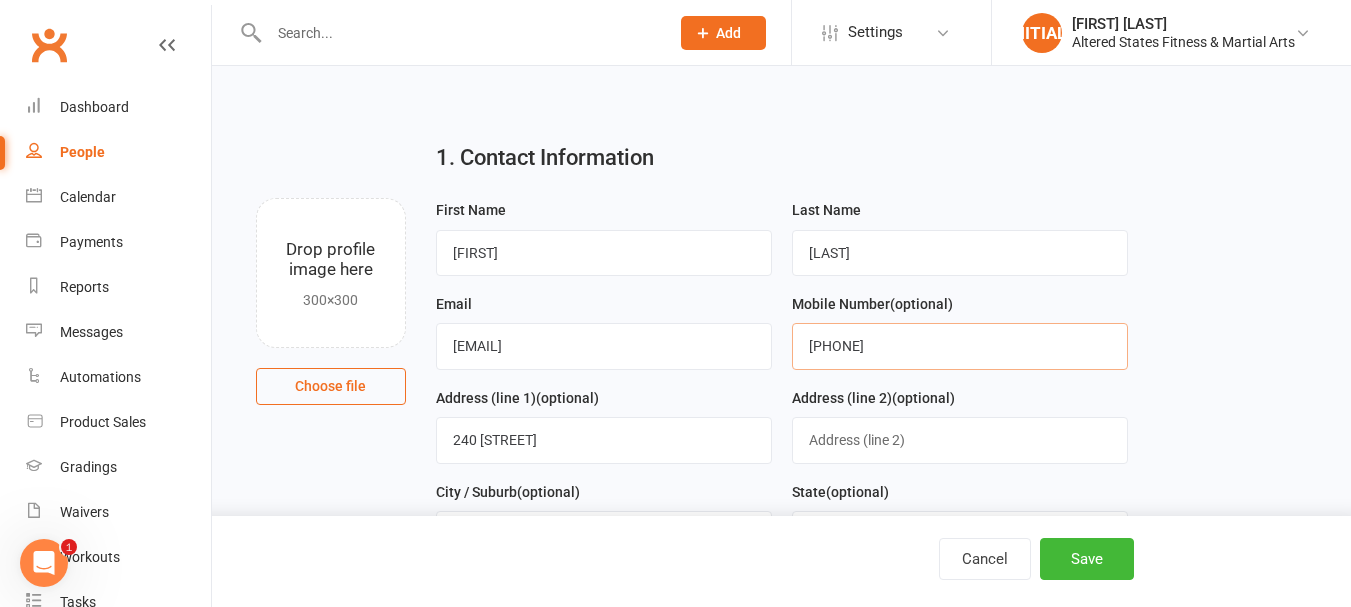 drag, startPoint x: 800, startPoint y: 351, endPoint x: 971, endPoint y: 340, distance: 171.35344 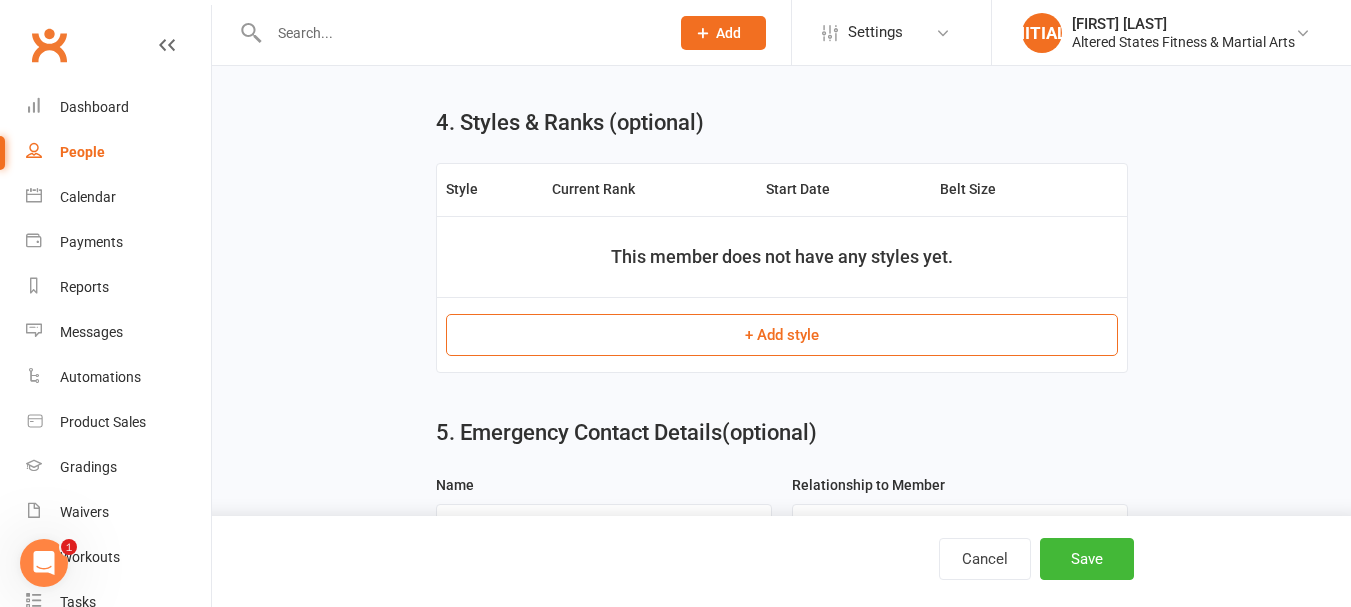 scroll, scrollTop: 1500, scrollLeft: 0, axis: vertical 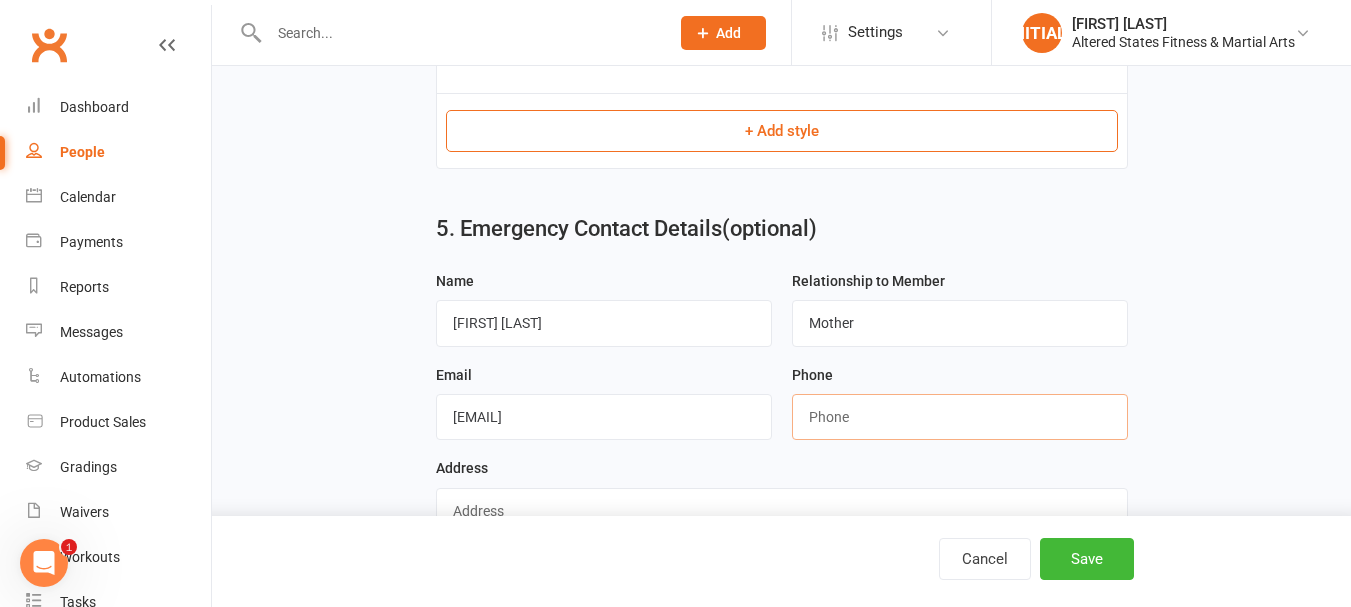 click at bounding box center (960, 417) 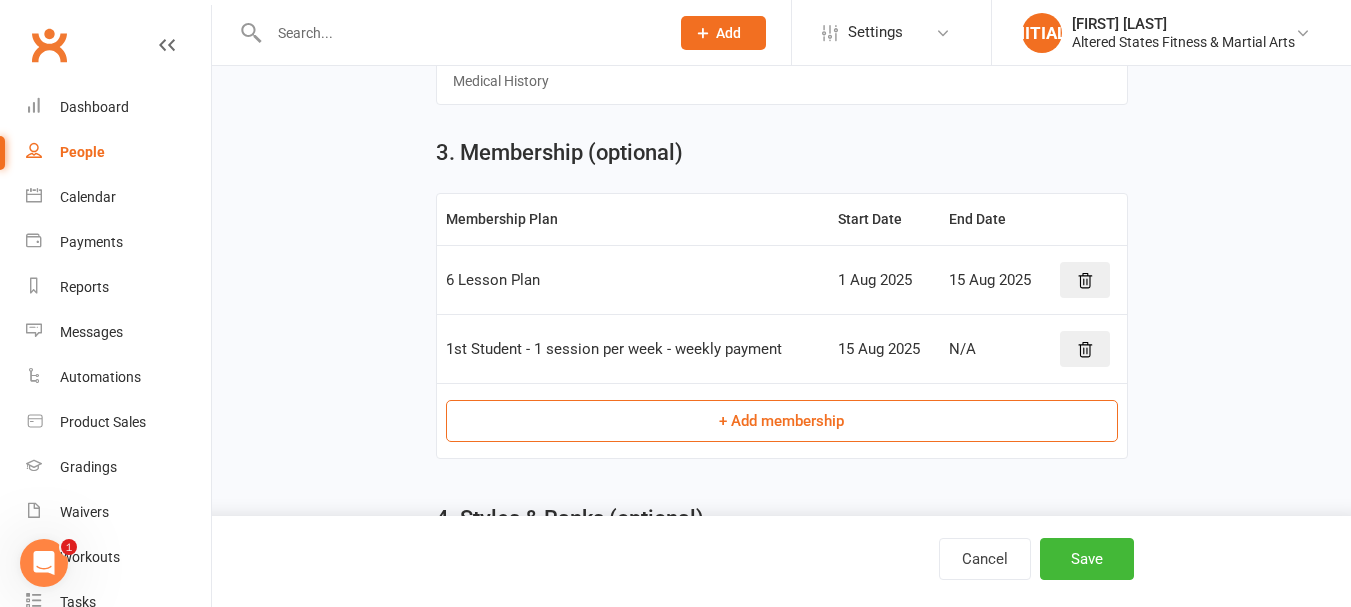 scroll, scrollTop: 300, scrollLeft: 0, axis: vertical 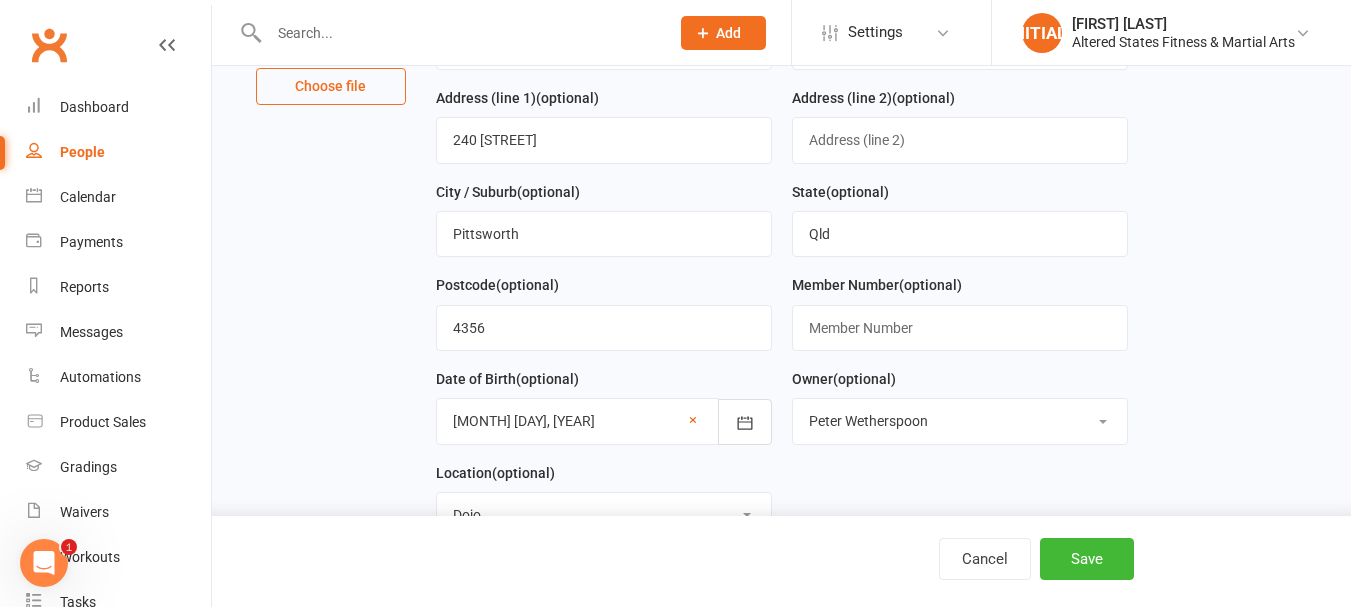 type on "0417733180" 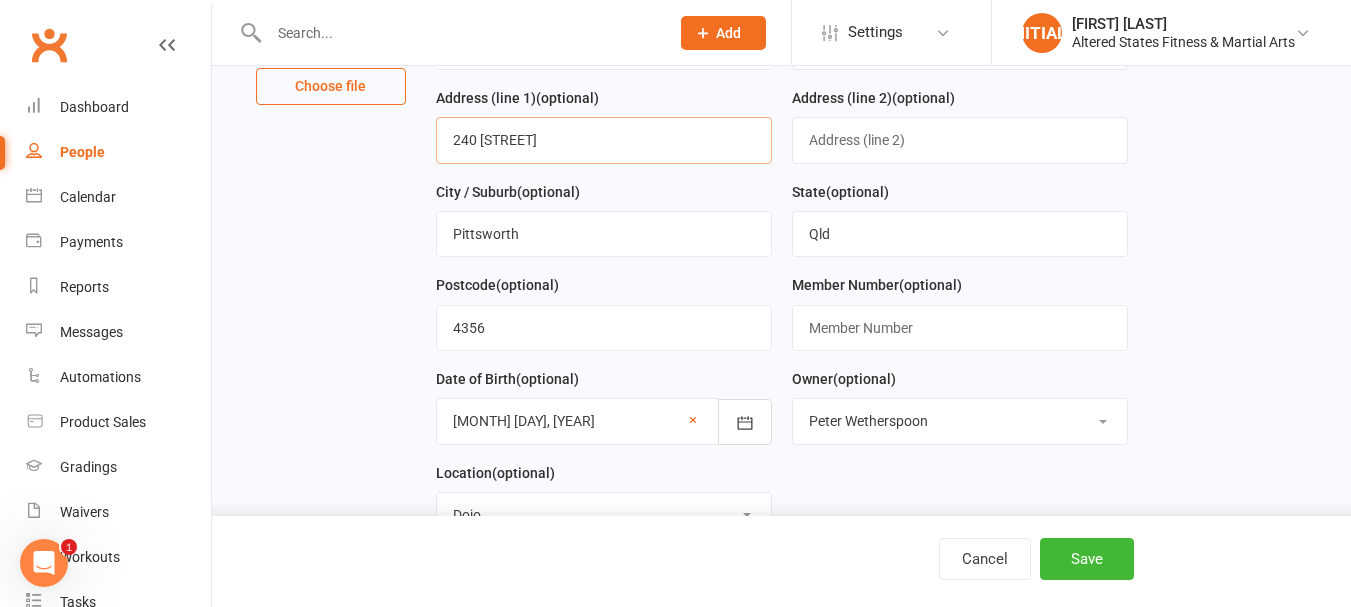 drag, startPoint x: 559, startPoint y: 149, endPoint x: 617, endPoint y: 151, distance: 58.034473 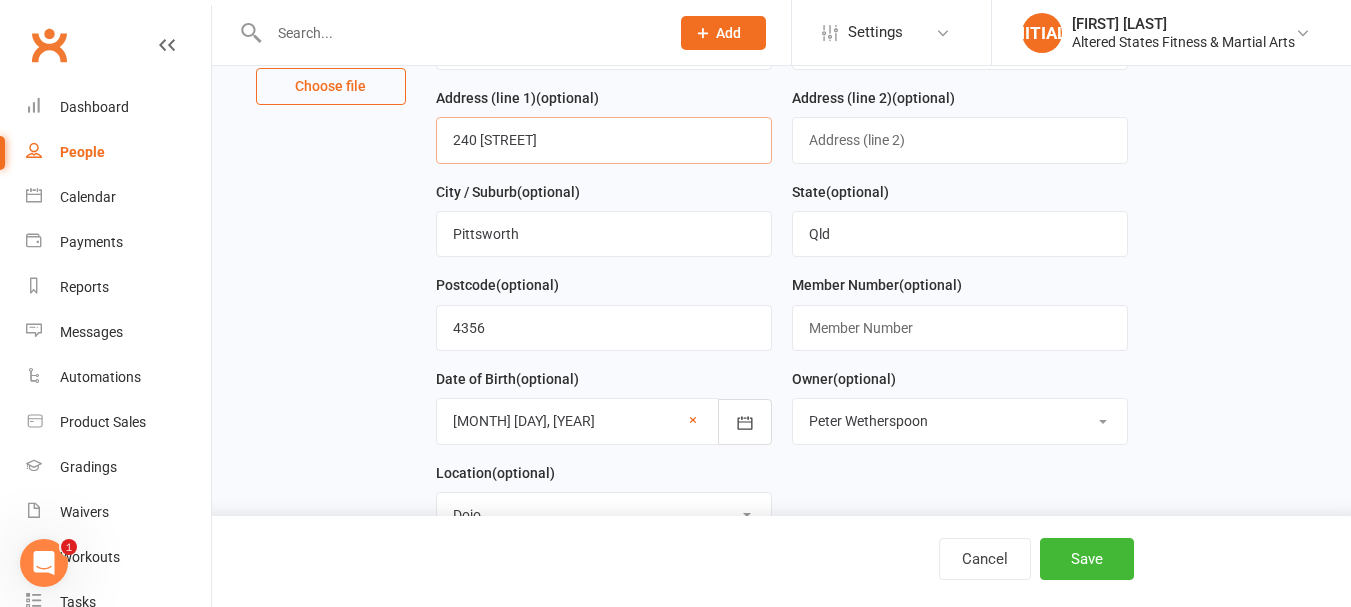 drag, startPoint x: 617, startPoint y: 151, endPoint x: 448, endPoint y: 133, distance: 169.95587 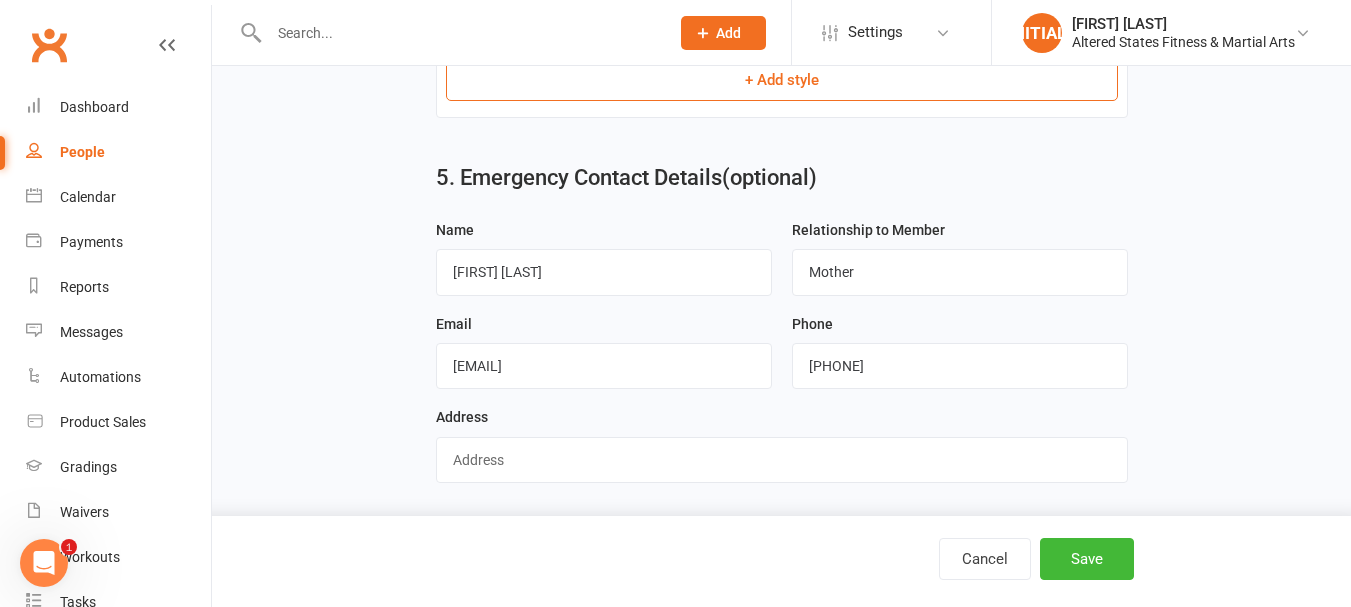 scroll, scrollTop: 1565, scrollLeft: 0, axis: vertical 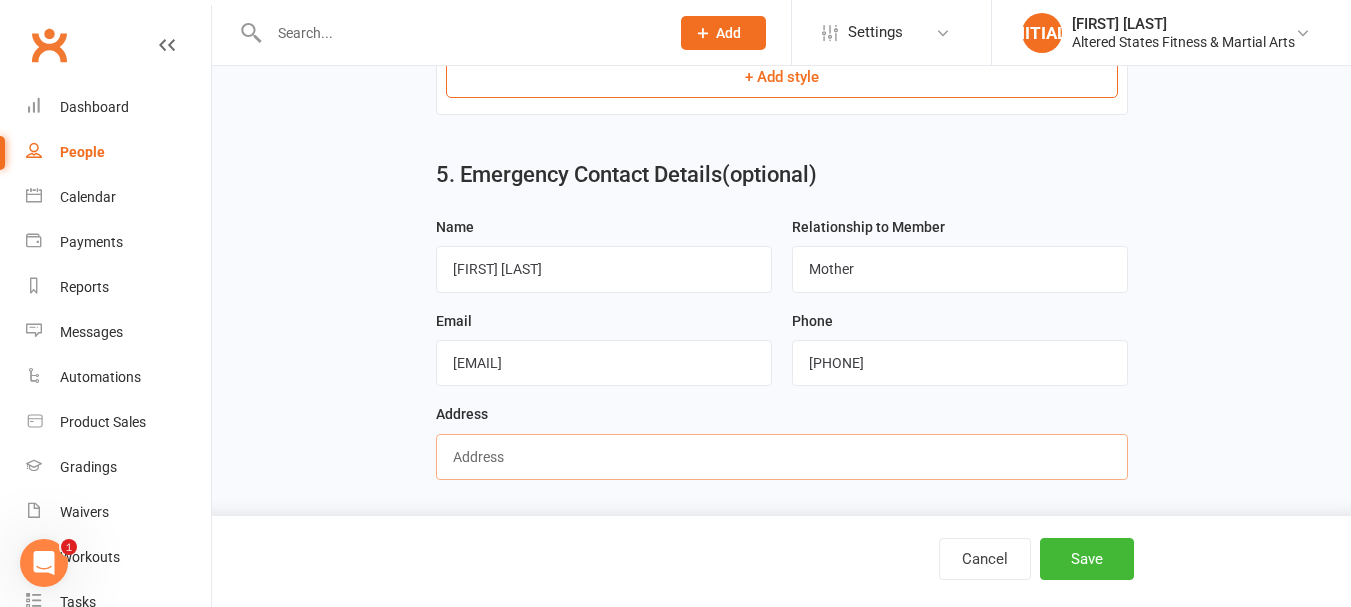 click at bounding box center [782, 457] 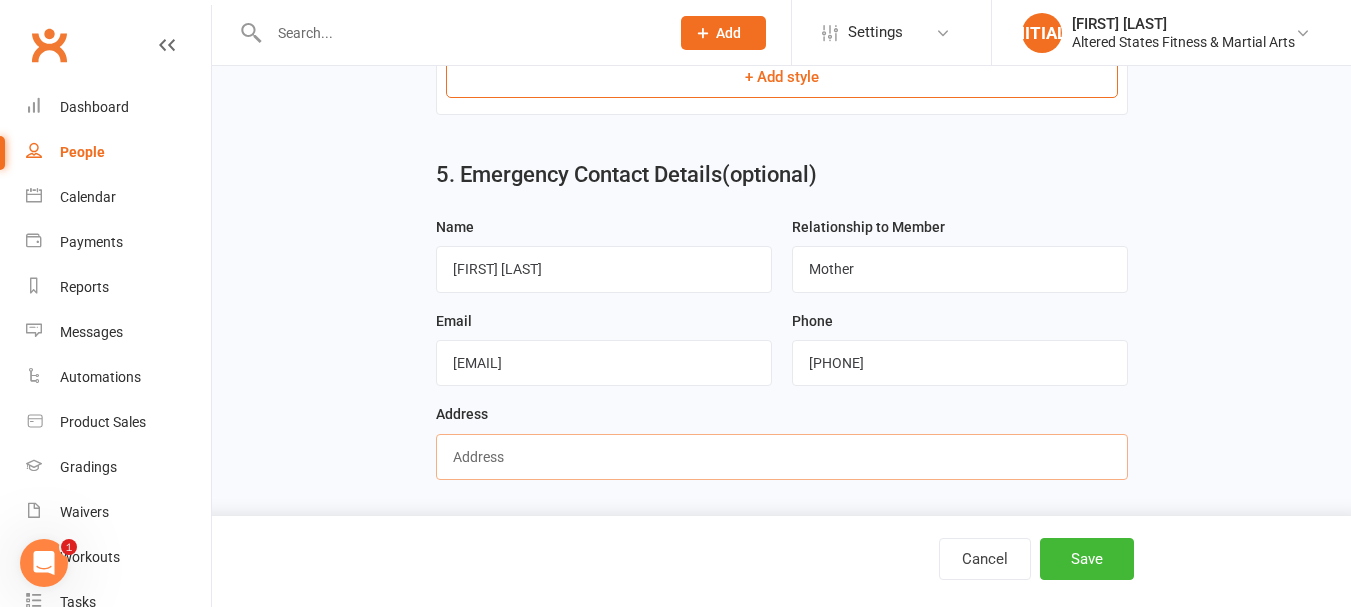 paste on "240 Broxburn Road" 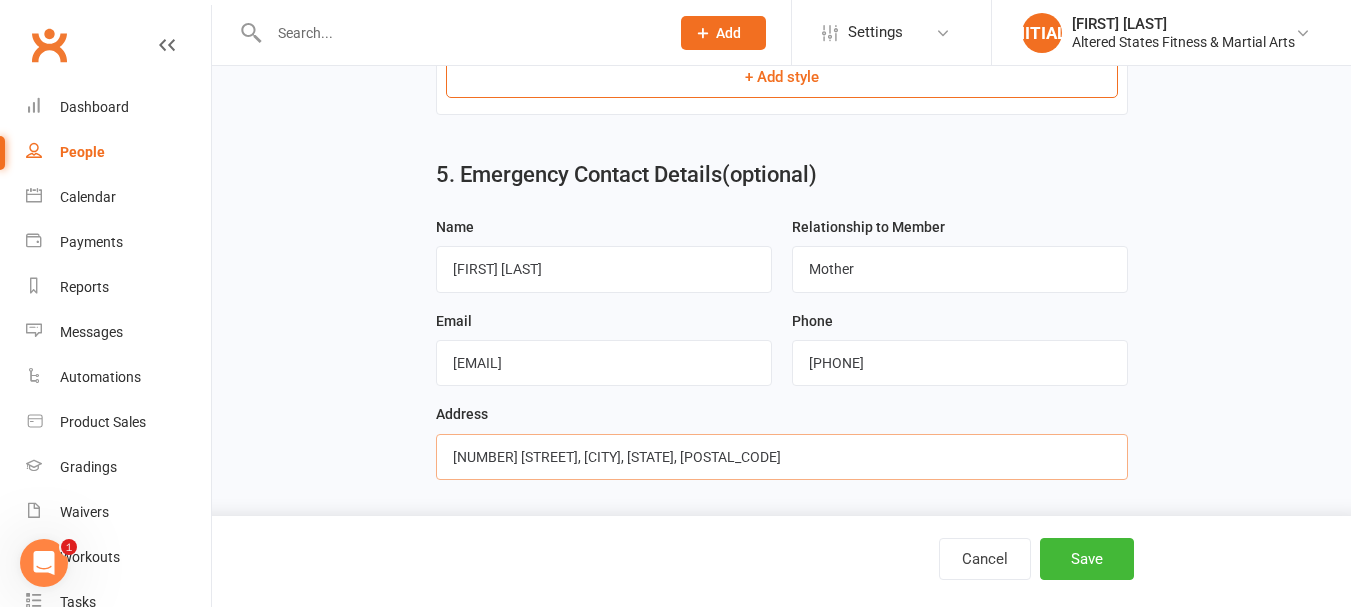 scroll, scrollTop: 1565, scrollLeft: 0, axis: vertical 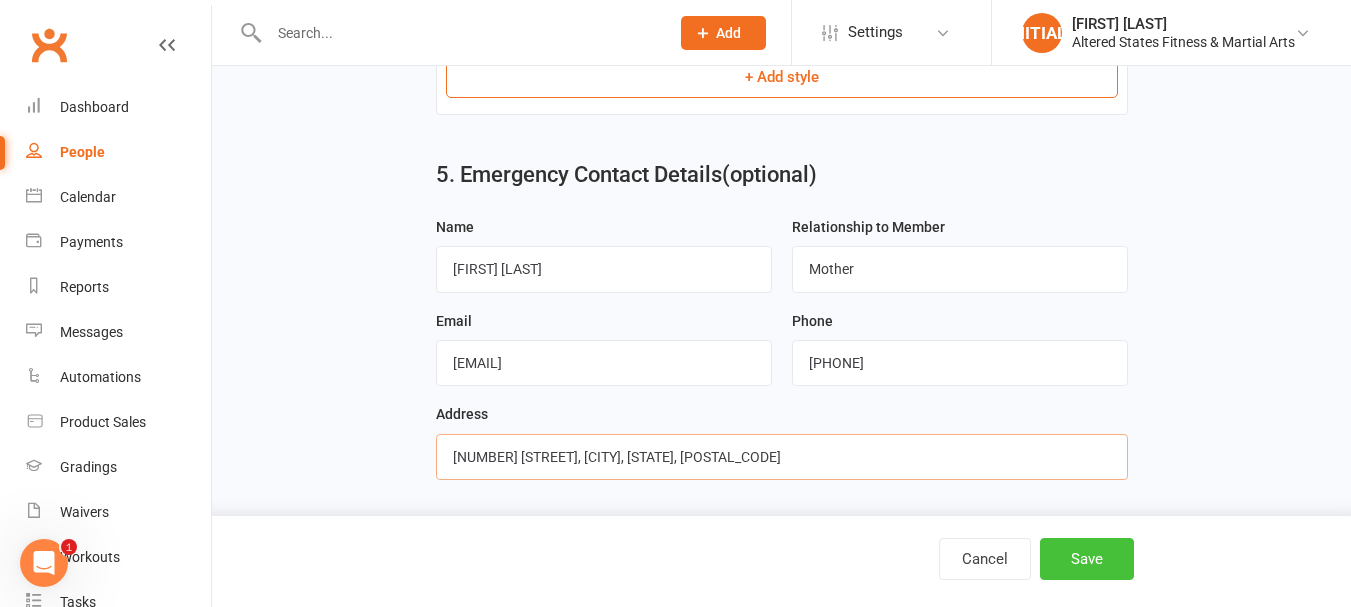 type on "240 Broxburn Road, Pittsworth, Qld, 4356" 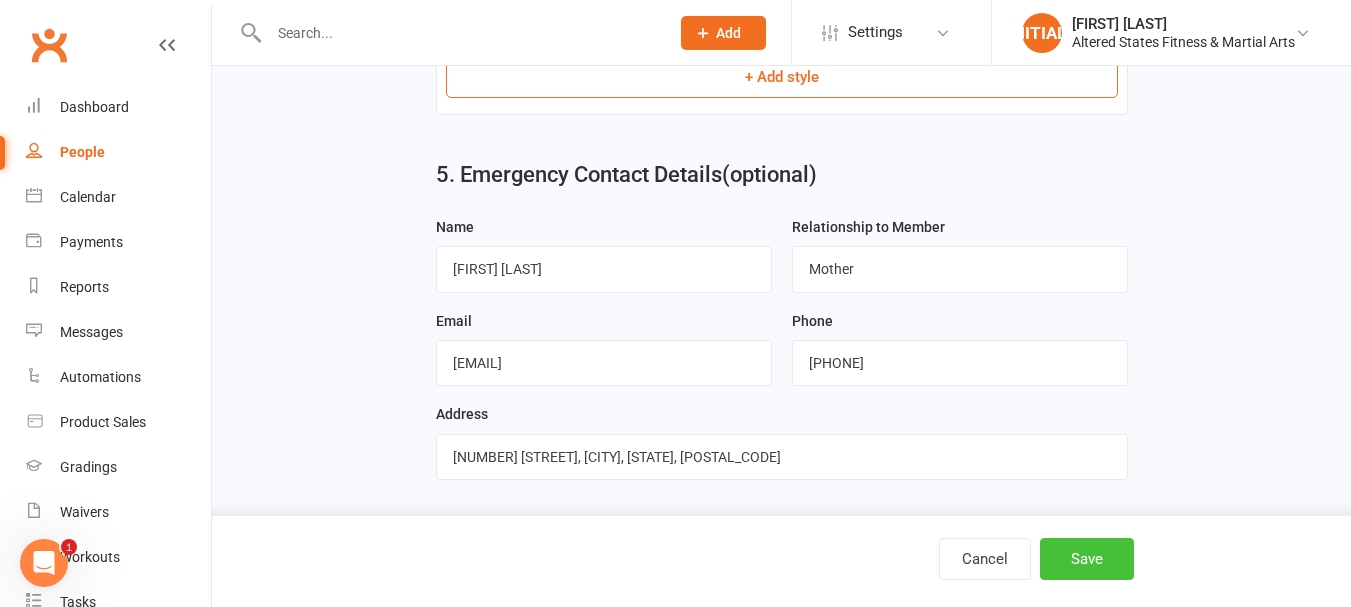 click on "Save" at bounding box center (1087, 559) 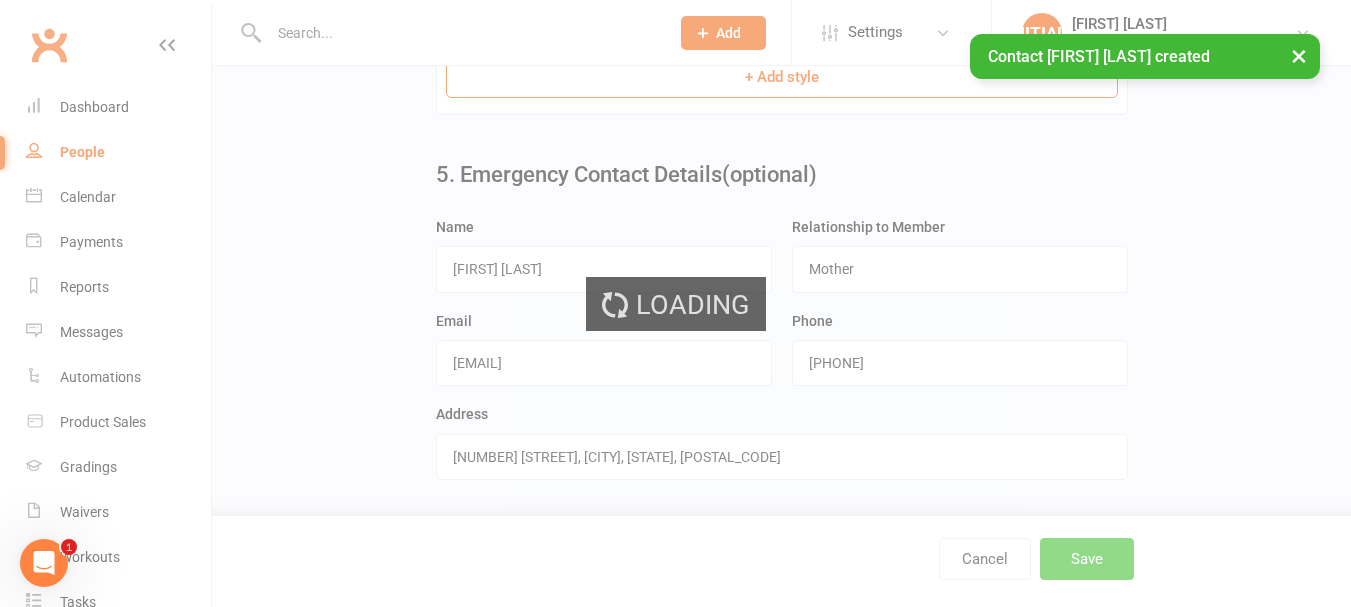 scroll, scrollTop: 0, scrollLeft: 0, axis: both 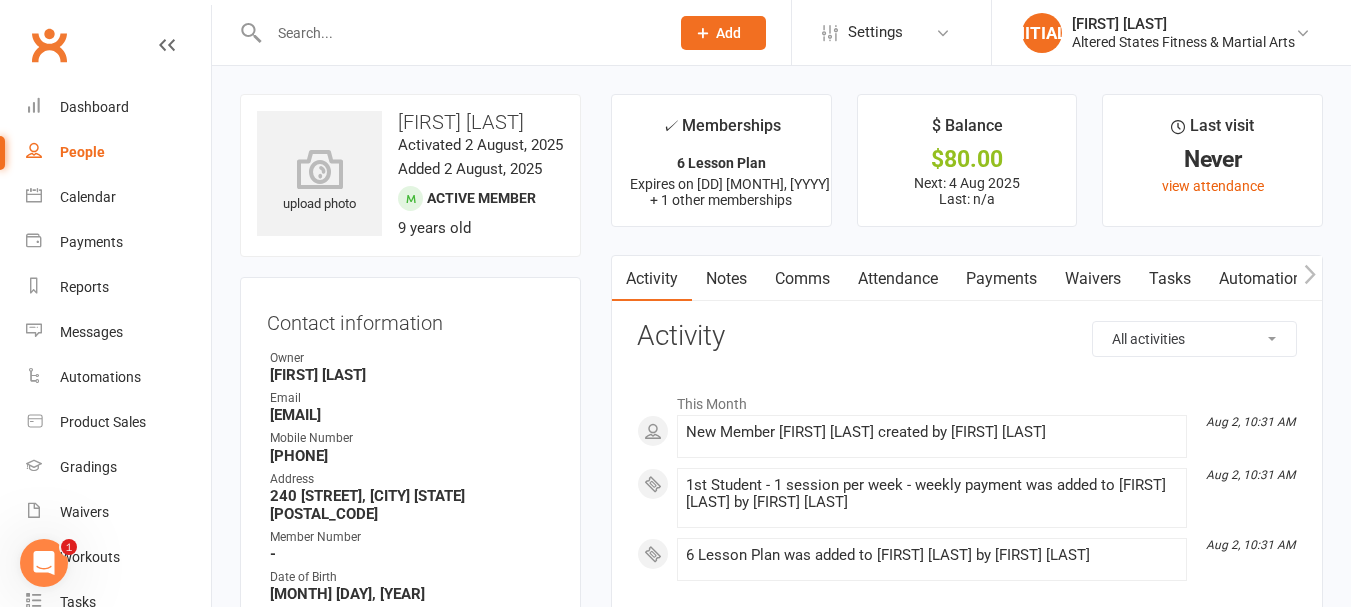 click on "Payments" at bounding box center (1001, 279) 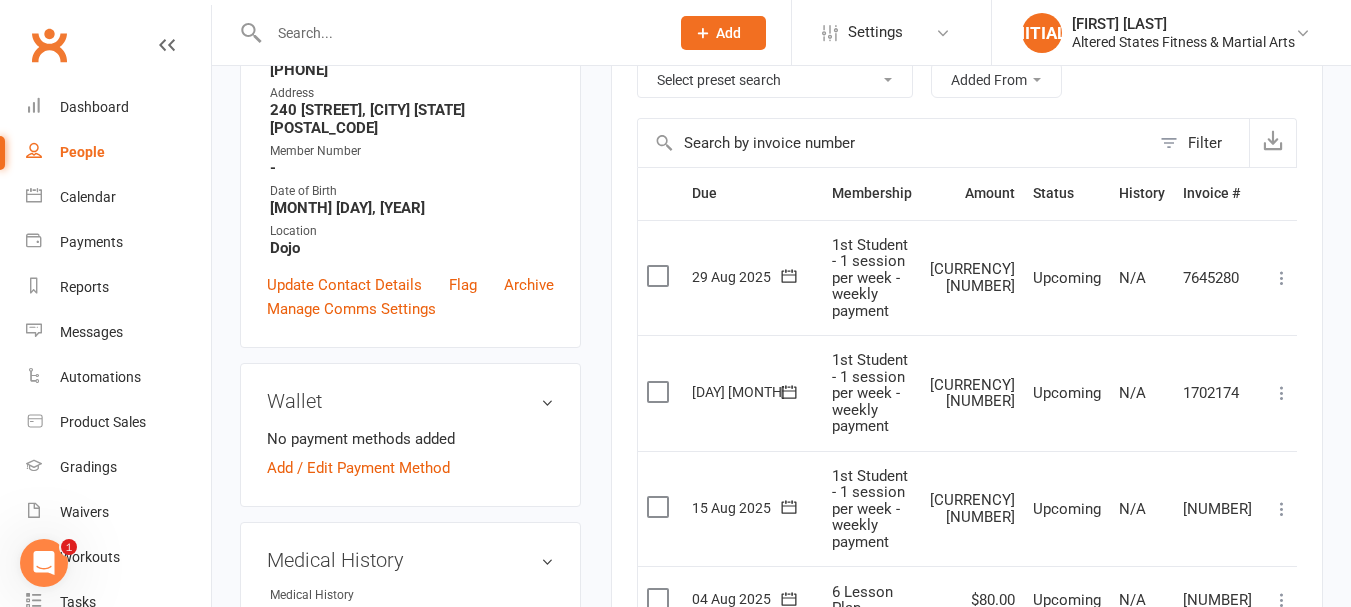 scroll, scrollTop: 500, scrollLeft: 0, axis: vertical 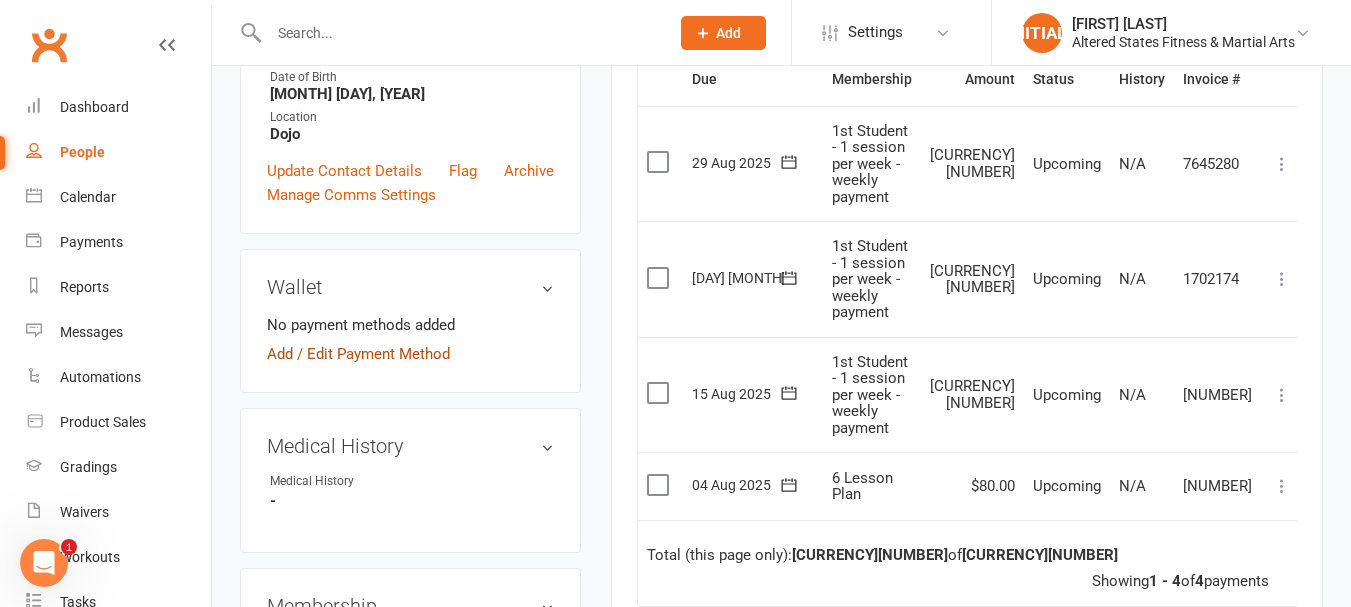 click on "Add / Edit Payment Method" at bounding box center (358, 354) 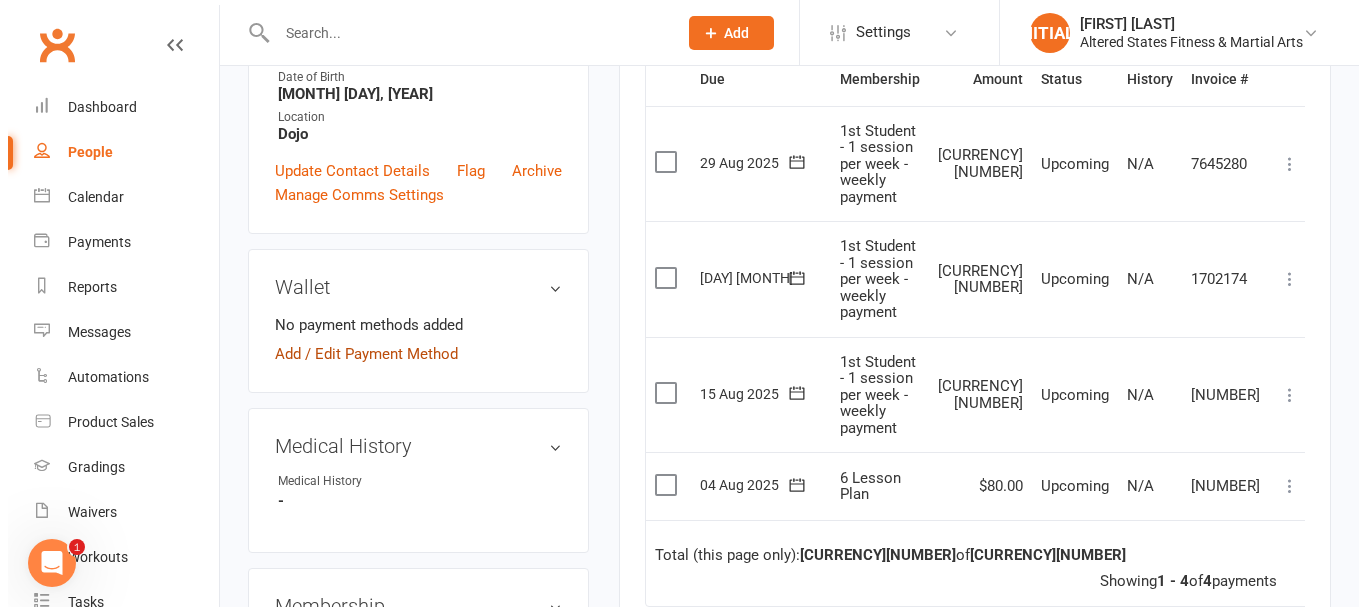 scroll, scrollTop: 476, scrollLeft: 0, axis: vertical 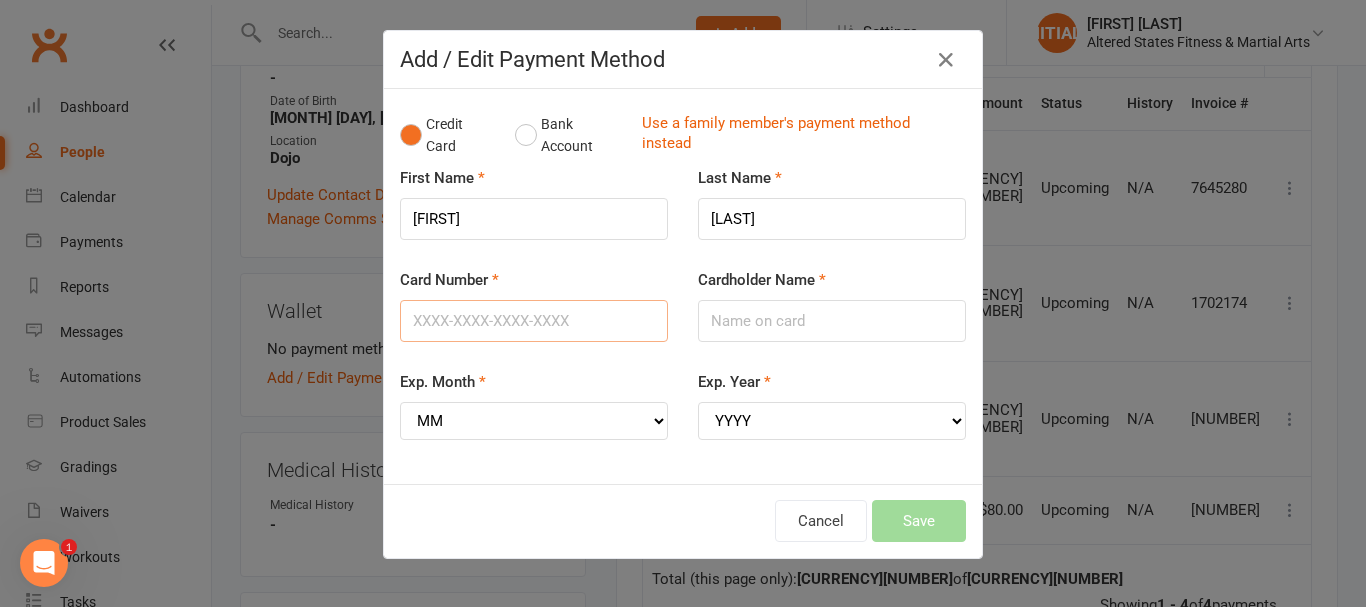click on "Card Number" at bounding box center (534, 321) 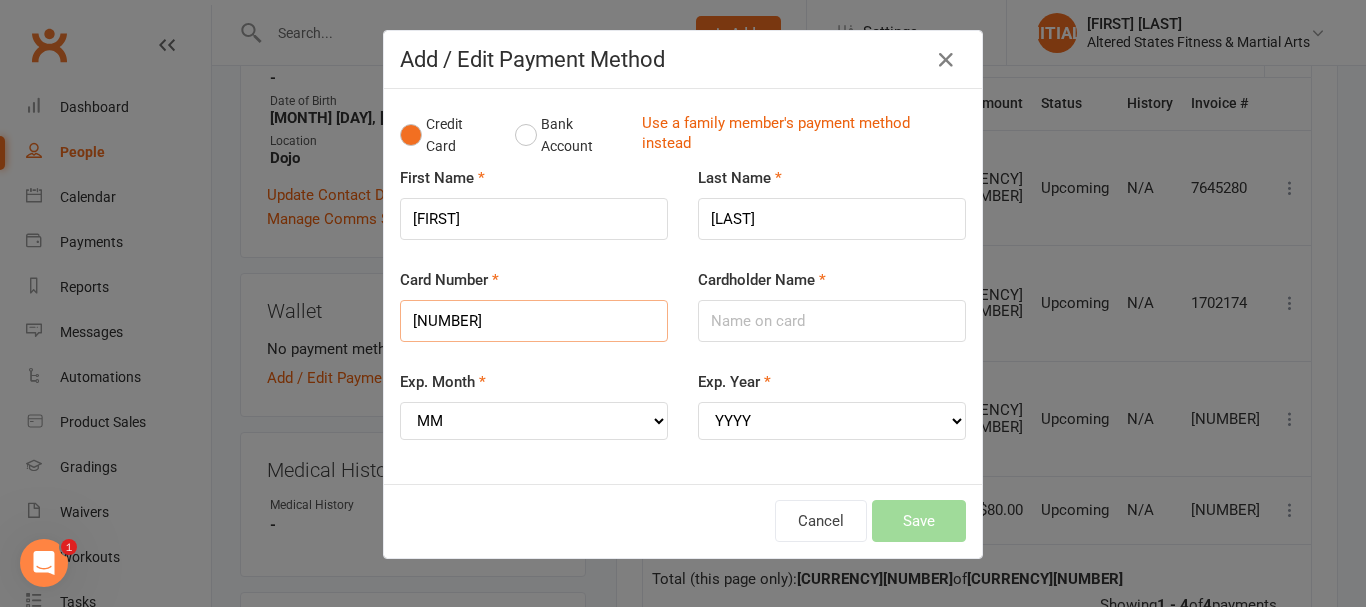 type on "084876" 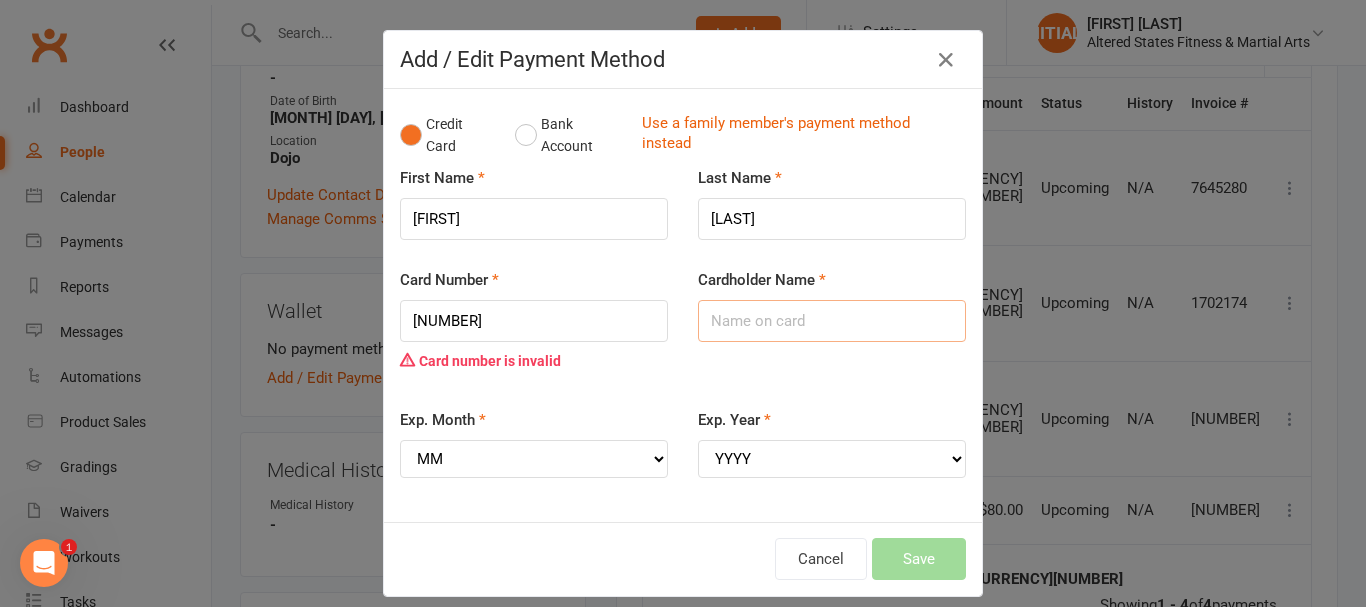 click on "Cardholder Name" at bounding box center (832, 321) 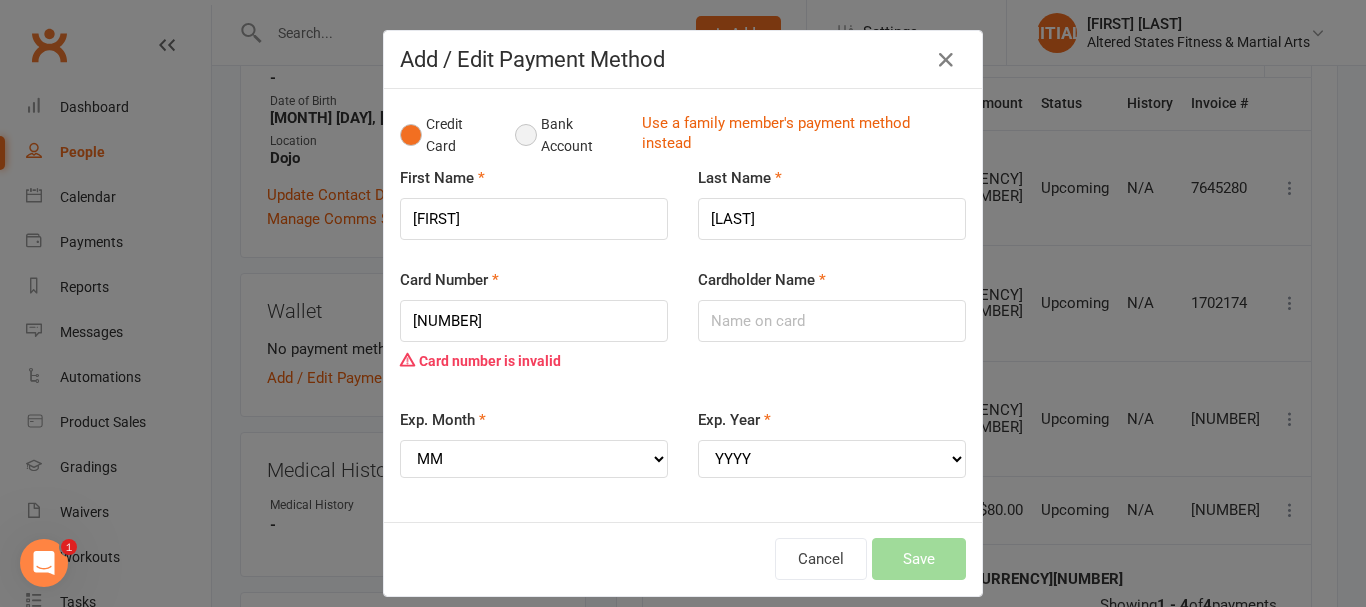 click on "Bank Account" at bounding box center (570, 135) 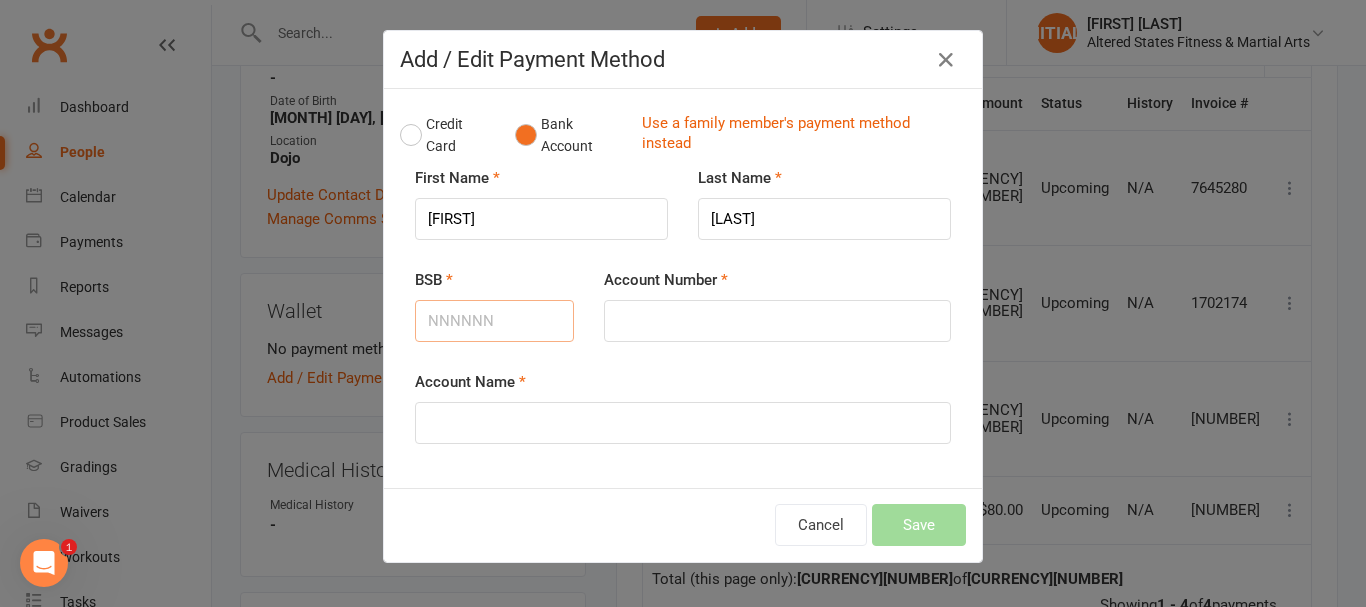 click on "BSB" at bounding box center [494, 321] 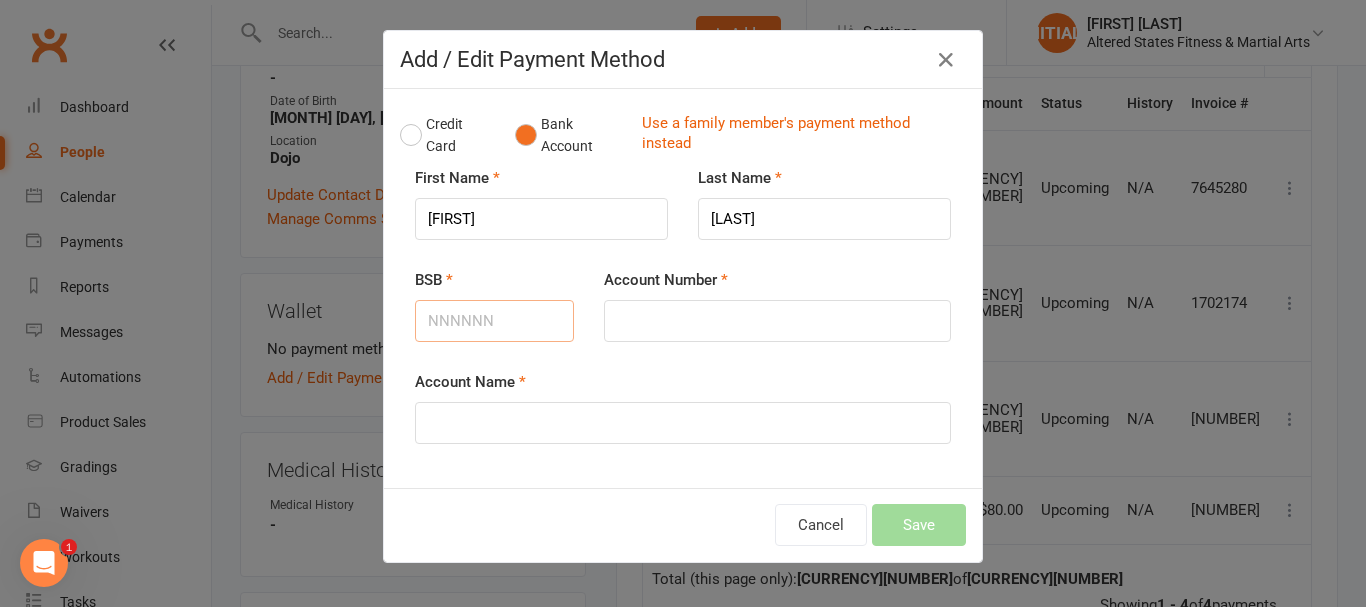 type on "084876" 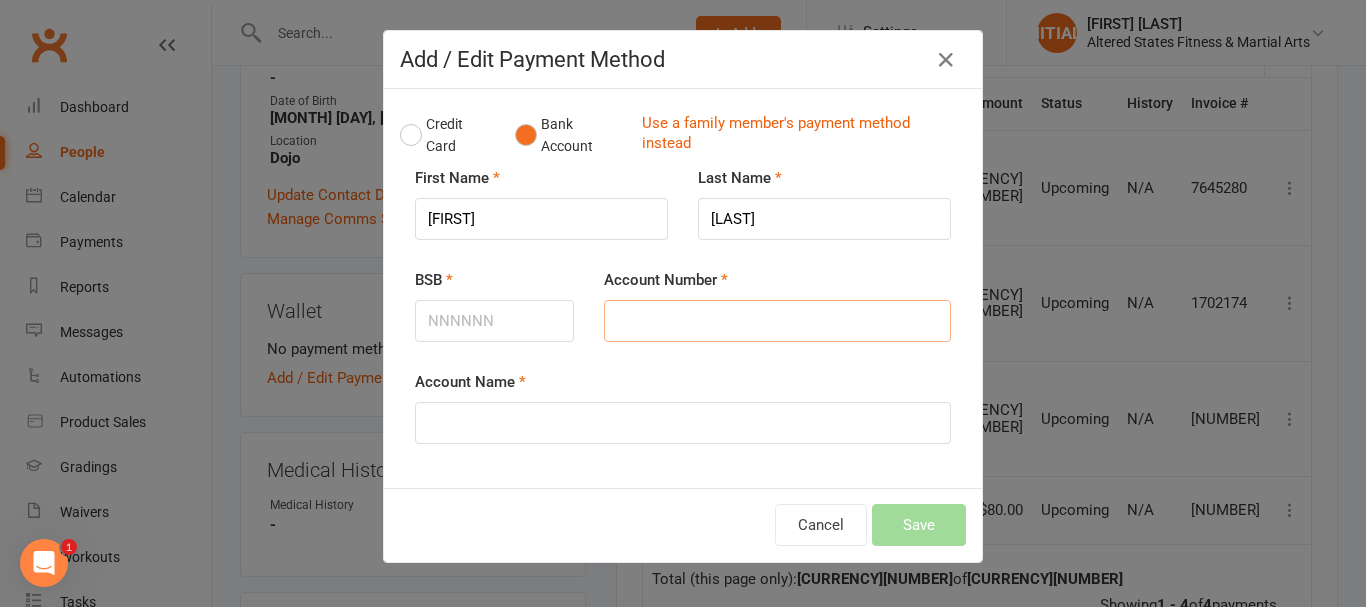click on "Account Number" at bounding box center (777, 321) 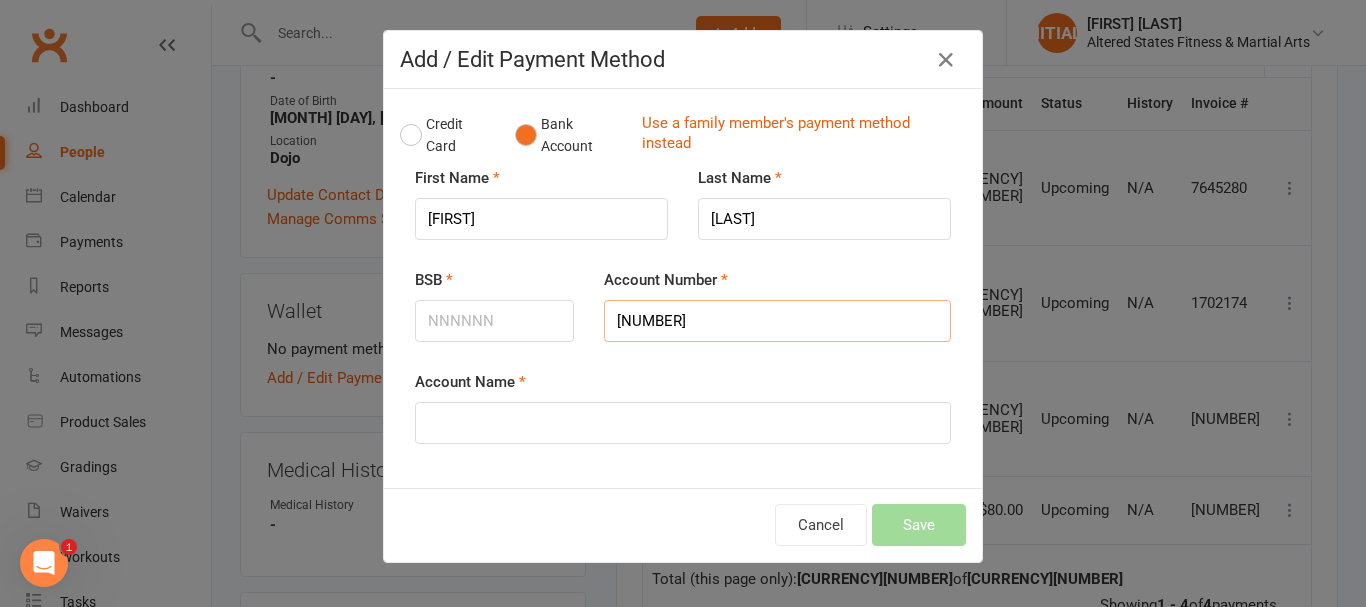 type on "851685968" 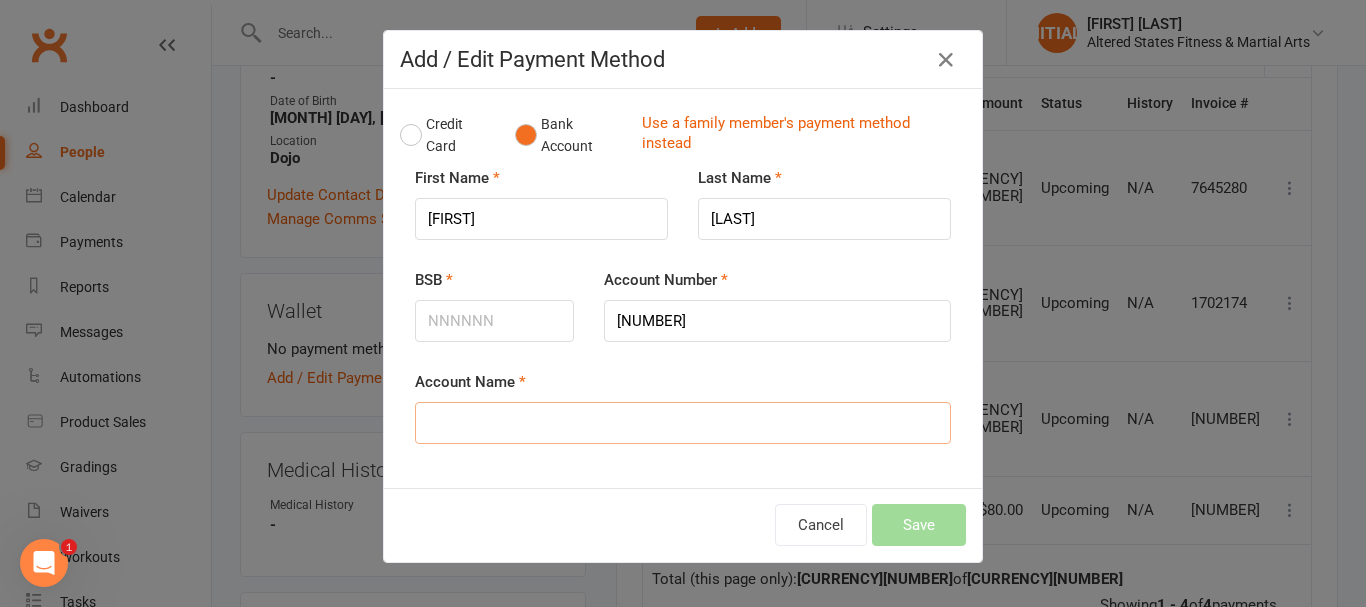 click on "Account Name" at bounding box center [683, 423] 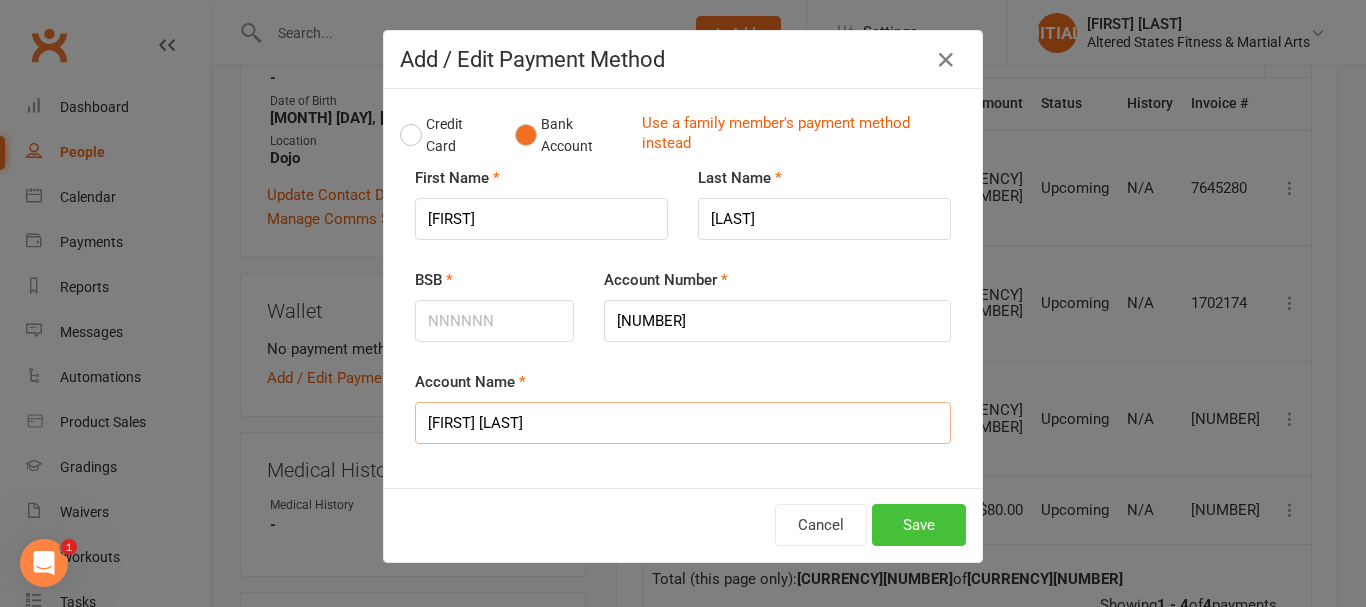 type on "Claire Stephens" 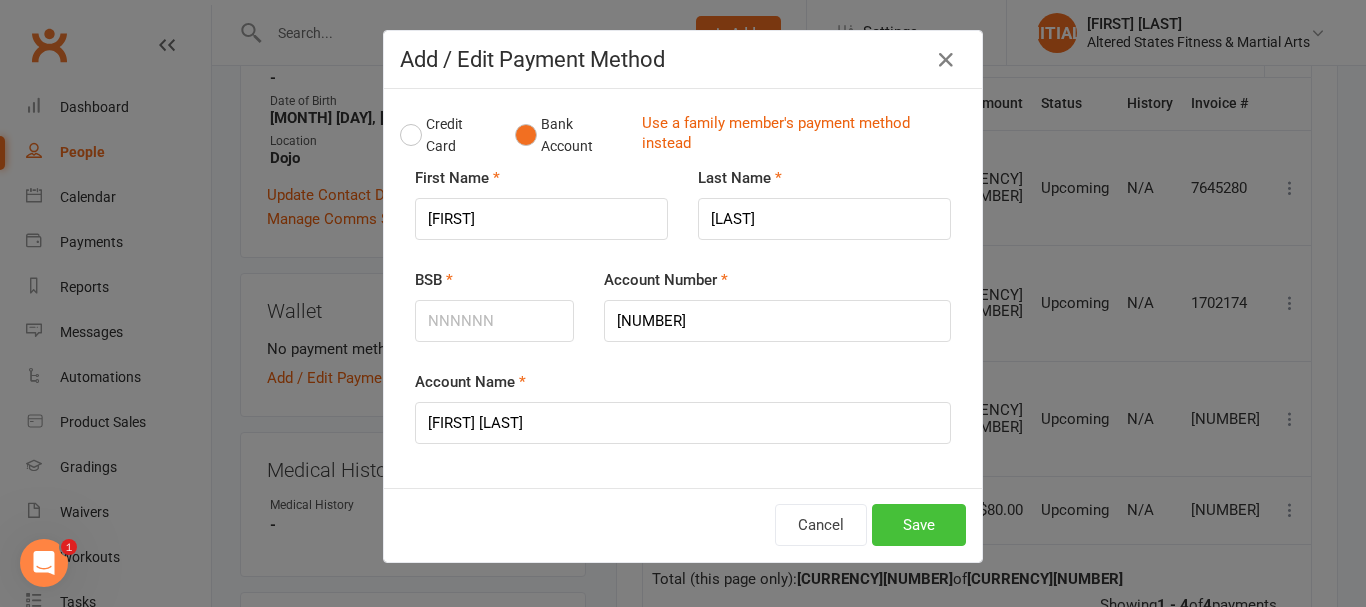 click on "Save" at bounding box center [919, 525] 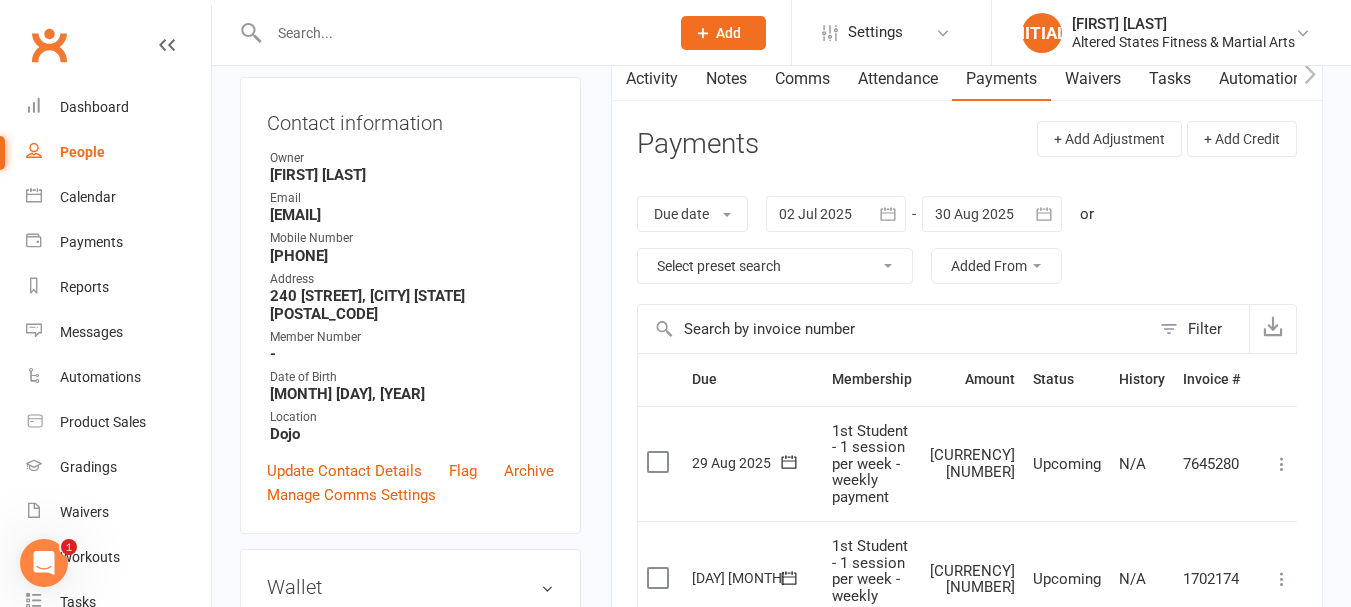 scroll, scrollTop: 0, scrollLeft: 0, axis: both 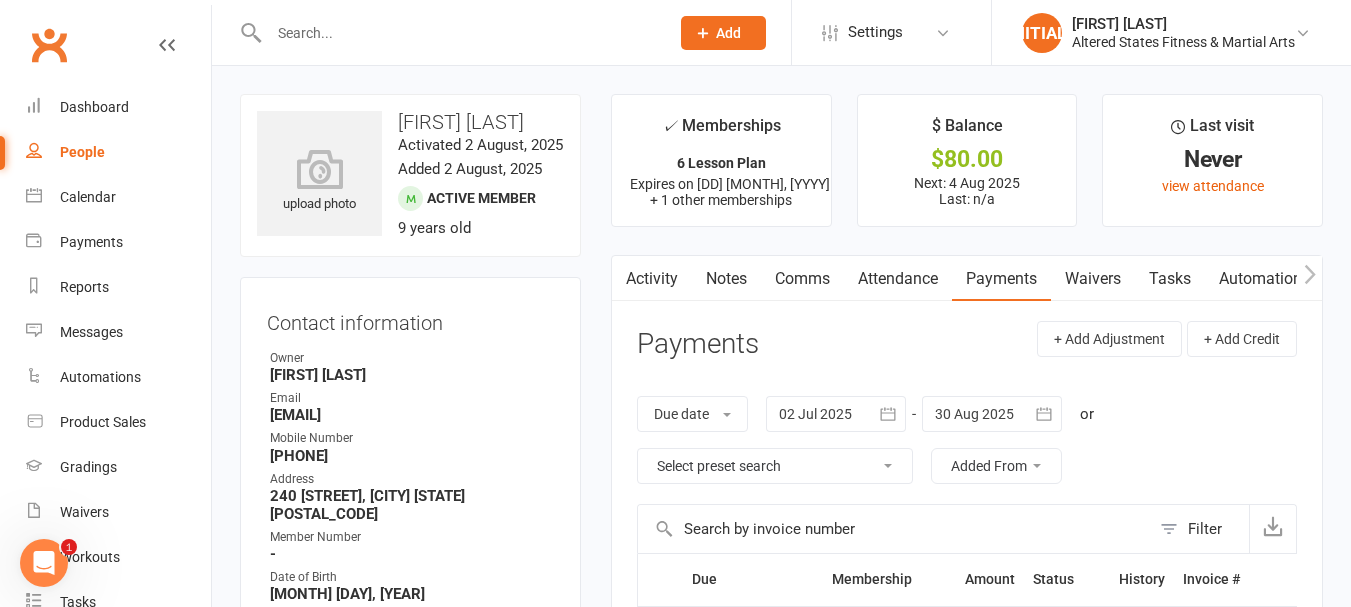 click on "Payments" at bounding box center [1001, 279] 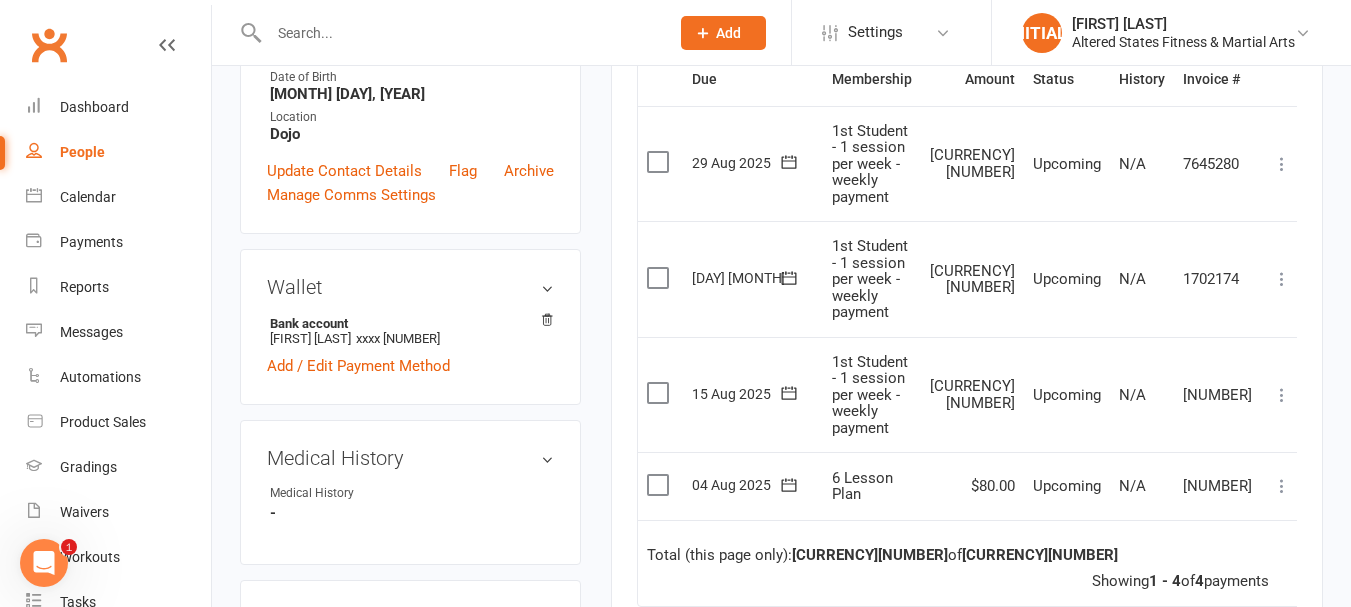 scroll, scrollTop: 0, scrollLeft: 0, axis: both 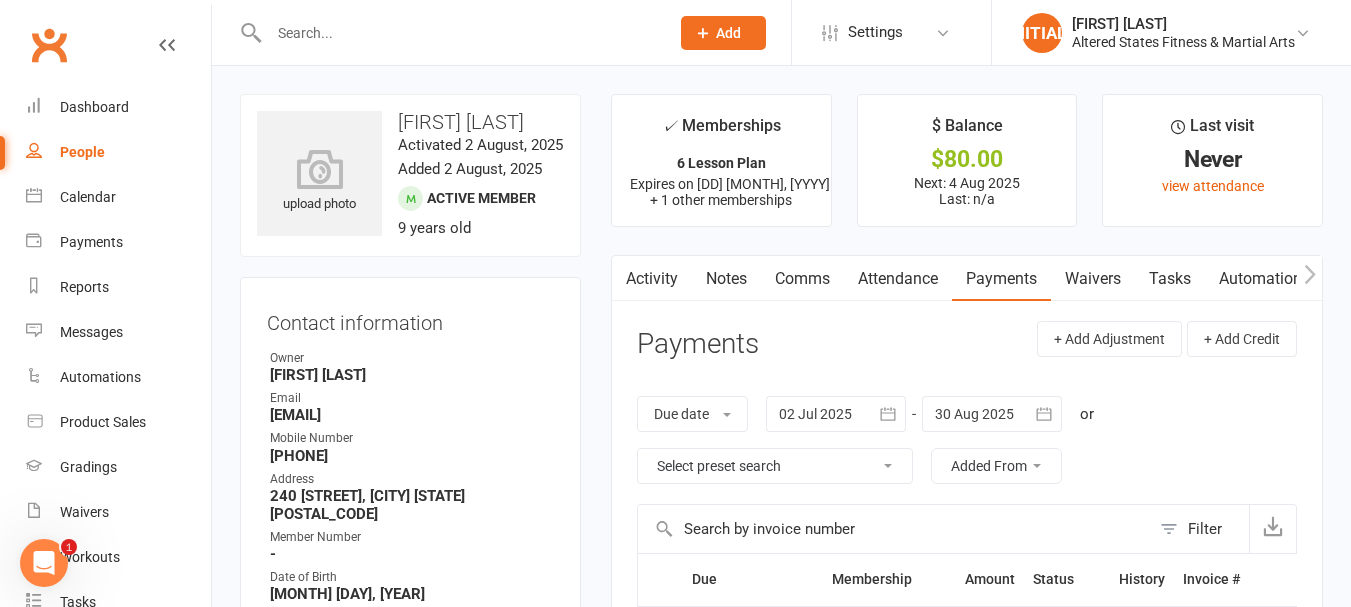 click on "Add" 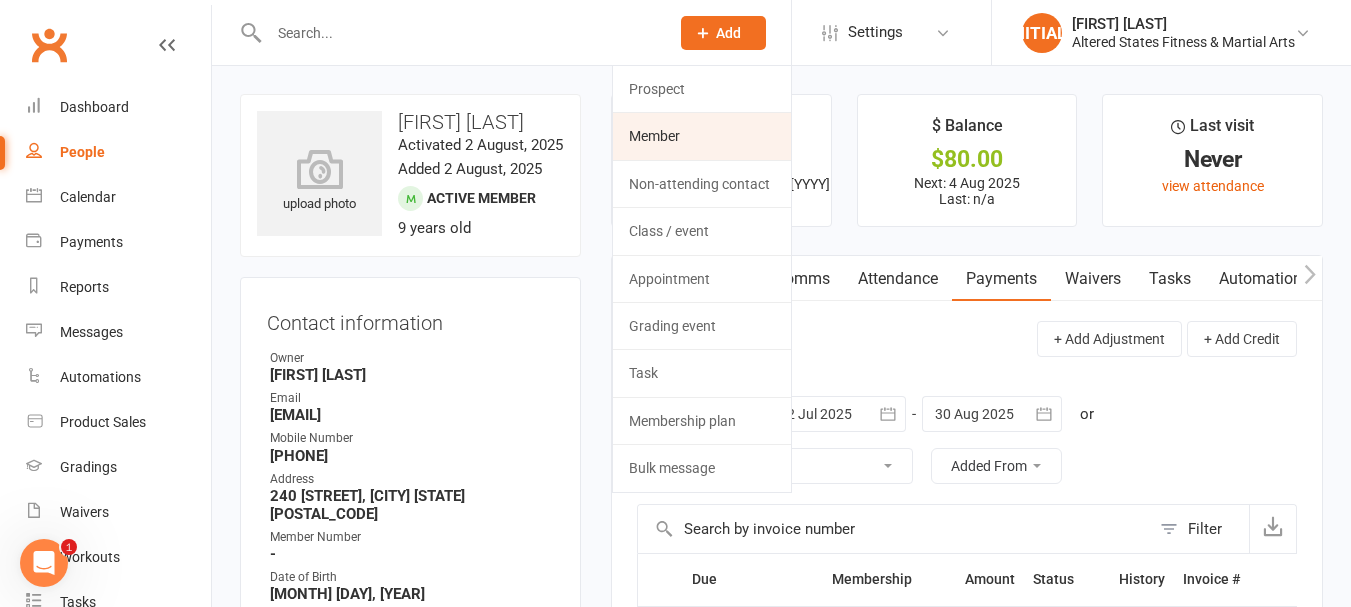 click on "Member" 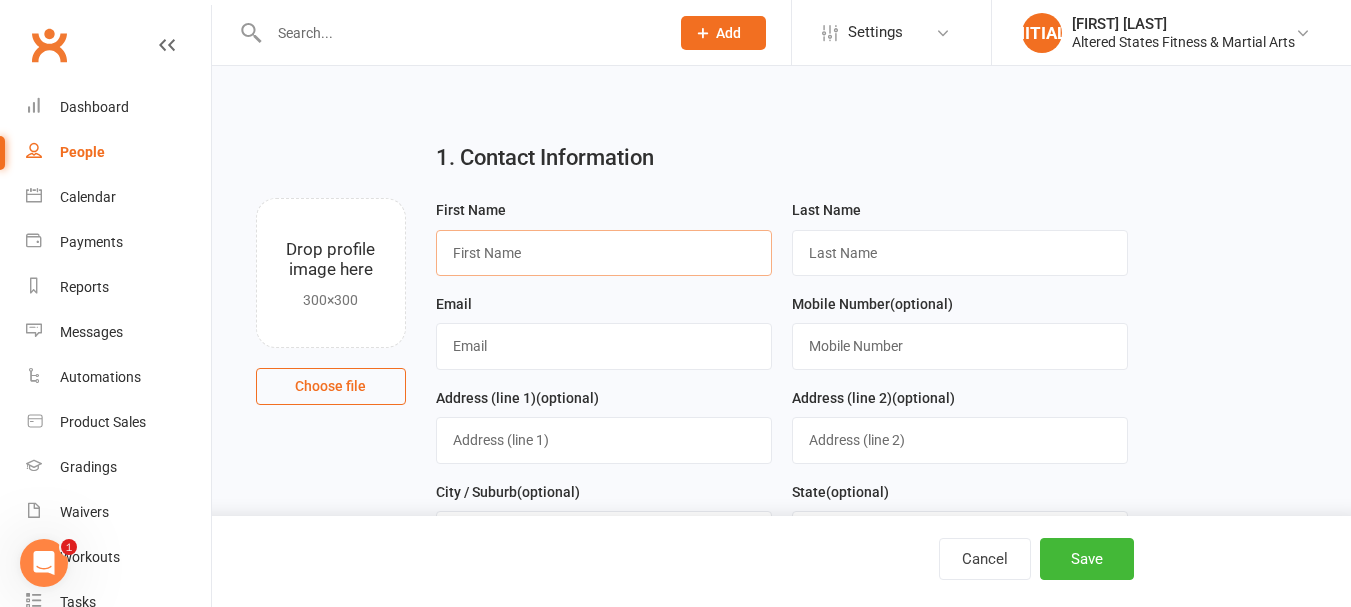 click at bounding box center (604, 253) 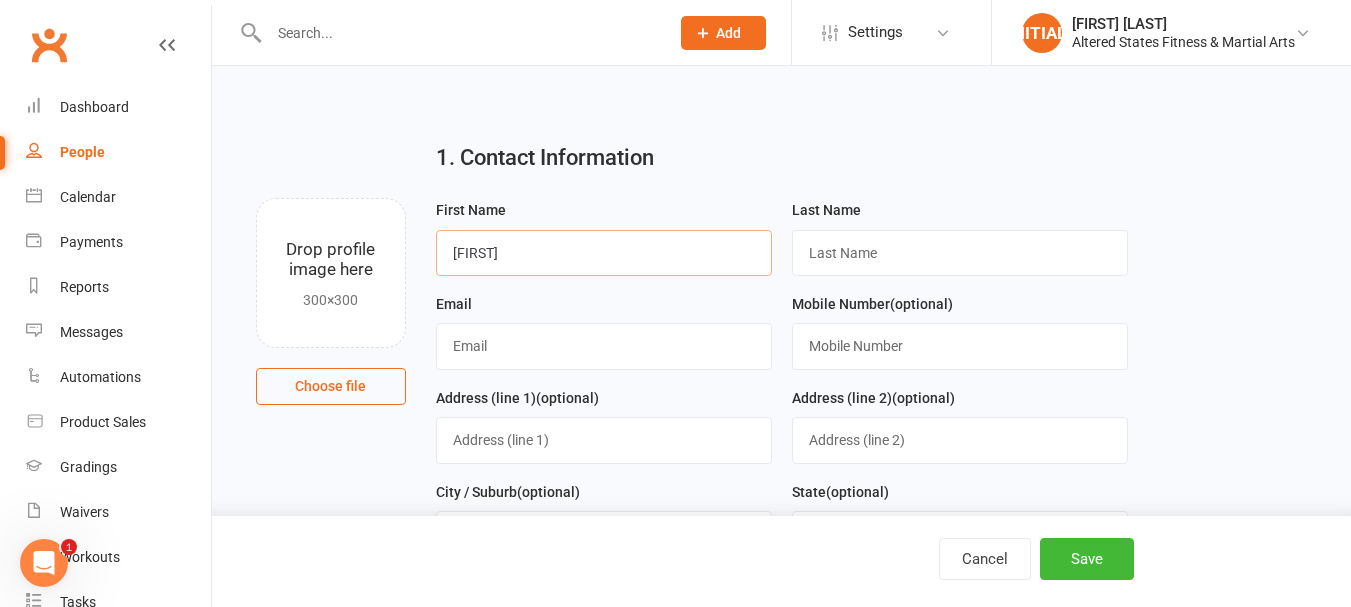 type on "Grace" 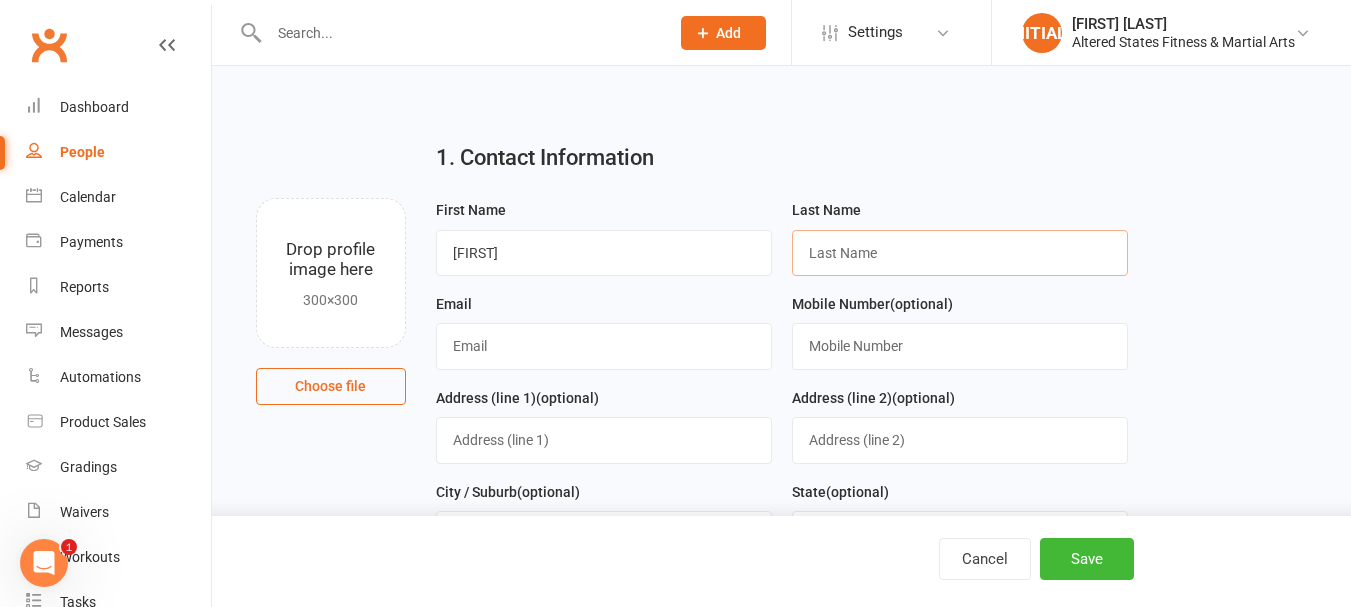 click at bounding box center (960, 253) 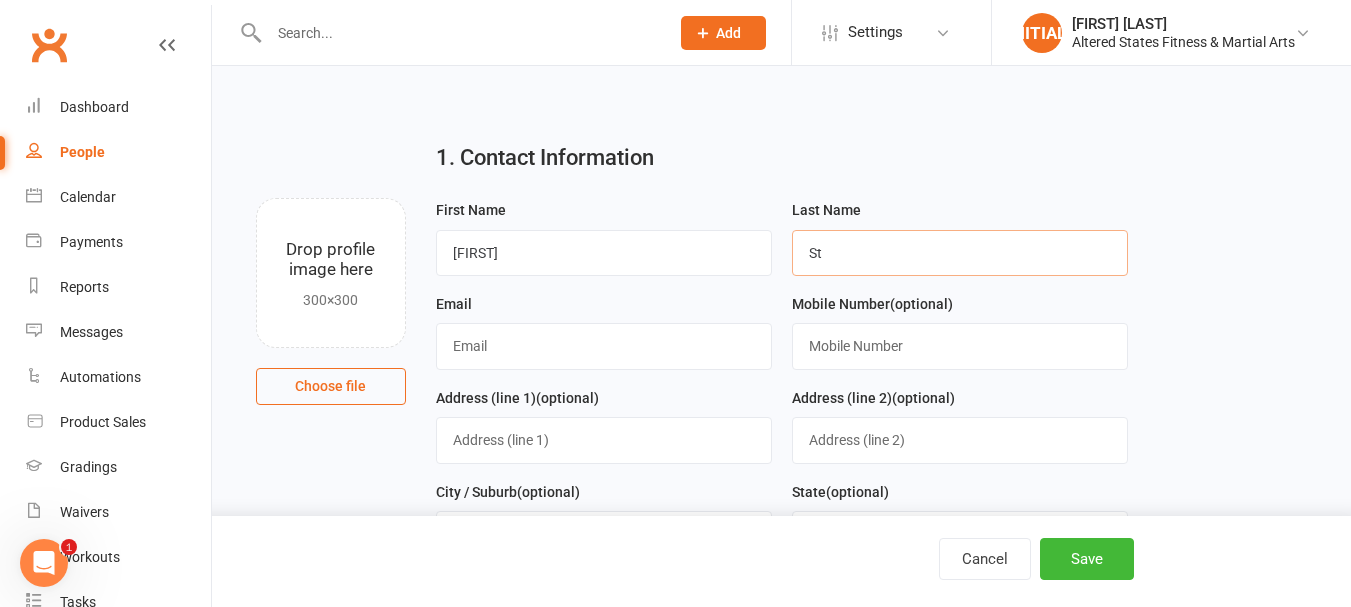 type on "Stephens" 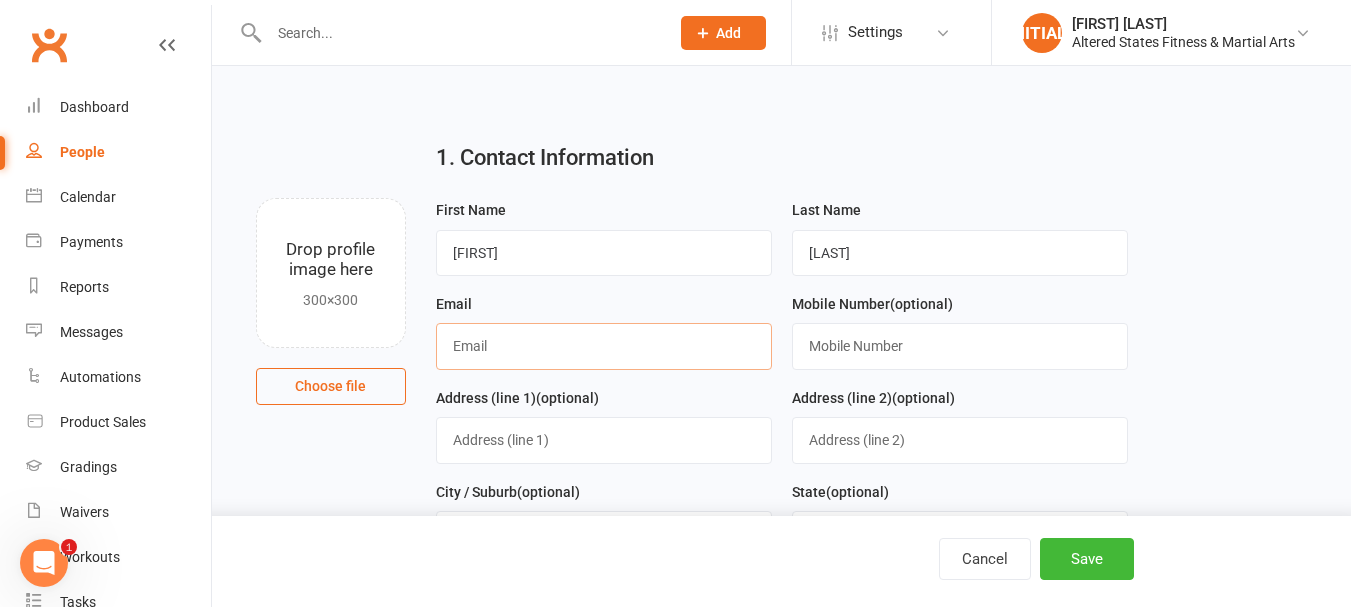 click at bounding box center (604, 346) 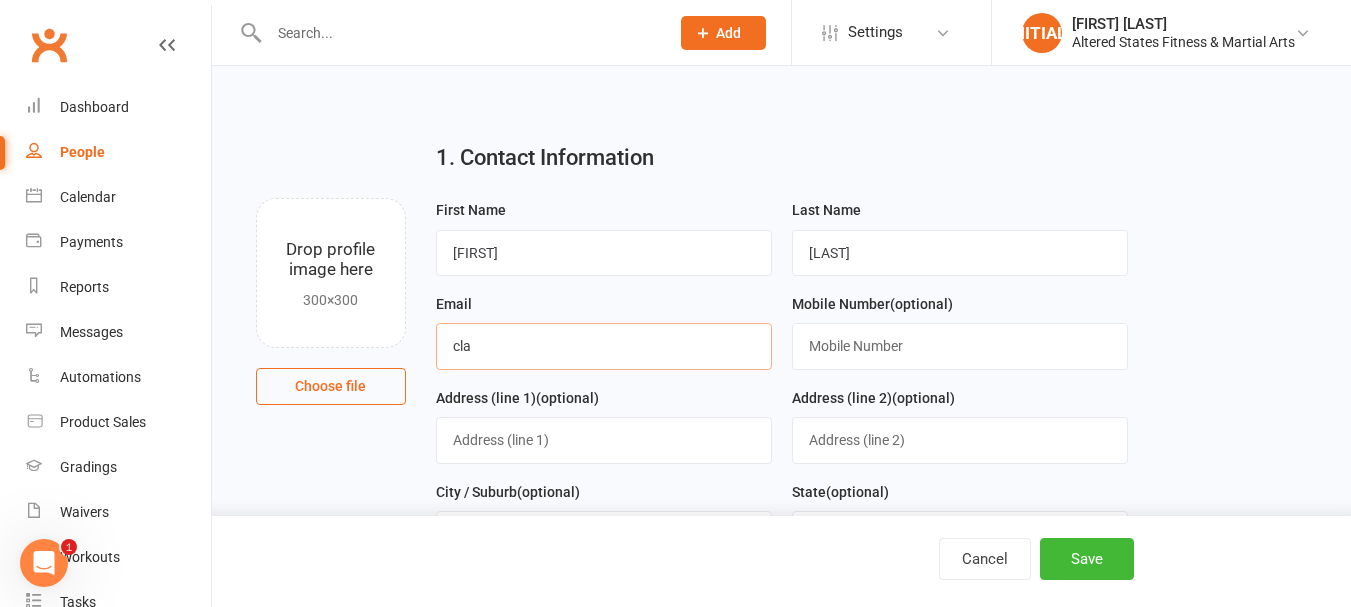 type on "clairestephens024@gmail.com" 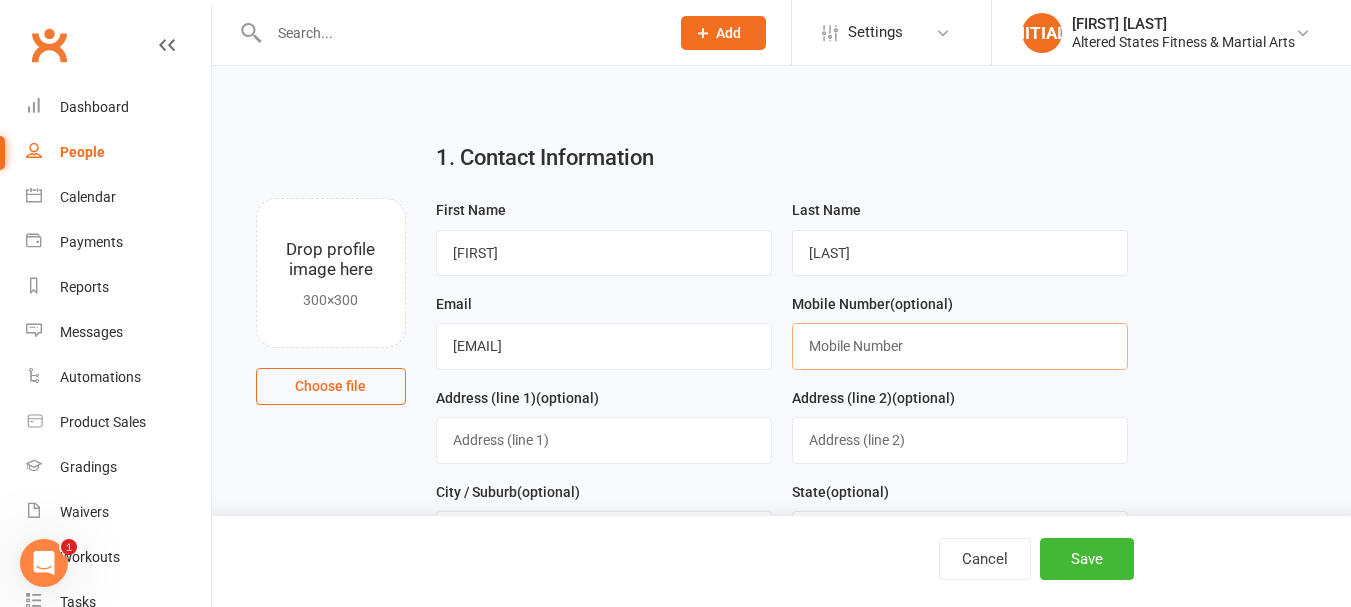 click at bounding box center [960, 346] 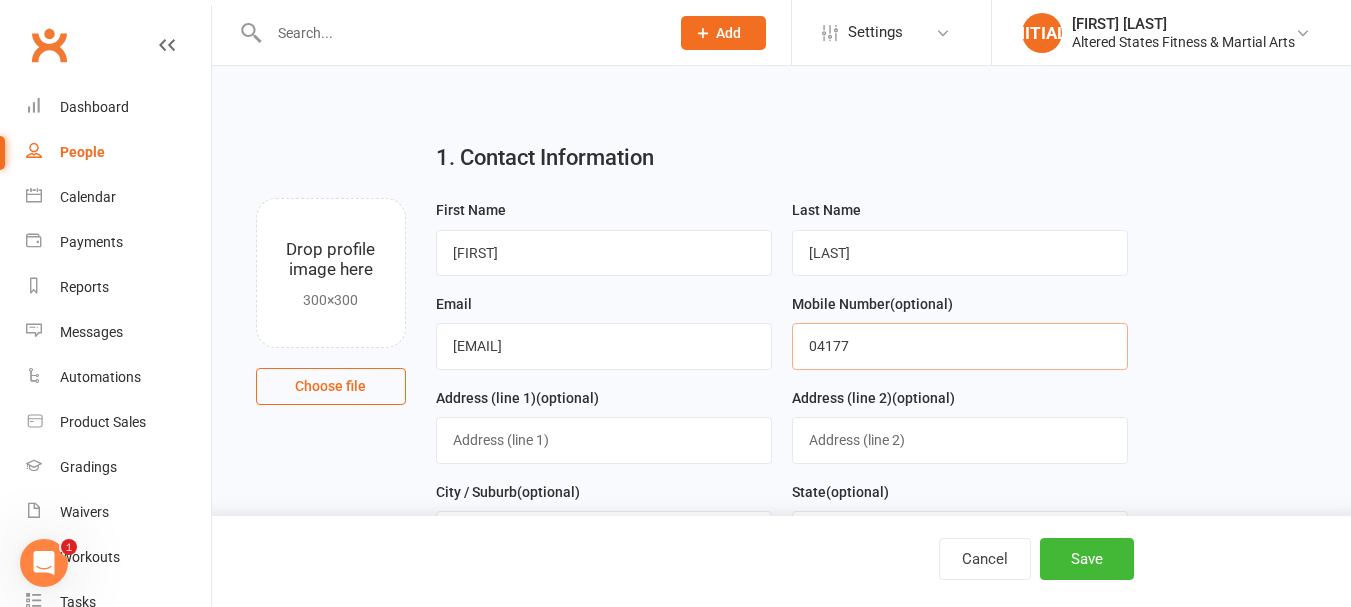 type on "0417733180" 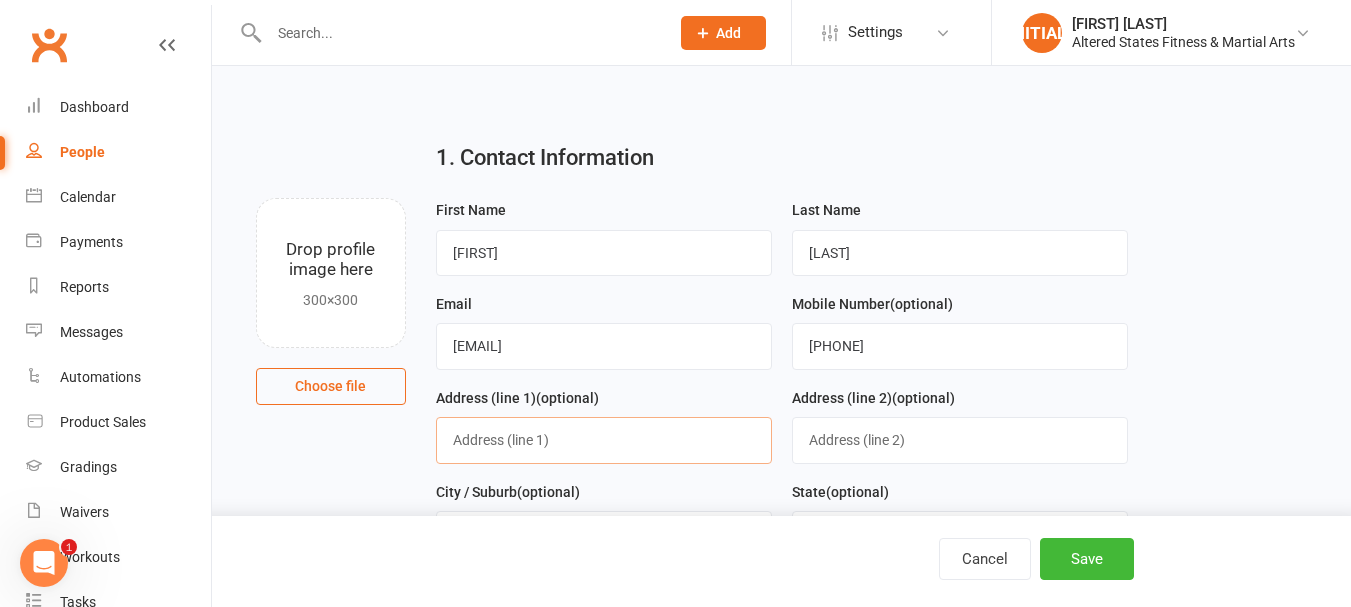 click at bounding box center (604, 440) 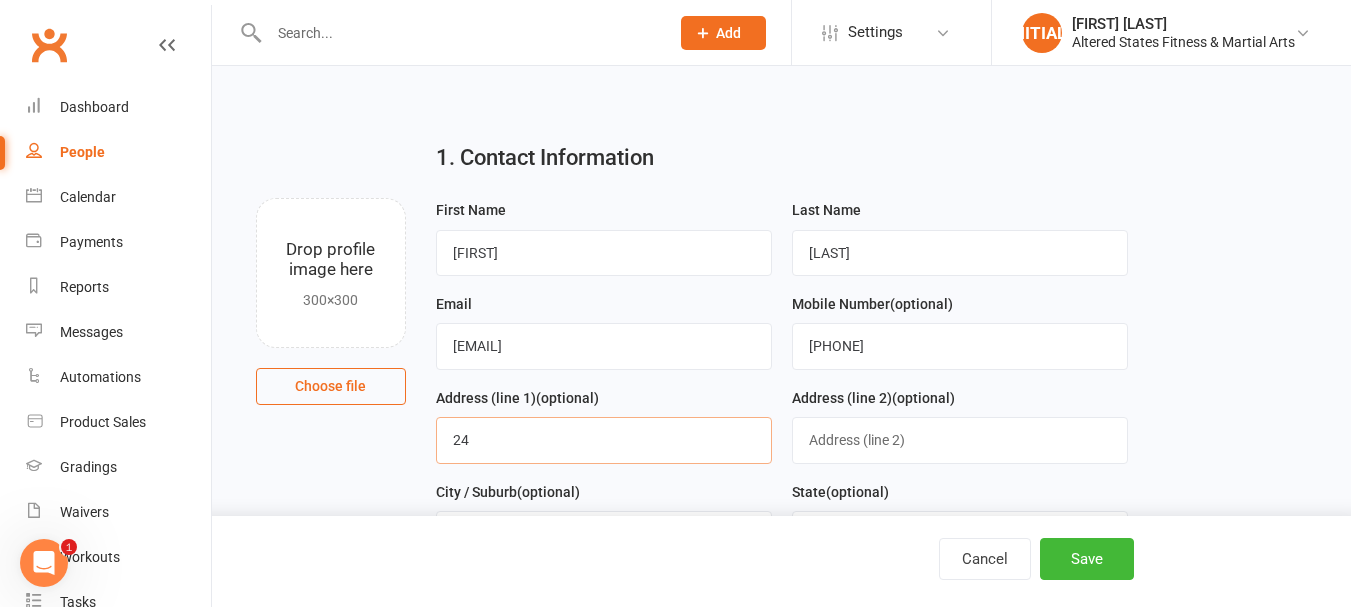 type on "240 Broxburn Road" 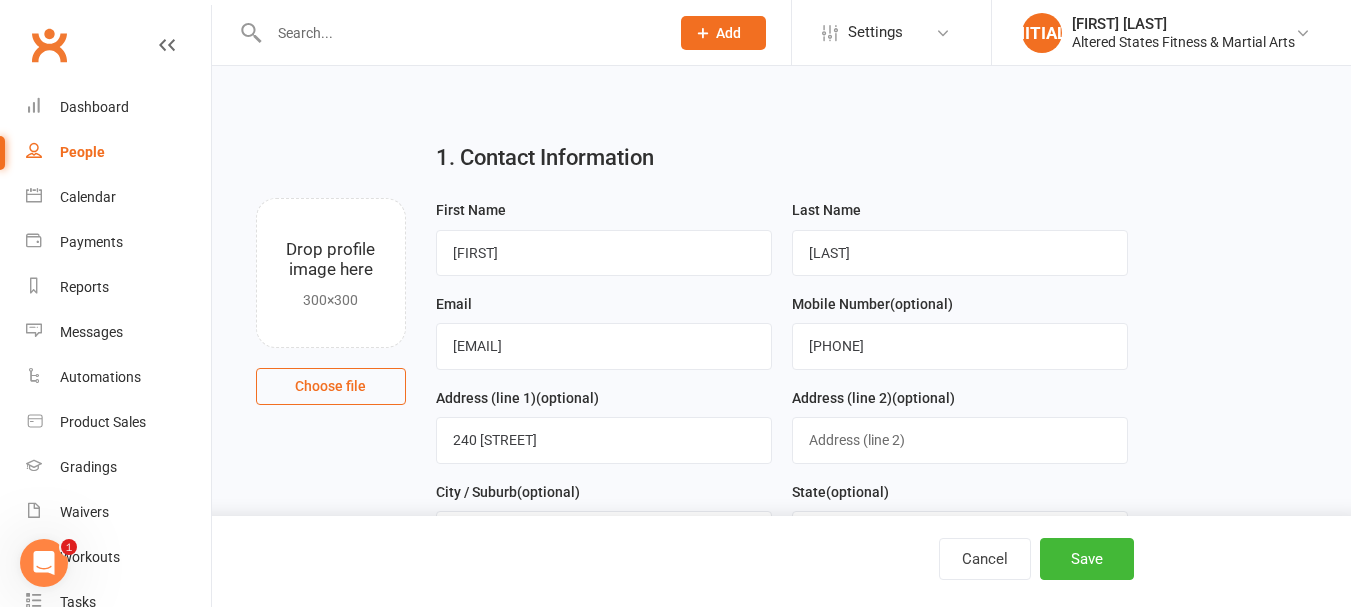 click on "City / Suburb  (optional)" at bounding box center (604, 519) 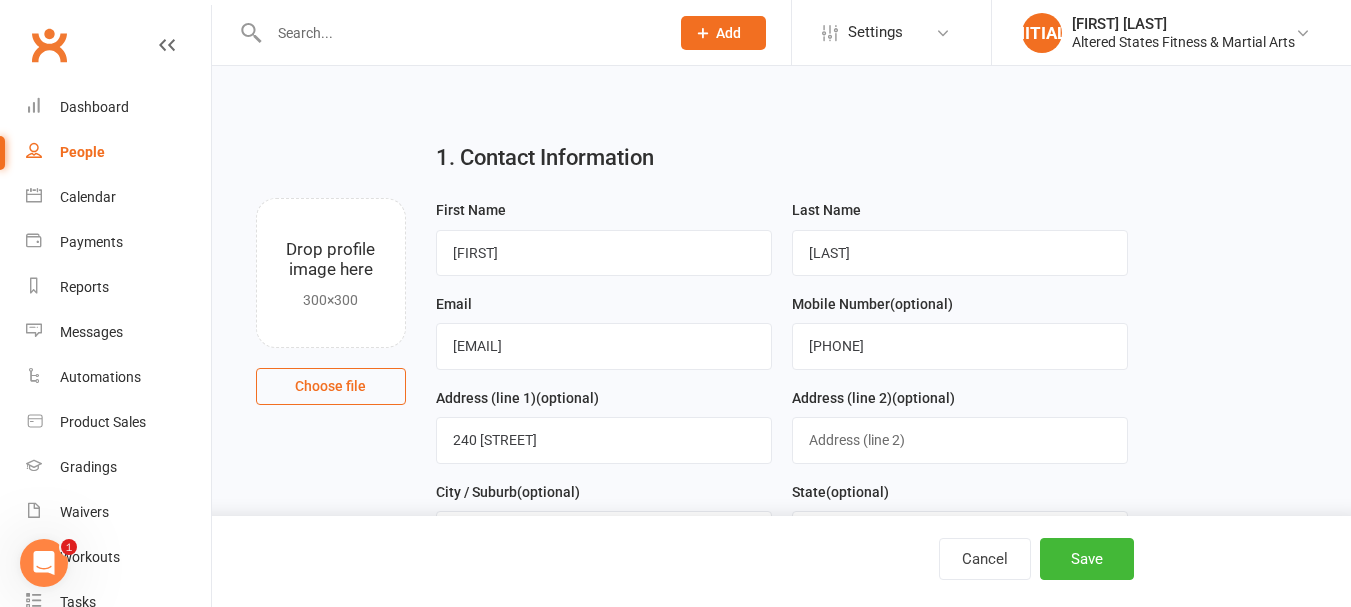 click on "City / Suburb  (optional)" at bounding box center (508, 492) 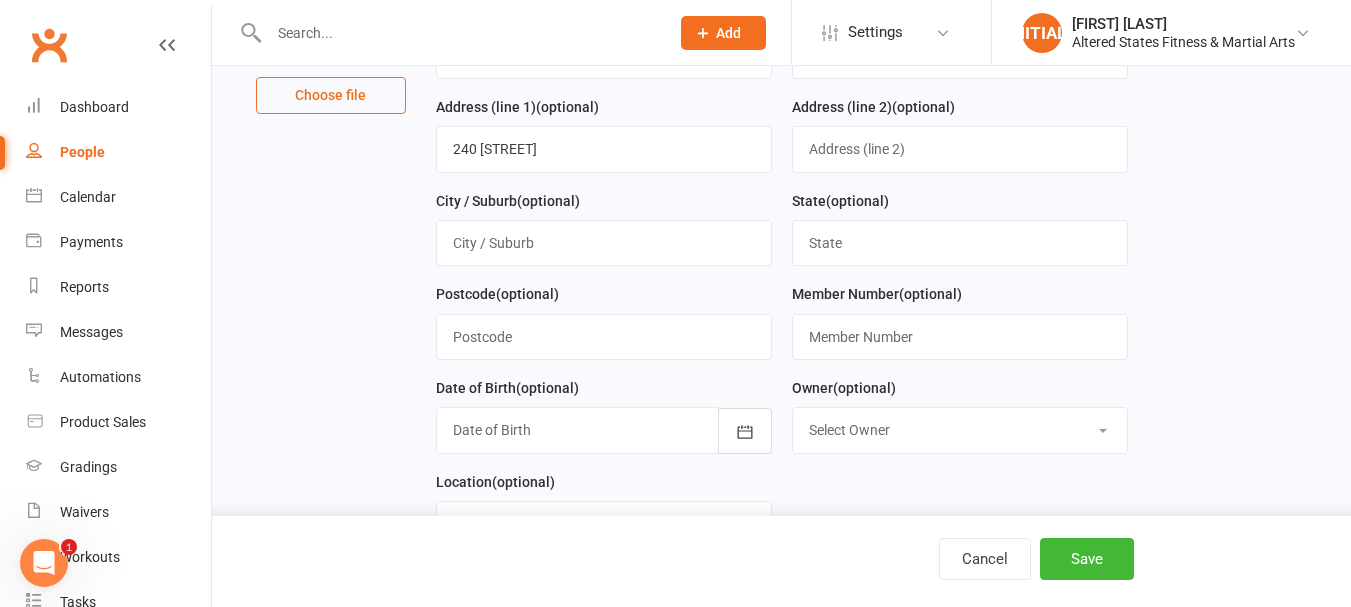 scroll, scrollTop: 300, scrollLeft: 0, axis: vertical 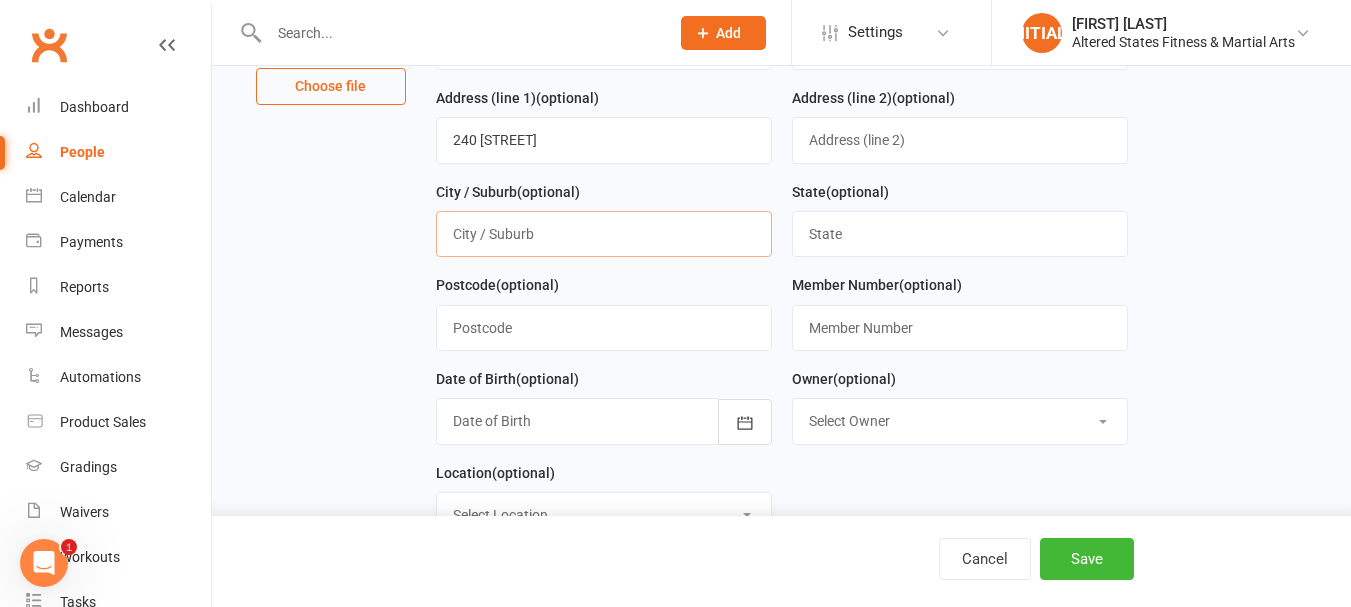 click at bounding box center (604, 234) 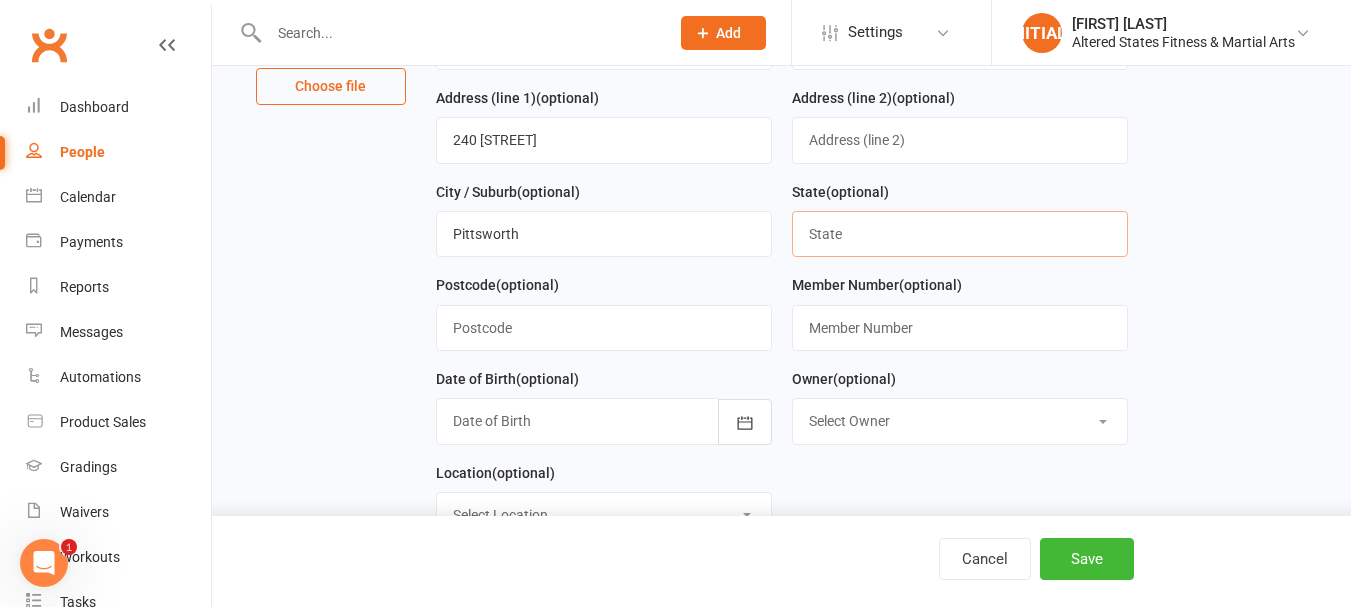 click at bounding box center (960, 234) 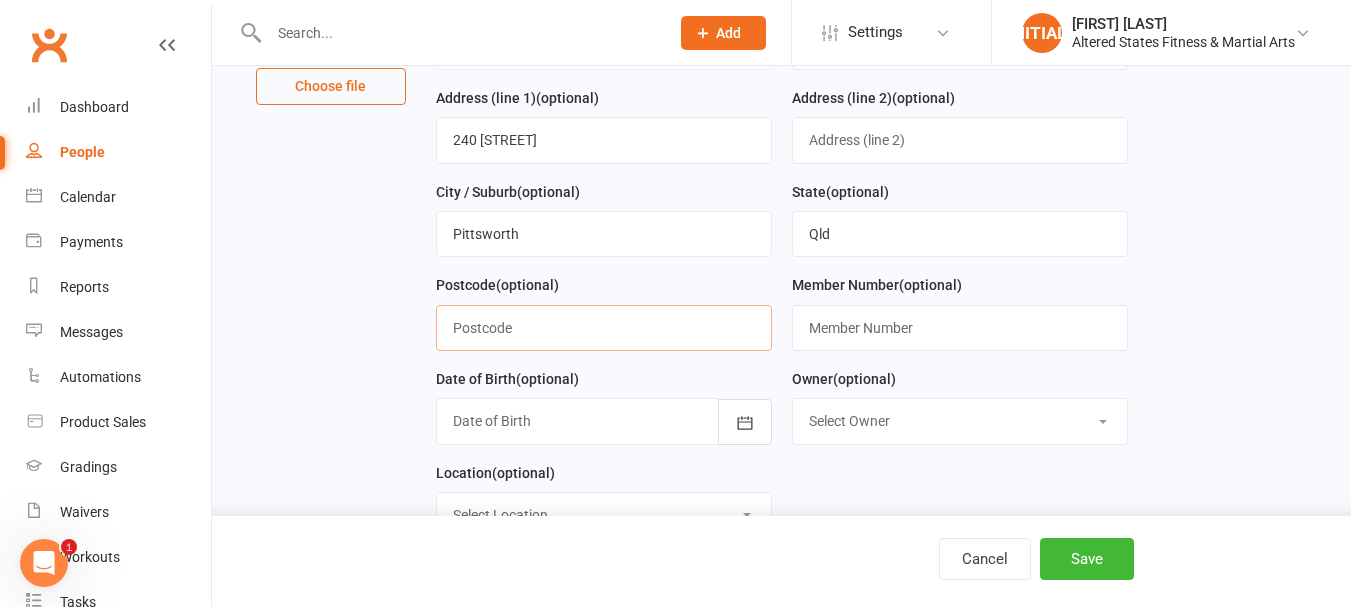 click at bounding box center (604, 328) 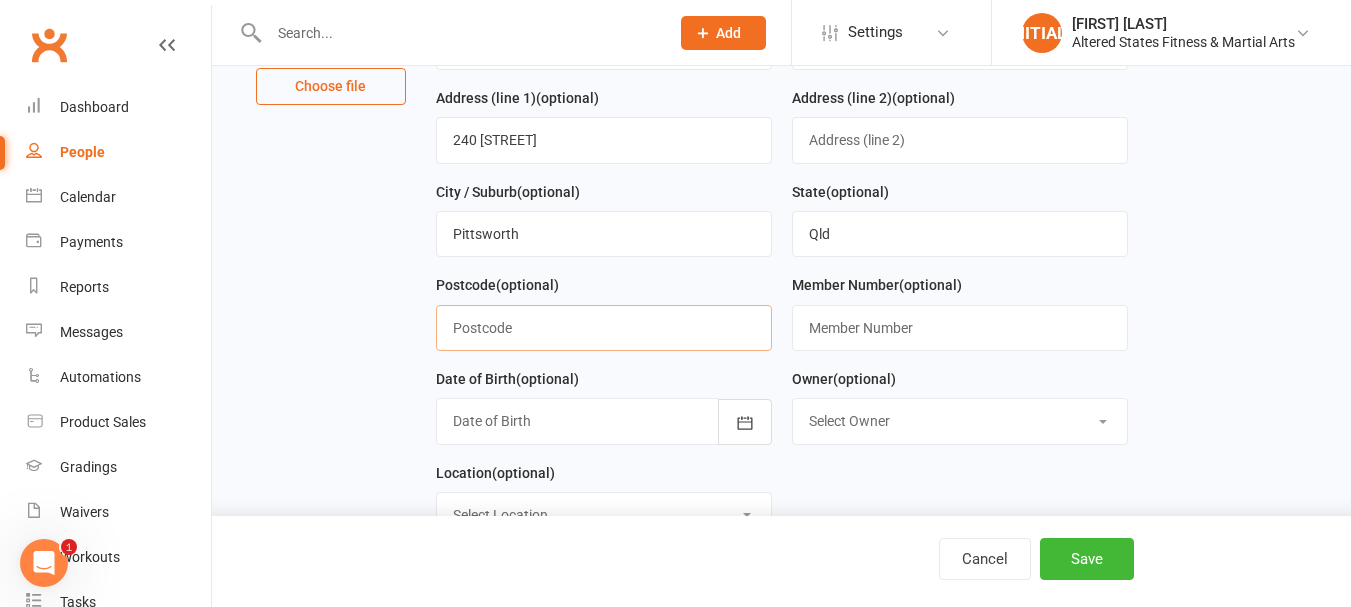 type on "4356" 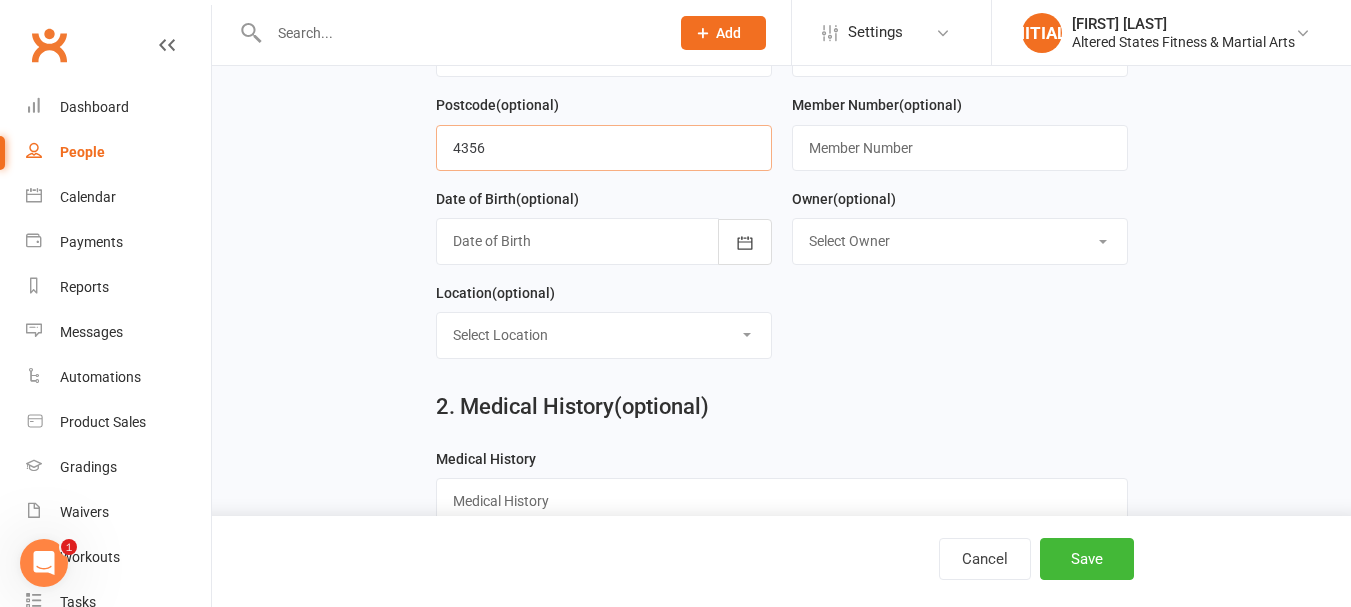 scroll, scrollTop: 500, scrollLeft: 0, axis: vertical 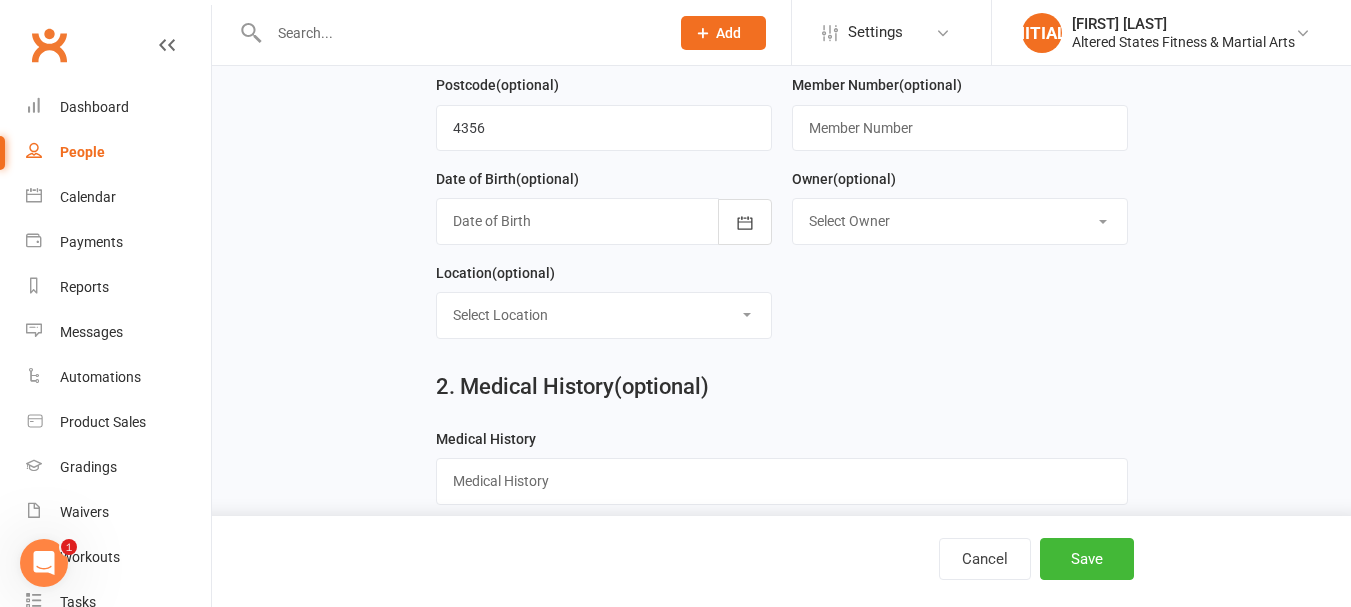 click at bounding box center (604, 221) 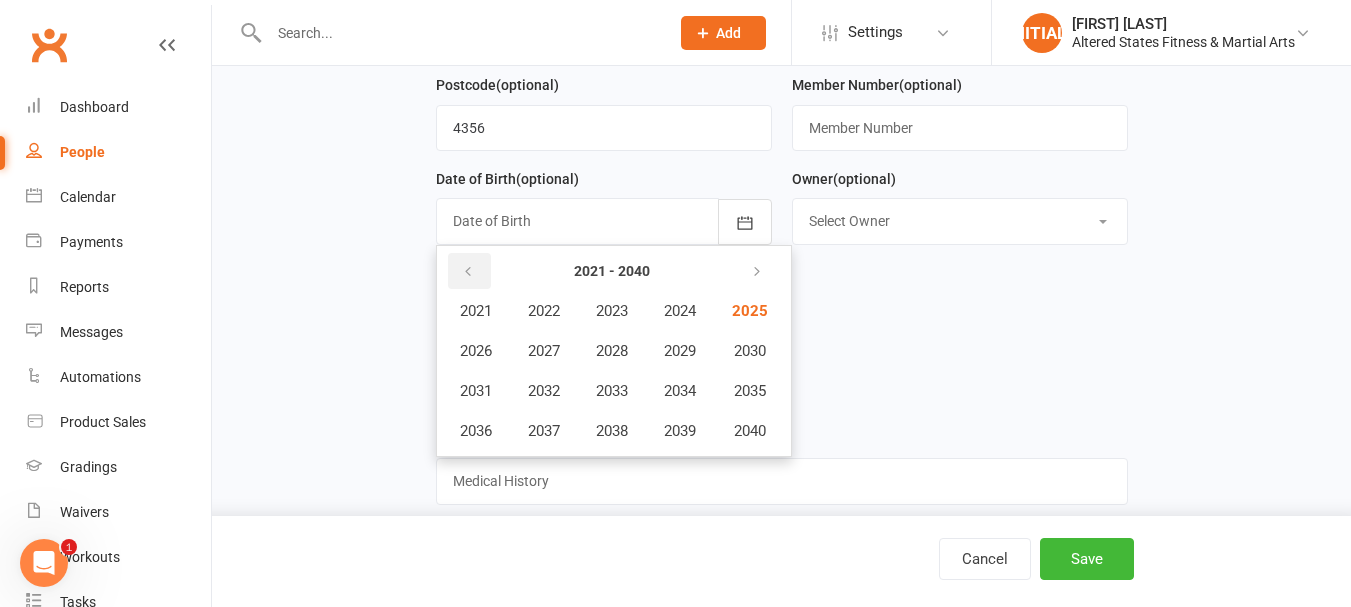 click at bounding box center [469, 271] 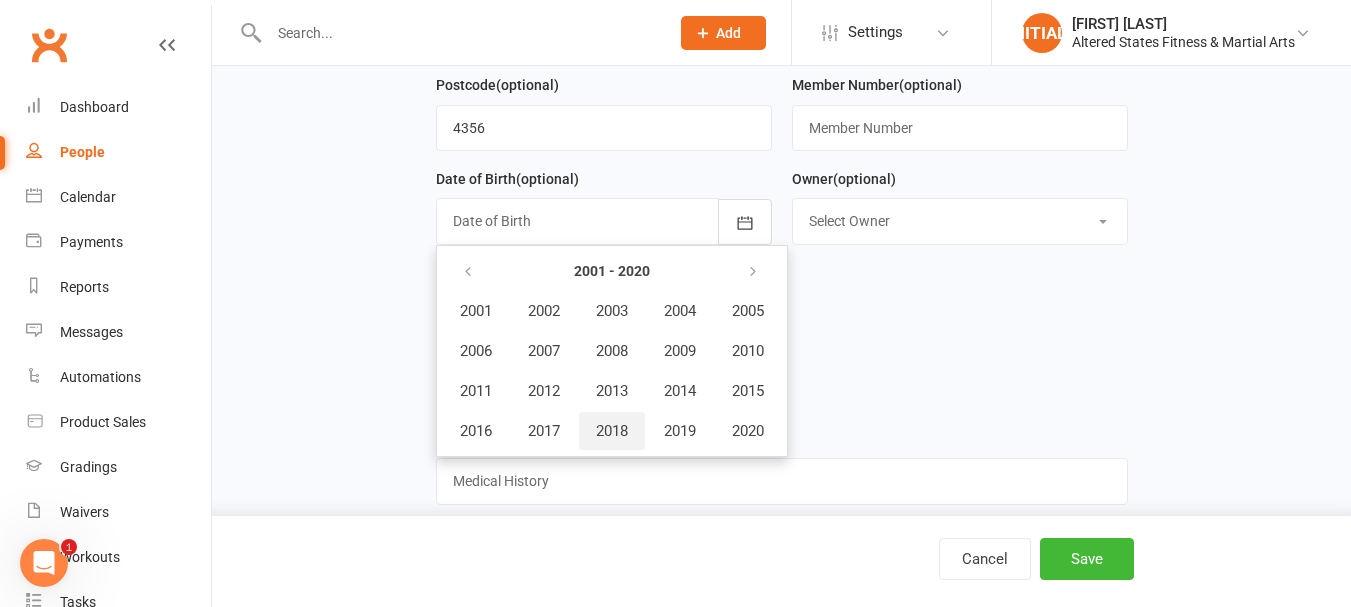 click on "2018" at bounding box center [612, 431] 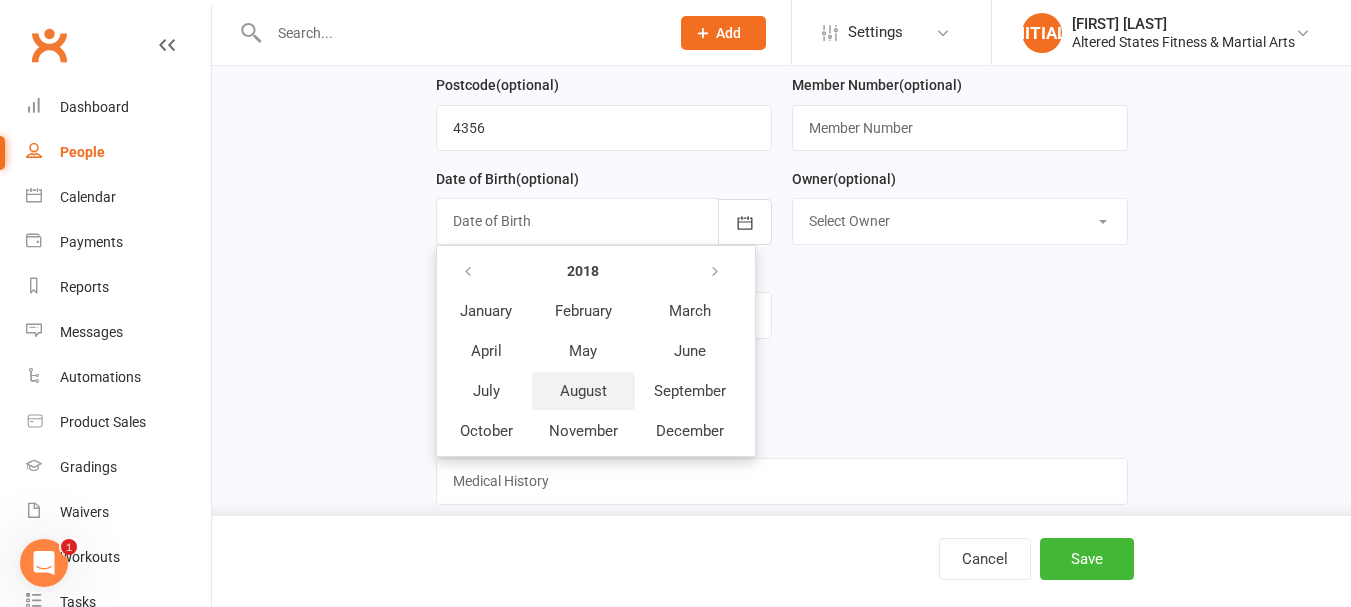 click on "August" at bounding box center [583, 391] 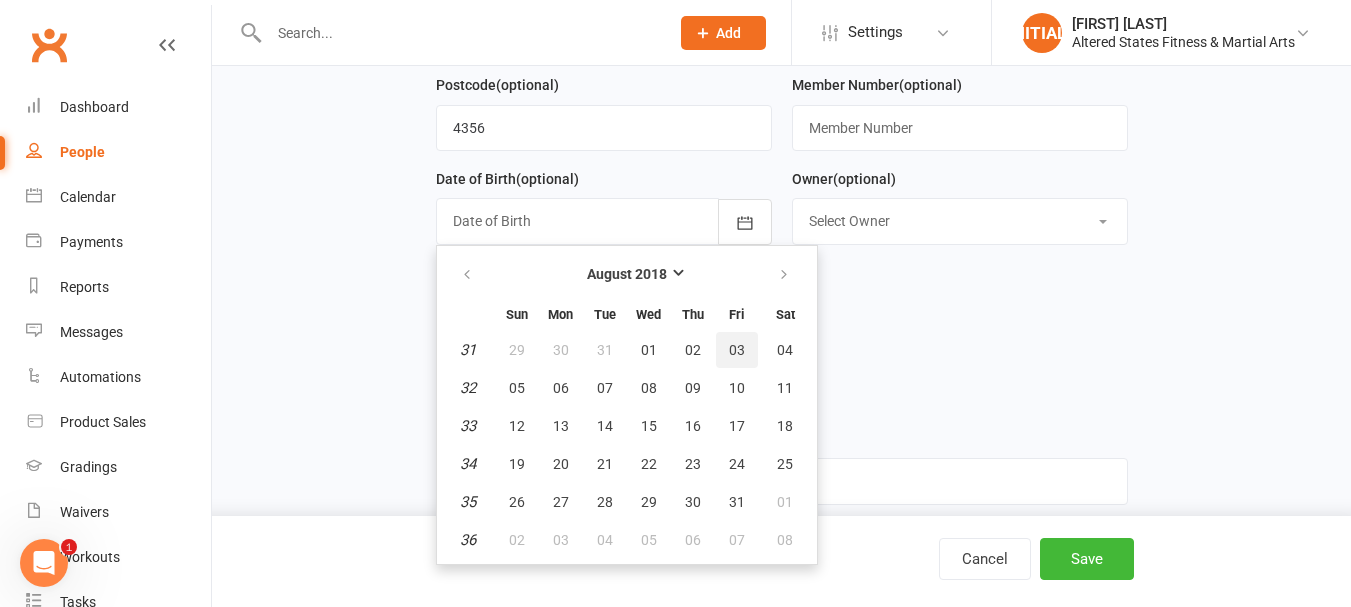 click on "03" at bounding box center [737, 350] 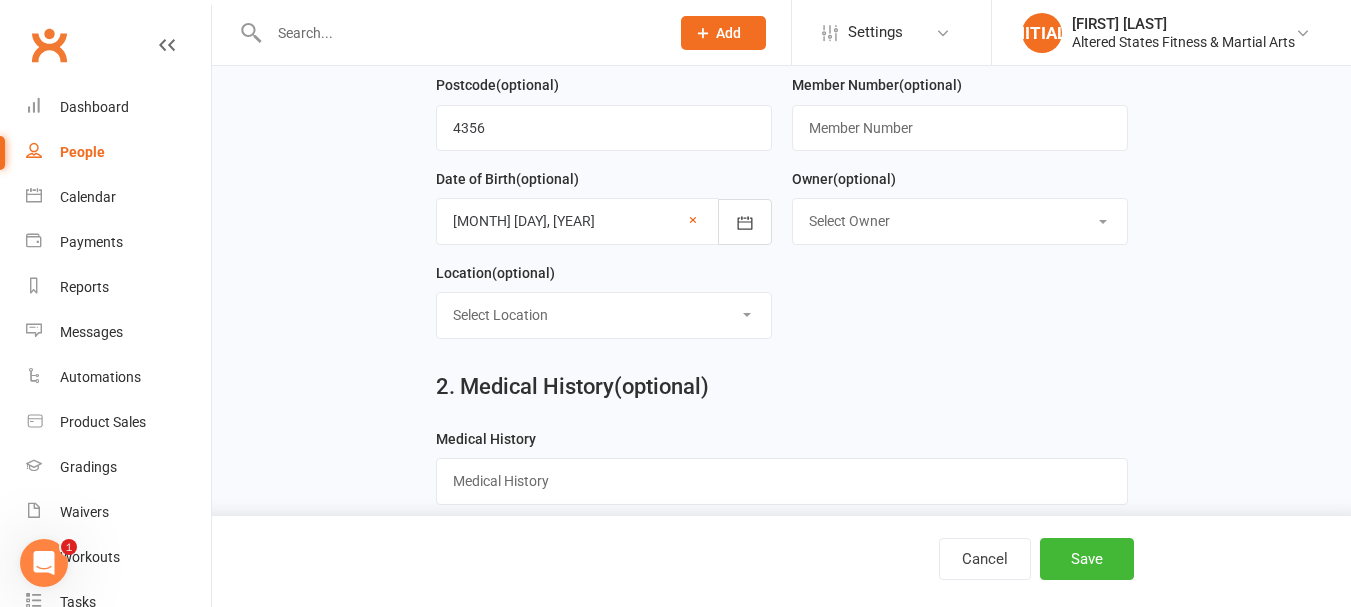 click on "Select Owner Diane Pedrazzini Peter Wetherspoon" at bounding box center (960, 221) 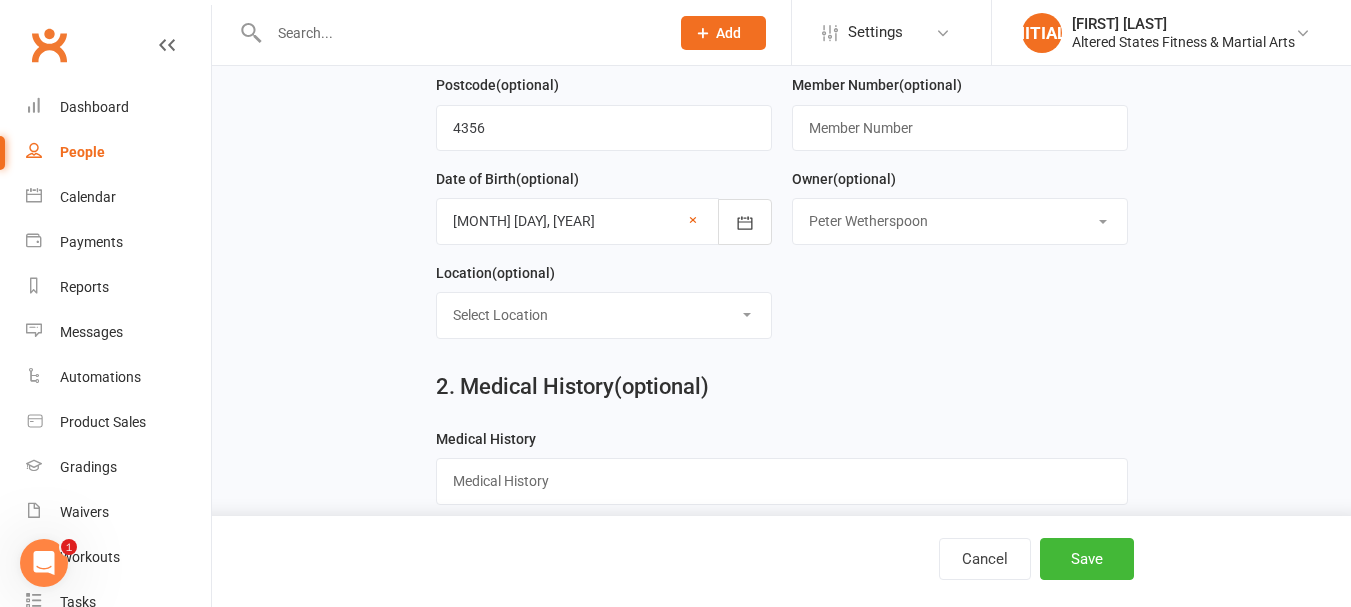 click on "Select Owner Diane Pedrazzini Peter Wetherspoon" at bounding box center [960, 221] 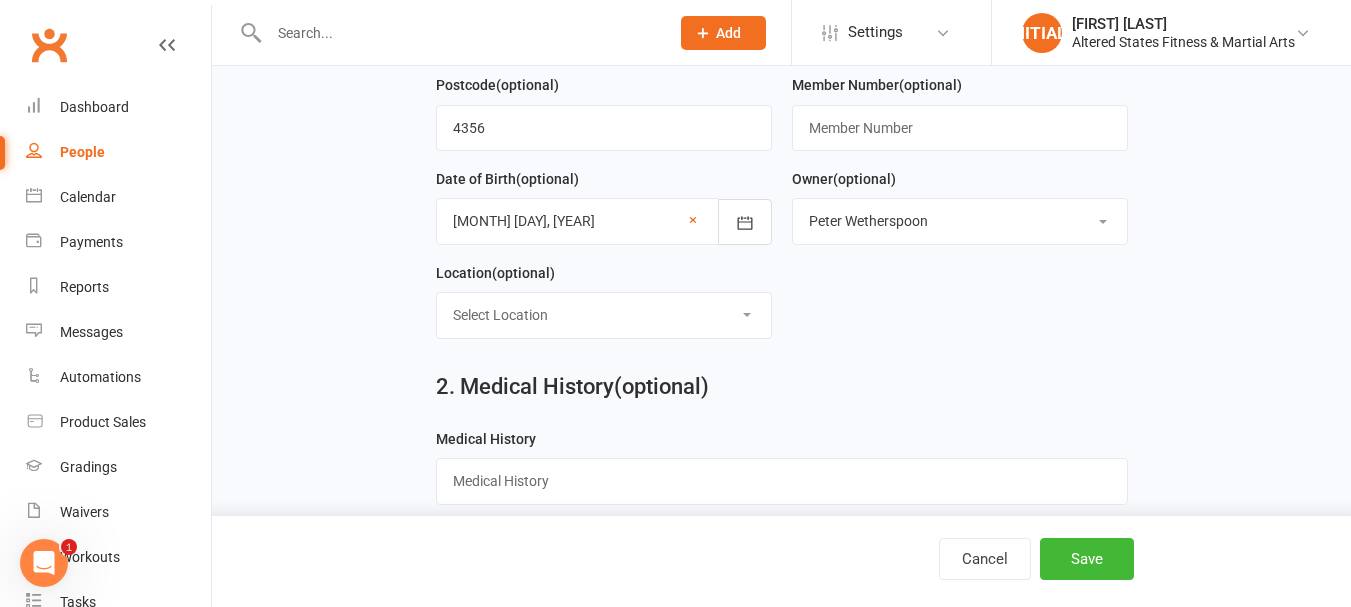 click on "Select Location Dojo Example Room (Rename me!) Privet Studio" at bounding box center [604, 315] 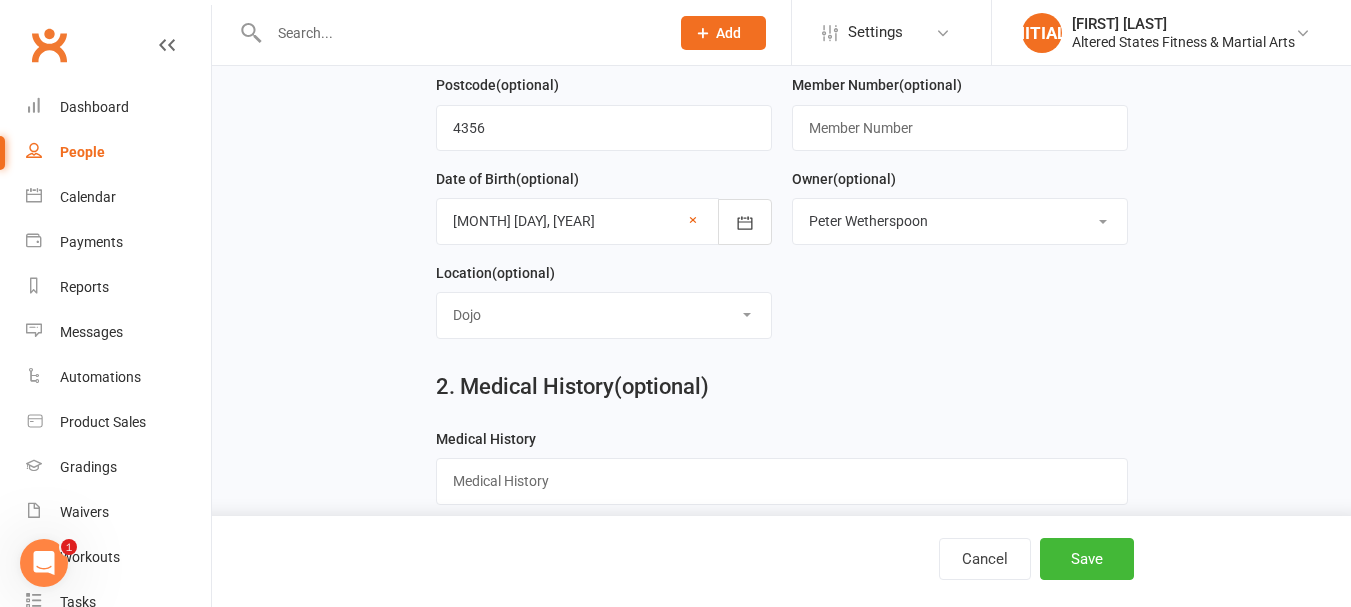 click on "Select Location Dojo Example Room (Rename me!) Privet Studio" at bounding box center [604, 315] 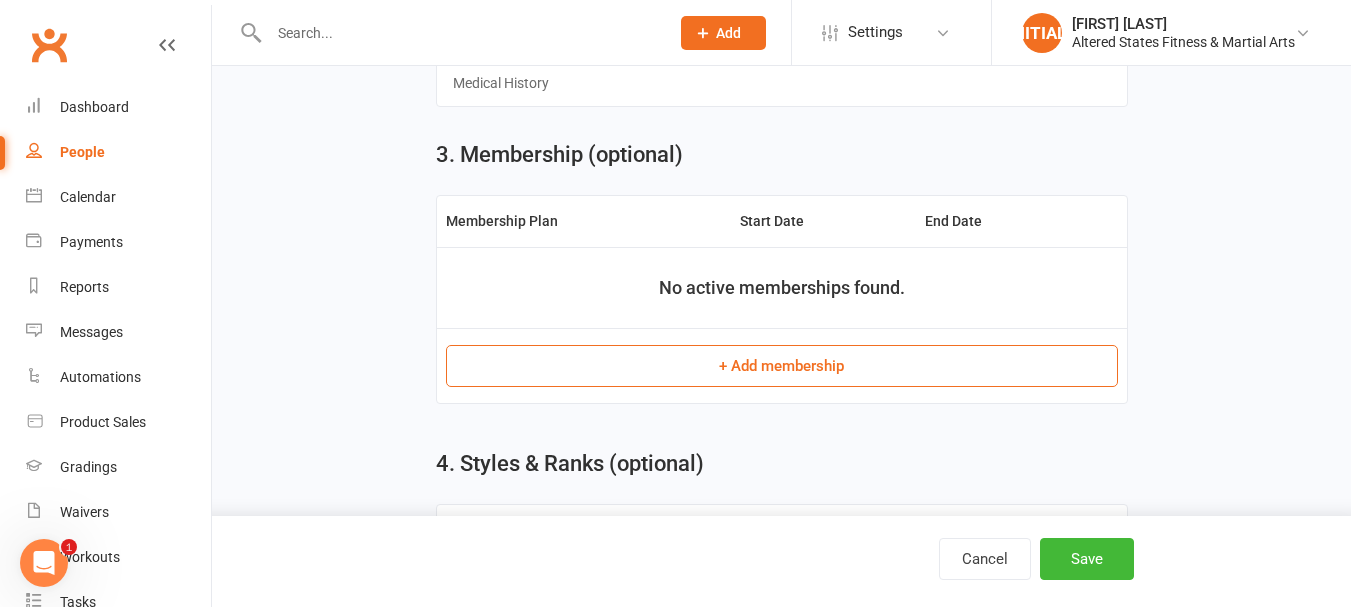 scroll, scrollTop: 900, scrollLeft: 0, axis: vertical 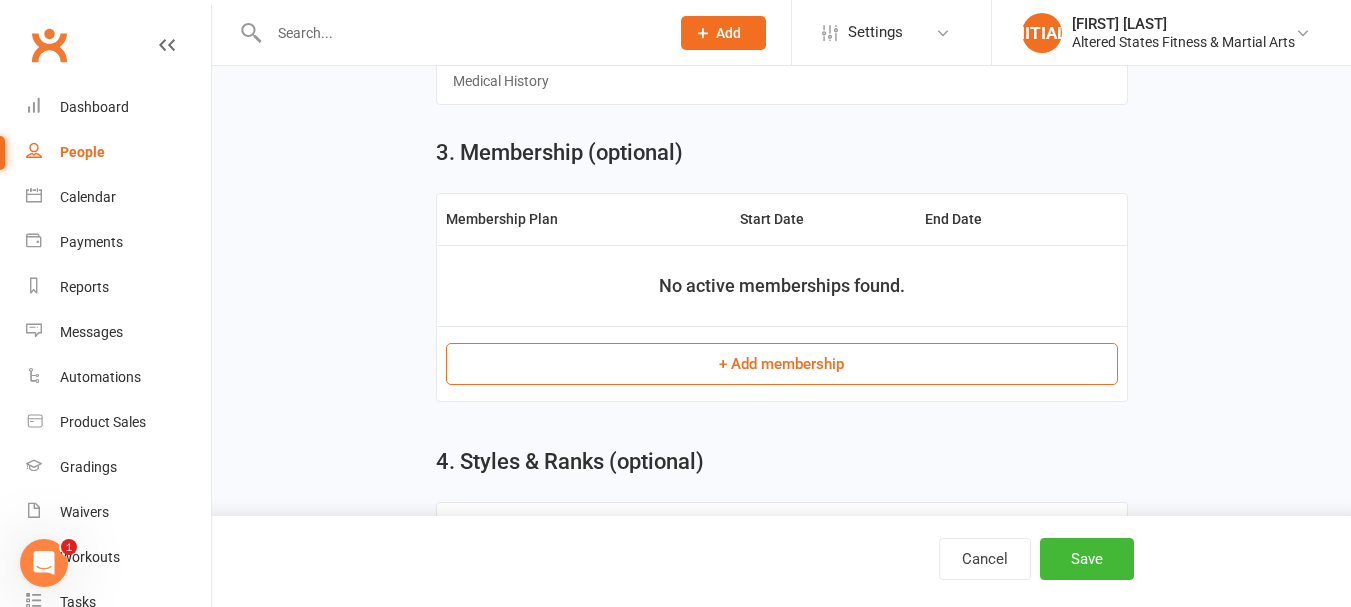 click on "+ Add membership" at bounding box center (782, 364) 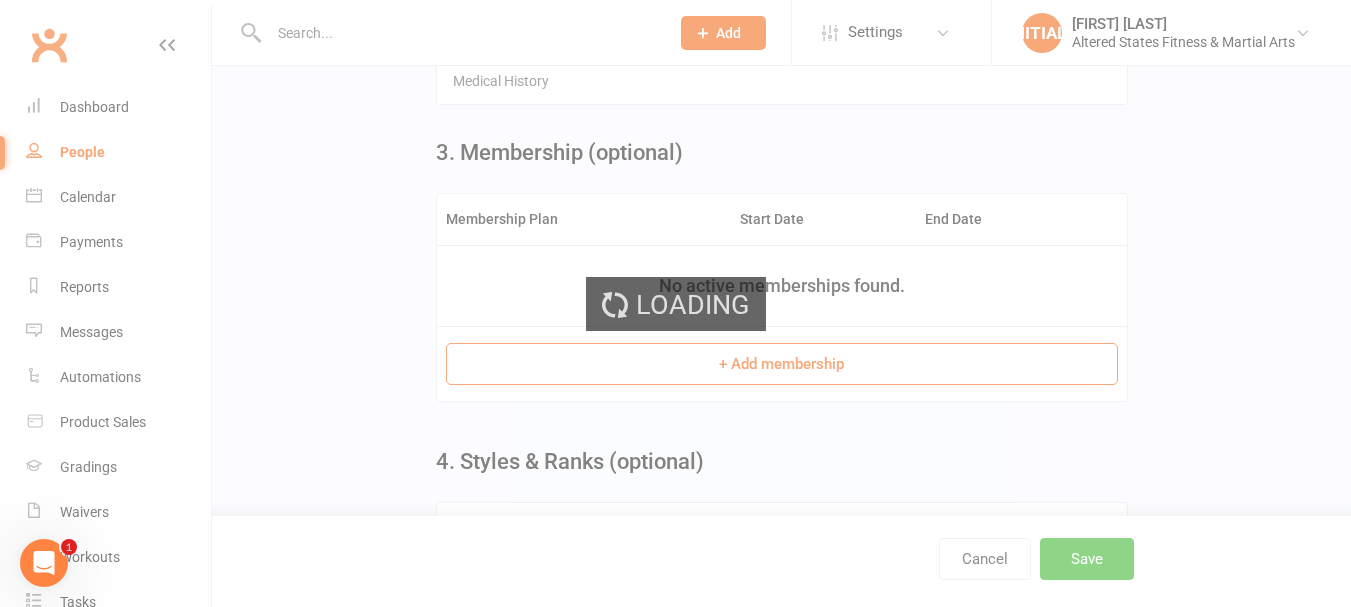 scroll, scrollTop: 0, scrollLeft: 0, axis: both 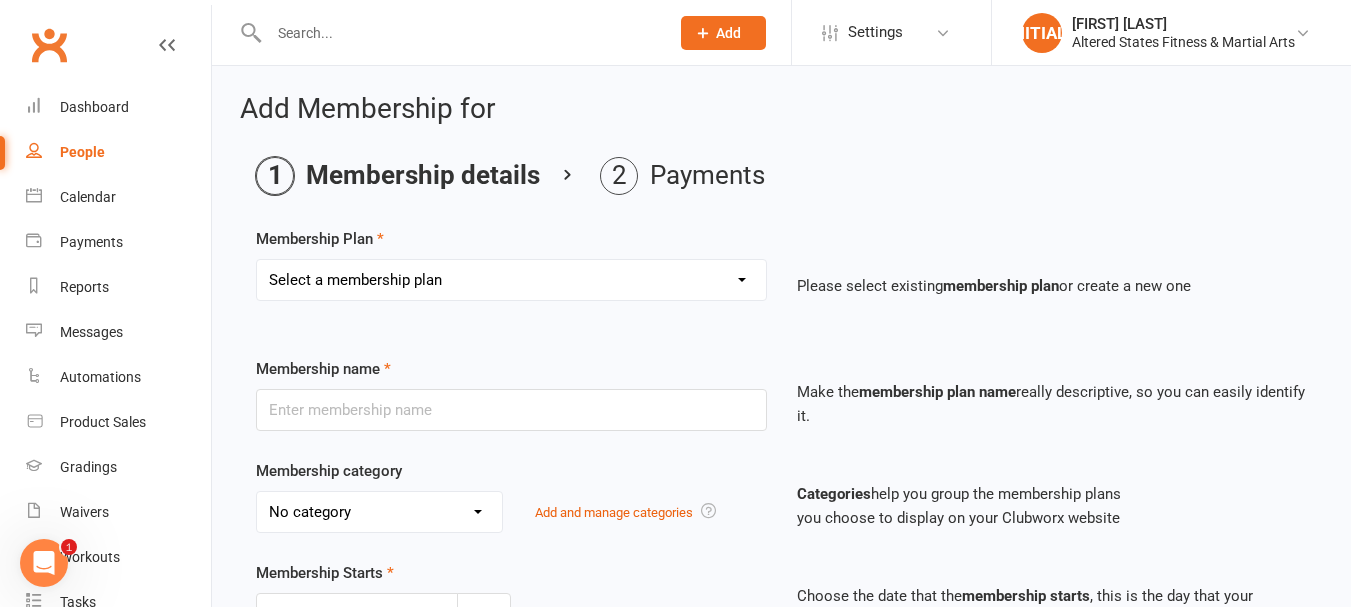 click on "Select a membership plan Create new Membership Plan 1st Student - 1 session per week - weekly payment 1st Student - 1 session per week - fortnightly payment 1st student - 1 session per week- monthly payment 1st student - 2 session per week- weekly payment 1st student - 2 session per week- fortnightly payment 1st student - 2 session per week- monthly payment 1st student - 3 session per week- weekly payment 1st Student - 3 session per week - fortnightly payment 1st Student - 3 session per week - monthly payment 2nd student - 1 session per week- weekly payment 2nd student - 1 session per week- fortnightly payment 2nd student - 1 session per week- monthly payment 2nd student - 2 session per week- weekly payment 2nd student - 2 session per week- fortnightly payment 2nd student - 2 session per week- monthly payment 2nd student - 3 session per week-weekly payment 2nd student - 3 session per week- fortnightly payment 2nd student - 3 session per week- monthly payment 3rd student - 1 session per week- weekly payment" at bounding box center [511, 280] 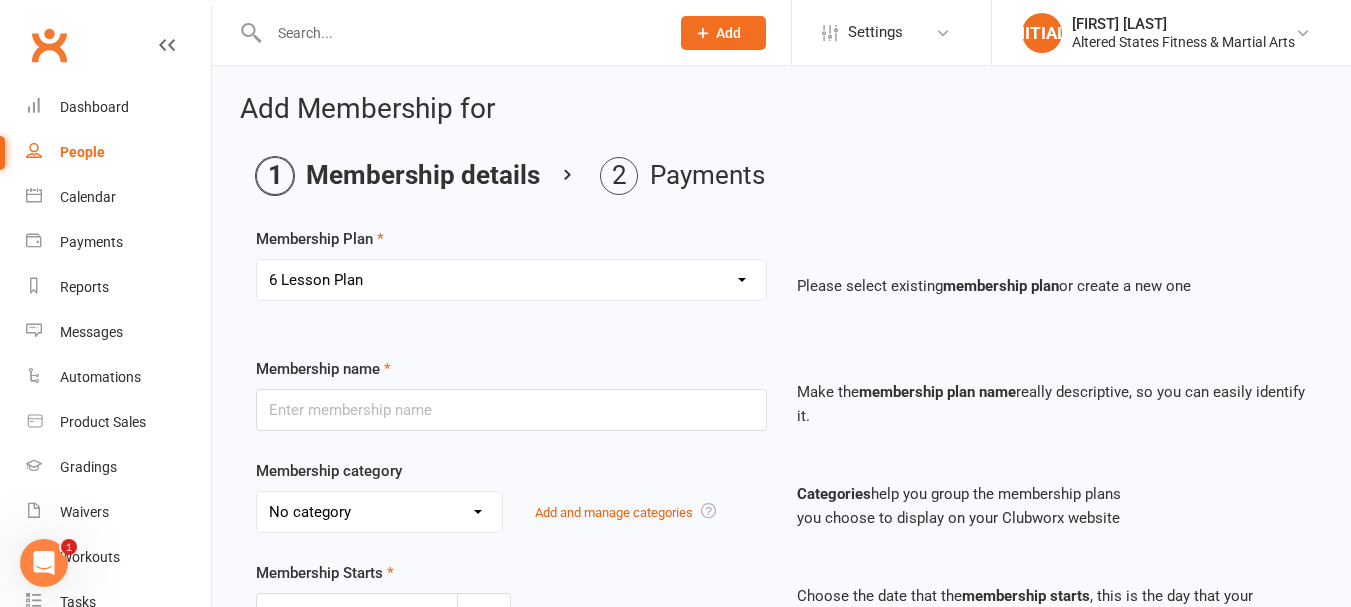click on "Select a membership plan Create new Membership Plan 1st Student - 1 session per week - weekly payment 1st Student - 1 session per week - fortnightly payment 1st student - 1 session per week- monthly payment 1st student - 2 session per week- weekly payment 1st student - 2 session per week- fortnightly payment 1st student - 2 session per week- monthly payment 1st student - 3 session per week- weekly payment 1st Student - 3 session per week - fortnightly payment 1st Student - 3 session per week - monthly payment 2nd student - 1 session per week- weekly payment 2nd student - 1 session per week- fortnightly payment 2nd student - 1 session per week- monthly payment 2nd student - 2 session per week- weekly payment 2nd student - 2 session per week- fortnightly payment 2nd student - 2 session per week- monthly payment 2nd student - 3 session per week-weekly payment 2nd student - 3 session per week- fortnightly payment 2nd student - 3 session per week- monthly payment 3rd student - 1 session per week- weekly payment" at bounding box center (511, 280) 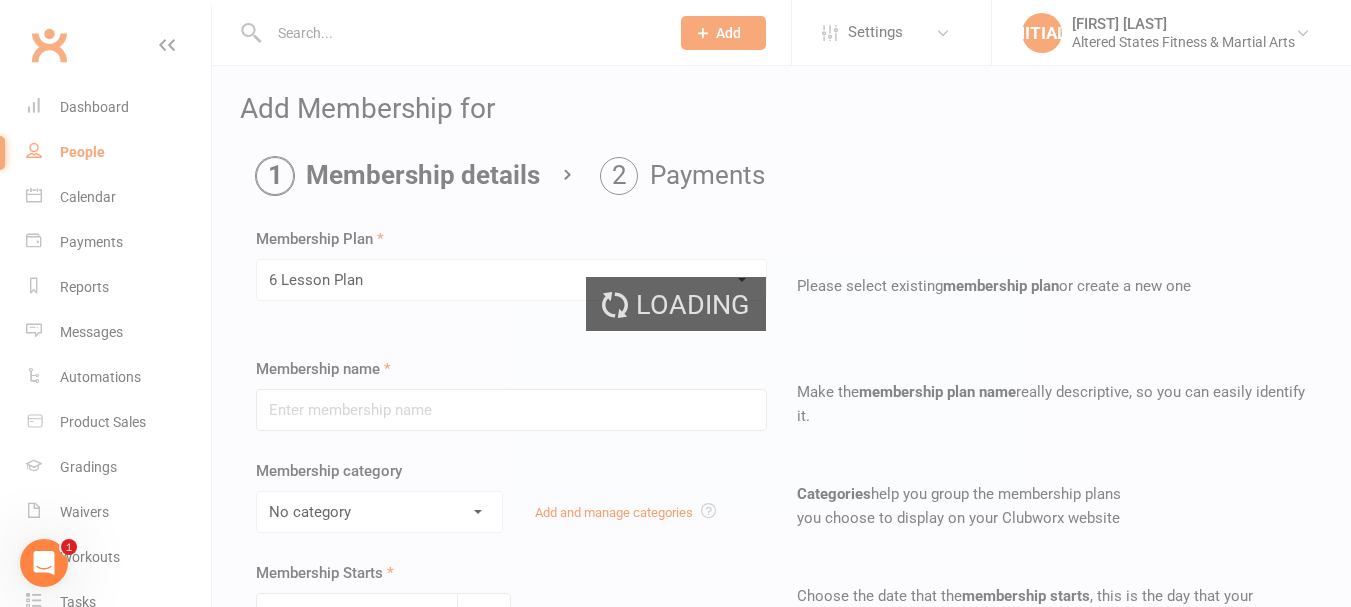 type on "6 Lesson Plan" 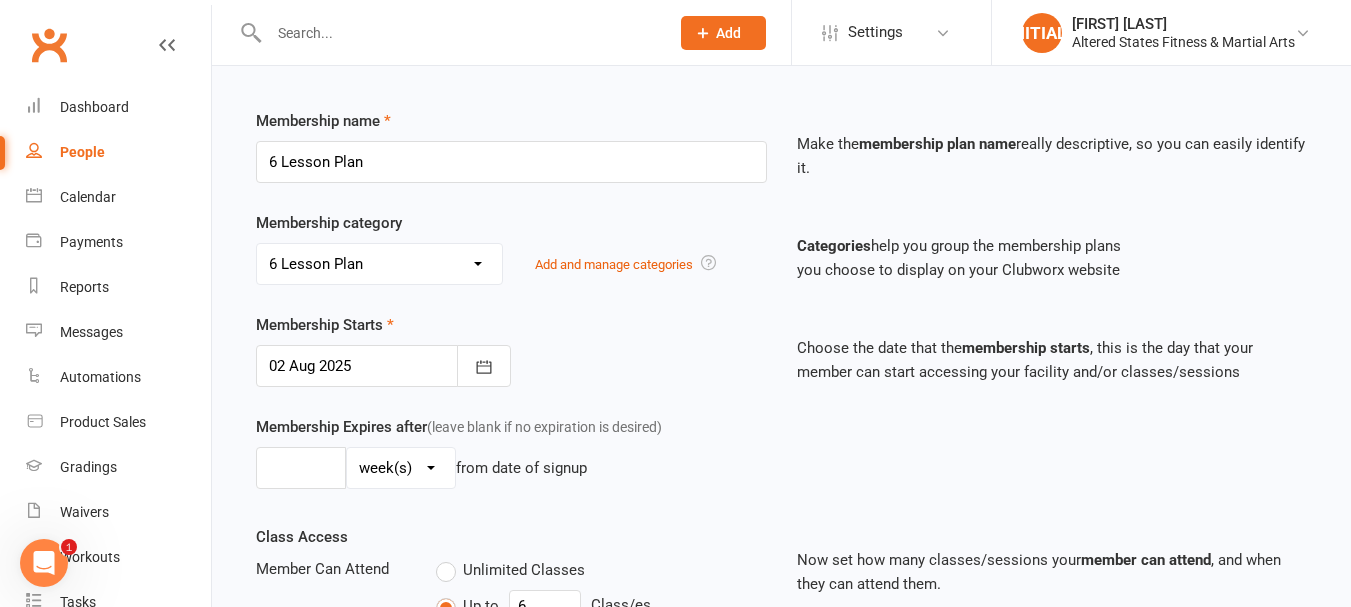 scroll, scrollTop: 300, scrollLeft: 0, axis: vertical 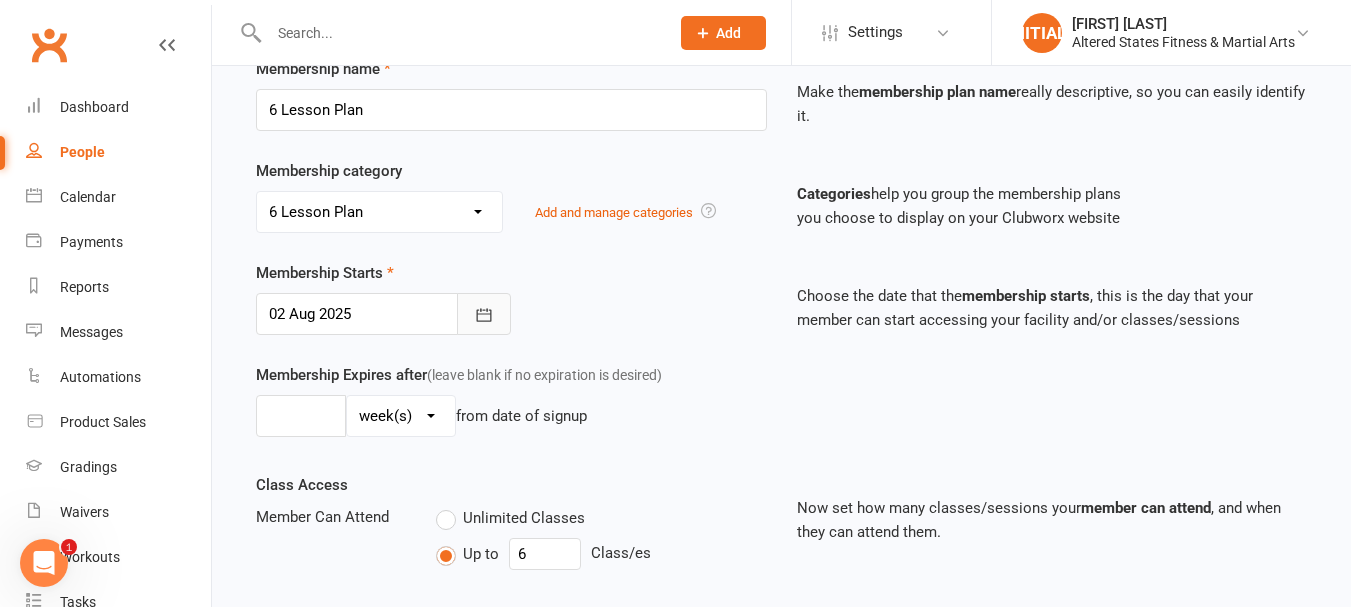click 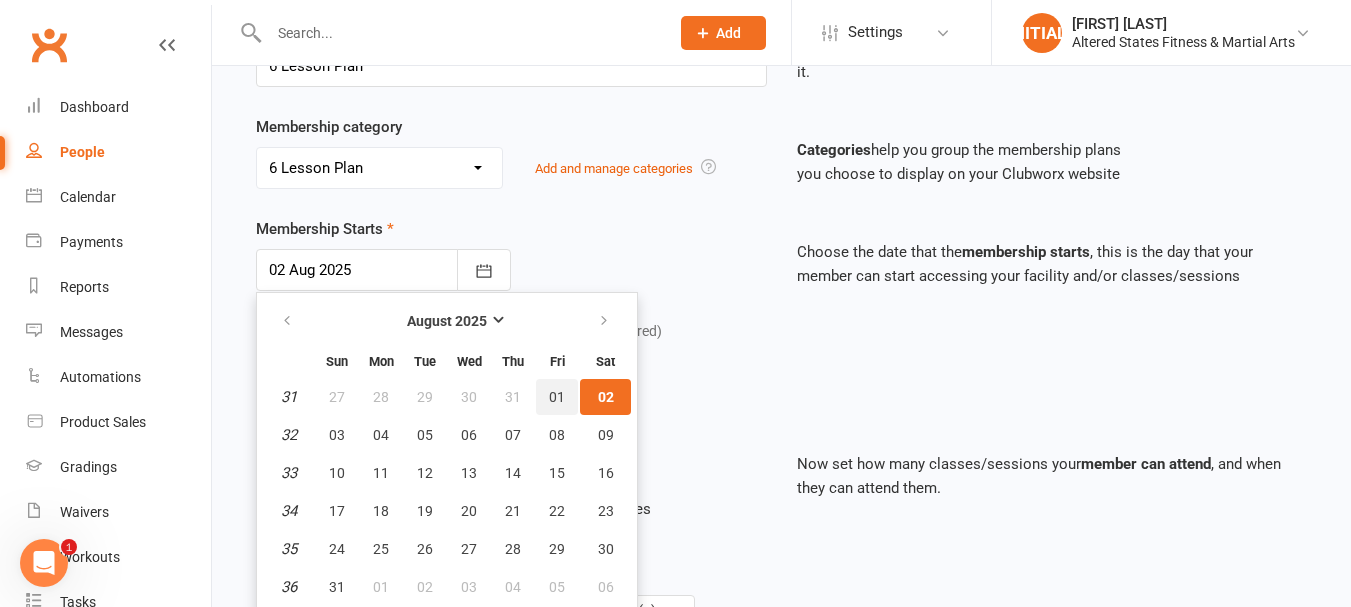 click on "01" at bounding box center (557, 397) 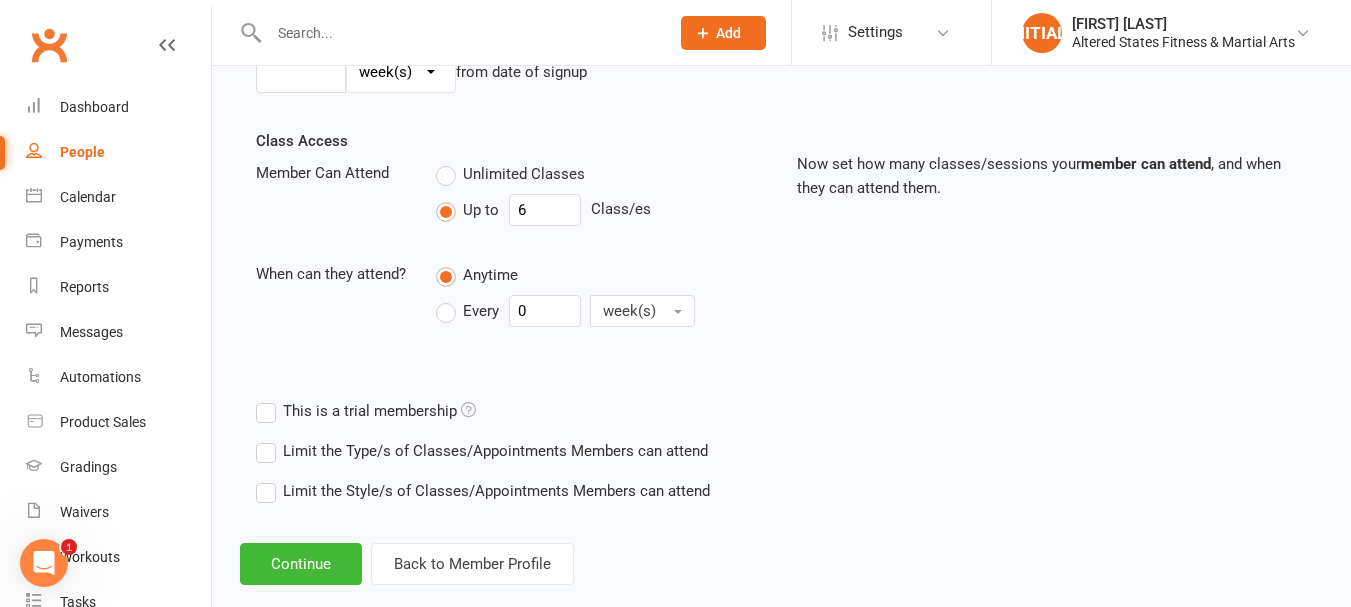 scroll, scrollTop: 679, scrollLeft: 0, axis: vertical 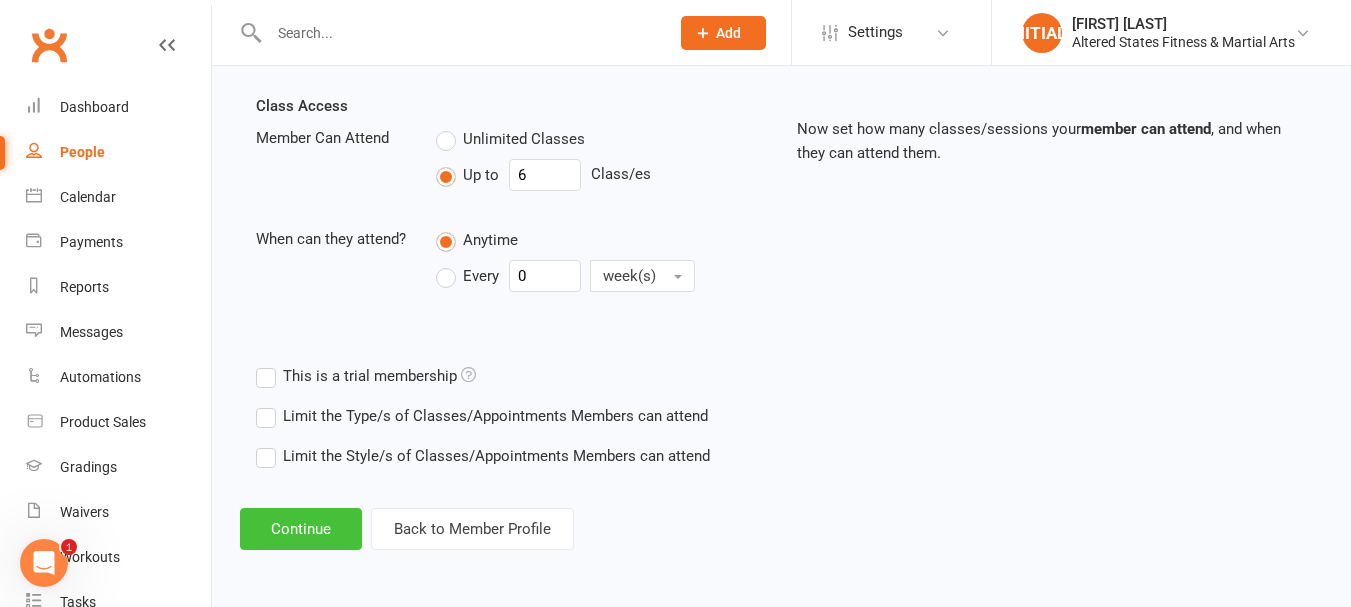click on "Continue" at bounding box center (301, 529) 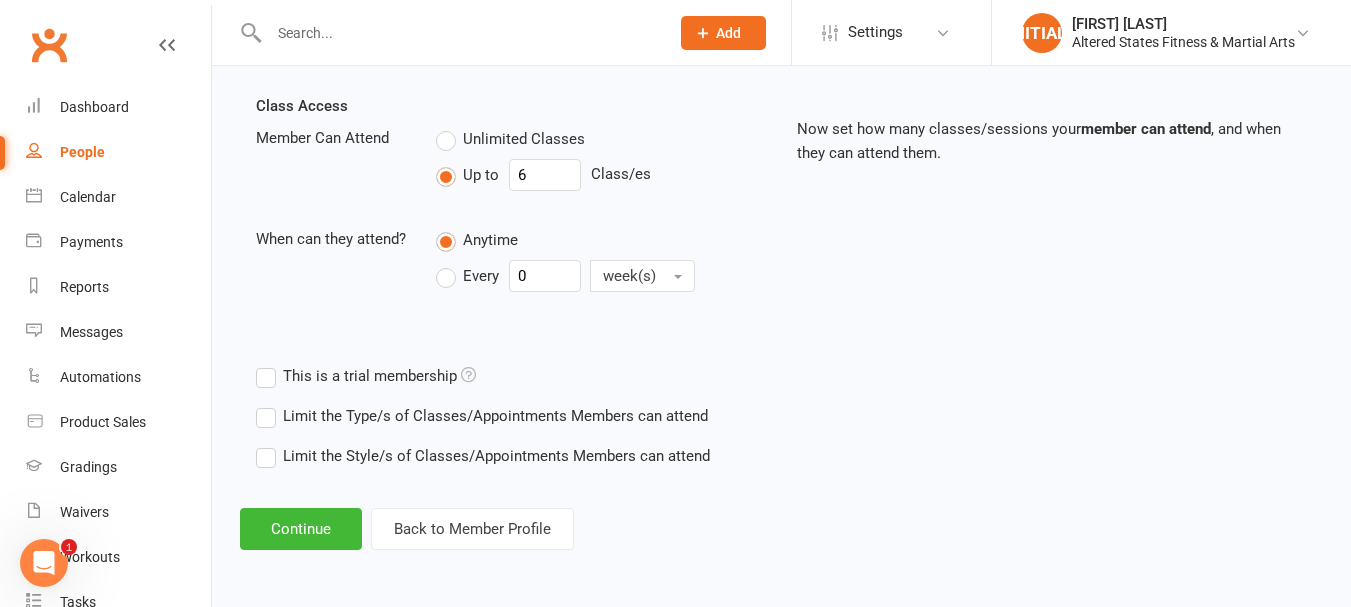 scroll, scrollTop: 0, scrollLeft: 0, axis: both 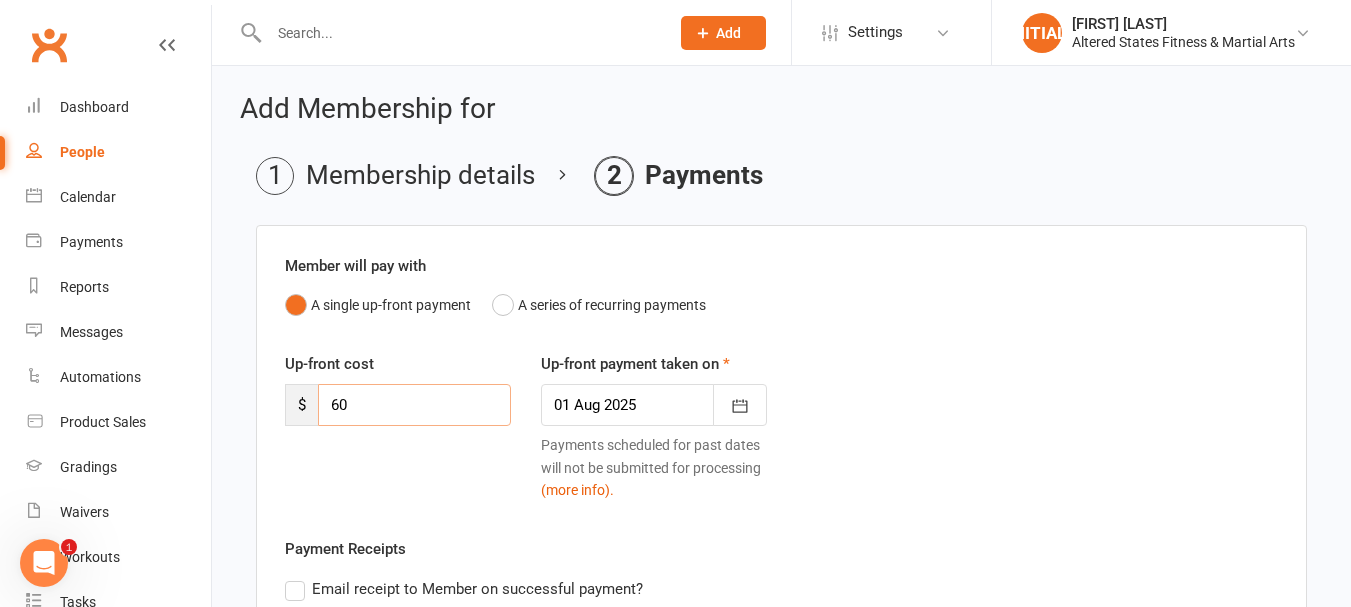 click on "60" at bounding box center (414, 405) 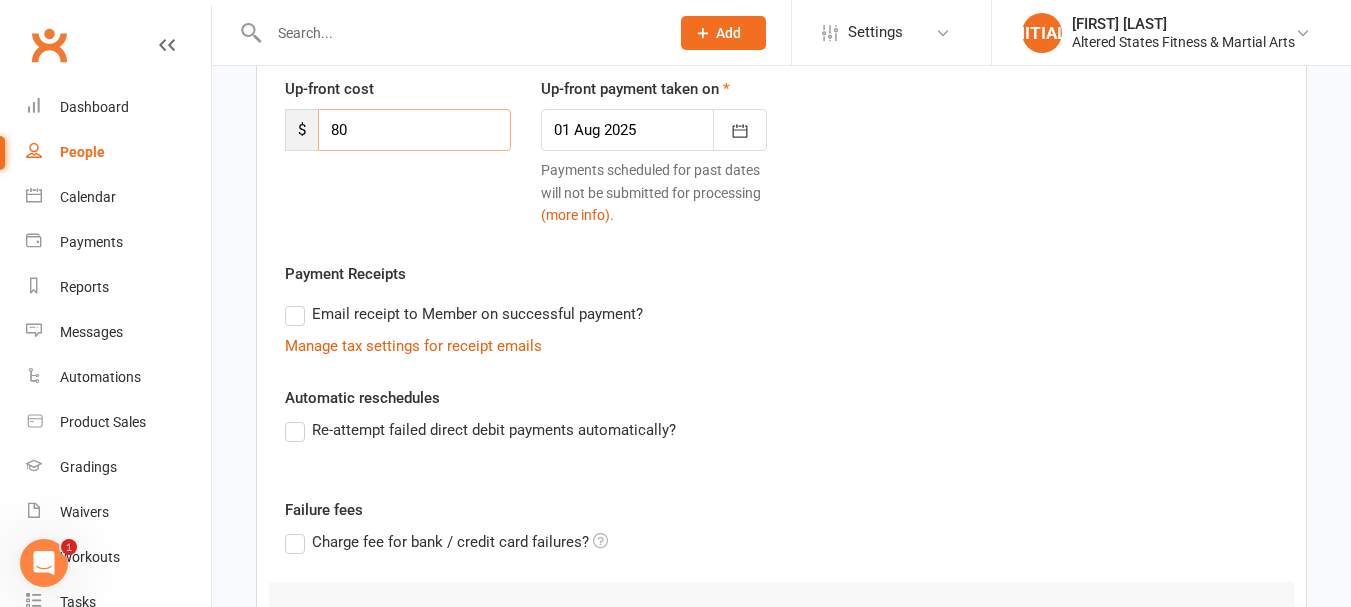 scroll, scrollTop: 300, scrollLeft: 0, axis: vertical 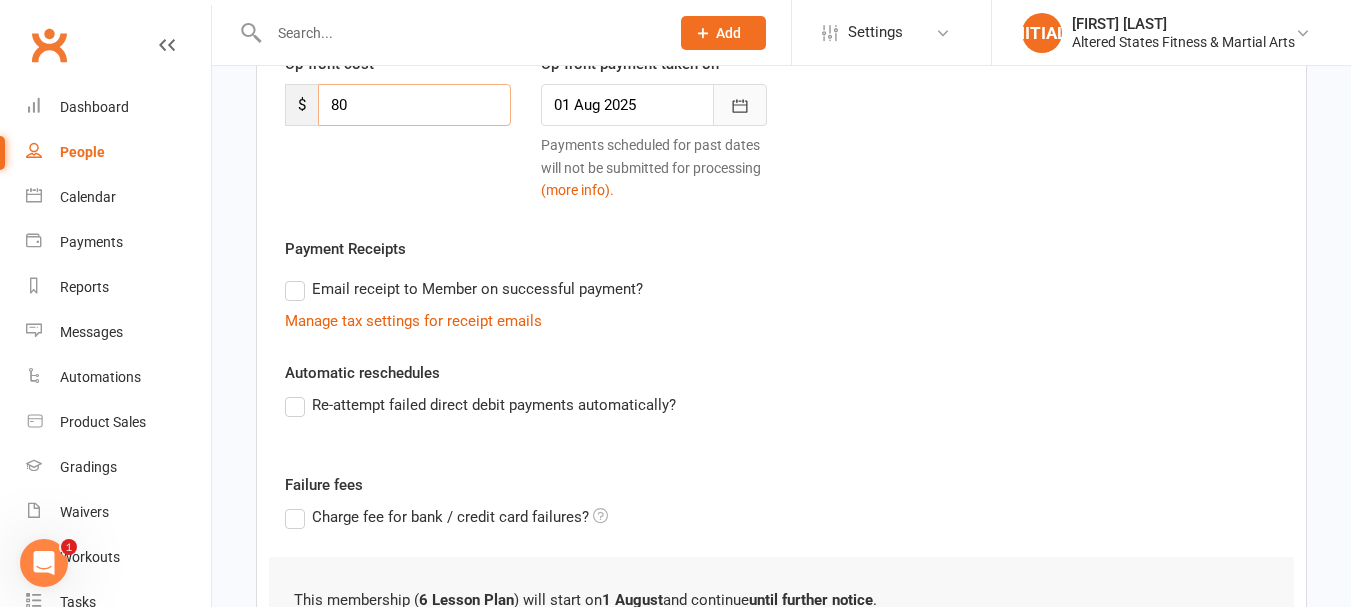 type on "80" 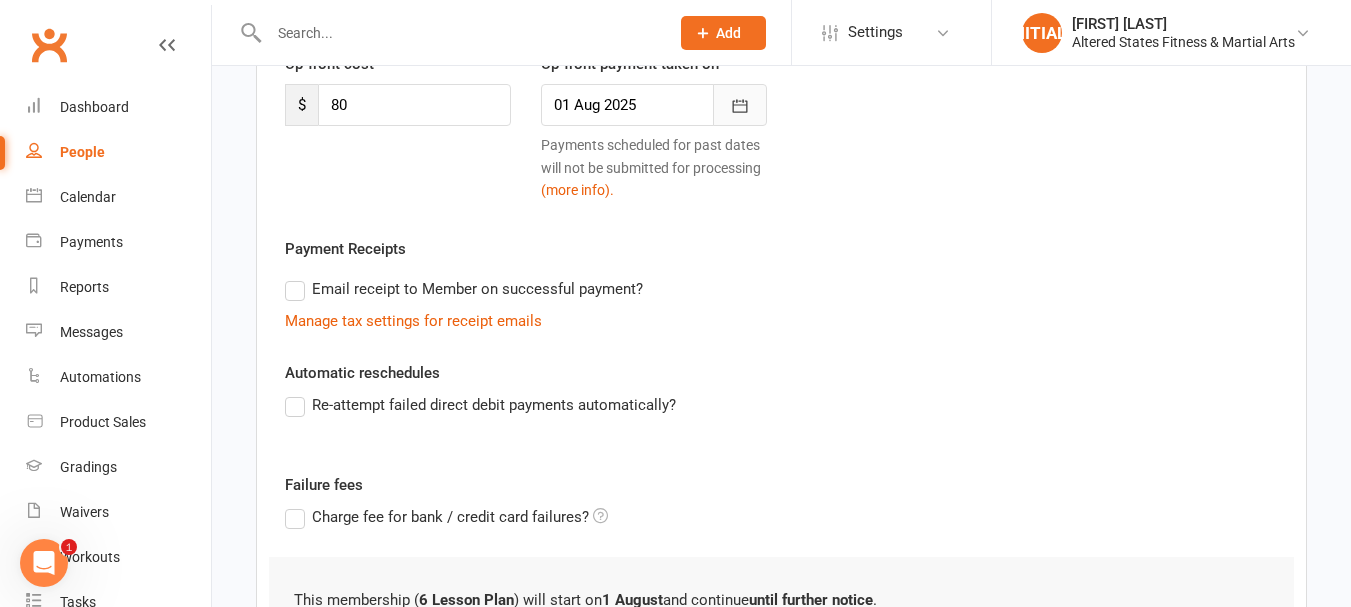 click 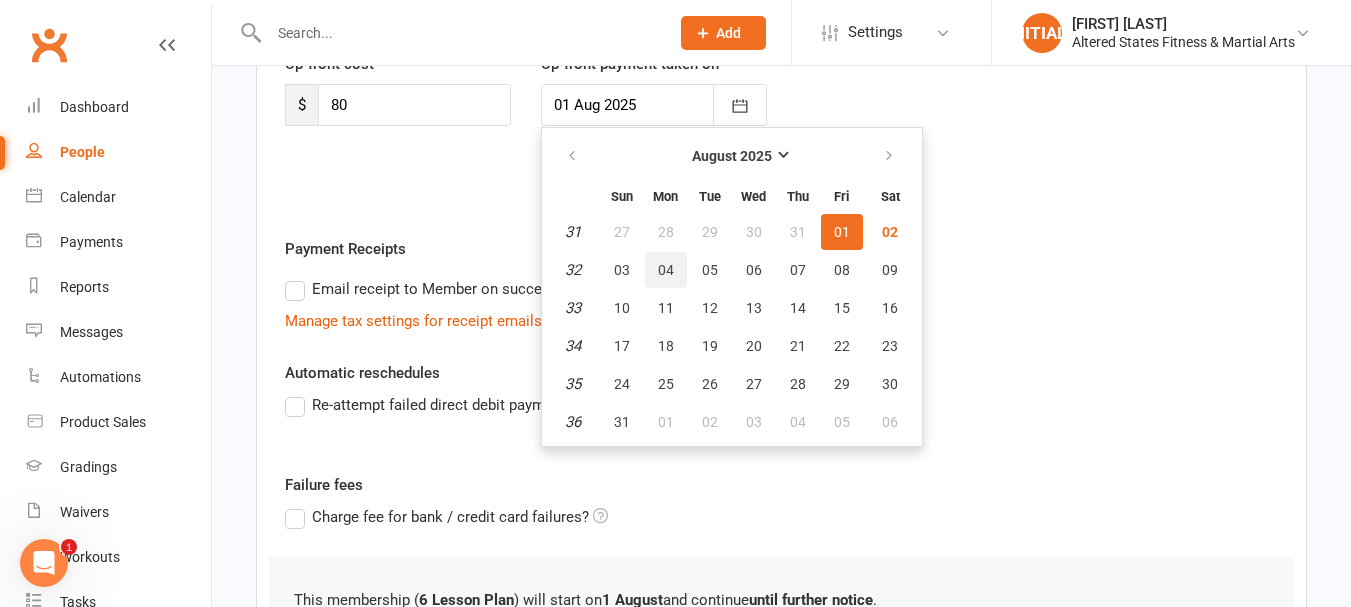 click on "04" at bounding box center [666, 270] 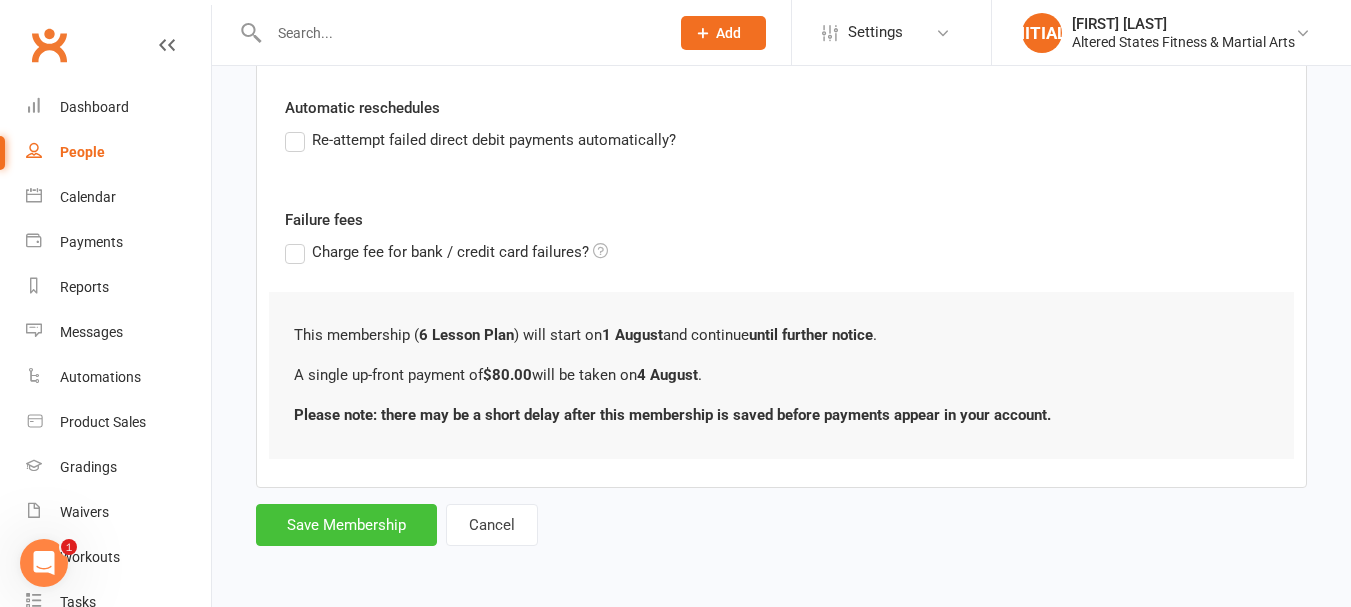 click on "Save Membership" at bounding box center (346, 525) 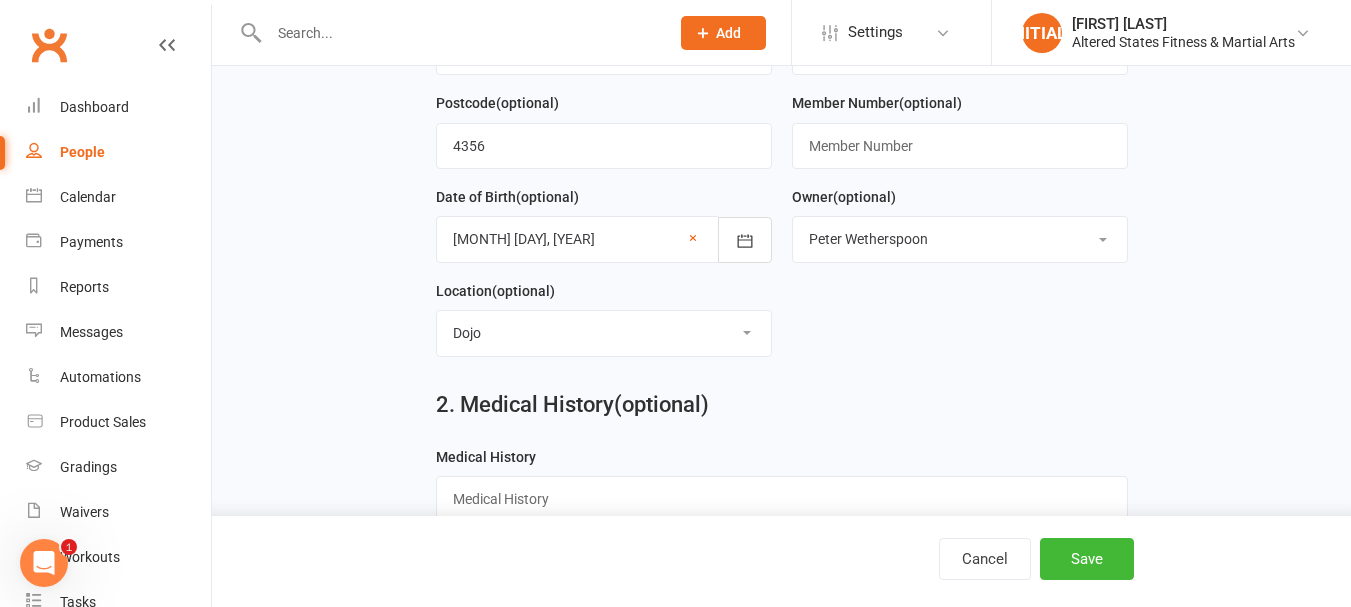 scroll, scrollTop: 1029, scrollLeft: 0, axis: vertical 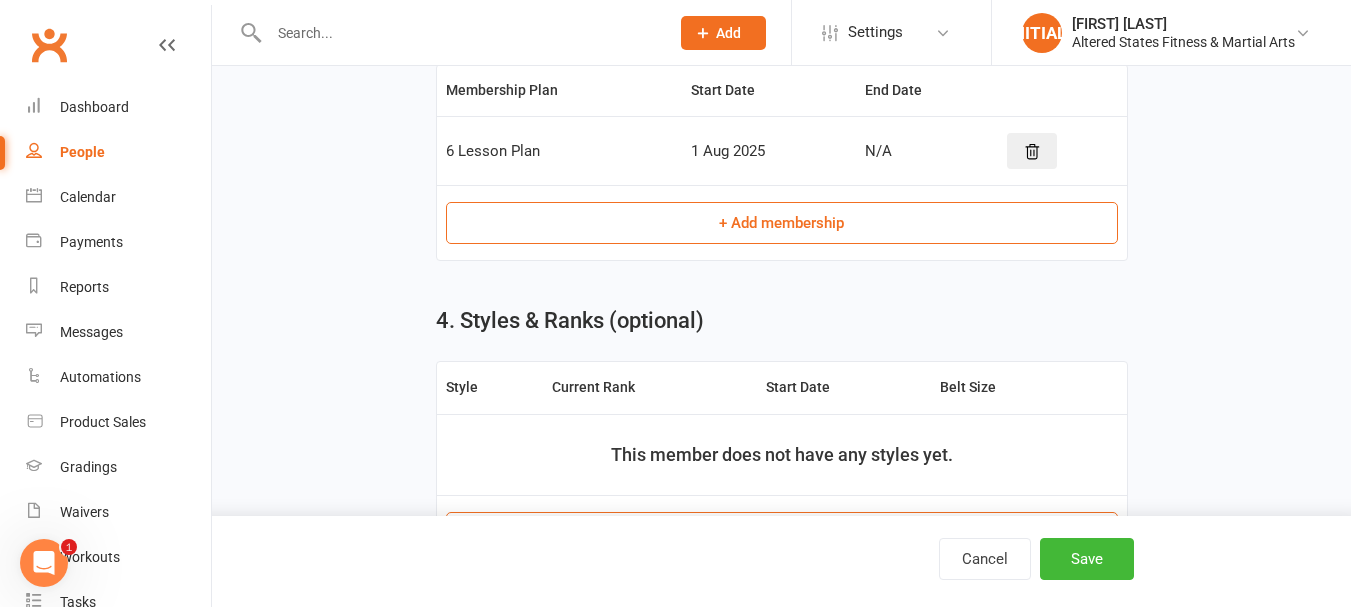 click on "+ Add membership" at bounding box center [782, 223] 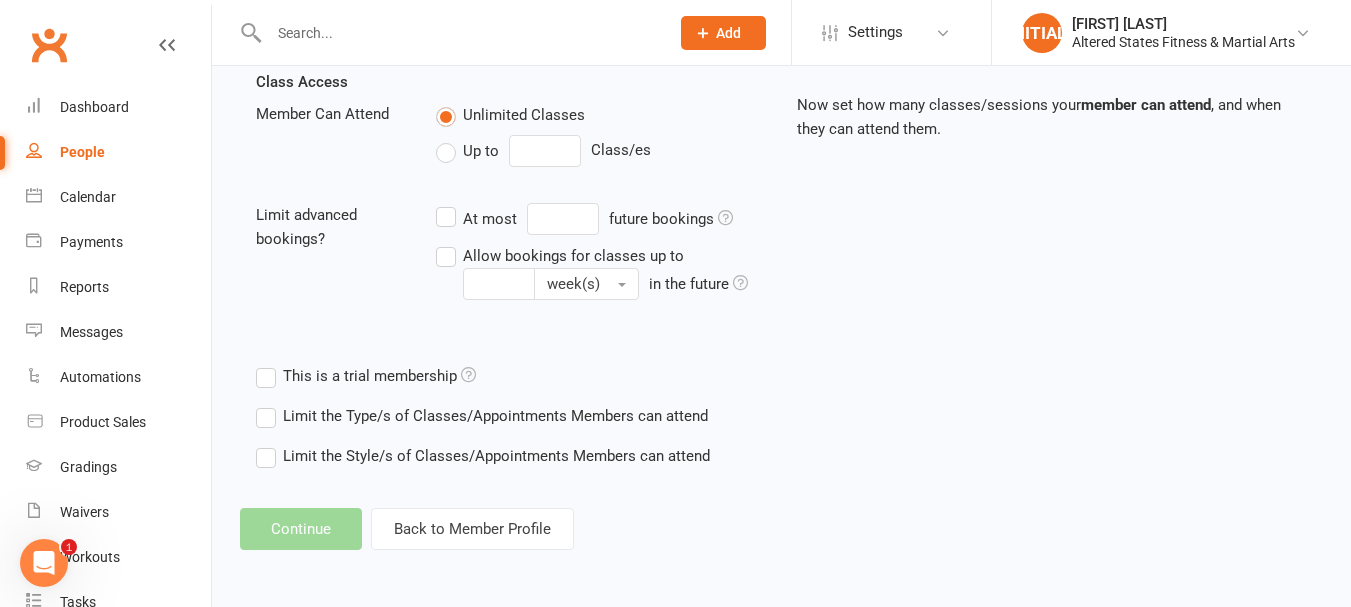 scroll, scrollTop: 0, scrollLeft: 0, axis: both 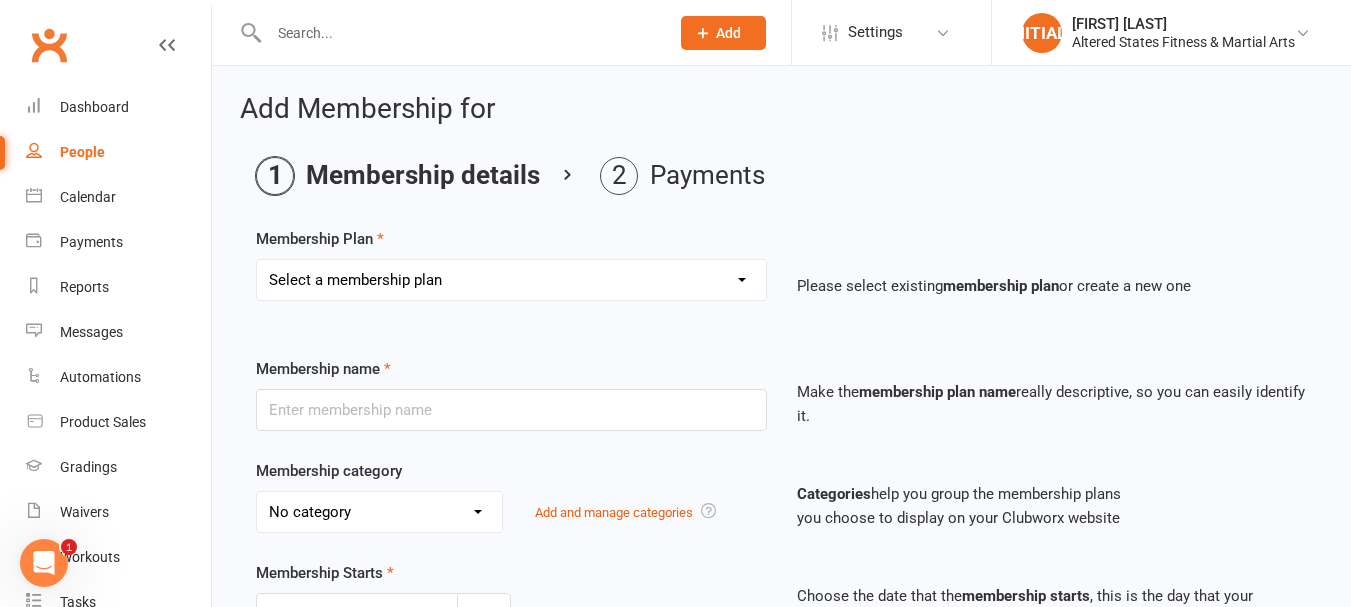 click on "Select a membership plan Create new Membership Plan 1st Student - 1 session per week - weekly payment 1st Student - 1 session per week - fortnightly payment 1st student - 1 session per week- monthly payment 1st student - 2 session per week- weekly payment 1st student - 2 session per week- fortnightly payment 1st student - 2 session per week- monthly payment 1st student - 3 session per week- weekly payment 1st Student - 3 session per week - fortnightly payment 1st Student - 3 session per week - monthly payment 2nd student - 1 session per week- weekly payment 2nd student - 1 session per week- fortnightly payment 2nd student - 1 session per week- monthly payment 2nd student - 2 session per week- weekly payment 2nd student - 2 session per week- fortnightly payment 2nd student - 2 session per week- monthly payment 2nd student - 3 session per week-weekly payment 2nd student - 3 session per week- fortnightly payment 2nd student - 3 session per week- monthly payment 3rd student - 1 session per week- weekly payment" at bounding box center [511, 280] 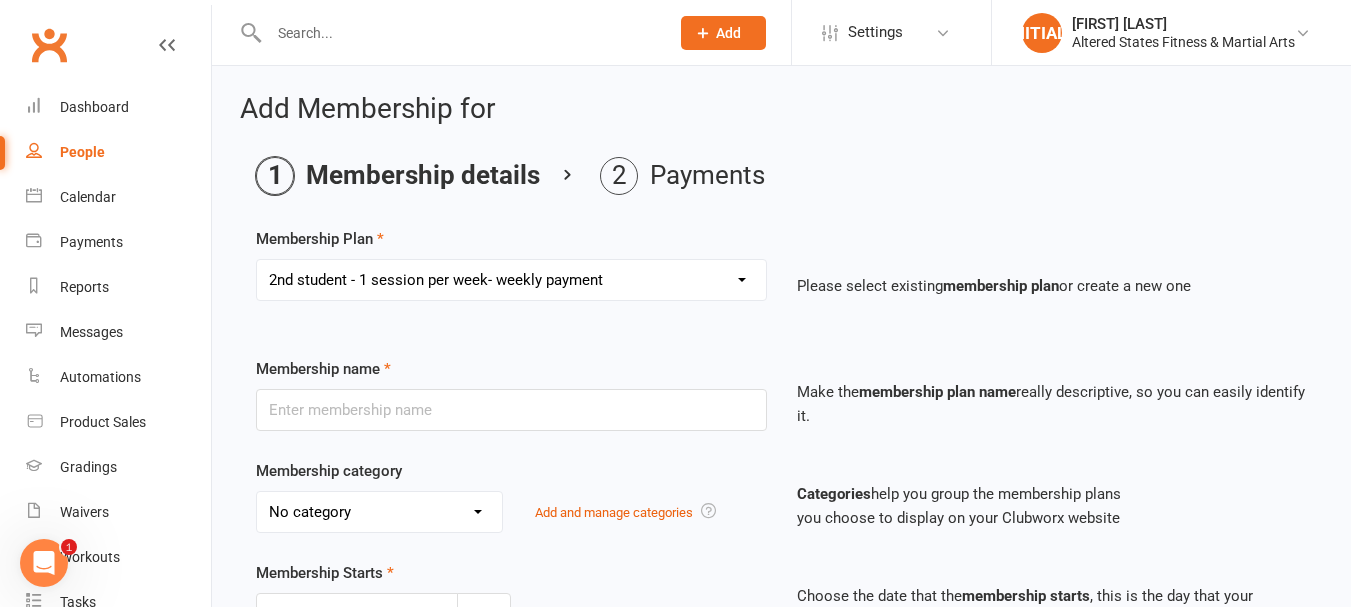 click on "Select a membership plan Create new Membership Plan 1st Student - 1 session per week - weekly payment 1st Student - 1 session per week - fortnightly payment 1st student - 1 session per week- monthly payment 1st student - 2 session per week- weekly payment 1st student - 2 session per week- fortnightly payment 1st student - 2 session per week- monthly payment 1st student - 3 session per week- weekly payment 1st Student - 3 session per week - fortnightly payment 1st Student - 3 session per week - monthly payment 2nd student - 1 session per week- weekly payment 2nd student - 1 session per week- fortnightly payment 2nd student - 1 session per week- monthly payment 2nd student - 2 session per week- weekly payment 2nd student - 2 session per week- fortnightly payment 2nd student - 2 session per week- monthly payment 2nd student - 3 session per week-weekly payment 2nd student - 3 session per week- fortnightly payment 2nd student - 3 session per week- monthly payment 3rd student - 1 session per week- weekly payment" at bounding box center [511, 280] 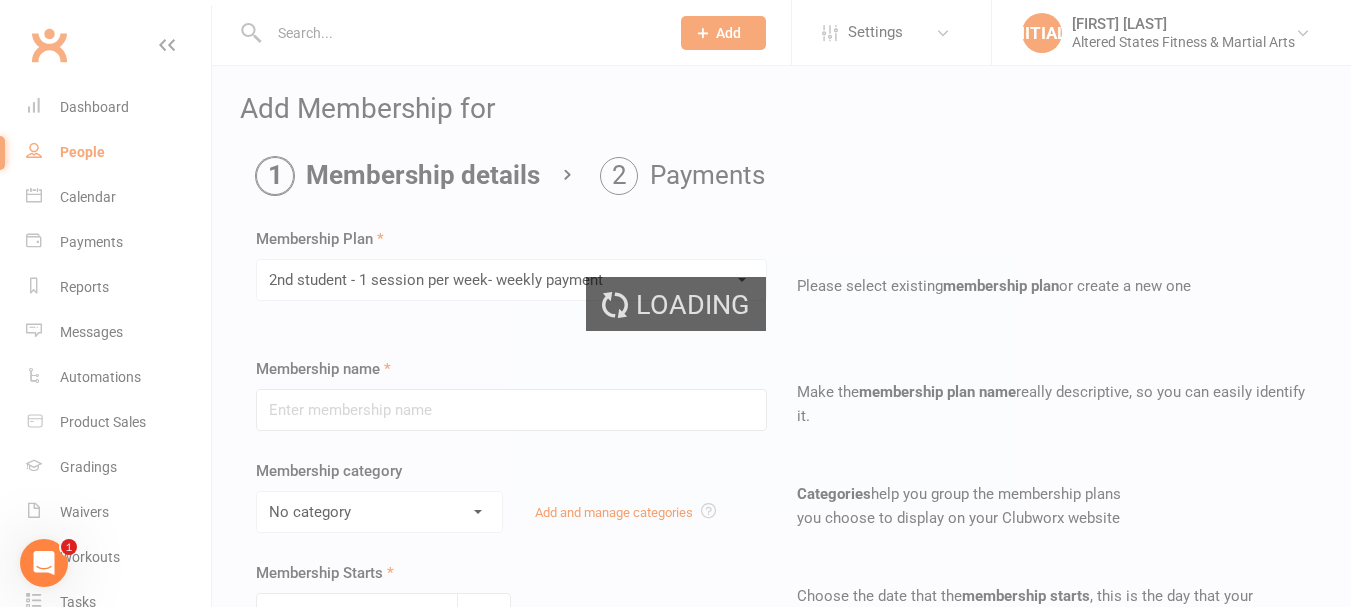 type on "2nd student - 1 session per week- weekly payment" 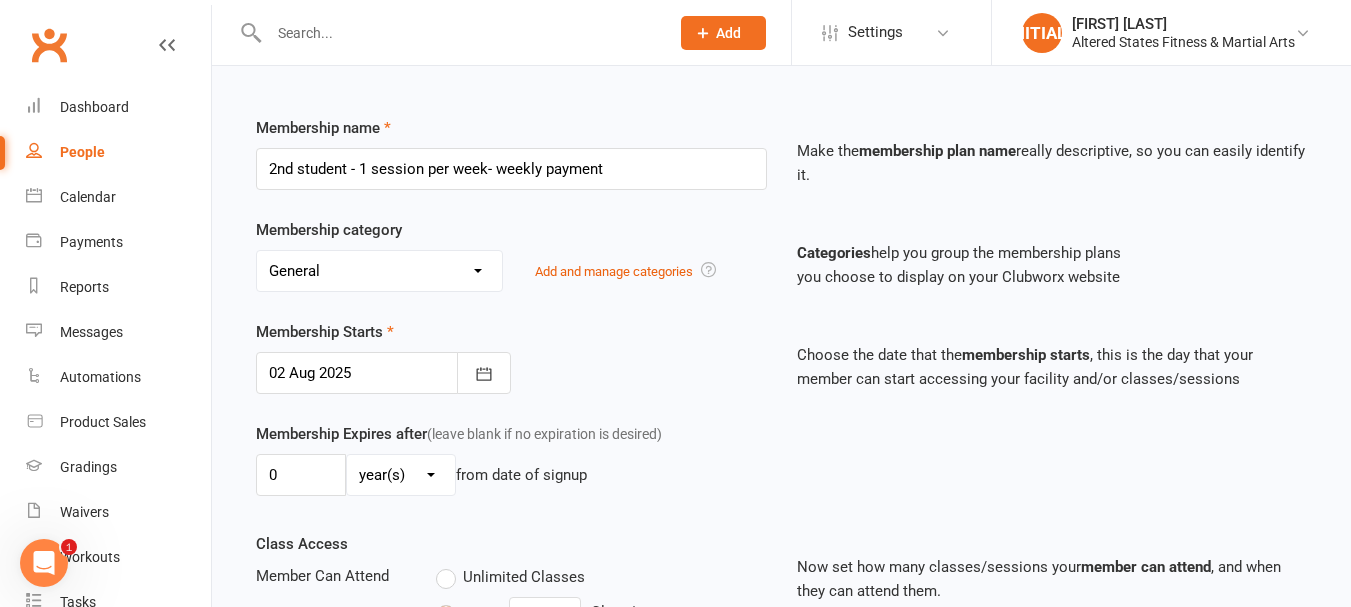 scroll, scrollTop: 300, scrollLeft: 0, axis: vertical 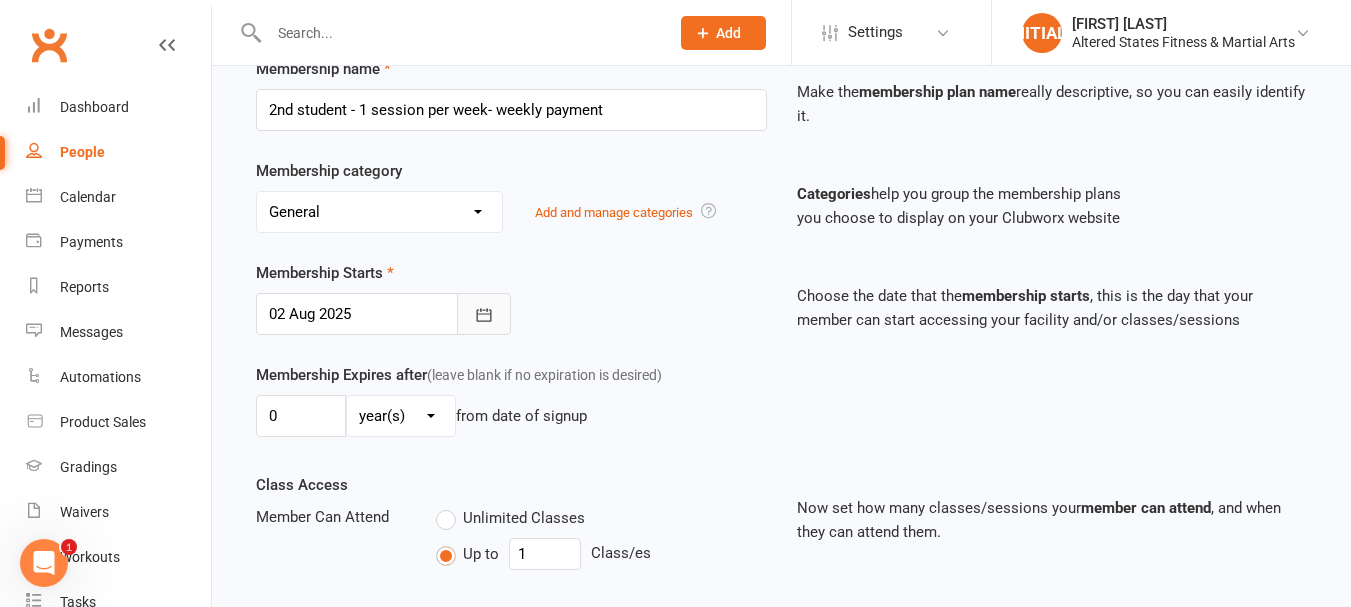 click 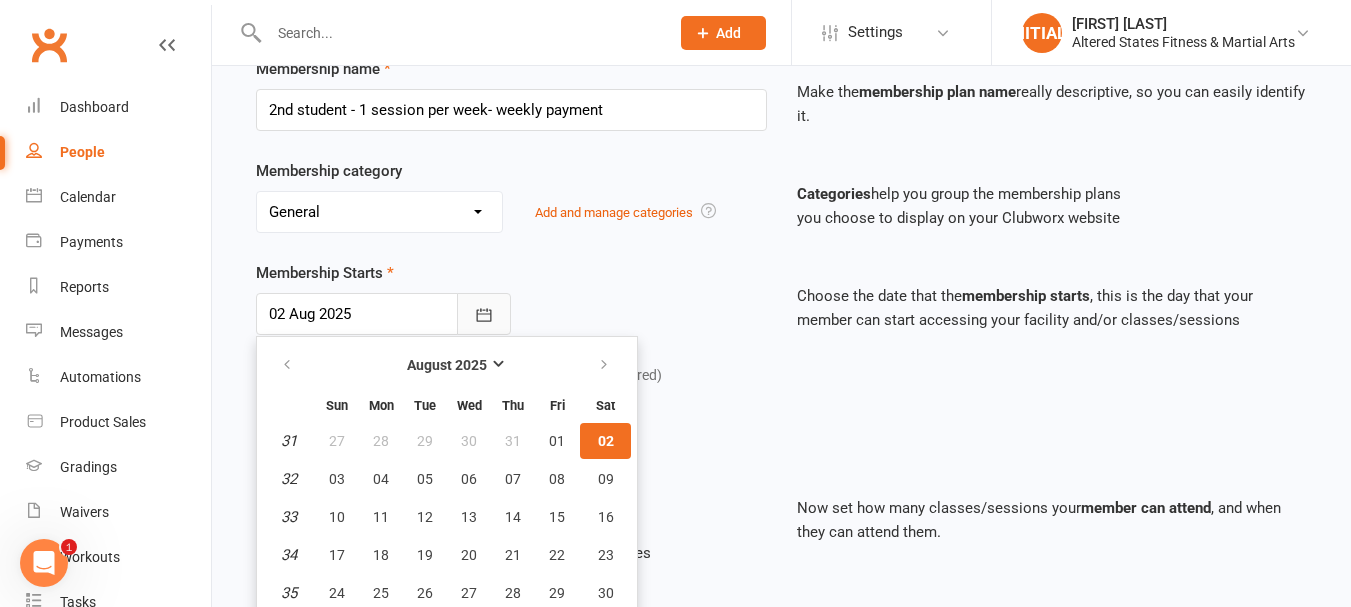 scroll, scrollTop: 344, scrollLeft: 0, axis: vertical 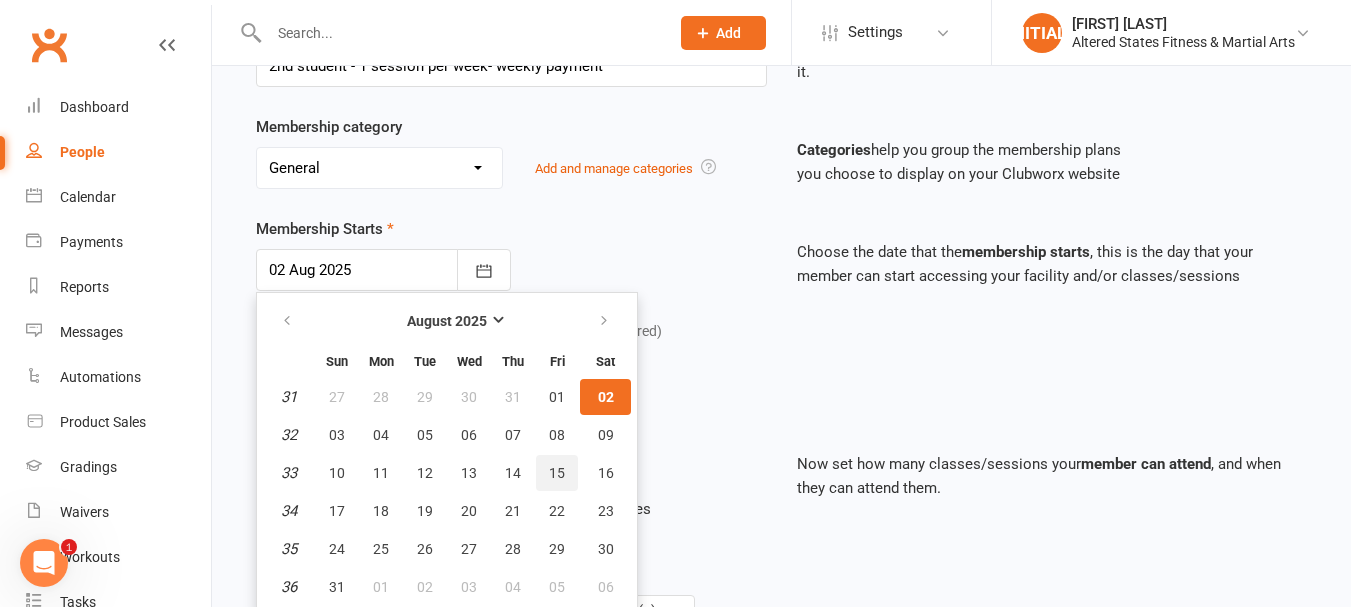 click on "15" at bounding box center [557, 473] 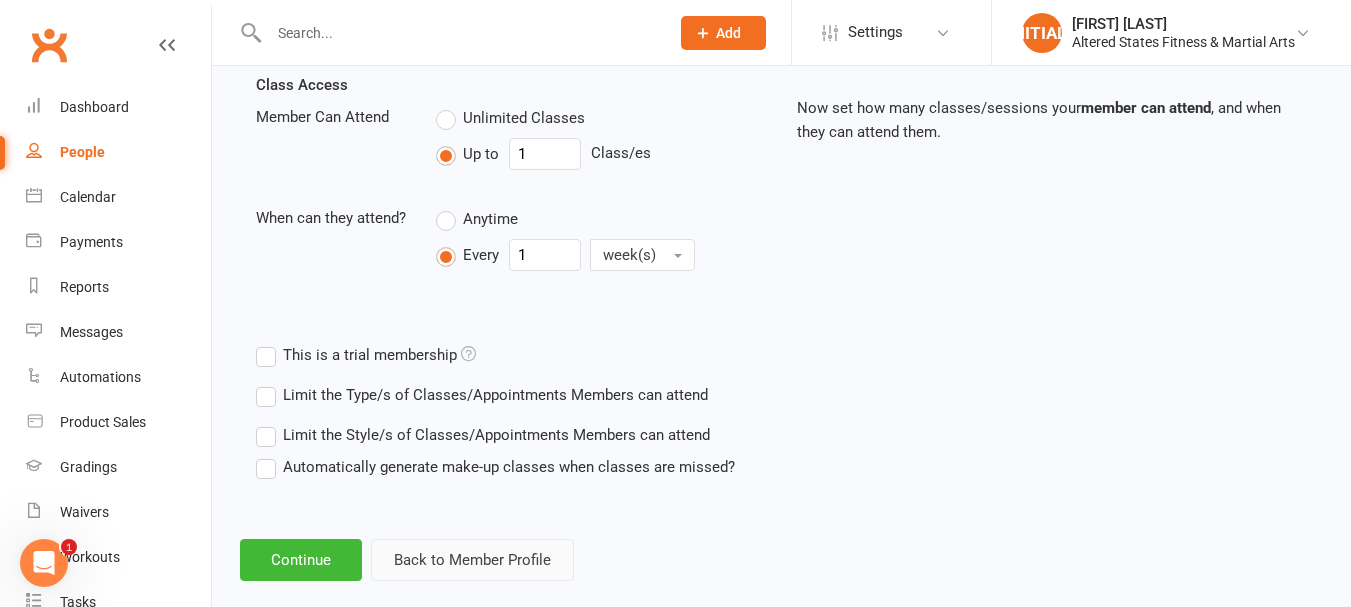 scroll, scrollTop: 731, scrollLeft: 0, axis: vertical 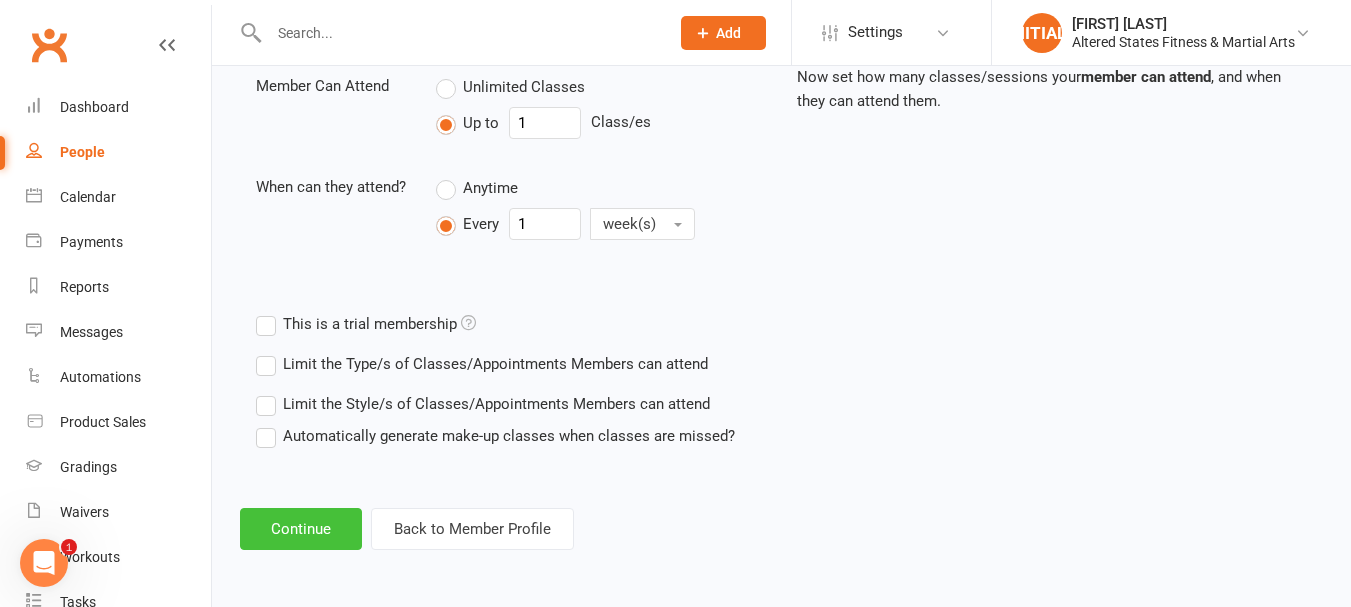 click on "Continue" at bounding box center [301, 529] 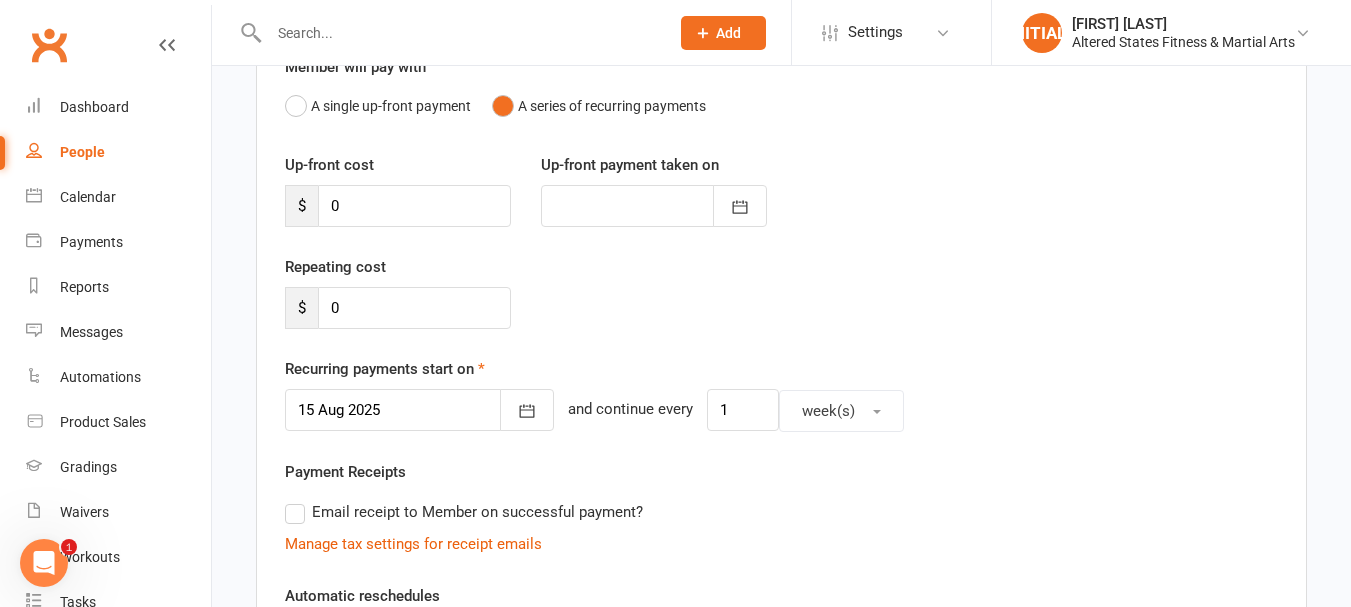 scroll, scrollTop: 200, scrollLeft: 0, axis: vertical 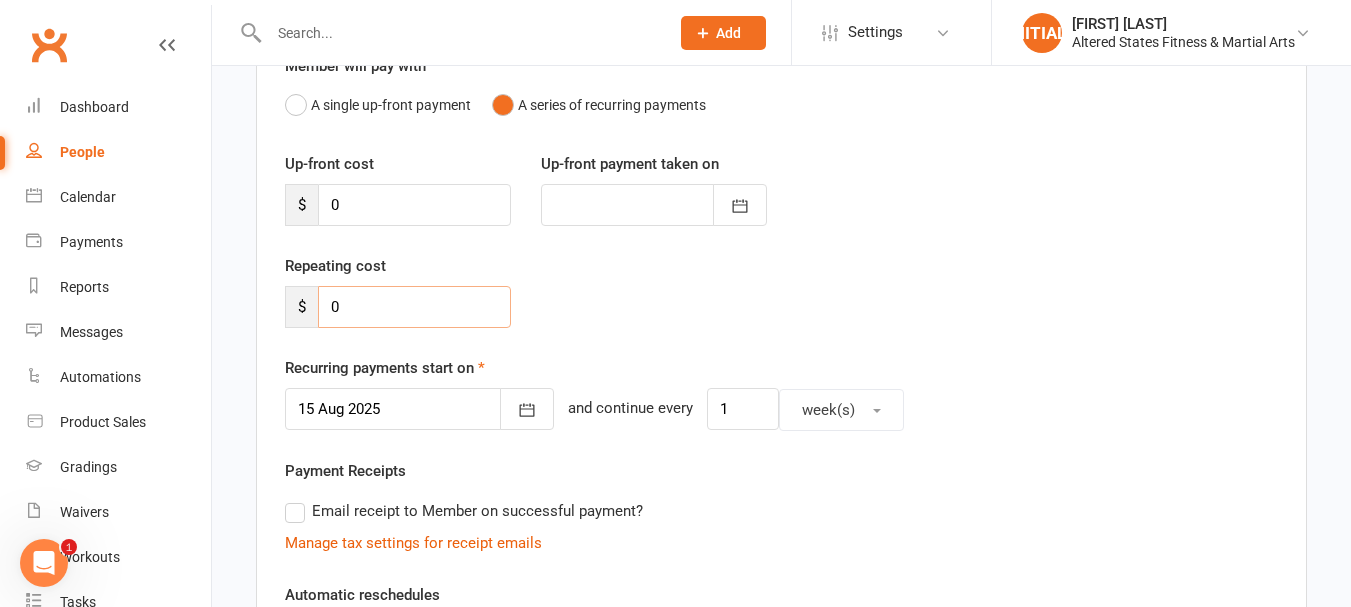 drag, startPoint x: 328, startPoint y: 308, endPoint x: 391, endPoint y: 309, distance: 63.007935 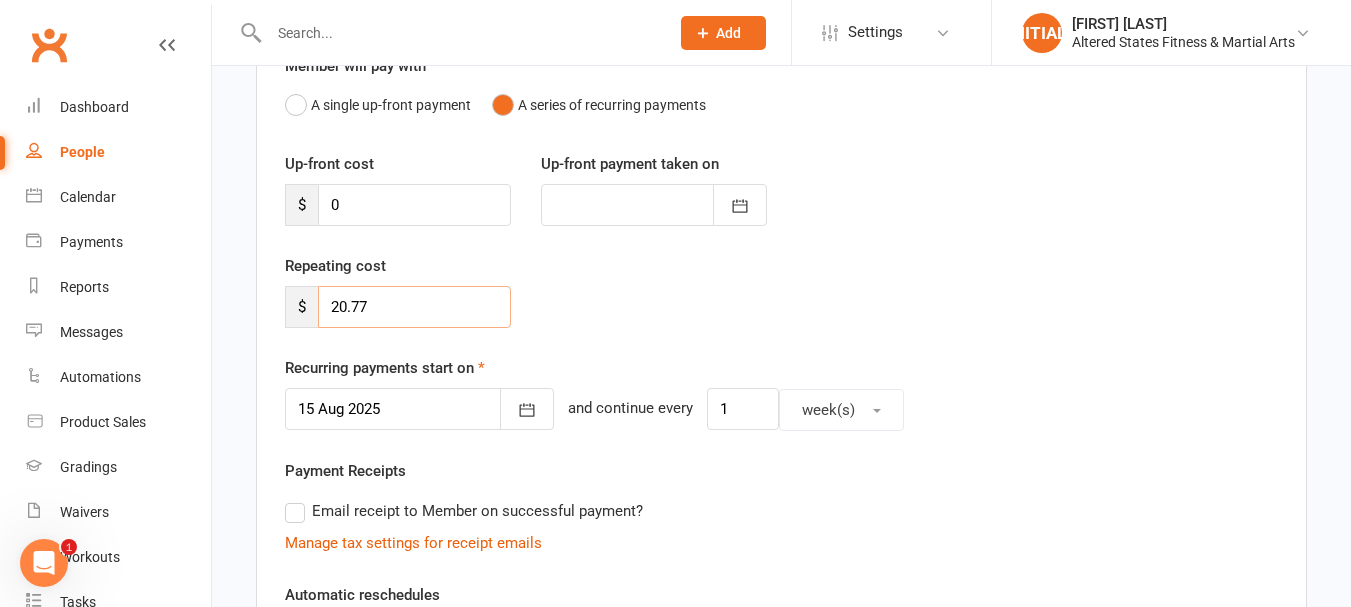 type on "20.77" 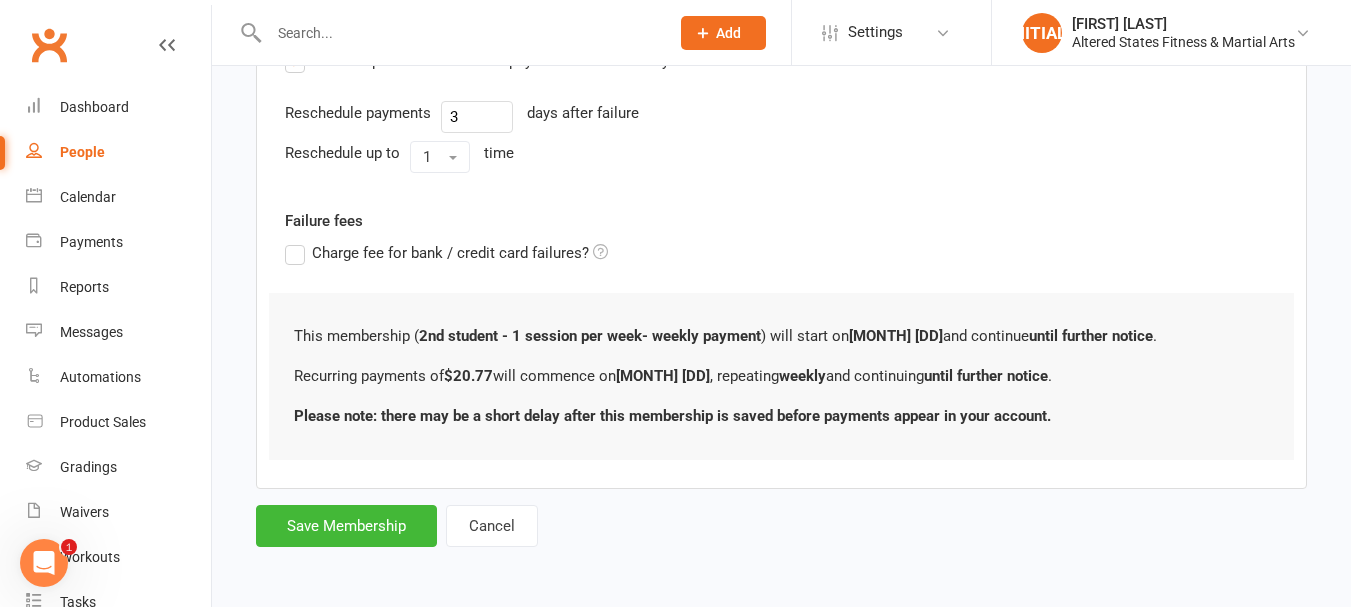 scroll, scrollTop: 767, scrollLeft: 0, axis: vertical 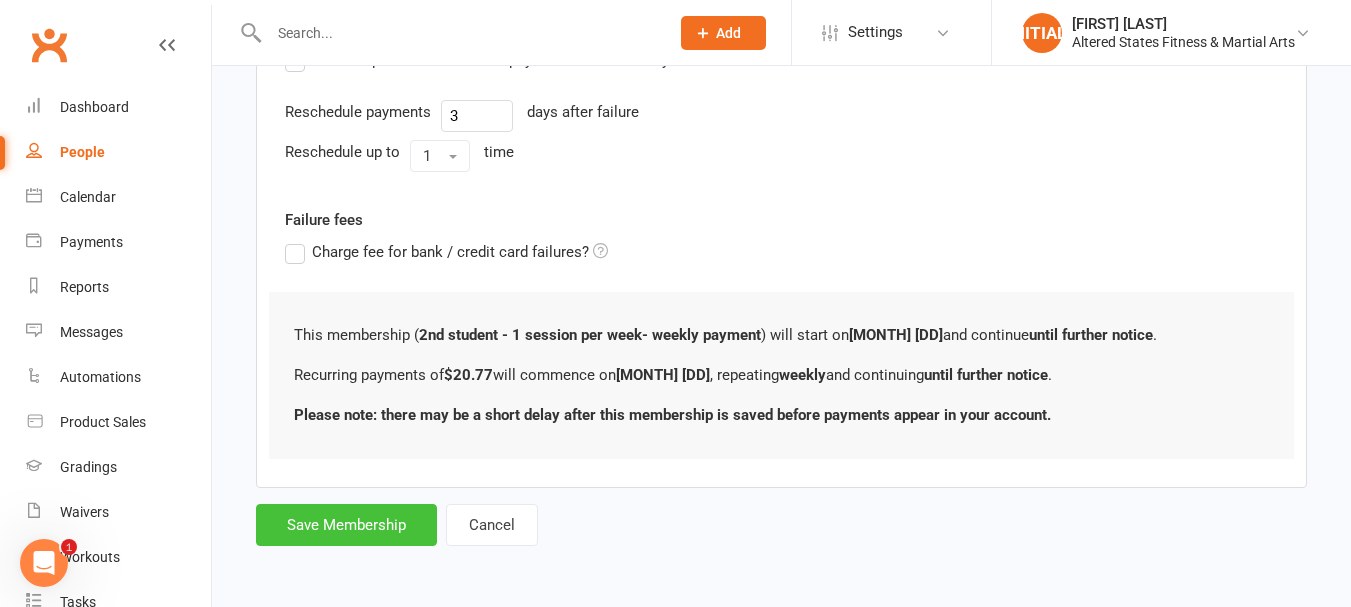 click on "Save Membership" at bounding box center [346, 525] 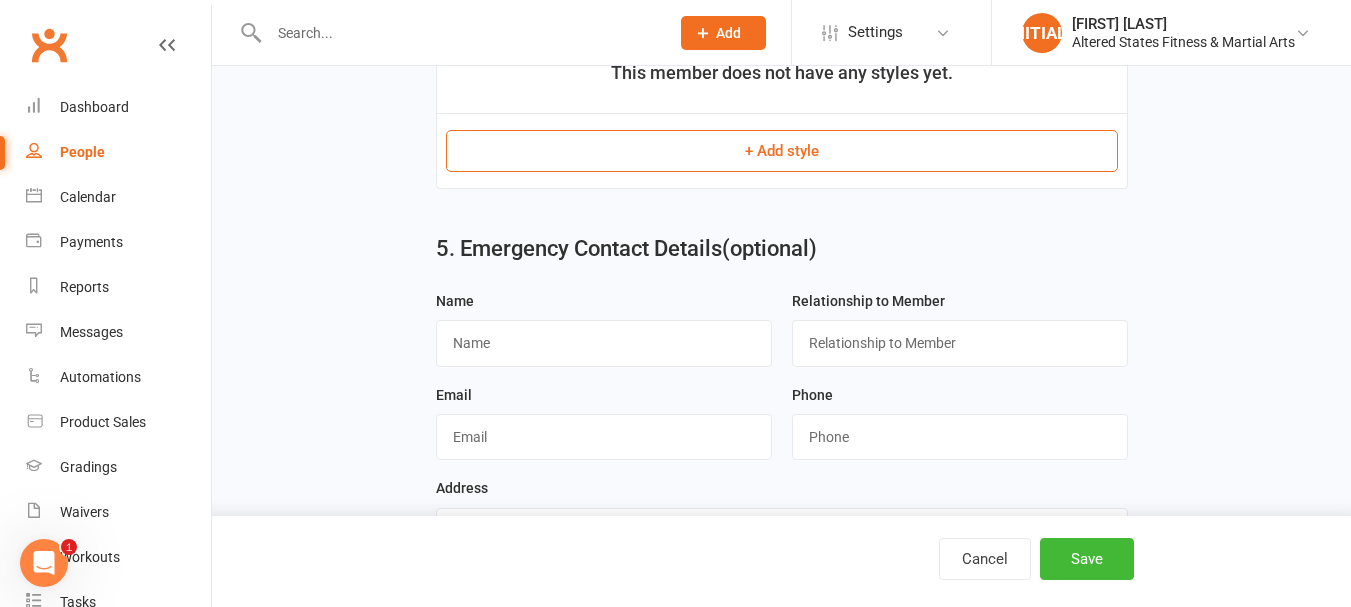 scroll, scrollTop: 1529, scrollLeft: 0, axis: vertical 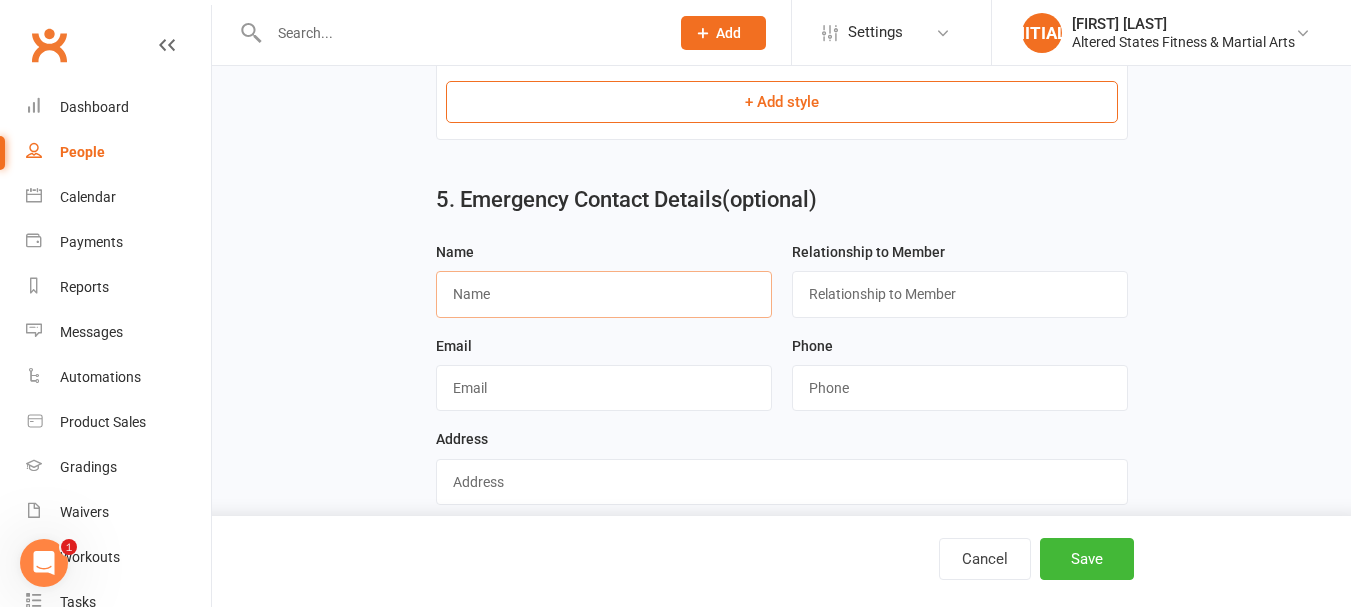 click at bounding box center [604, 294] 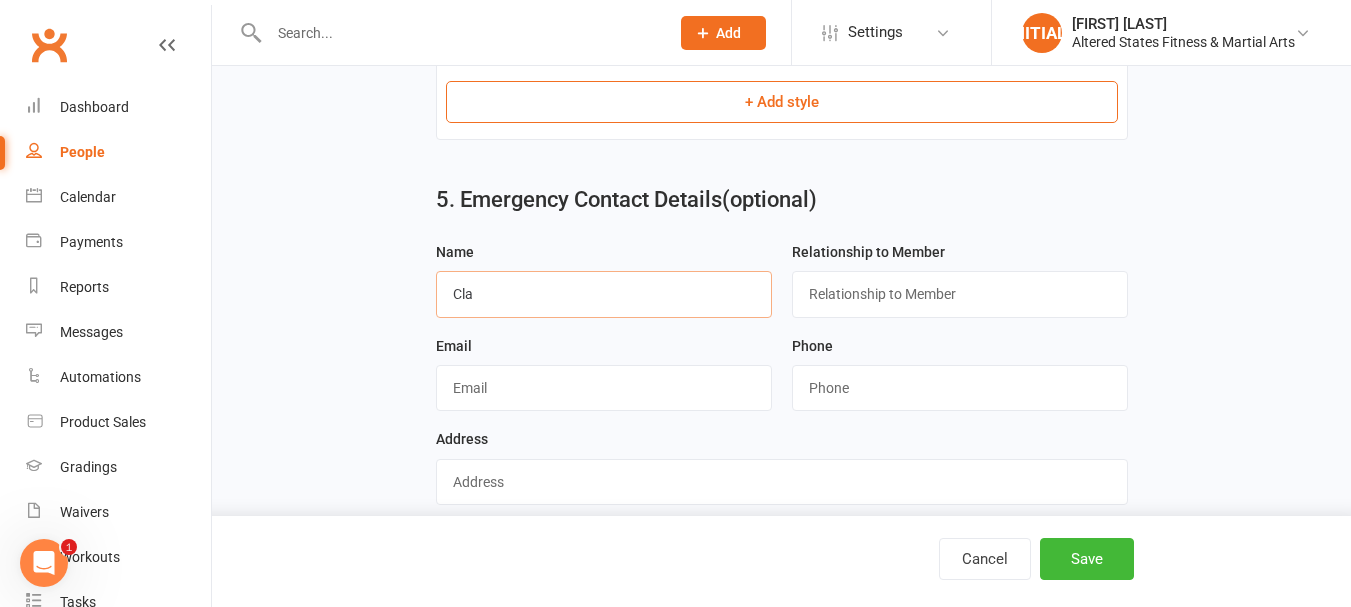 type on "Claire Stephens" 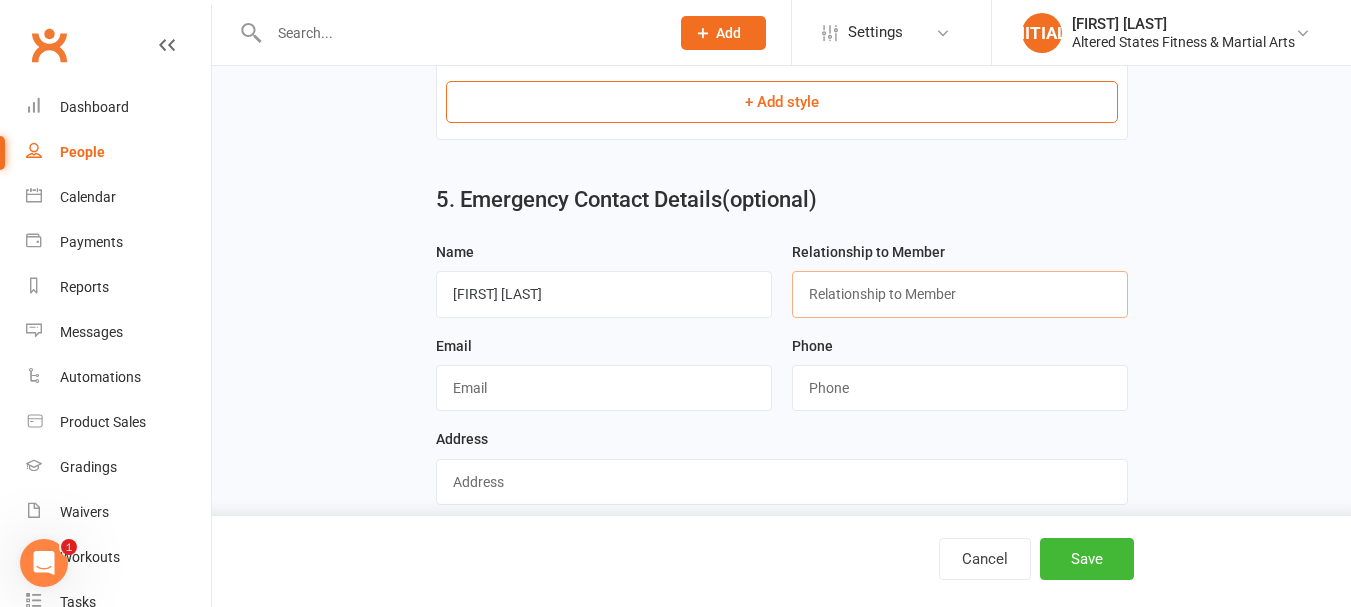 click at bounding box center (960, 294) 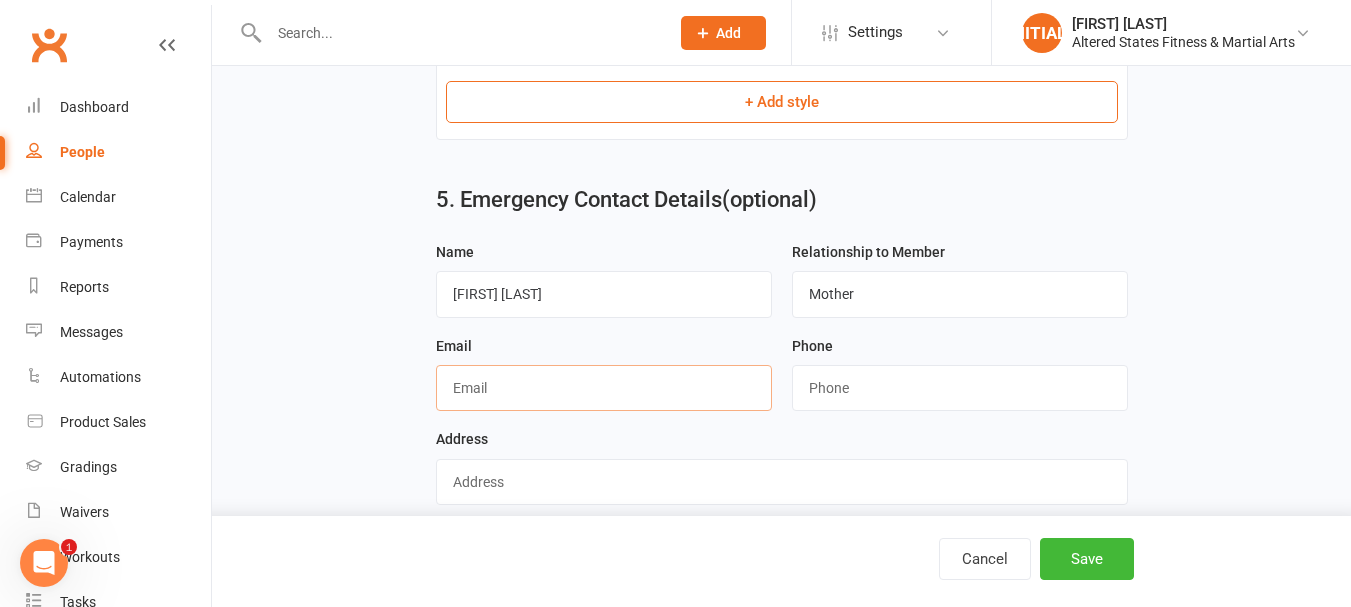 click at bounding box center [604, 388] 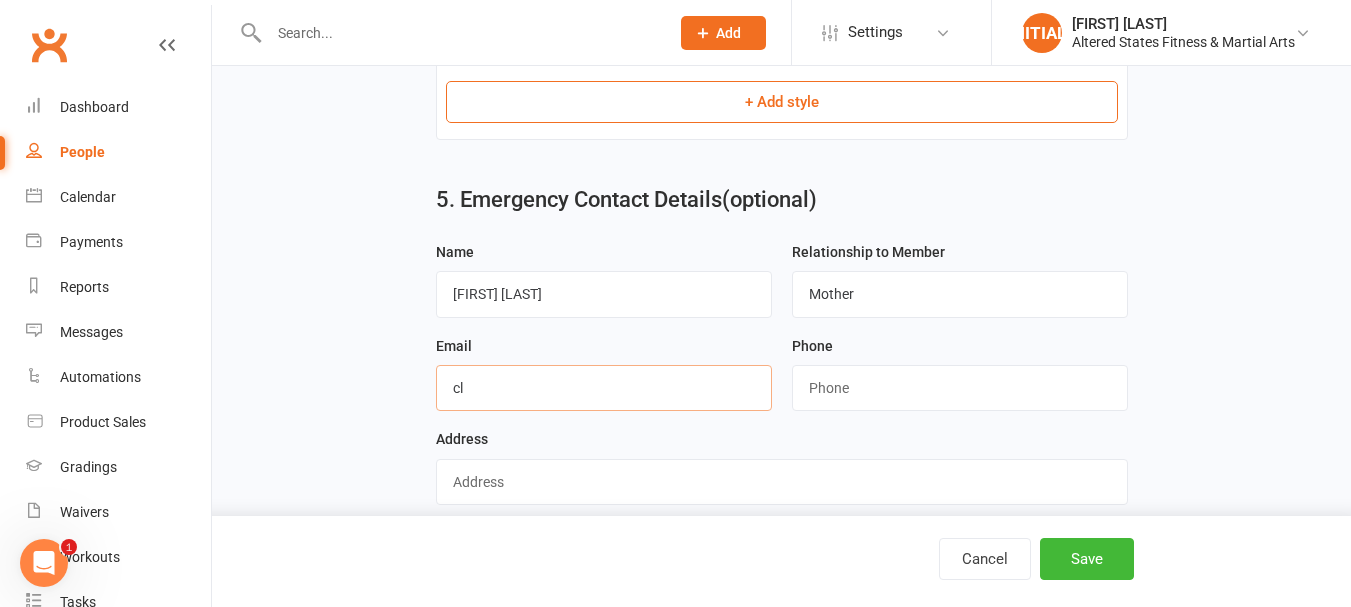 type on "clairestephens024@gmail.com" 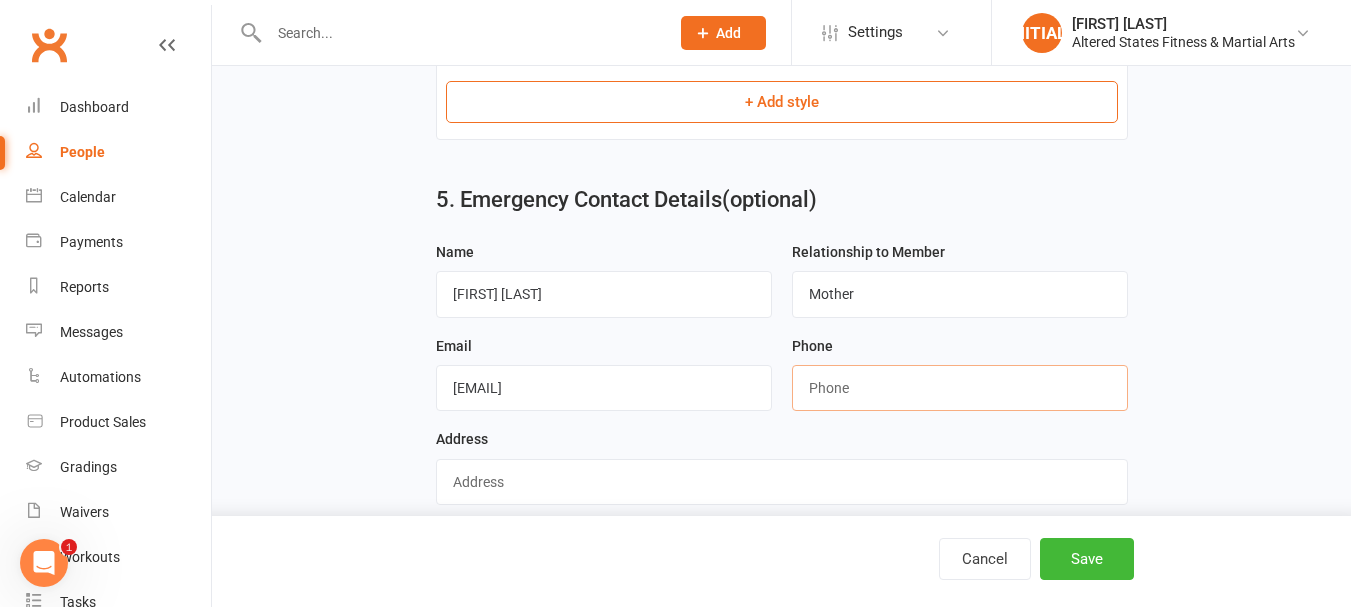 click at bounding box center (960, 388) 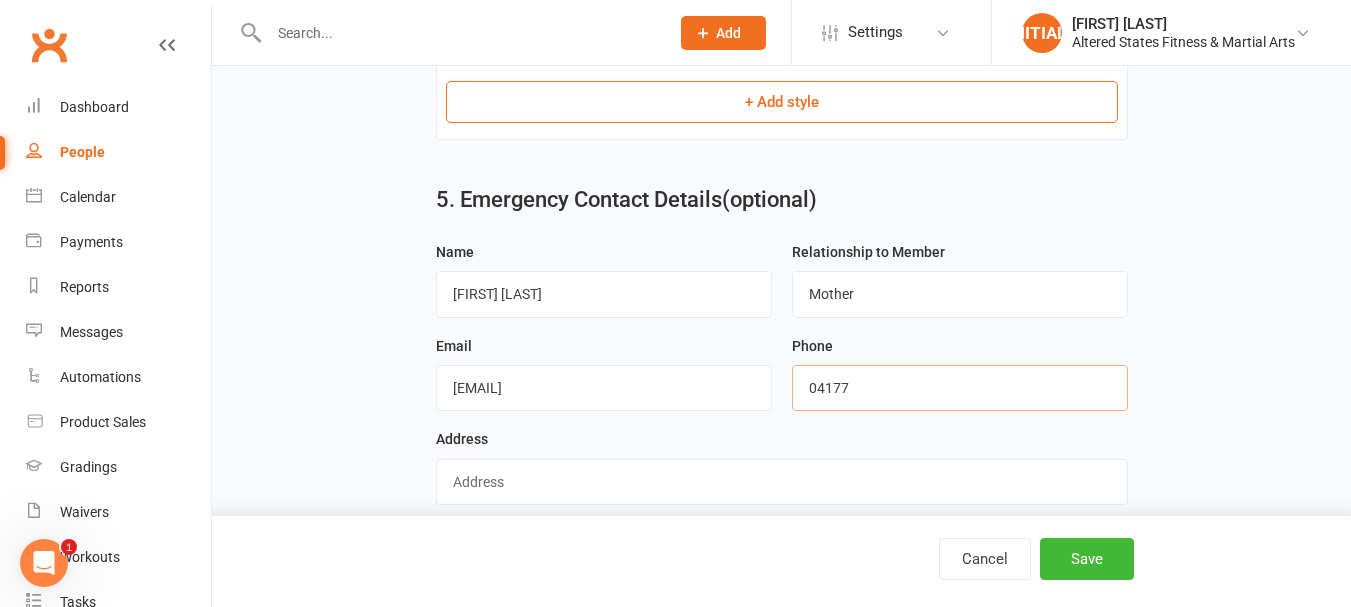 type on "0417733180" 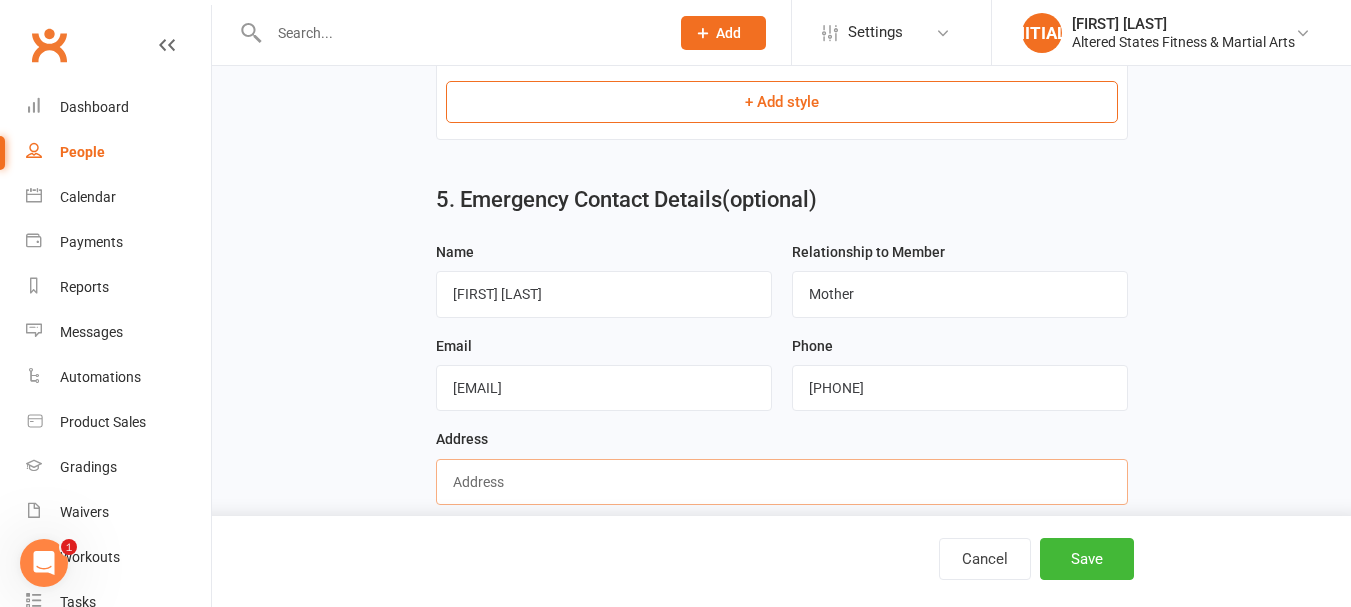 click at bounding box center (782, 482) 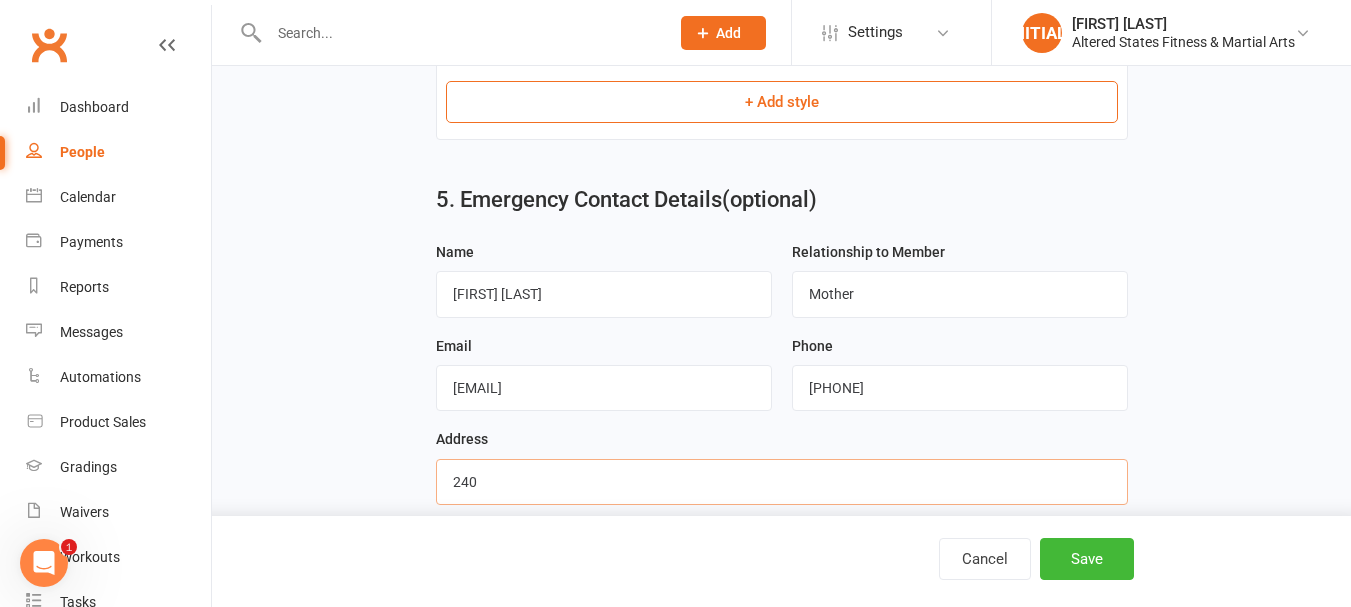 type on "240 Broxburn Road, Pittsworth, Qld, 4356" 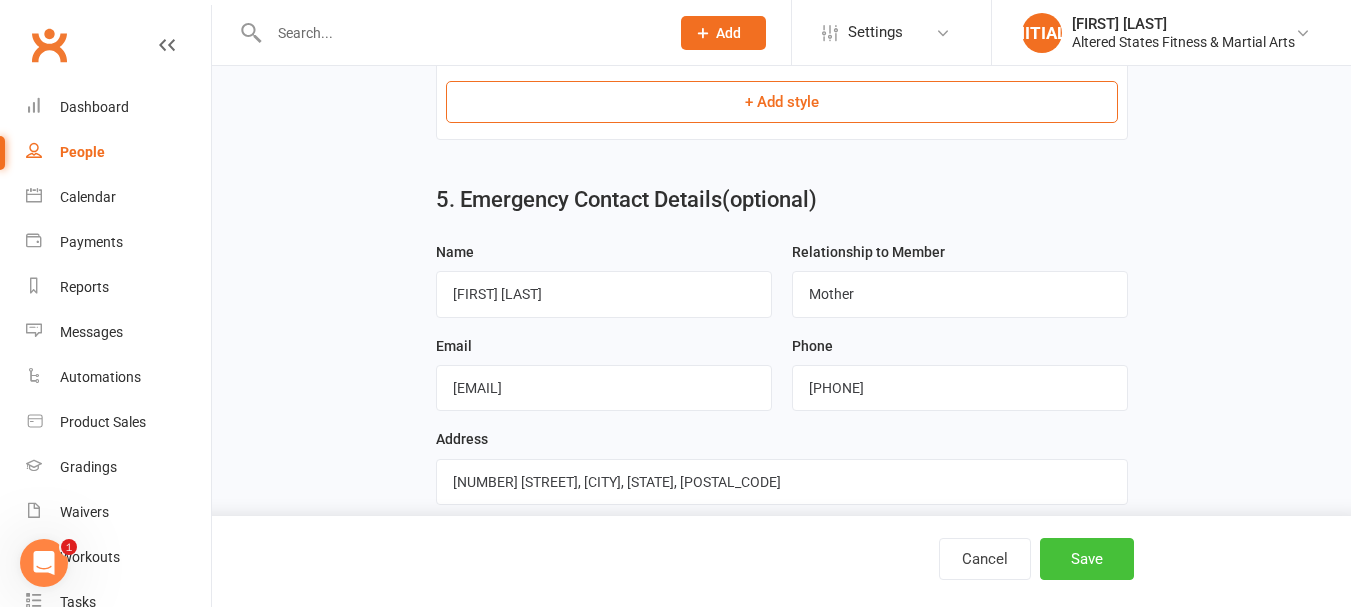 click on "Save" at bounding box center [1087, 559] 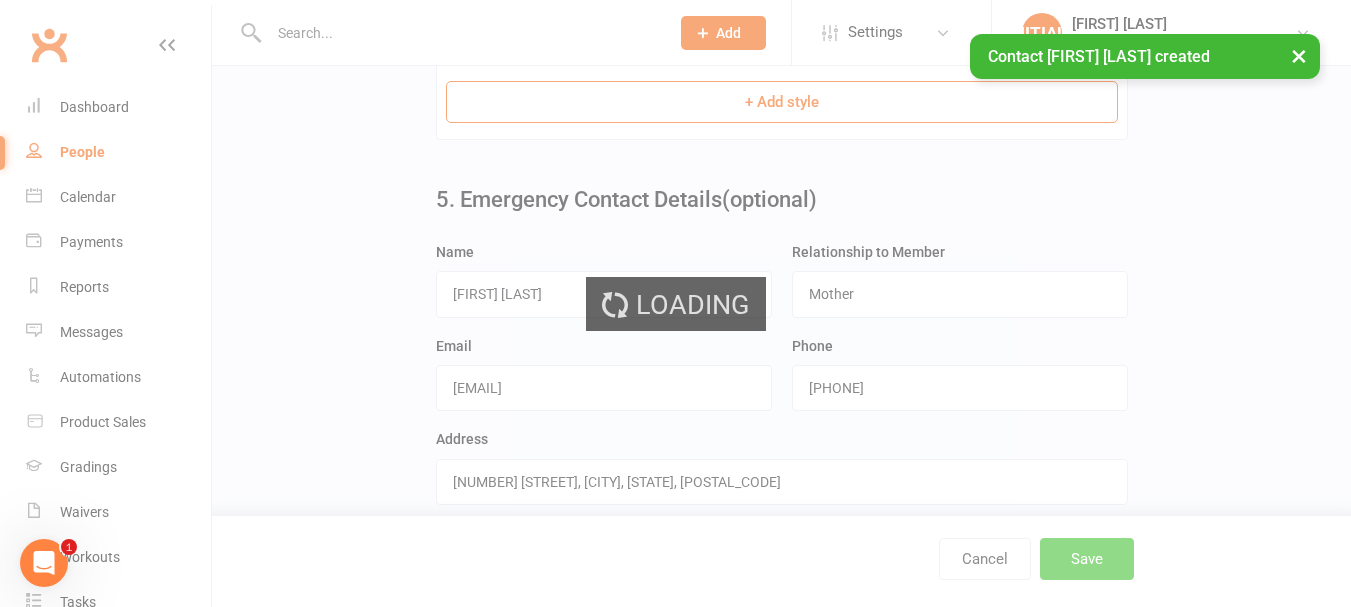 scroll, scrollTop: 0, scrollLeft: 0, axis: both 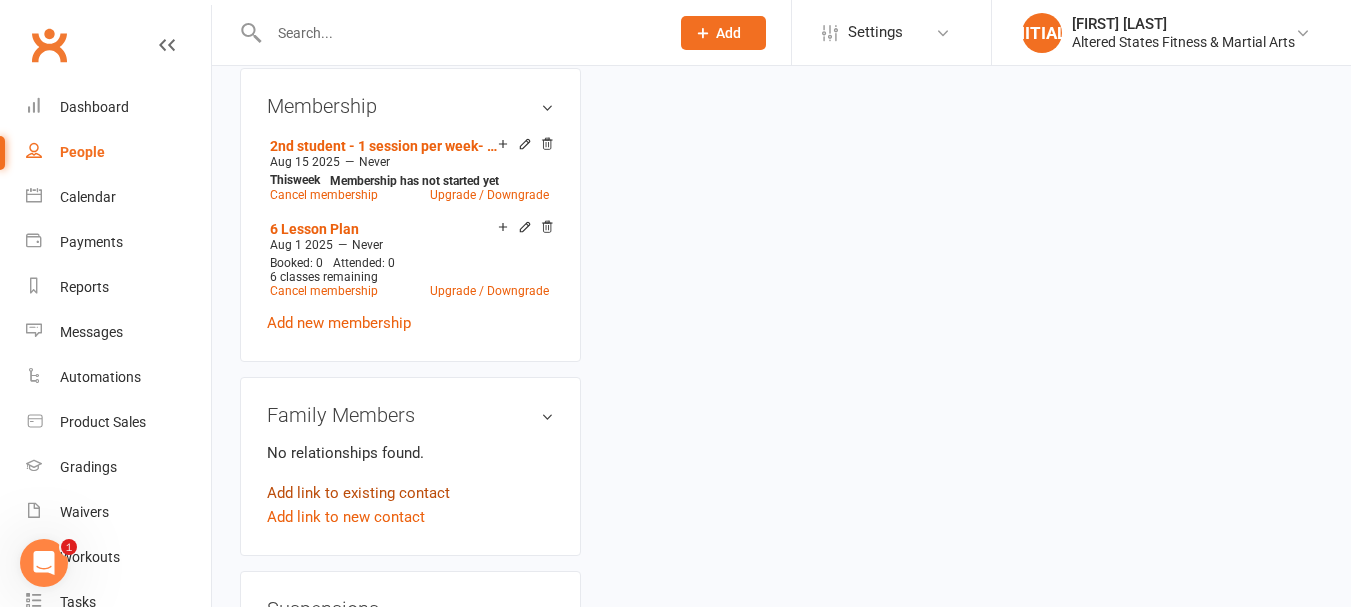 click on "Add link to existing contact" at bounding box center [358, 493] 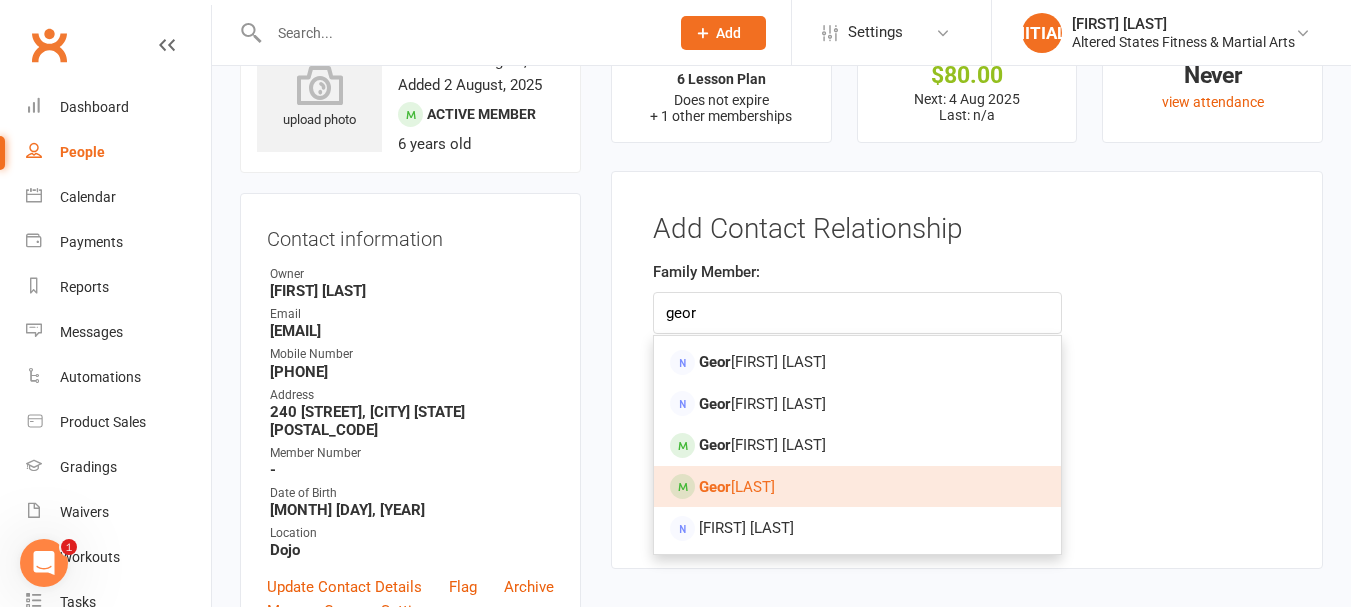 type on "geor" 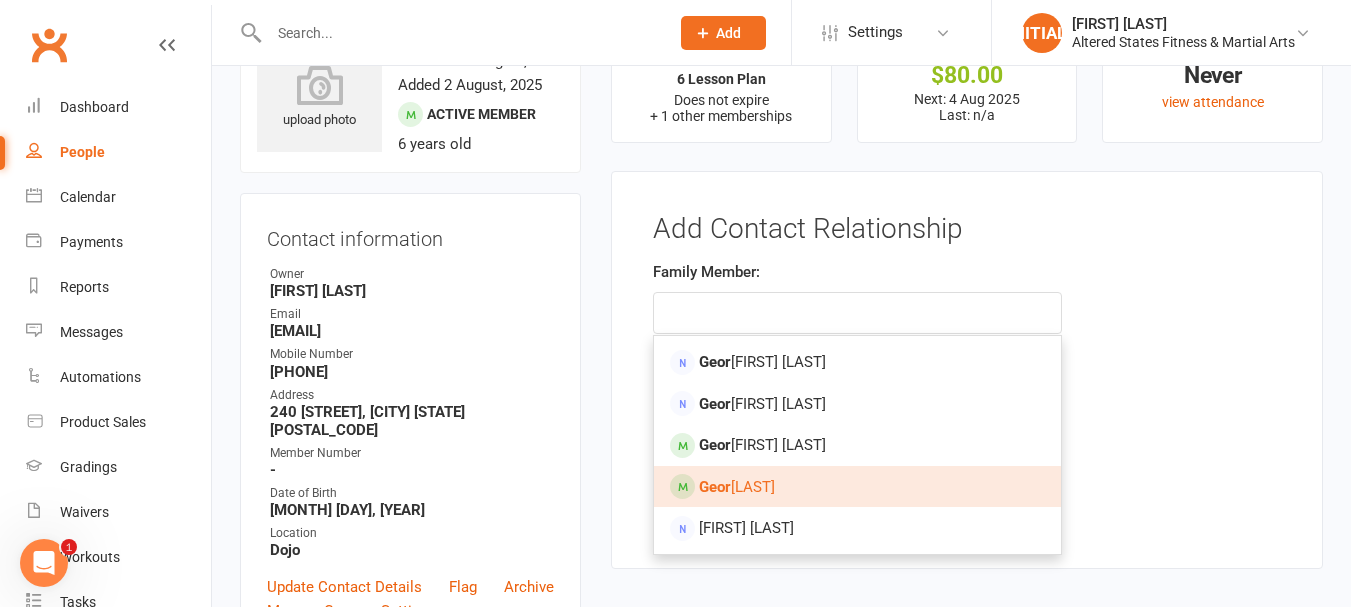 click on "Geor ge Stephens" at bounding box center [737, 487] 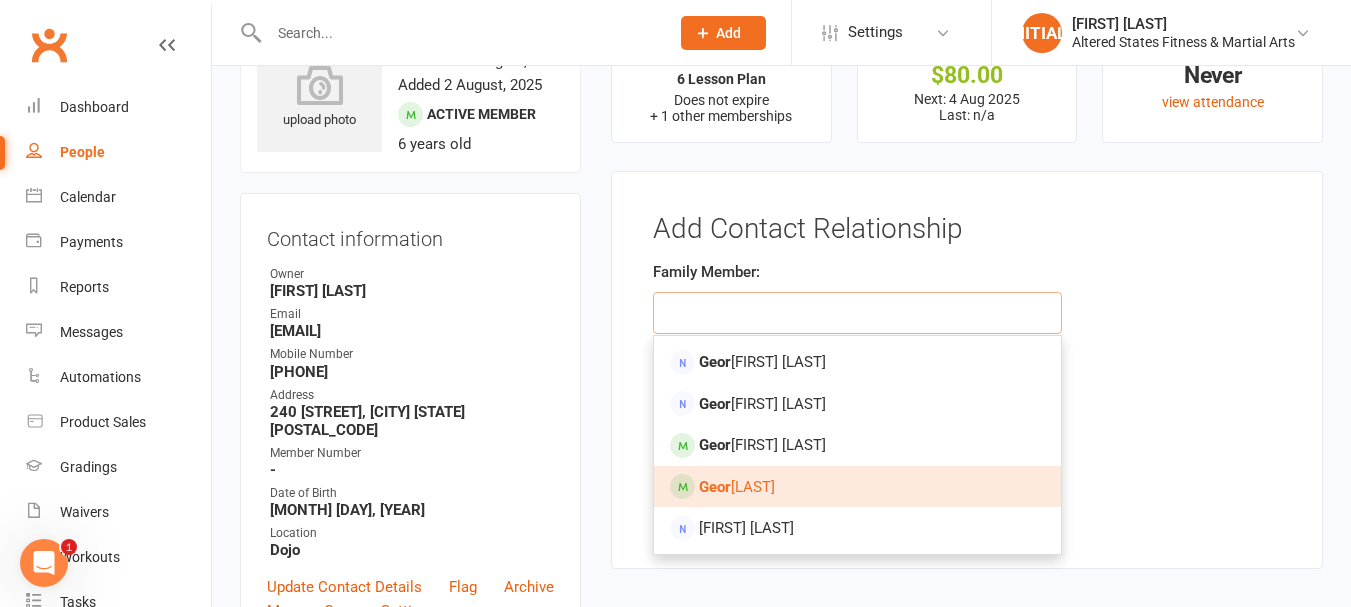 type on "George Stephens" 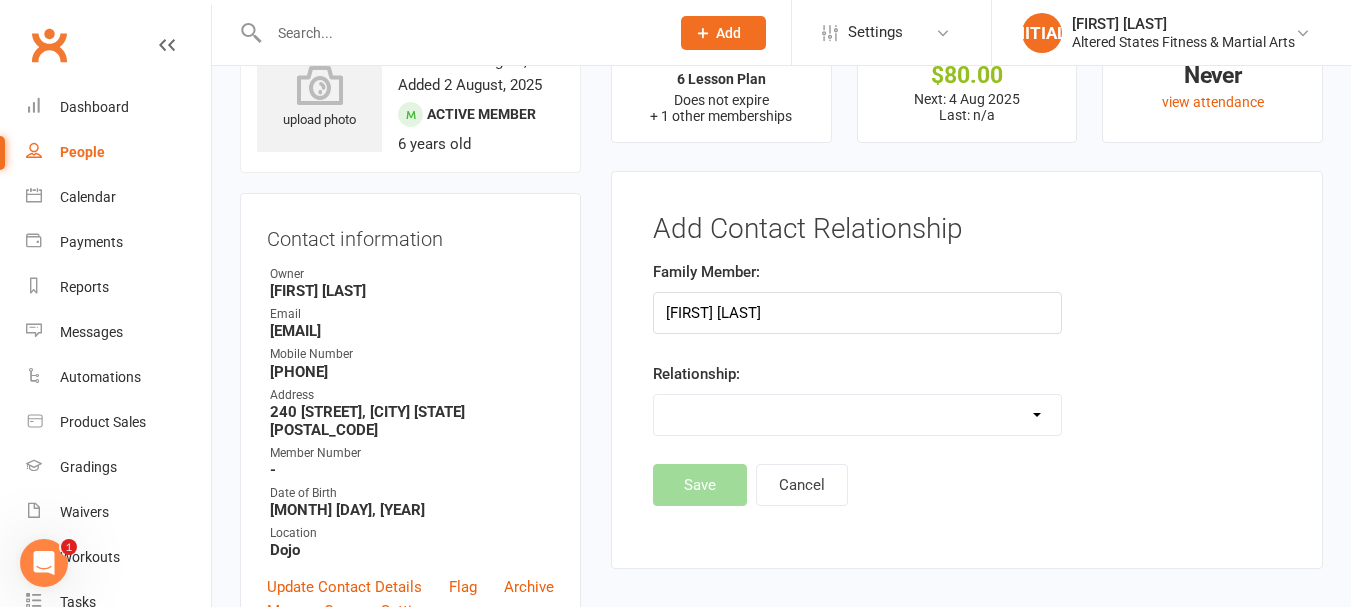 click on "Parent / Guardian Child Sibling (parent not in system) Spouse / Partner Cousin / Other Family Friend Other" at bounding box center (857, 415) 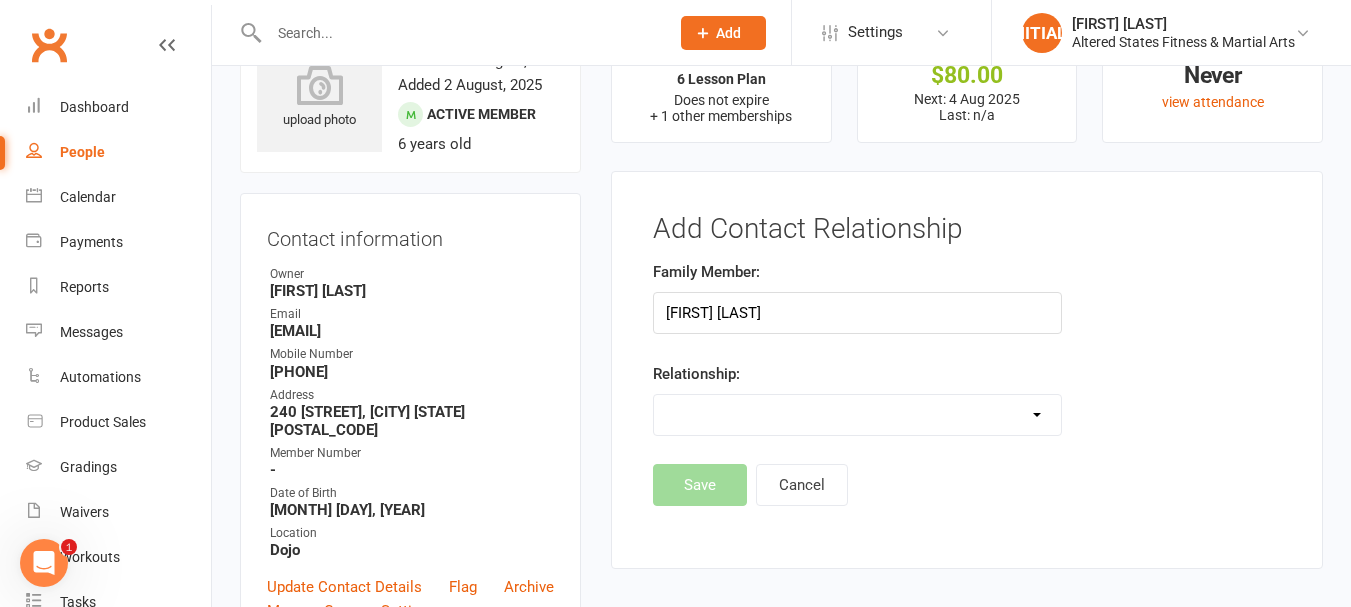 select on "2" 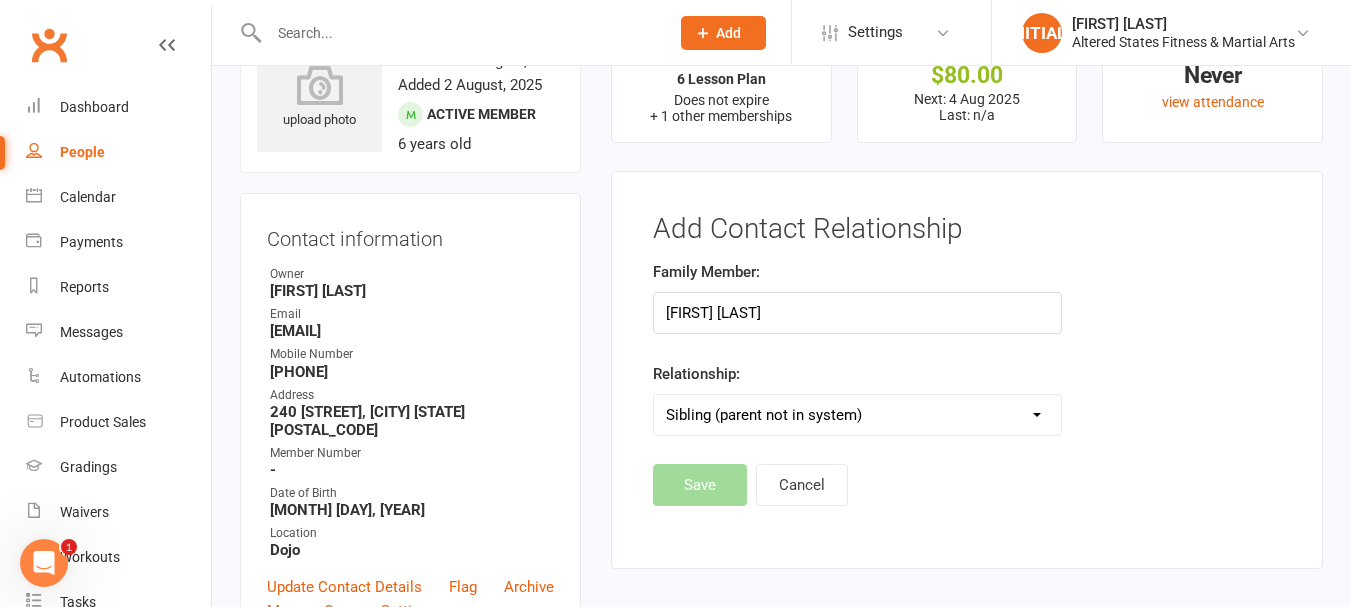 click on "Parent / Guardian Child Sibling (parent not in system) Spouse / Partner Cousin / Other Family Friend Other" at bounding box center [857, 415] 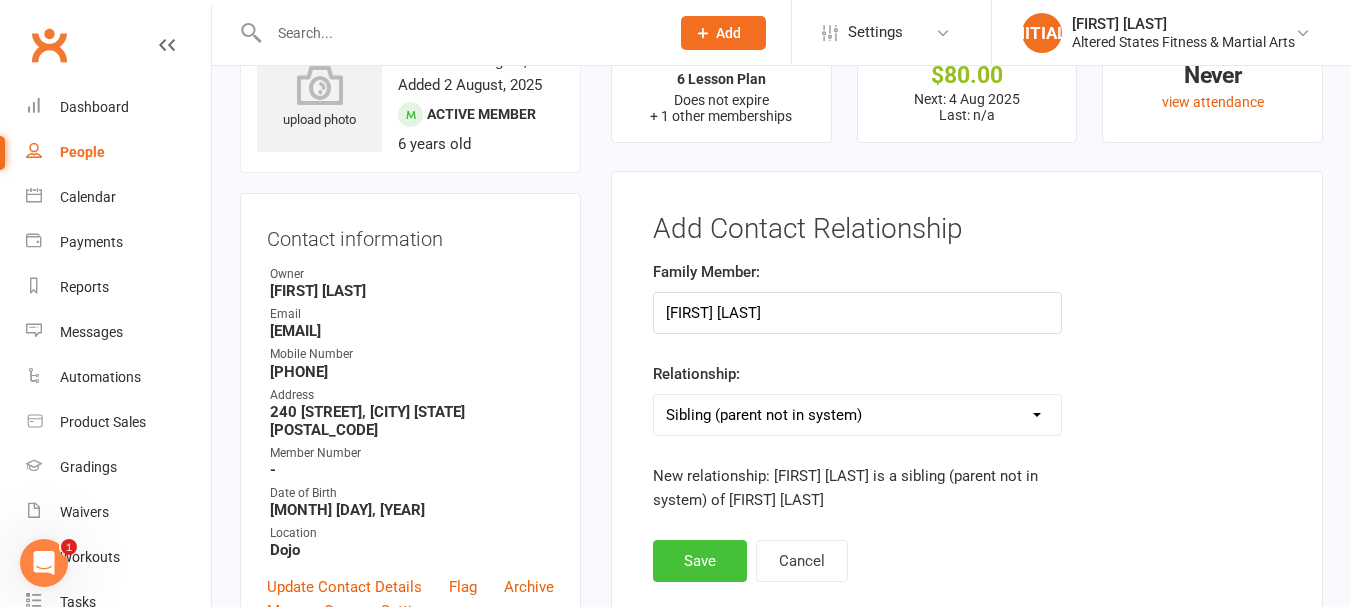 click on "Save" at bounding box center (700, 561) 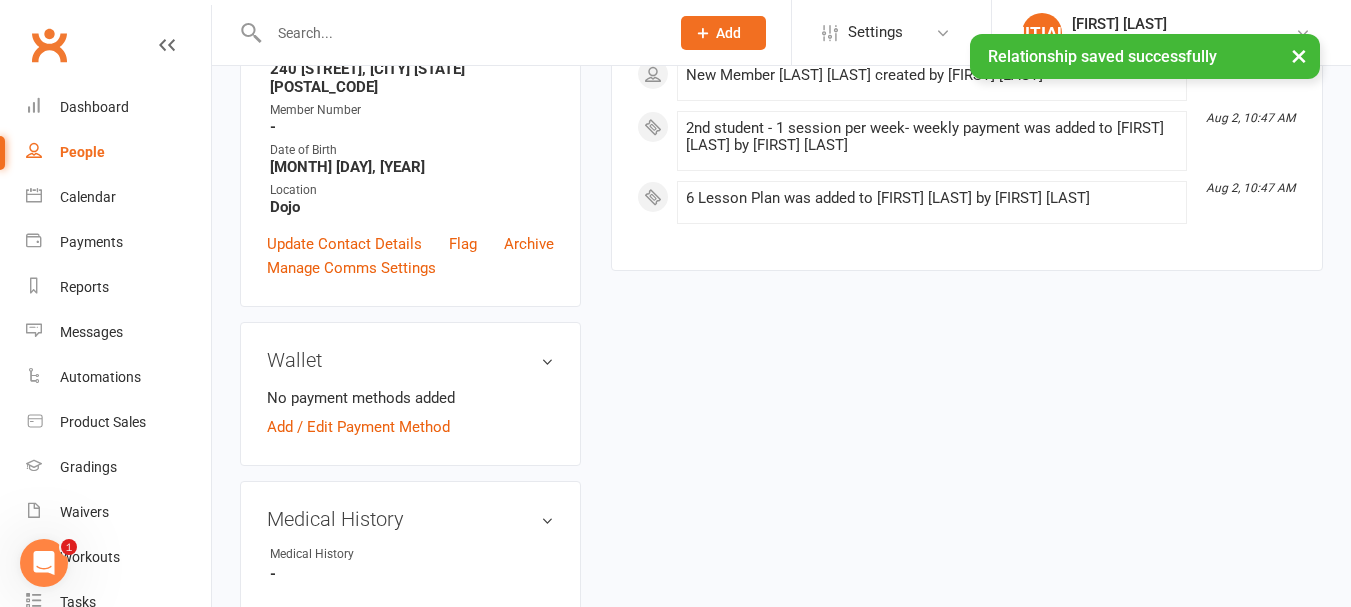 scroll, scrollTop: 484, scrollLeft: 0, axis: vertical 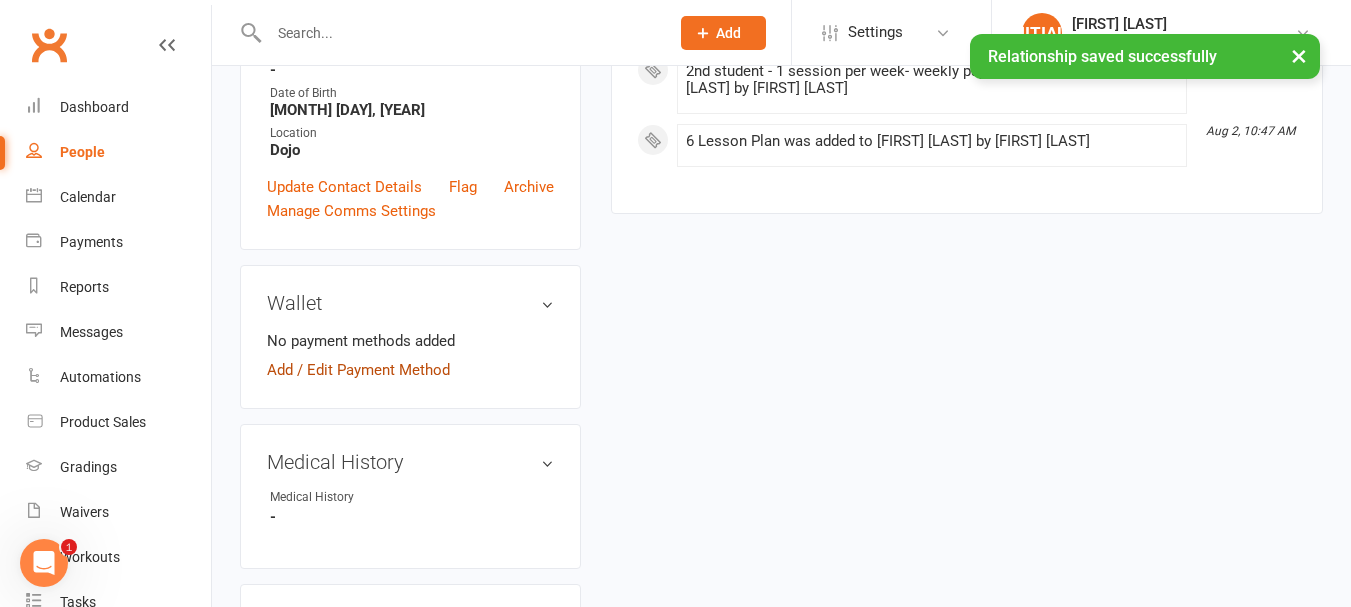 click on "Add / Edit Payment Method" at bounding box center [358, 370] 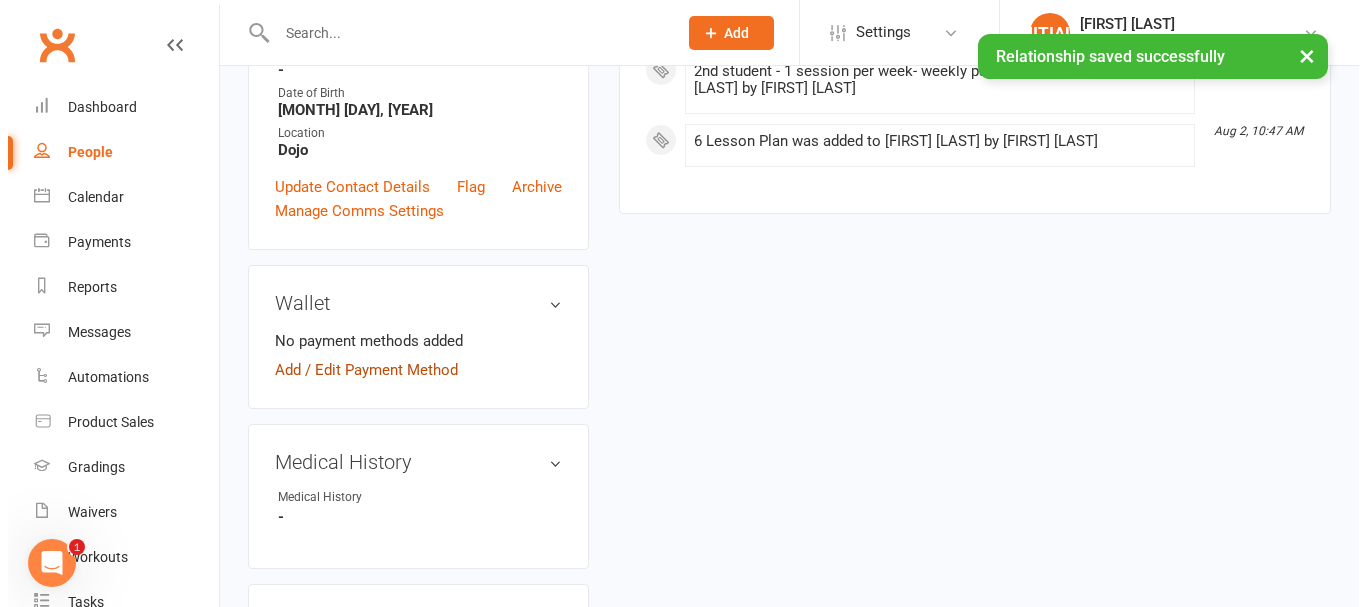 scroll, scrollTop: 460, scrollLeft: 0, axis: vertical 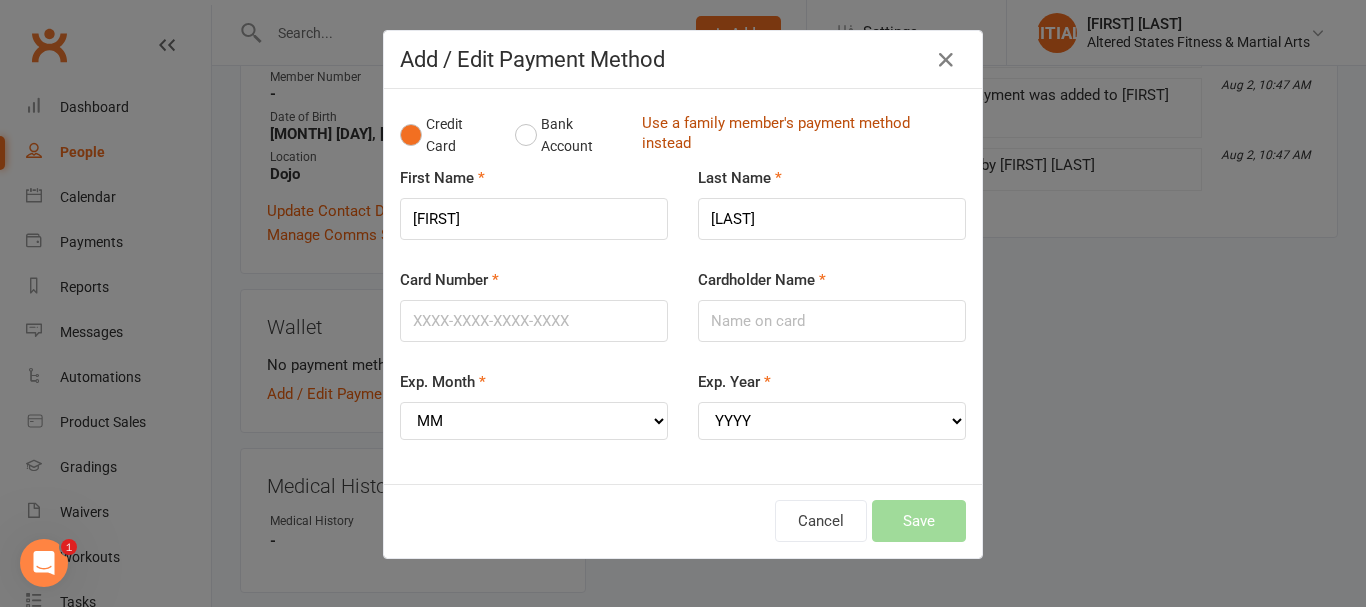 click on "Use a family member's payment method instead" at bounding box center (799, 135) 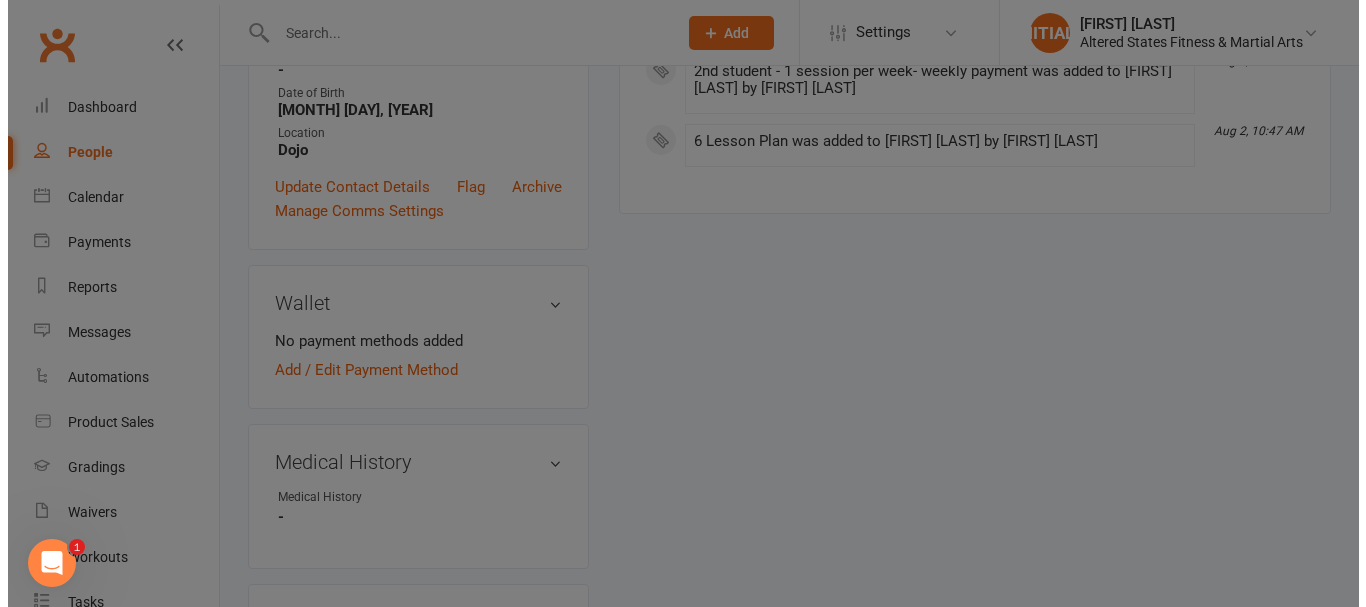 scroll, scrollTop: 460, scrollLeft: 0, axis: vertical 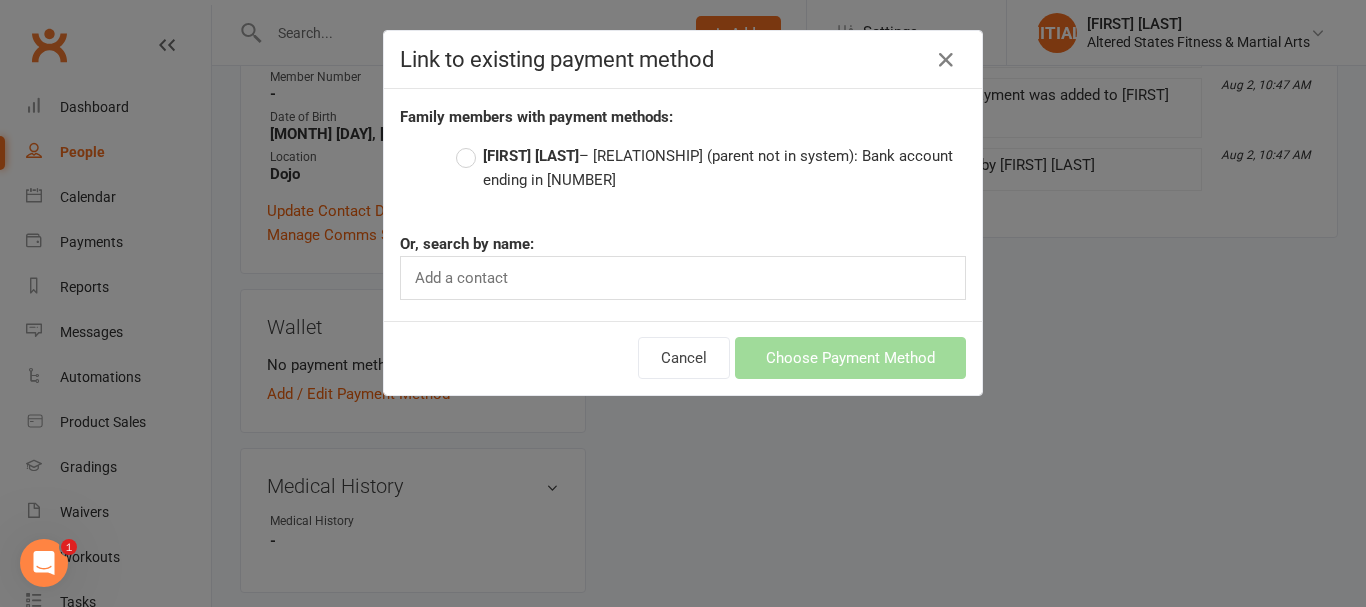 click on "George Stephens  – Sibling (parent not in system): Bank account ending in 5968" at bounding box center (711, 168) 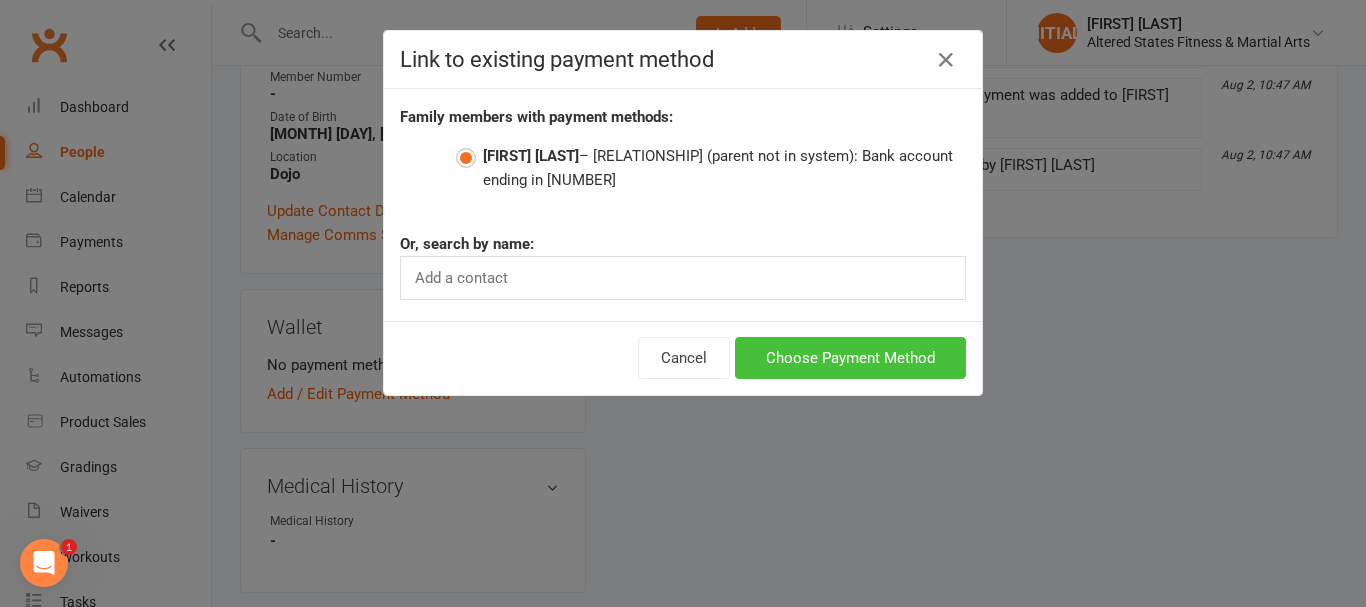 click on "Choose Payment Method" at bounding box center (850, 358) 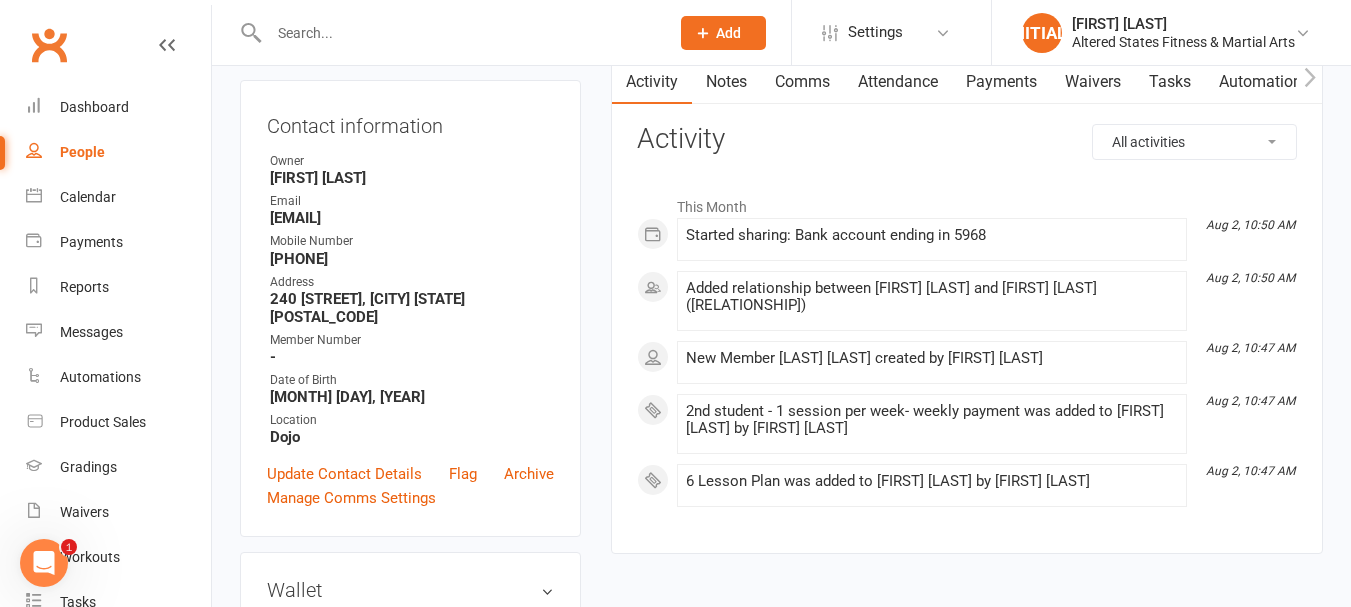 scroll, scrollTop: 0, scrollLeft: 0, axis: both 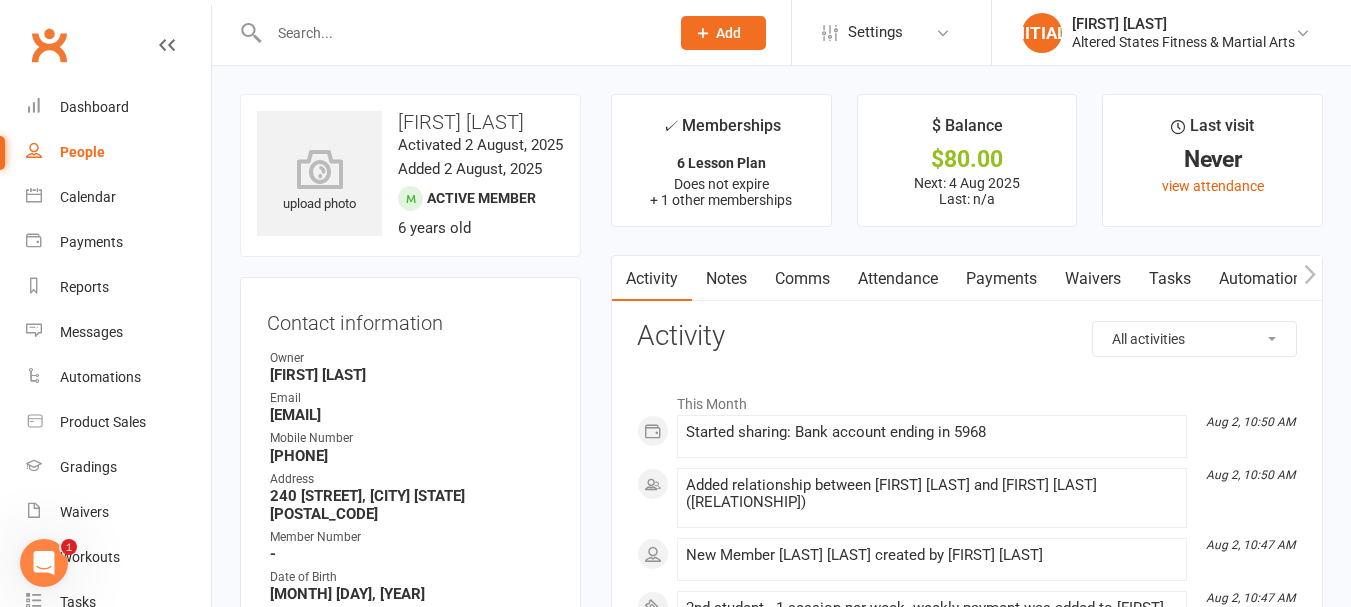 click on "Payments" at bounding box center (1001, 279) 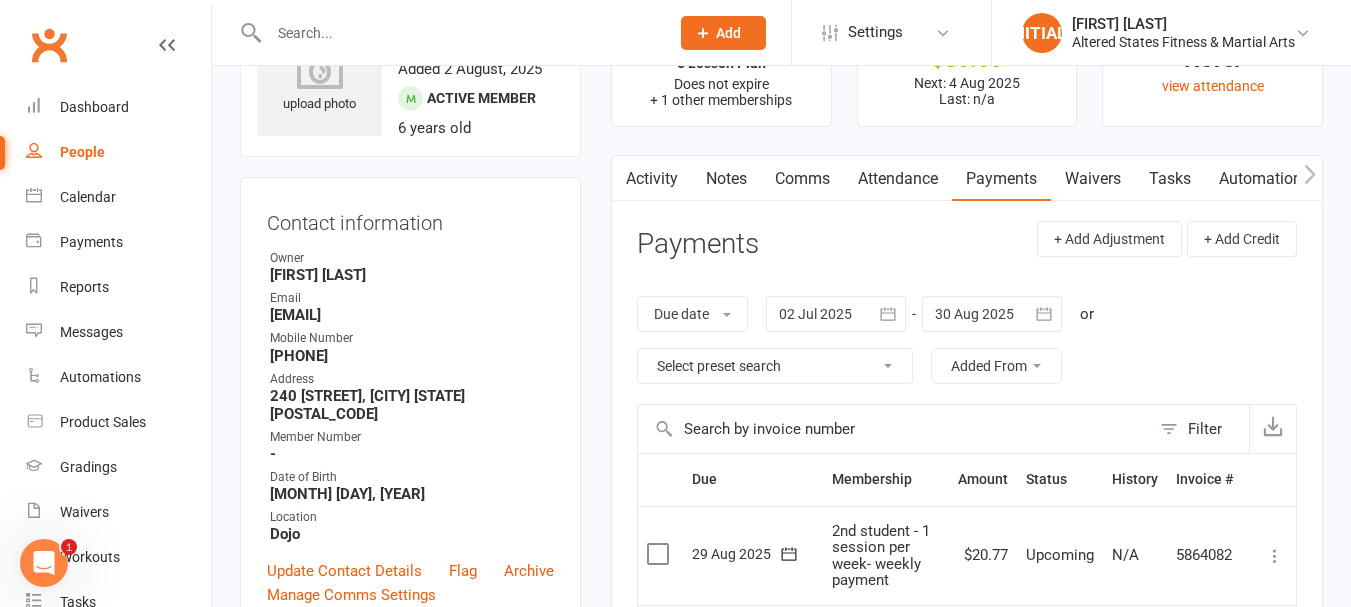 scroll, scrollTop: 0, scrollLeft: 0, axis: both 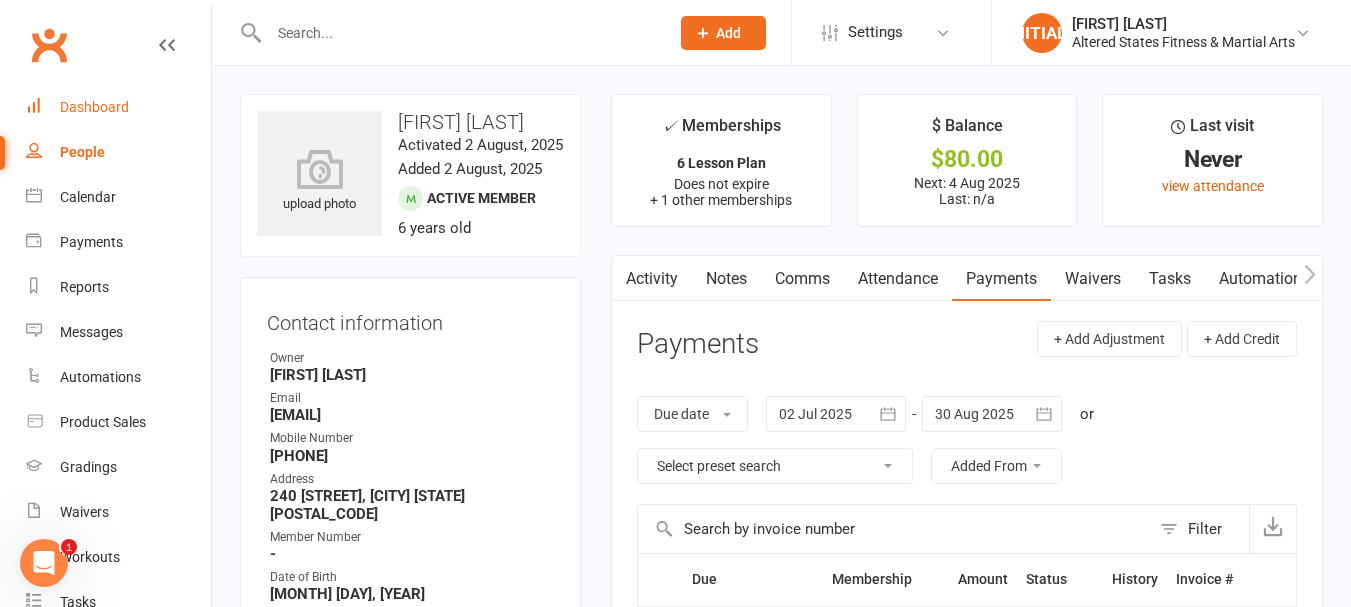 click on "Dashboard" at bounding box center (118, 107) 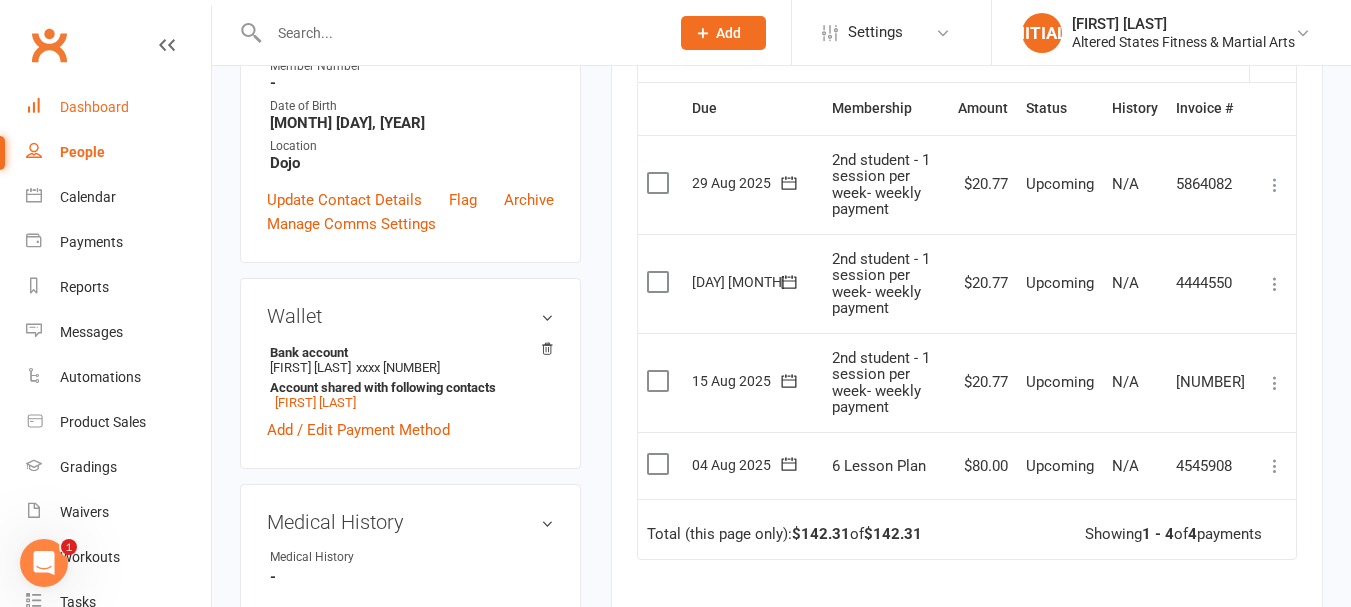 scroll, scrollTop: 500, scrollLeft: 0, axis: vertical 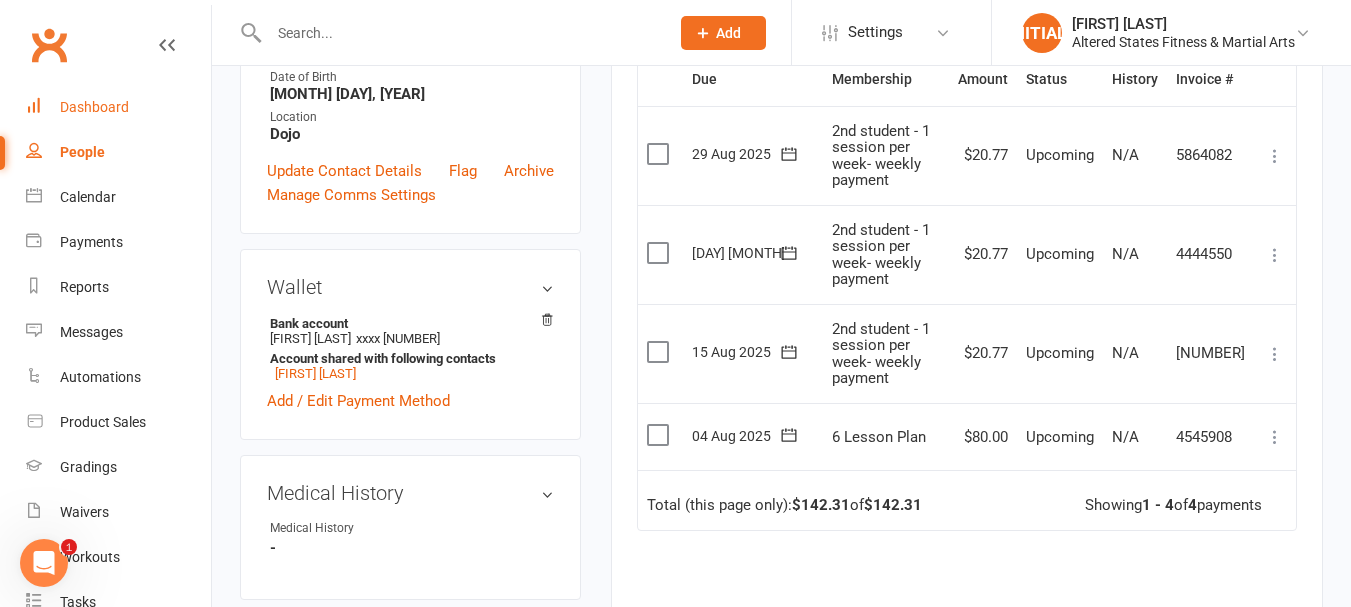 click on "Dashboard" at bounding box center (94, 107) 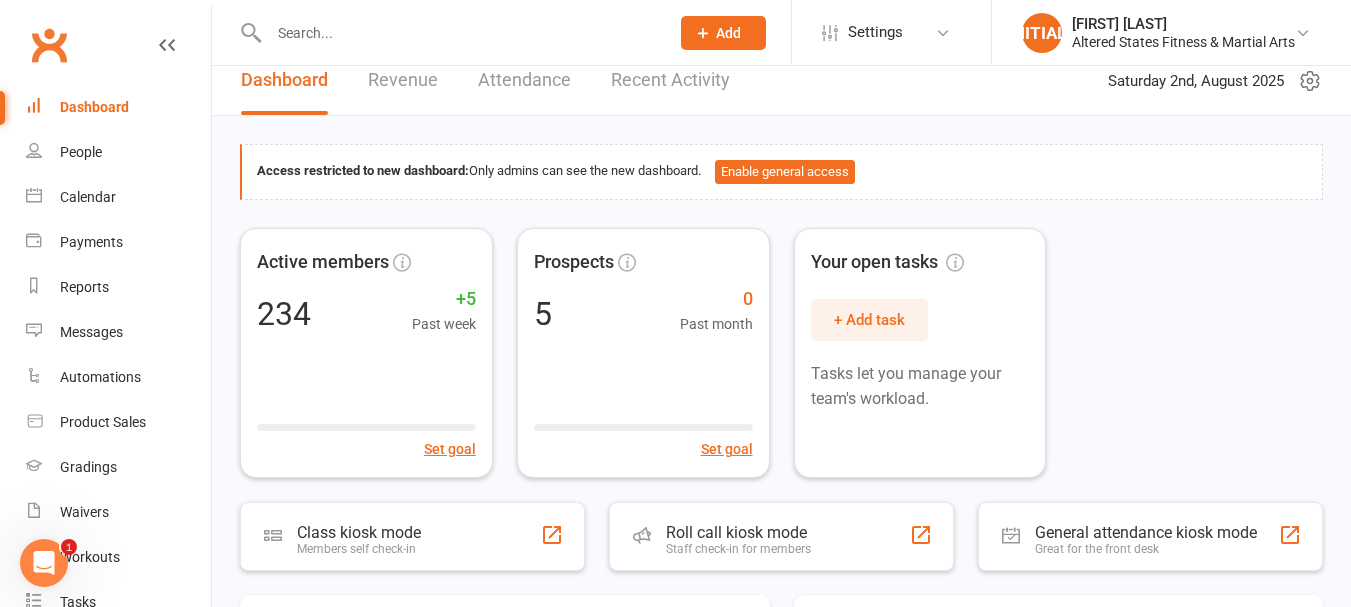 scroll, scrollTop: 0, scrollLeft: 0, axis: both 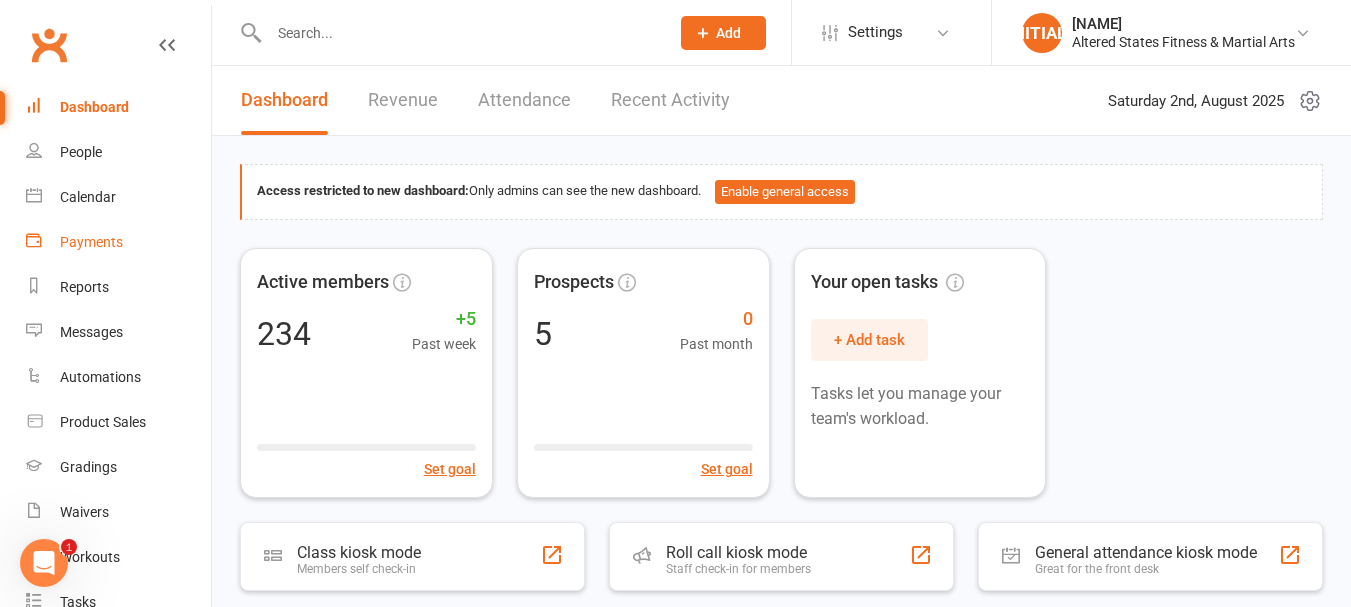 click on "Payments" at bounding box center [91, 242] 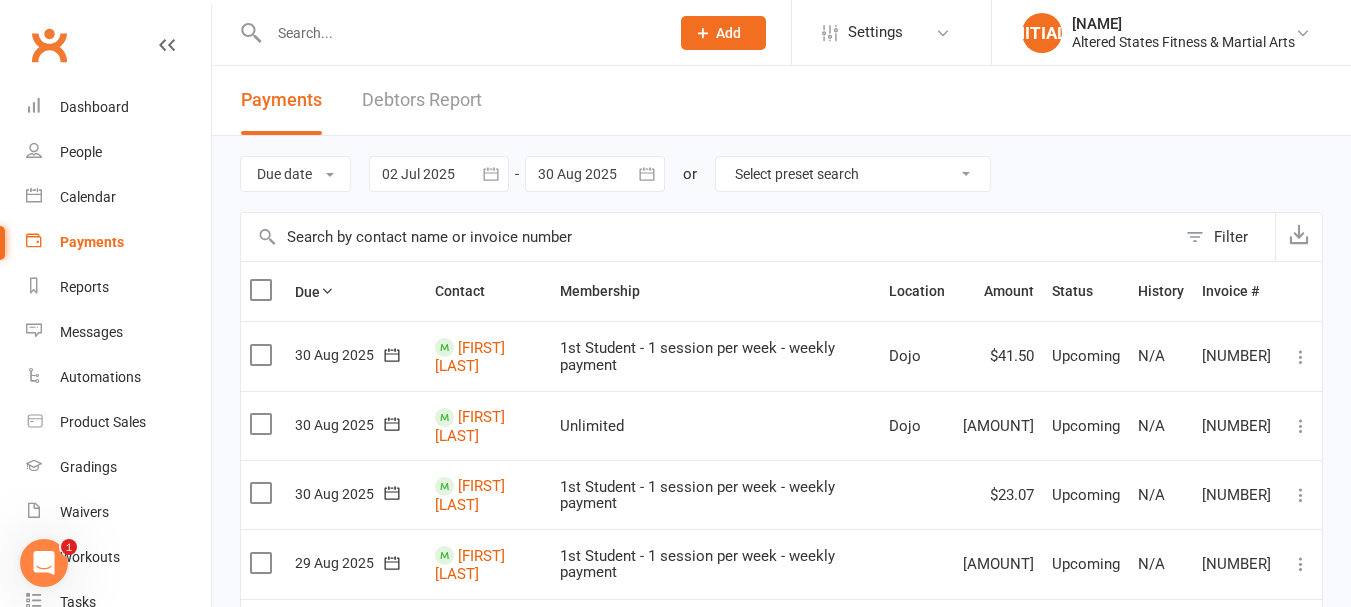 click 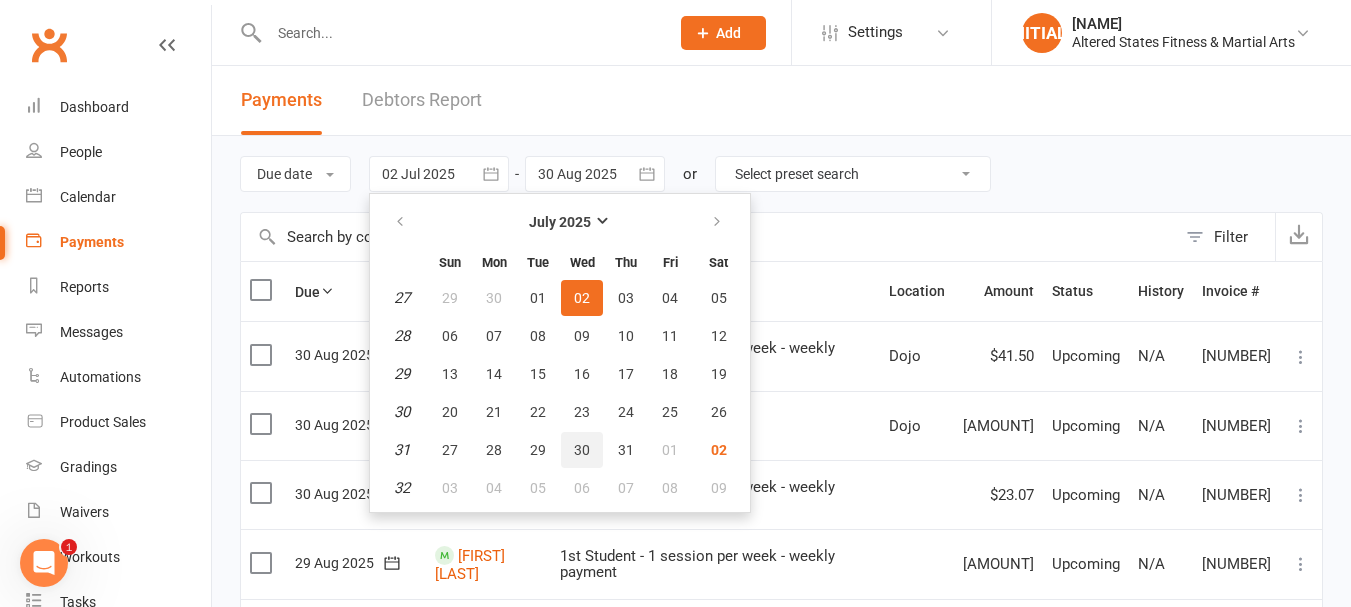 click on "30" at bounding box center [582, 450] 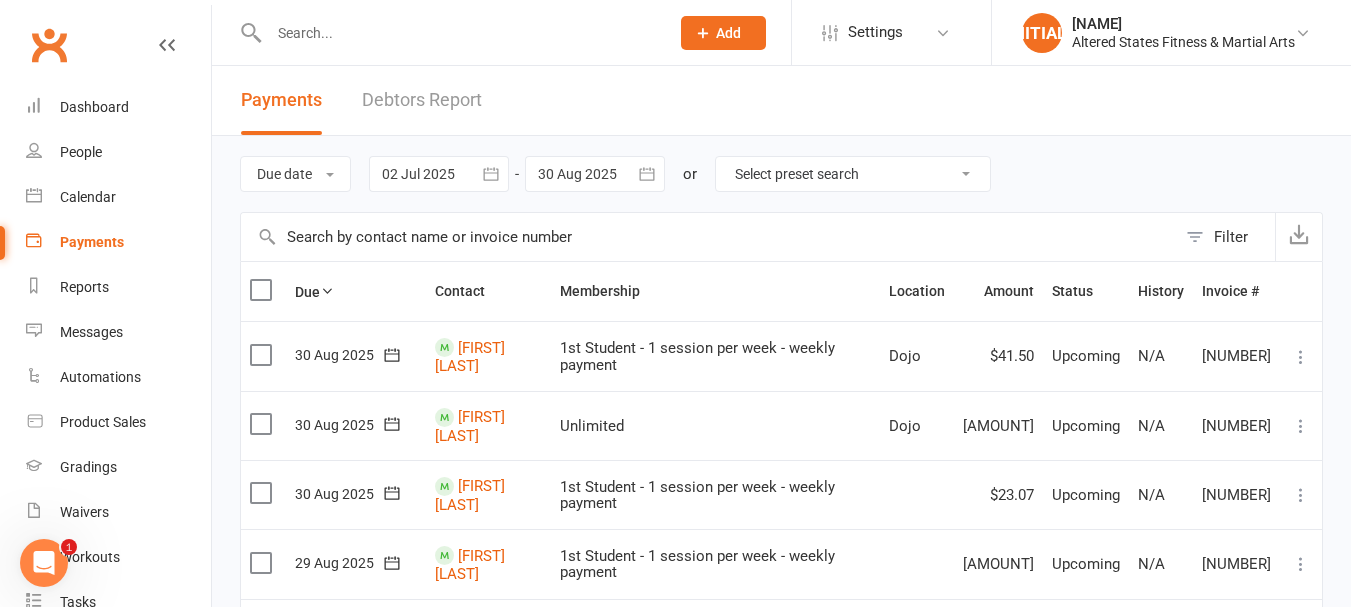 type on "30 Jul 2025" 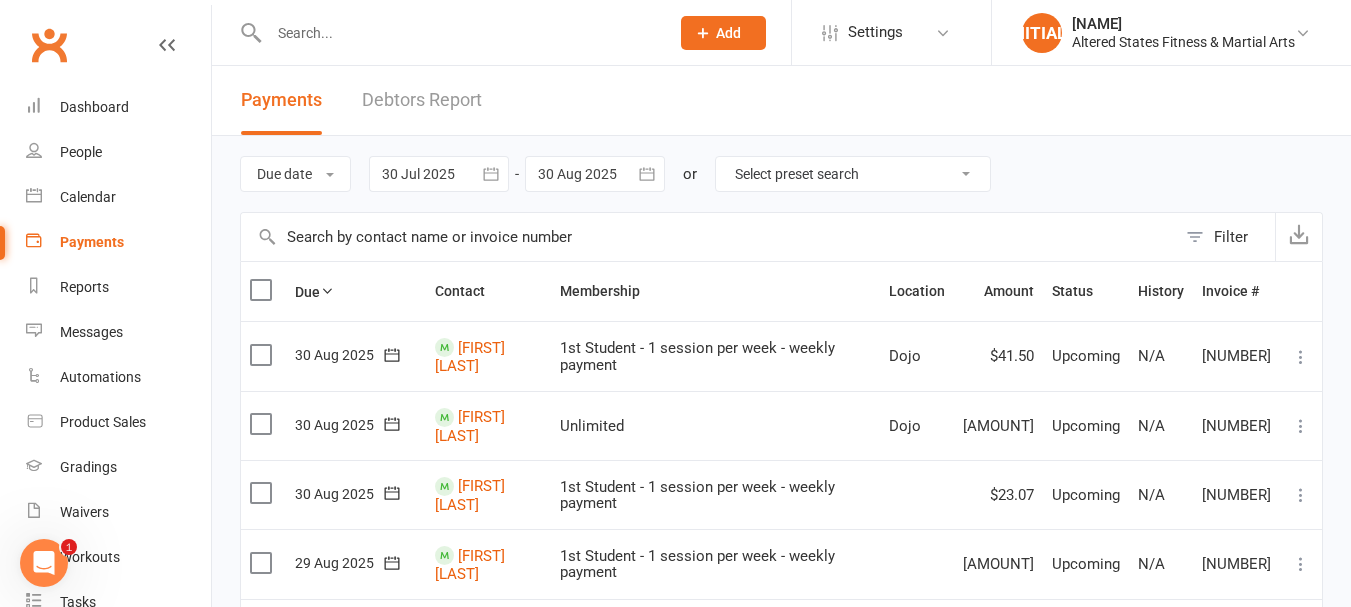 click 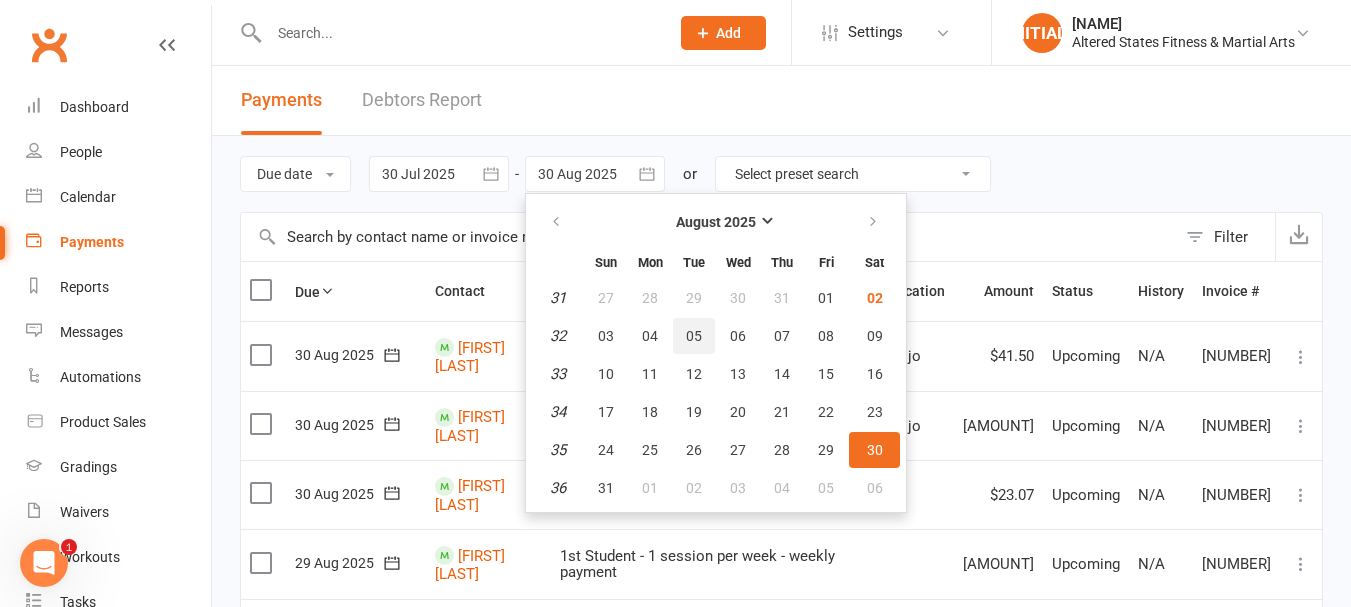 click on "05" at bounding box center (694, 336) 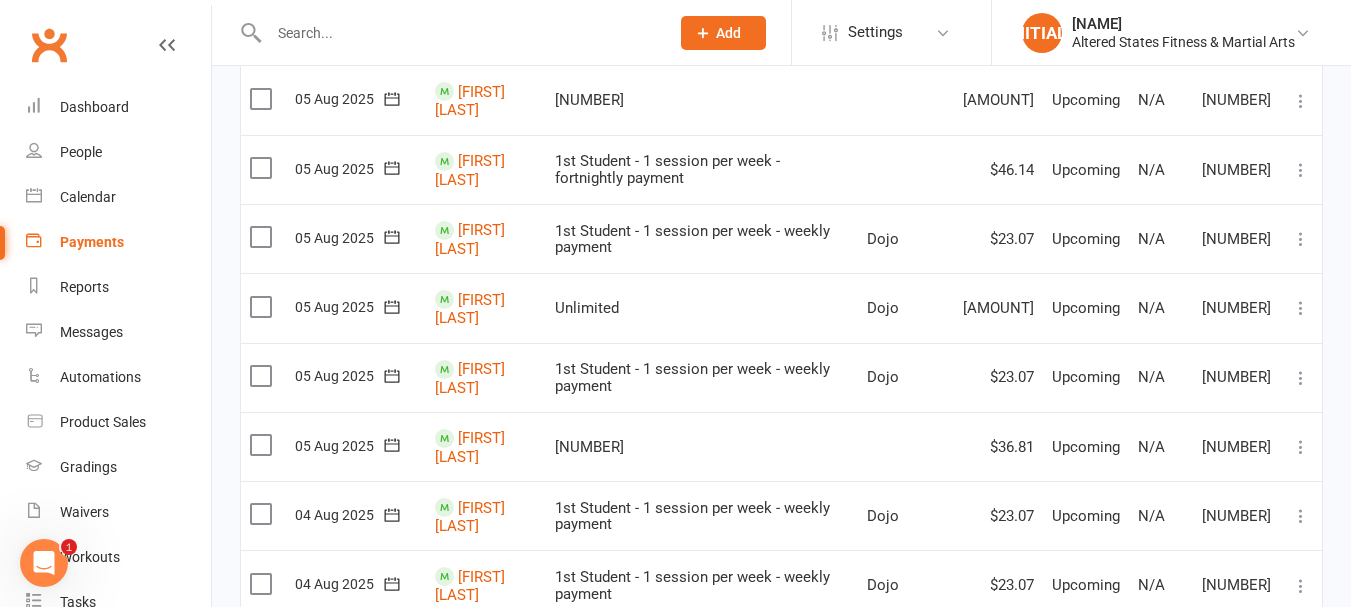 scroll, scrollTop: 0, scrollLeft: 0, axis: both 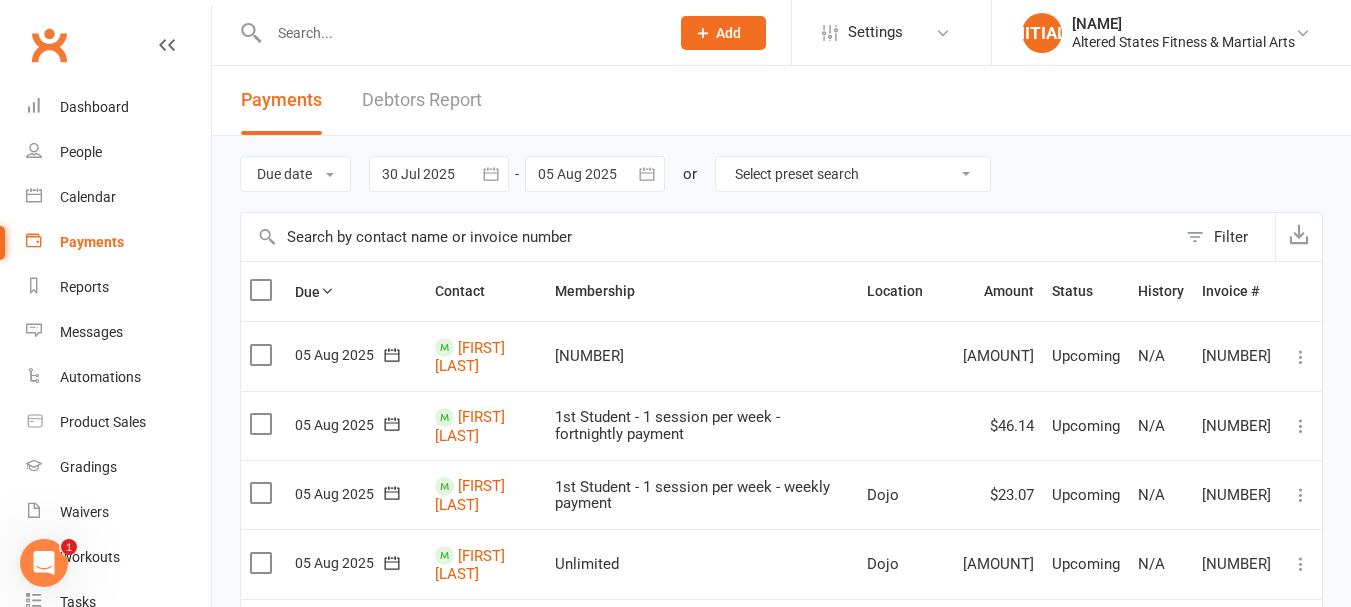 click 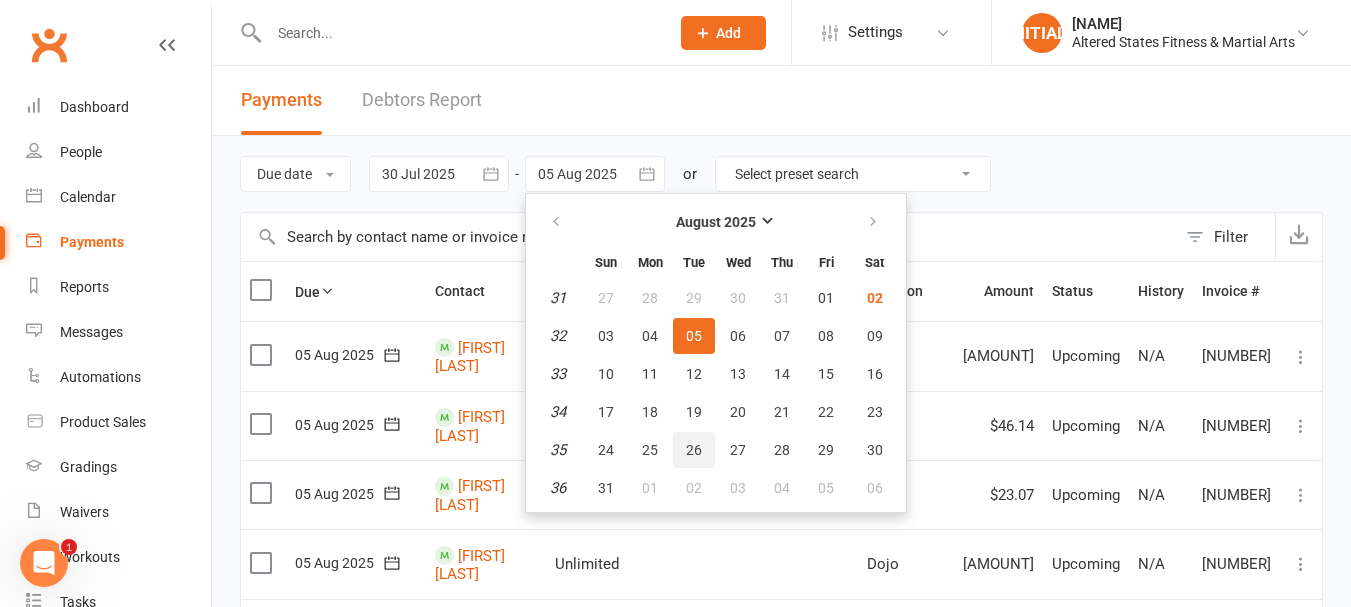 click on "26" at bounding box center (694, 450) 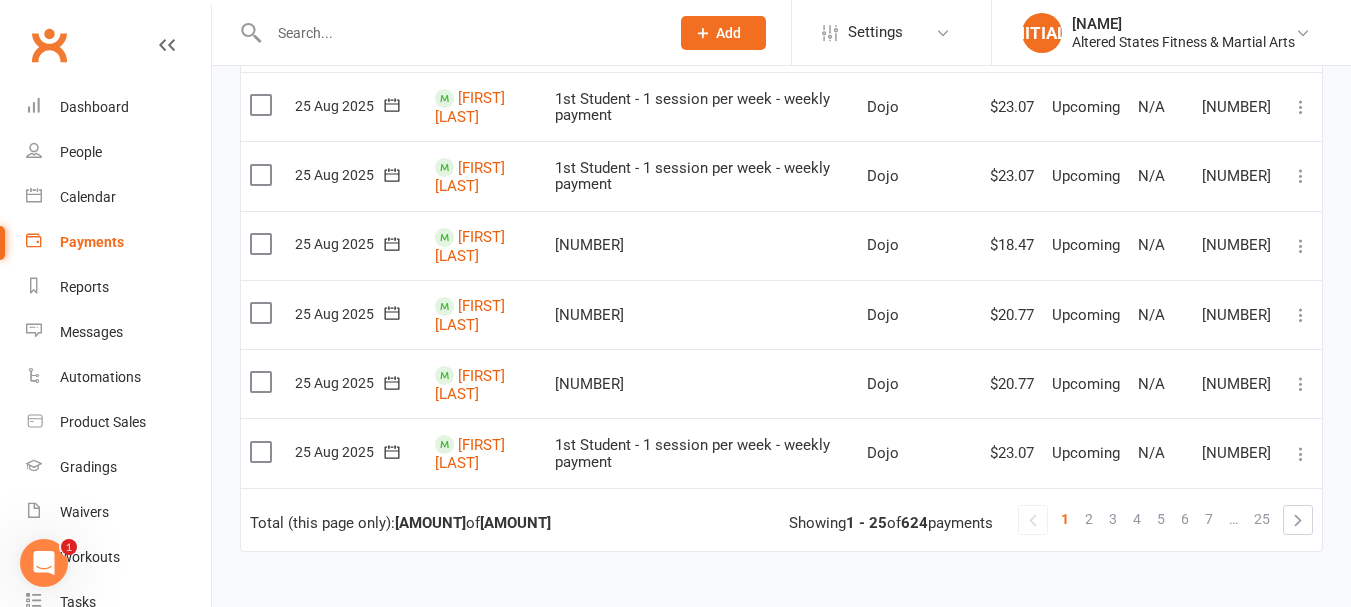 scroll, scrollTop: 1764, scrollLeft: 0, axis: vertical 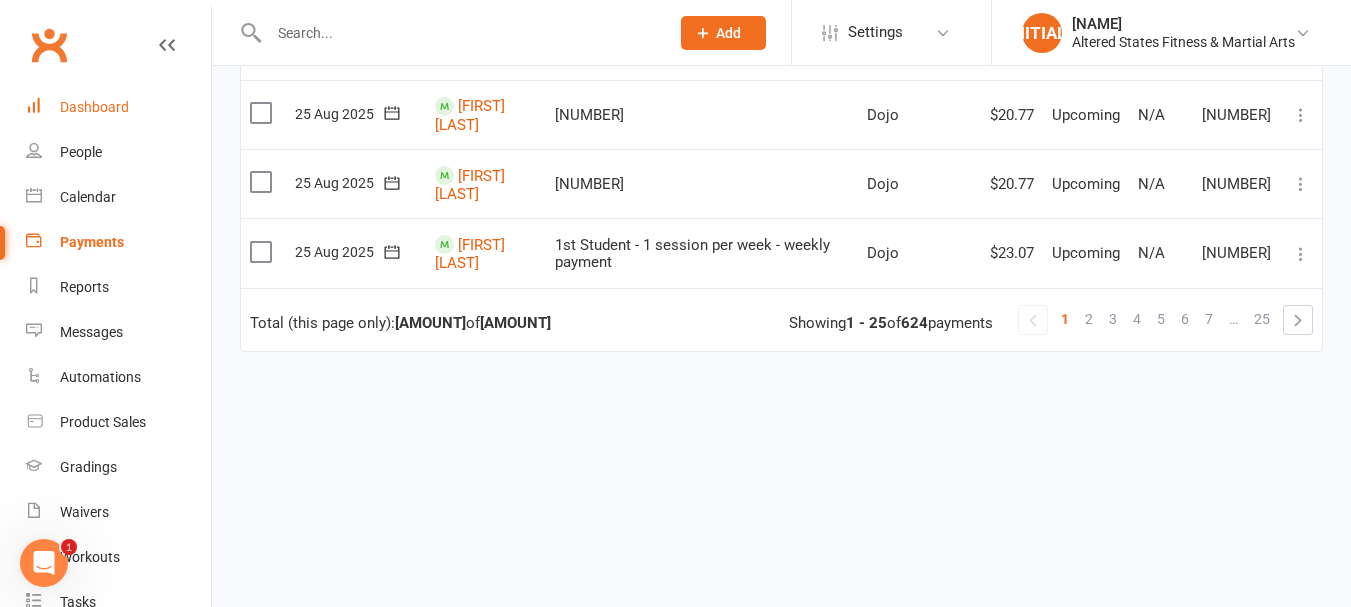 click on "Dashboard" at bounding box center (94, 107) 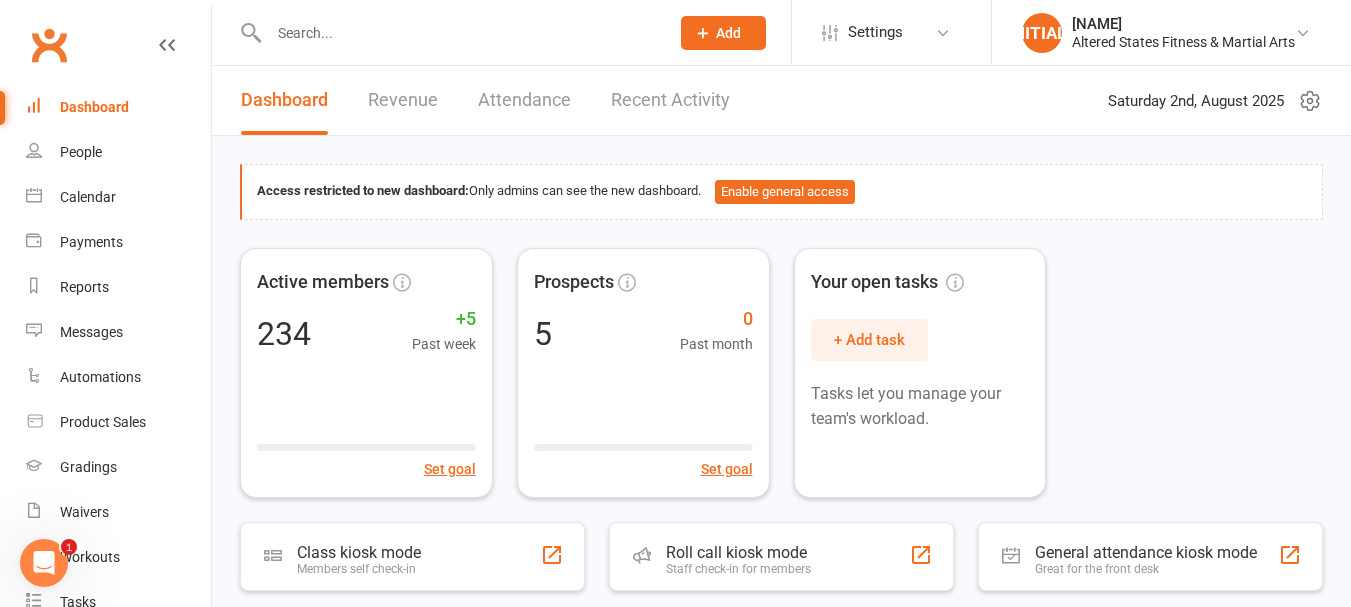 click on "Revenue" at bounding box center (403, 100) 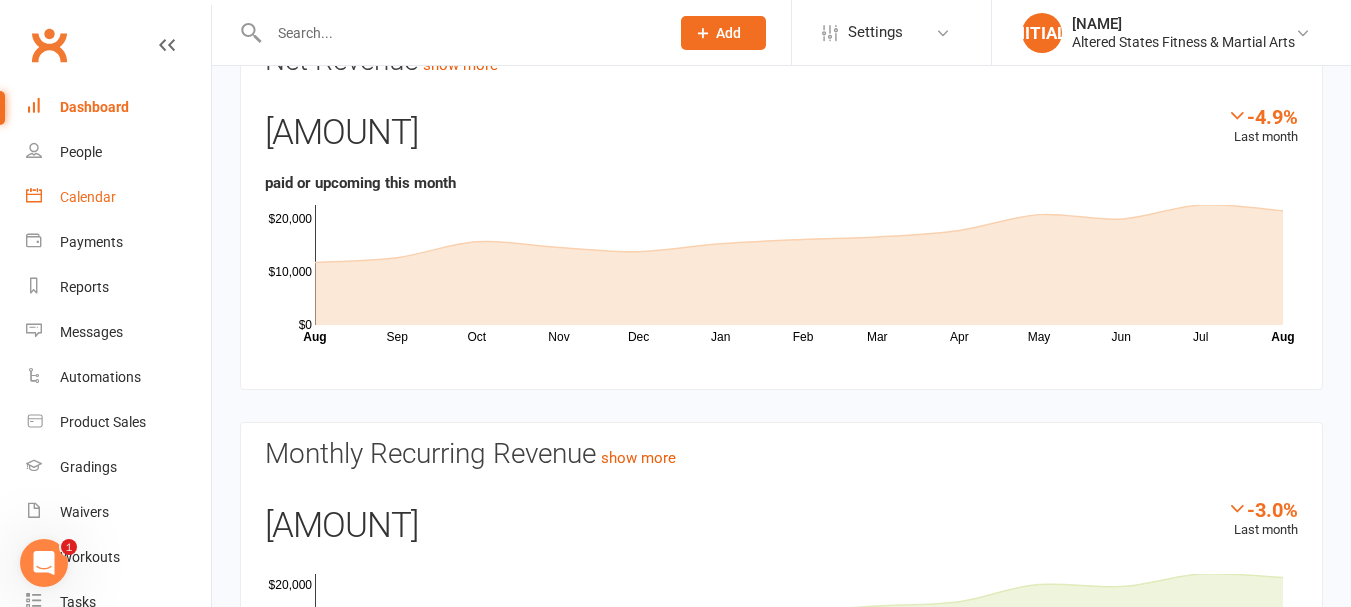 scroll, scrollTop: 0, scrollLeft: 0, axis: both 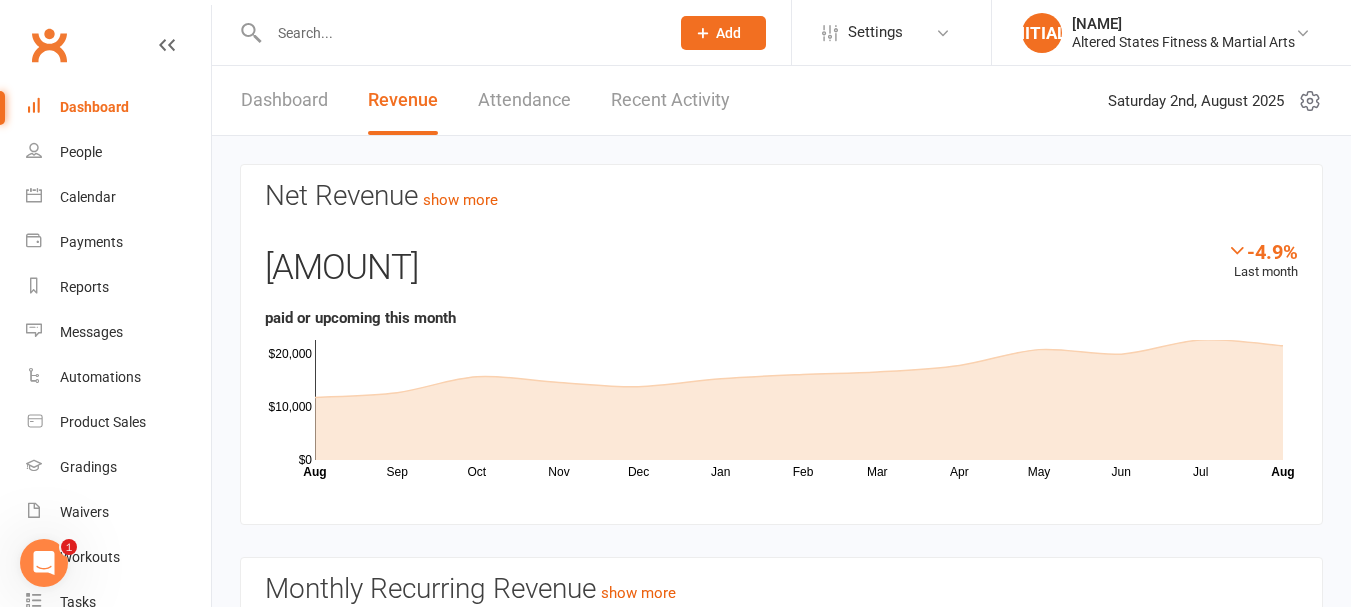 click on "Dashboard" at bounding box center (94, 107) 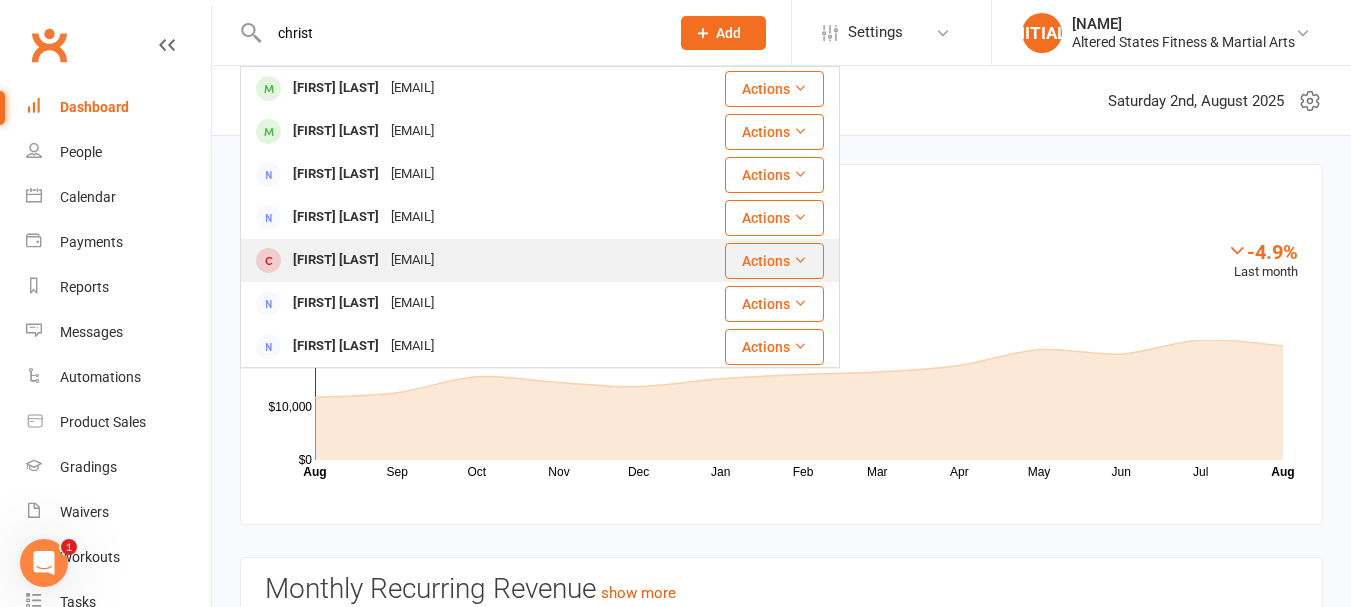 type on "christ" 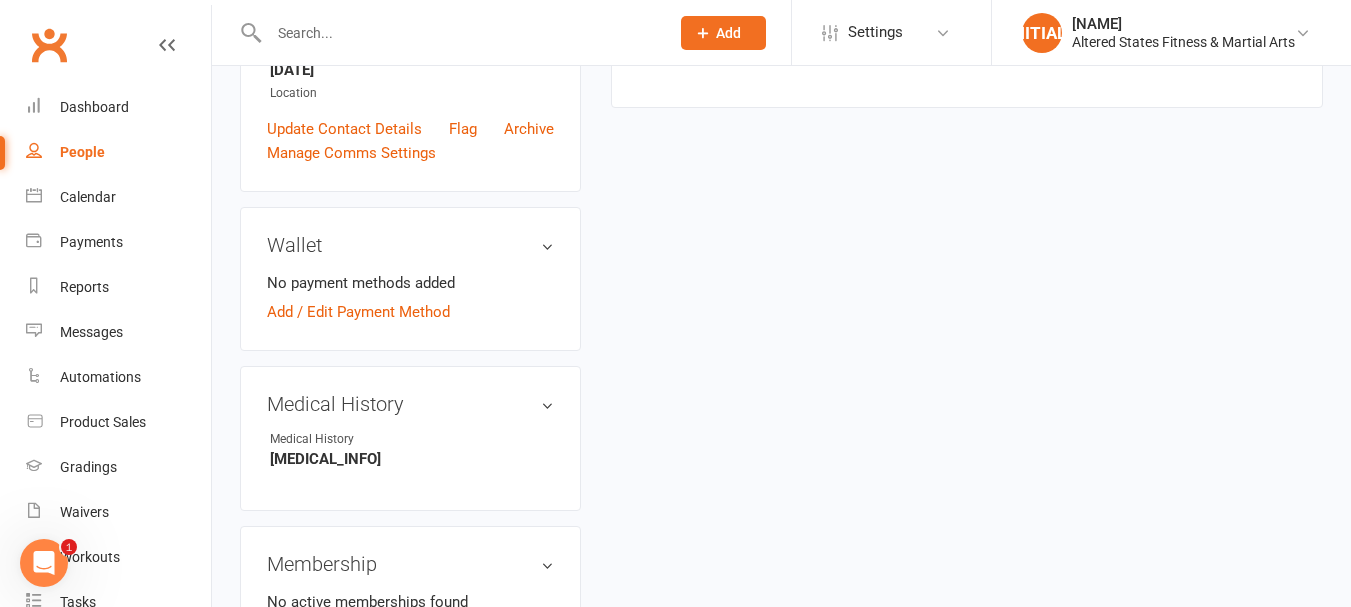 scroll, scrollTop: 600, scrollLeft: 0, axis: vertical 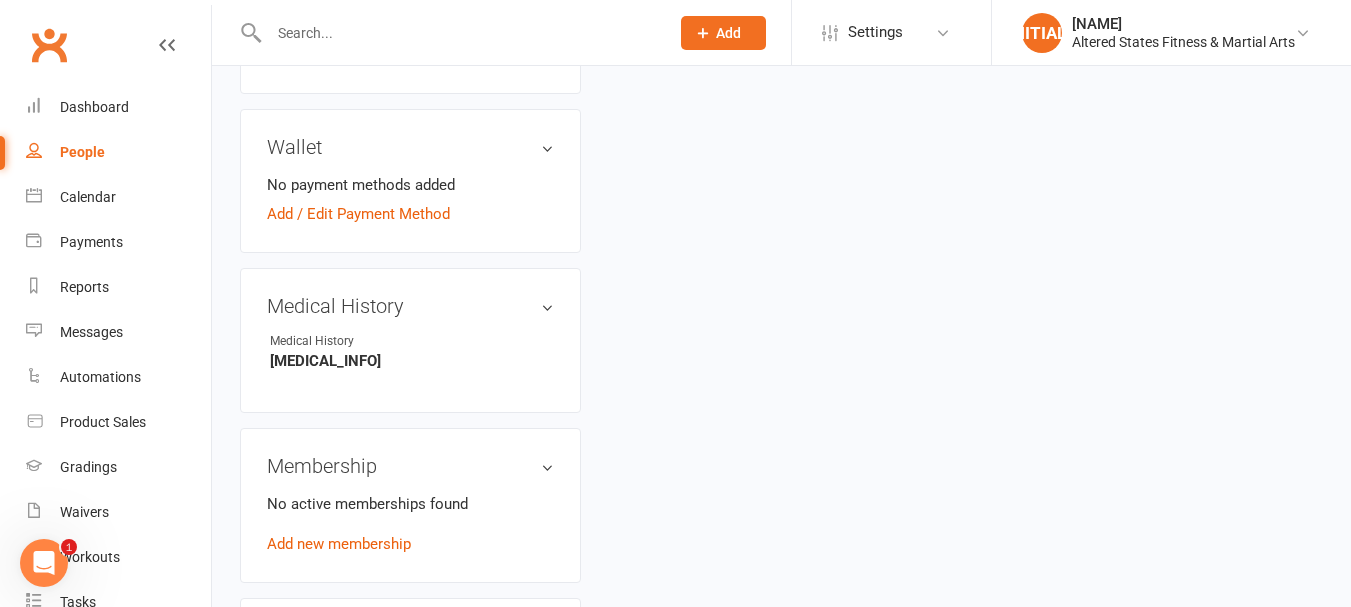 click 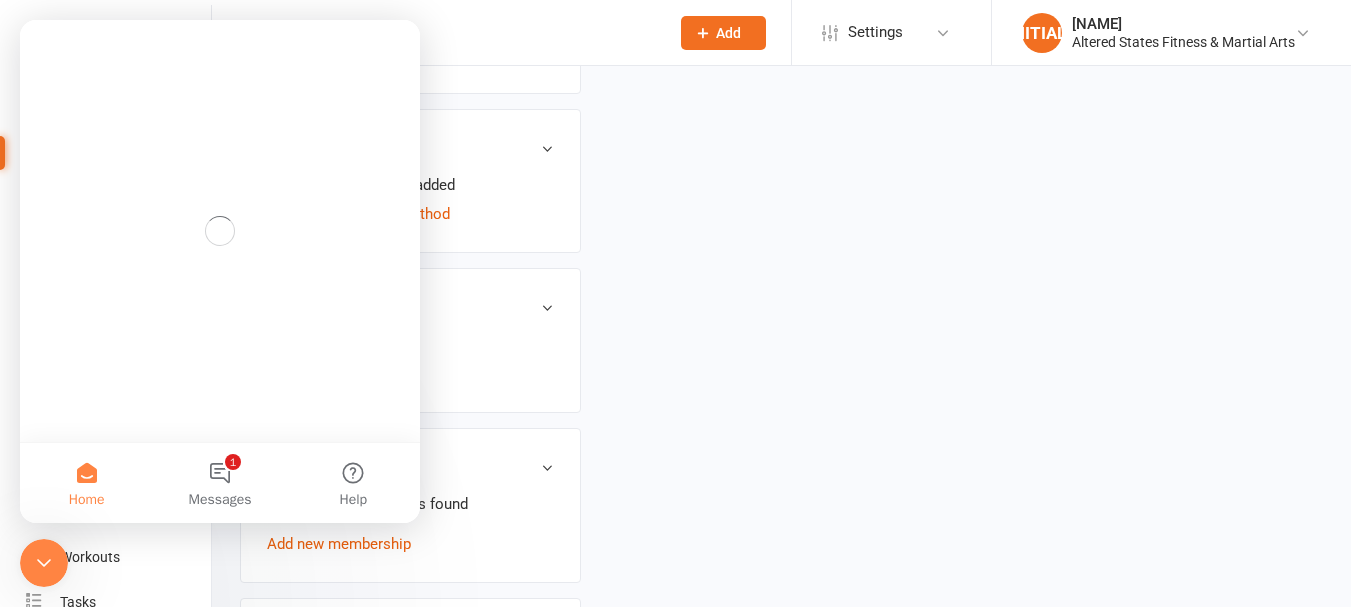 scroll, scrollTop: 0, scrollLeft: 0, axis: both 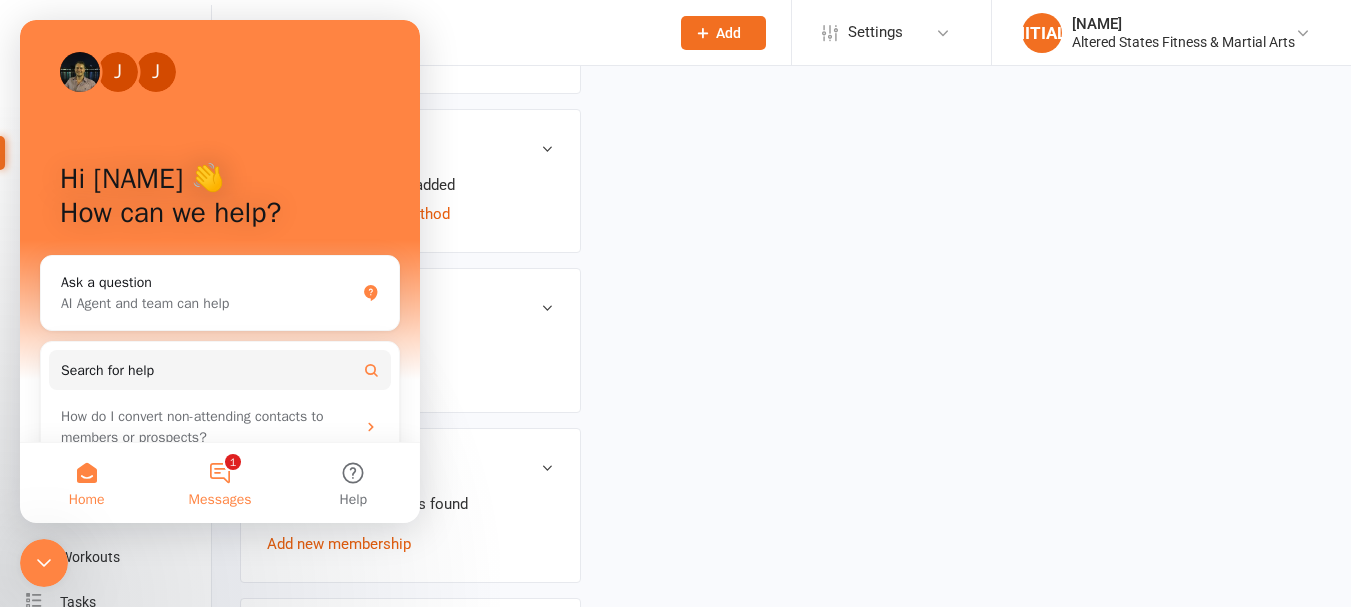click on "1 Messages" at bounding box center [219, 483] 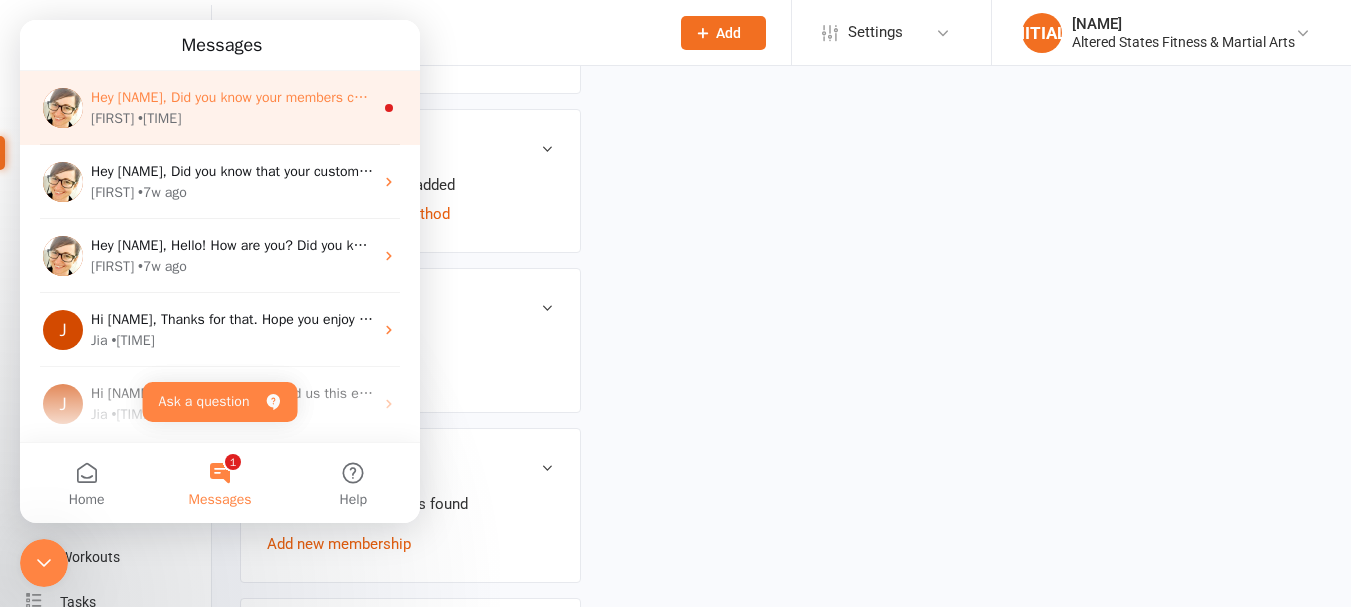 click on "Hey Diane,   Did you know your members can retry a failed payment from the Clubworx member app?    Let your members retry when they know the funds are available! 💰⏰   Find out more here, or make a time to discuss using the app with us 😊.    Best, Emily Smart | Clubworx" at bounding box center [937, 97] 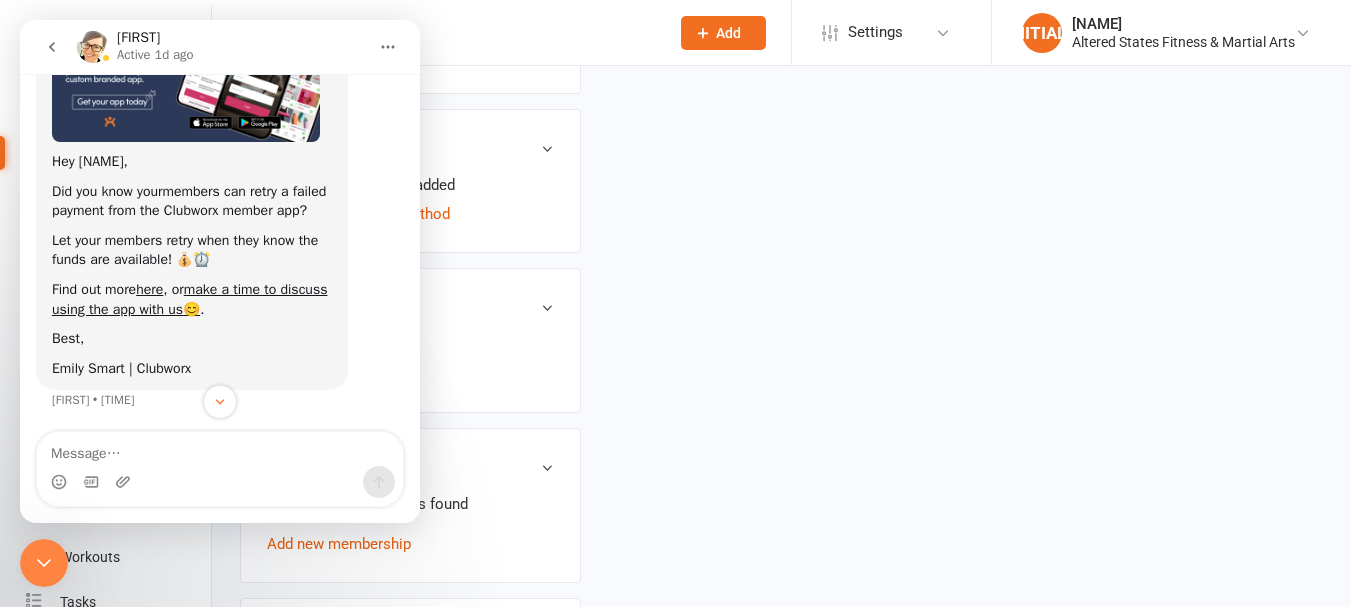 scroll, scrollTop: 159, scrollLeft: 0, axis: vertical 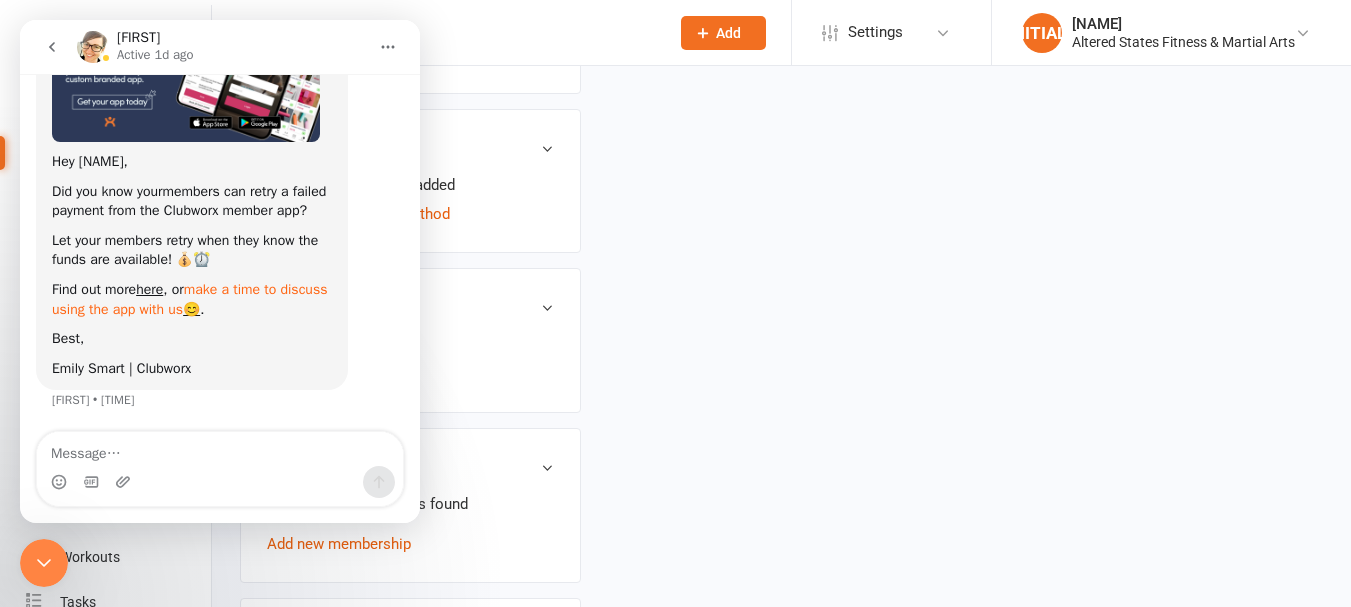 click on "make a time to discuss using the app with us" at bounding box center [189, 299] 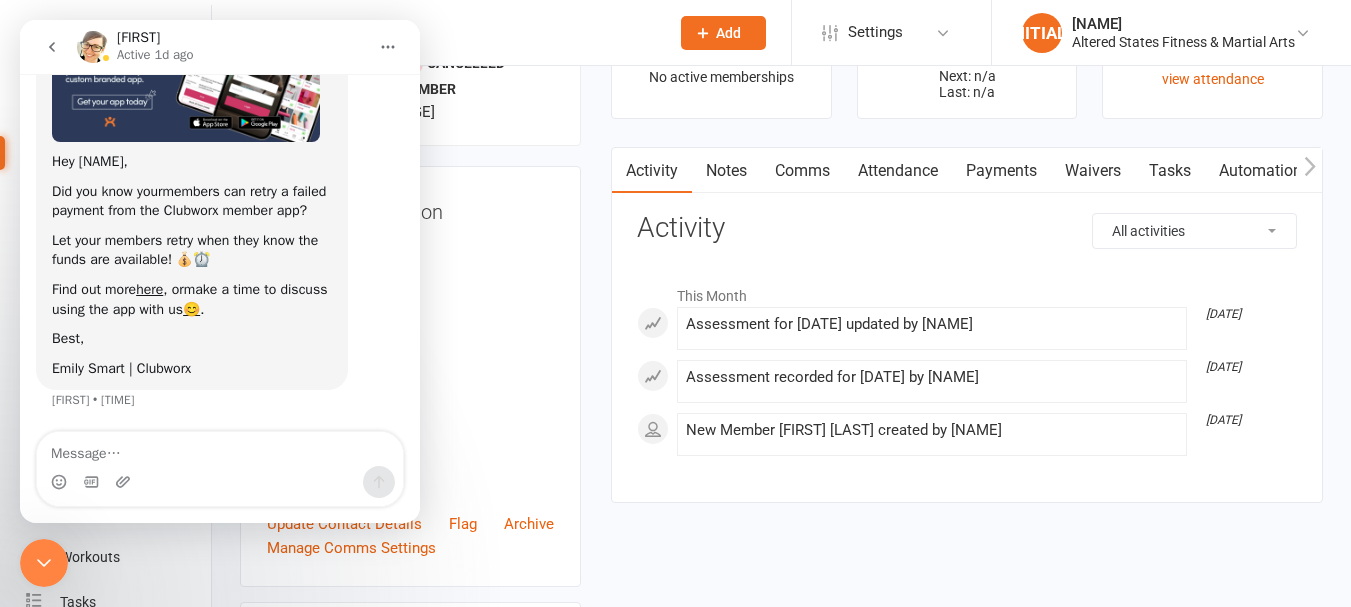 scroll, scrollTop: 0, scrollLeft: 0, axis: both 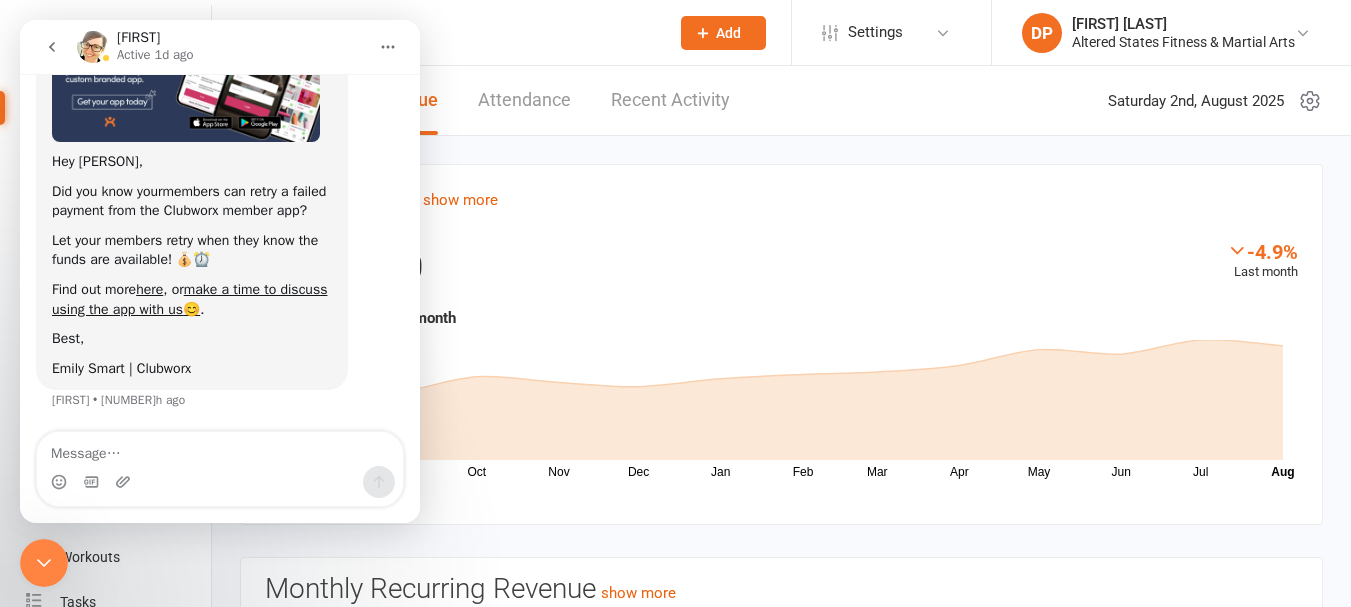 click 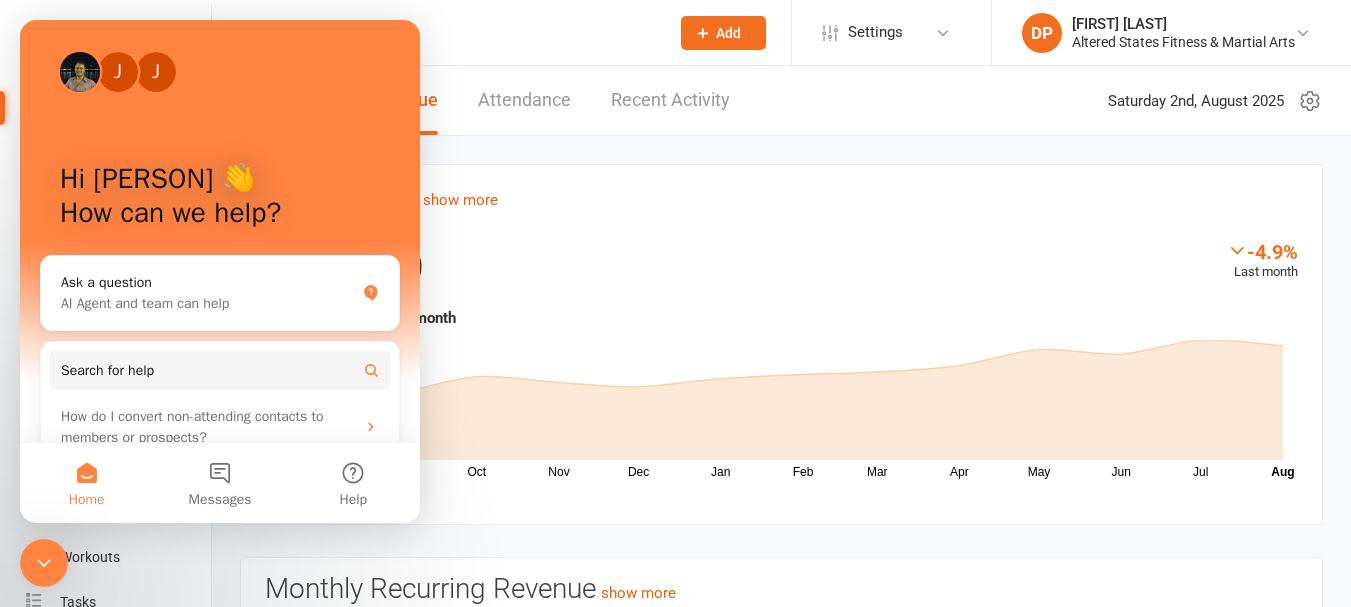 scroll, scrollTop: 0, scrollLeft: 0, axis: both 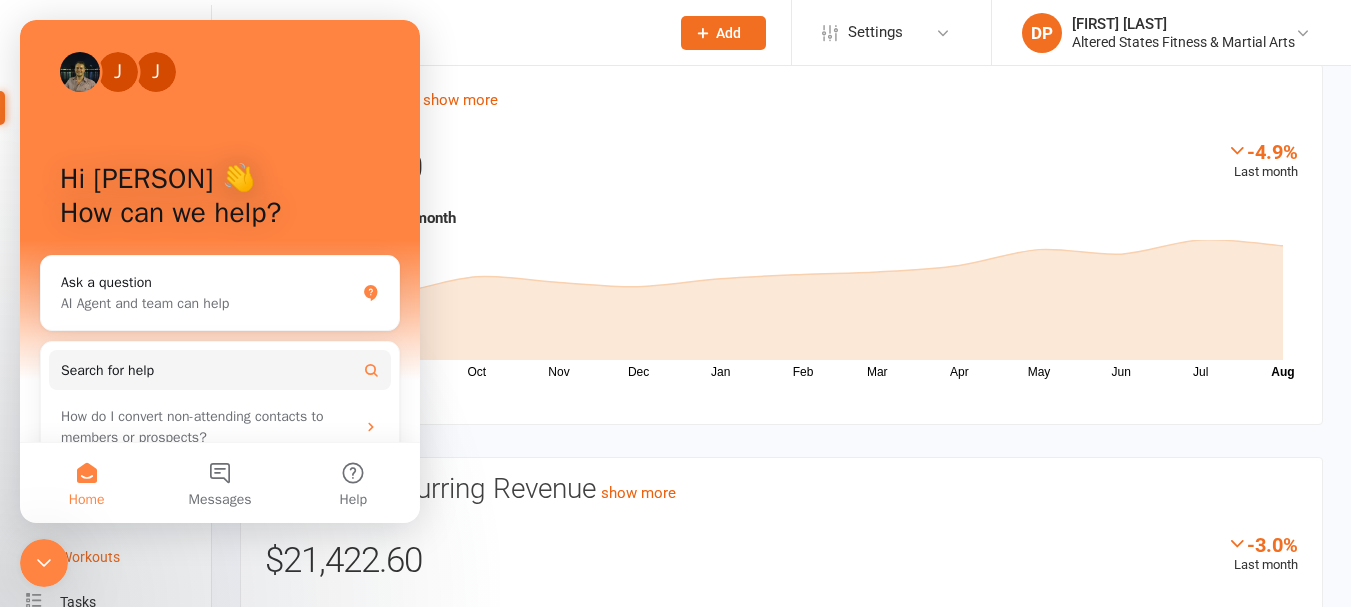 click on "Workouts" at bounding box center [90, 557] 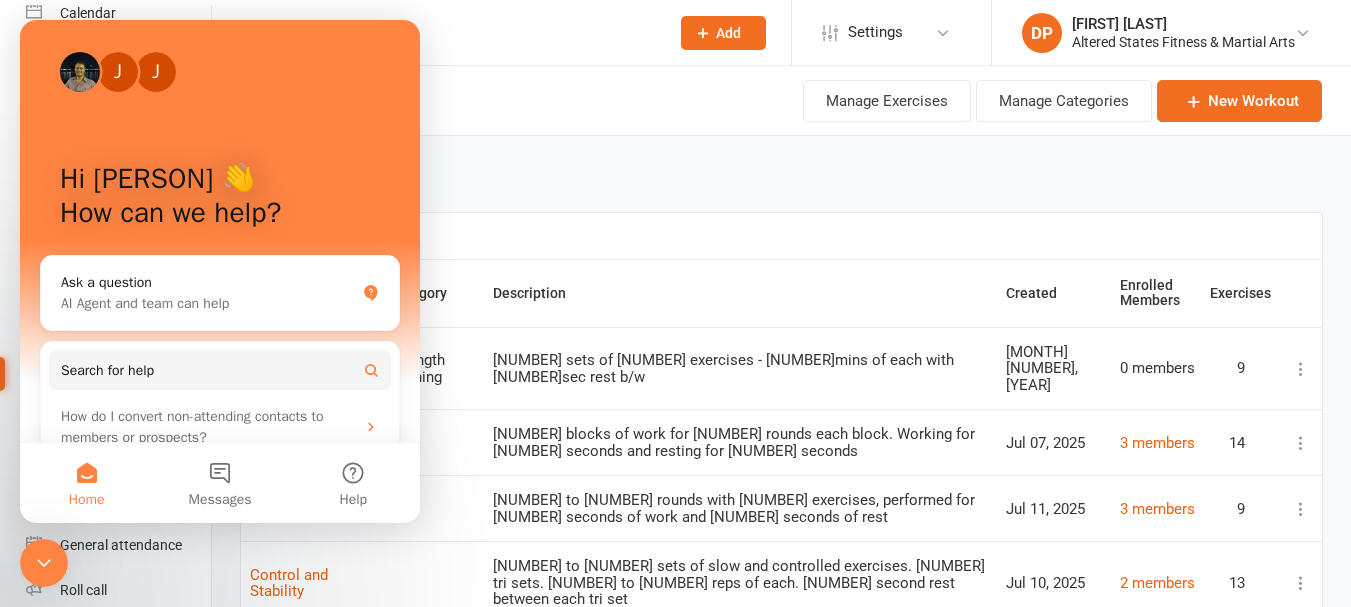 scroll, scrollTop: 0, scrollLeft: 0, axis: both 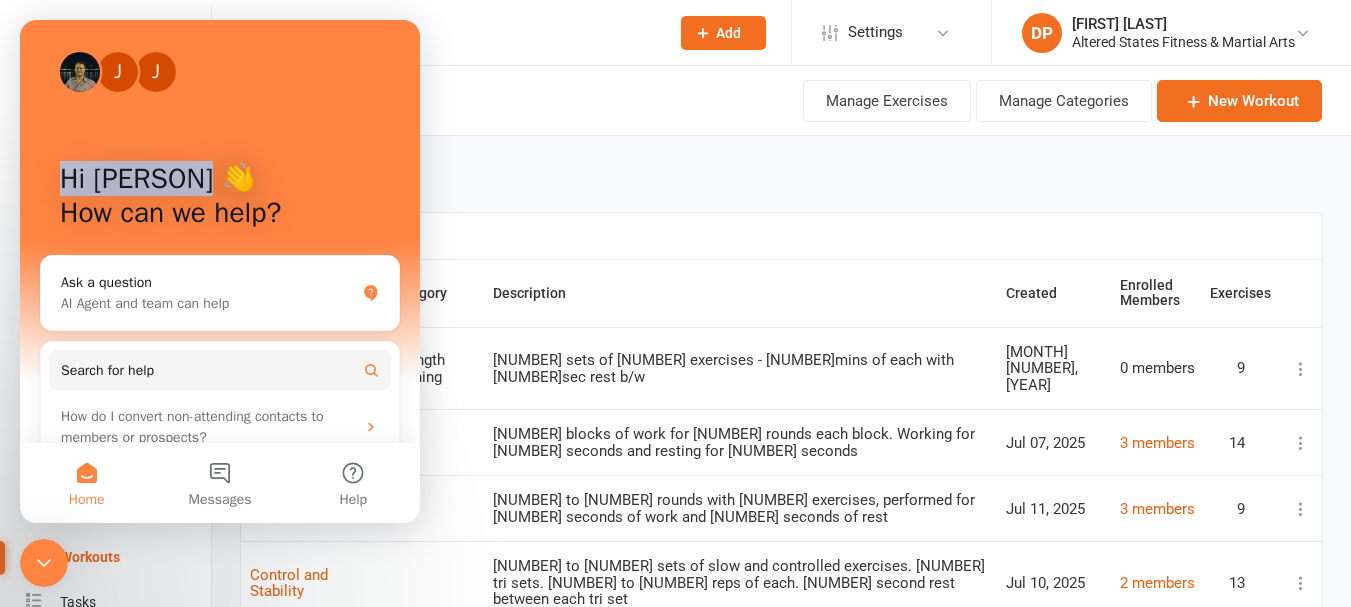 drag, startPoint x: 216, startPoint y: 37, endPoint x: 703, endPoint y: 134, distance: 496.56622 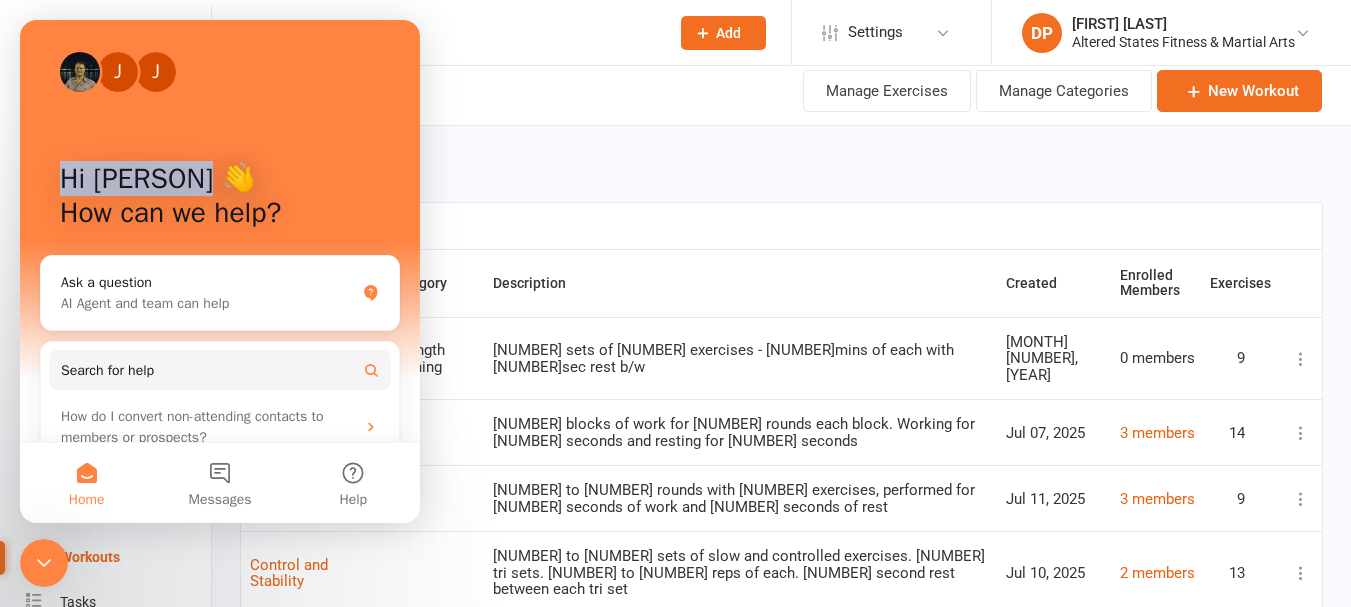 scroll, scrollTop: 0, scrollLeft: 0, axis: both 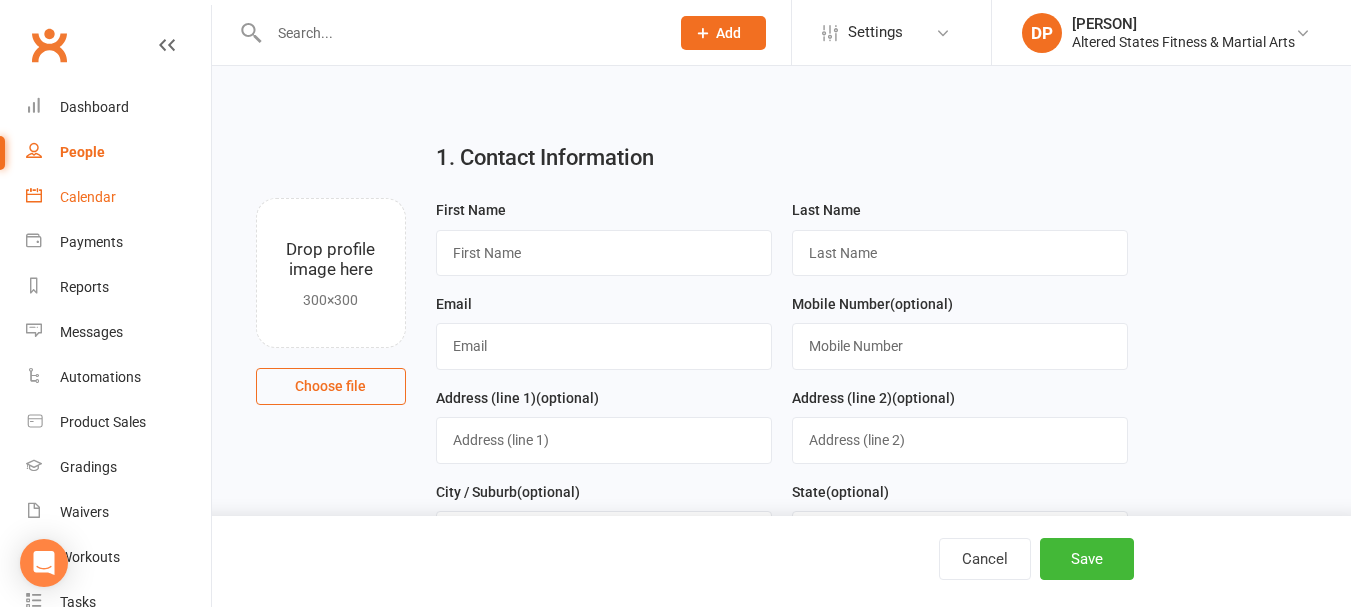 click on "Calendar" at bounding box center [88, 197] 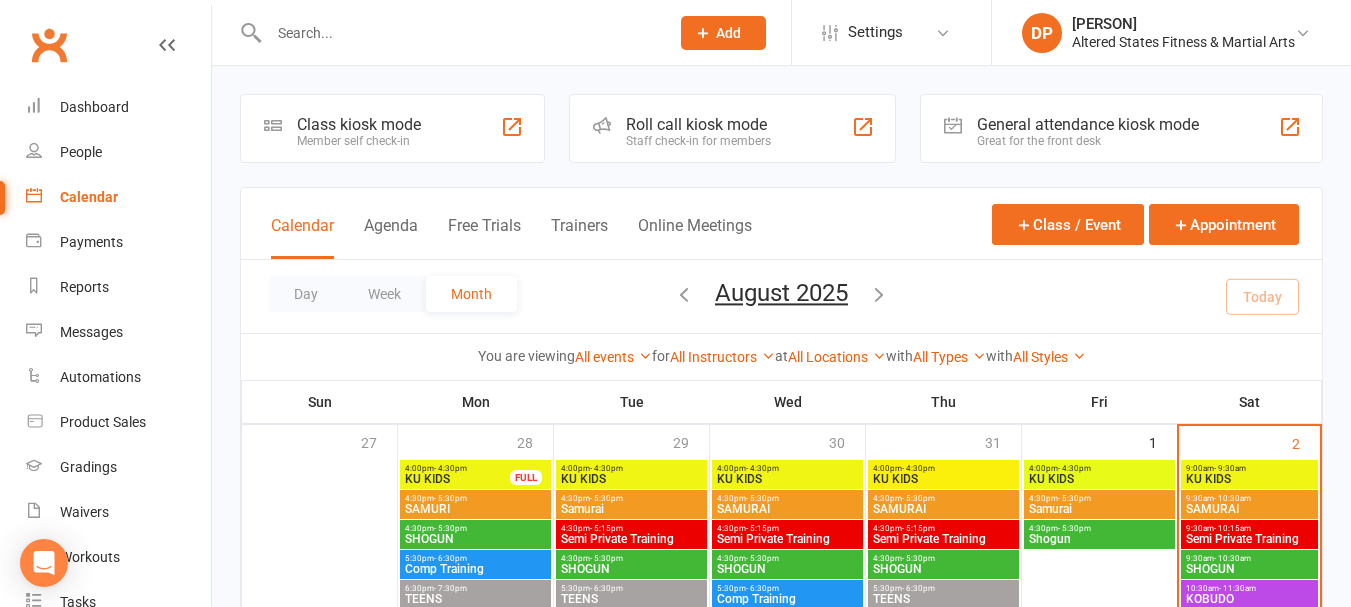 click on "Semi Private Training" at bounding box center [1250, 539] 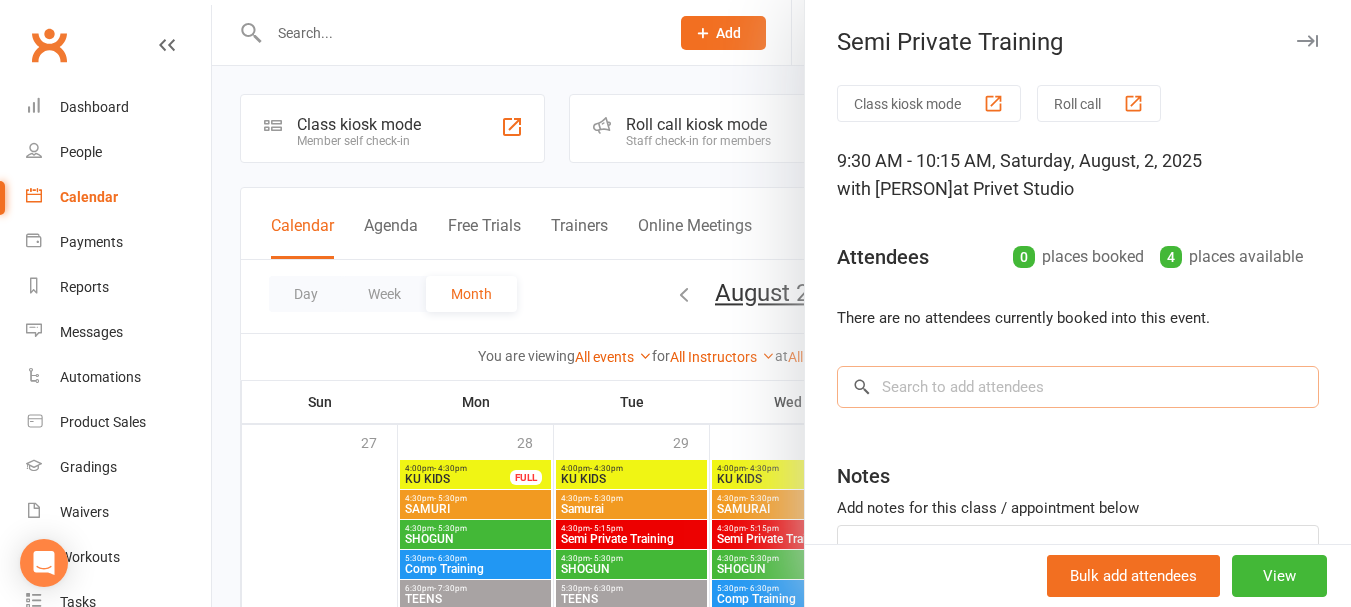 click at bounding box center [1078, 387] 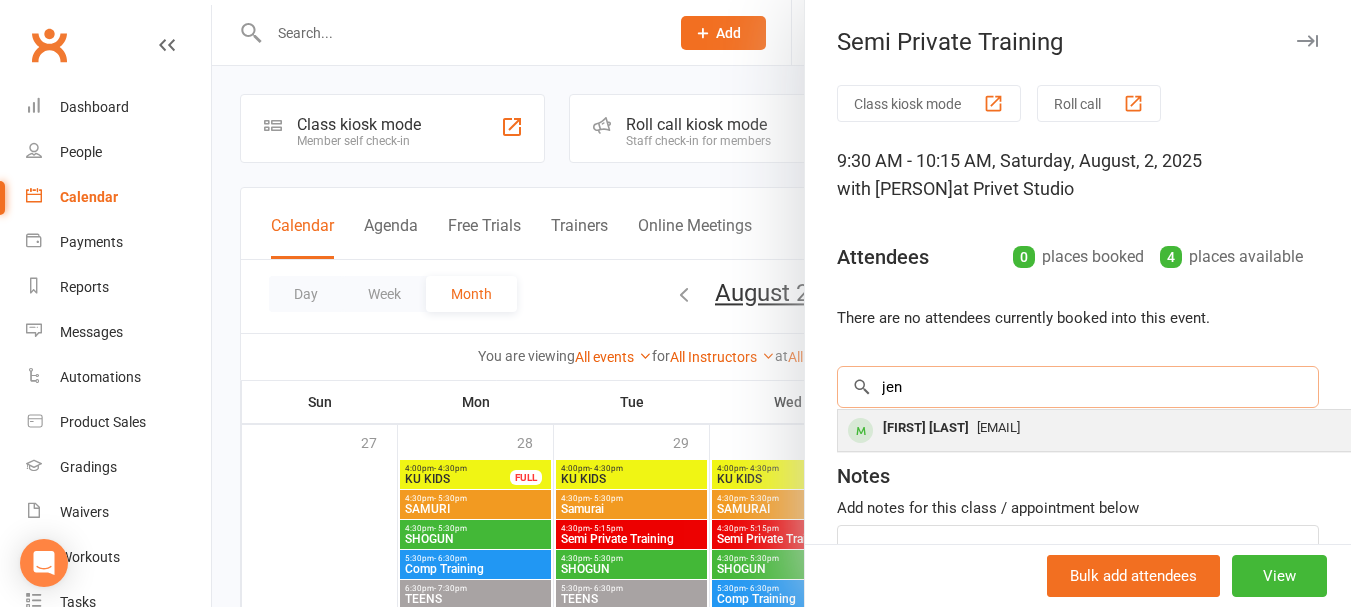 type on "jen" 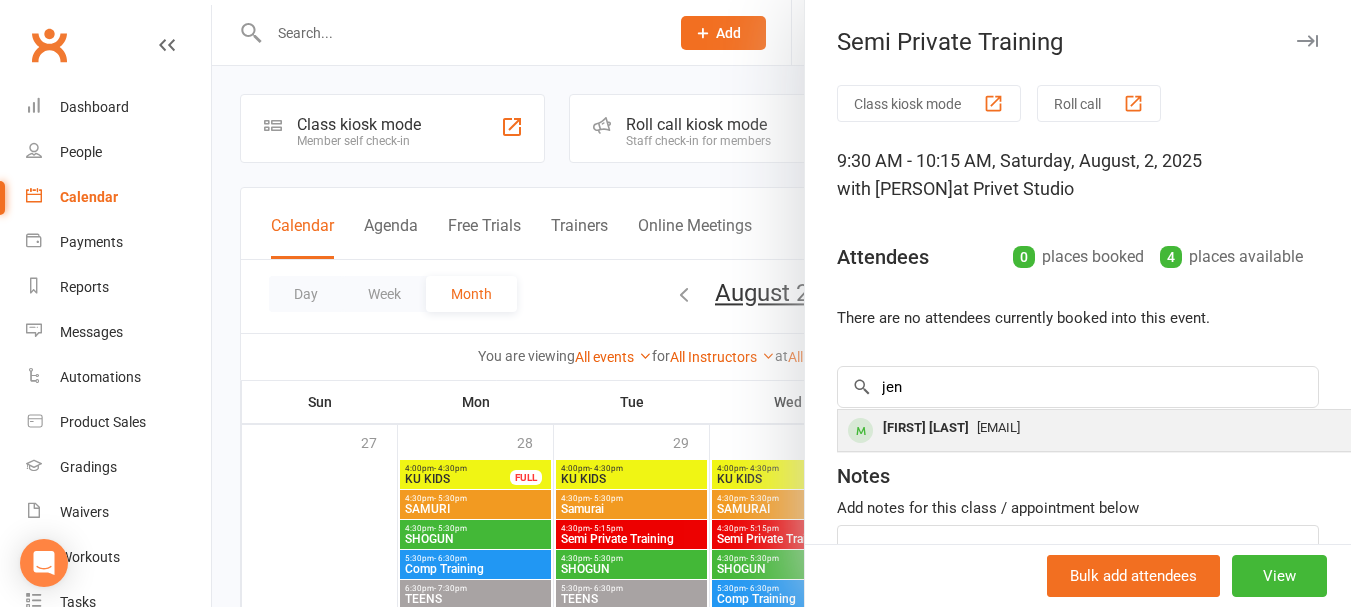 click on "[FIRST] [LAST]" at bounding box center (926, 428) 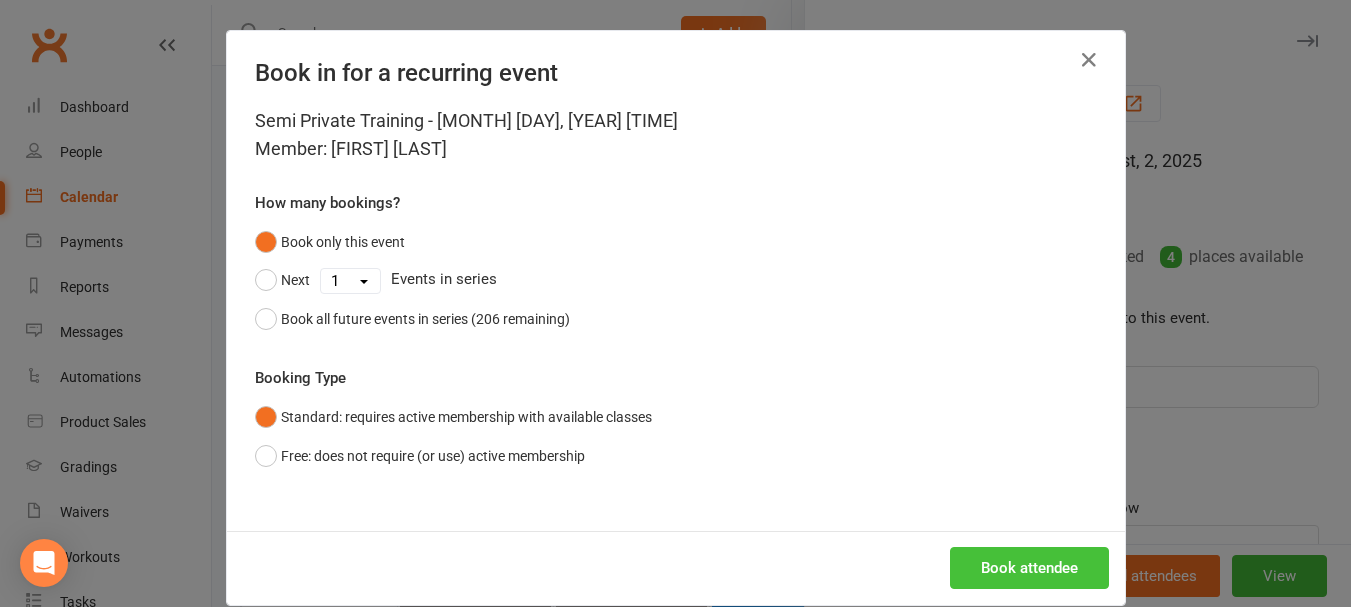 click on "Book attendee" at bounding box center [1029, 568] 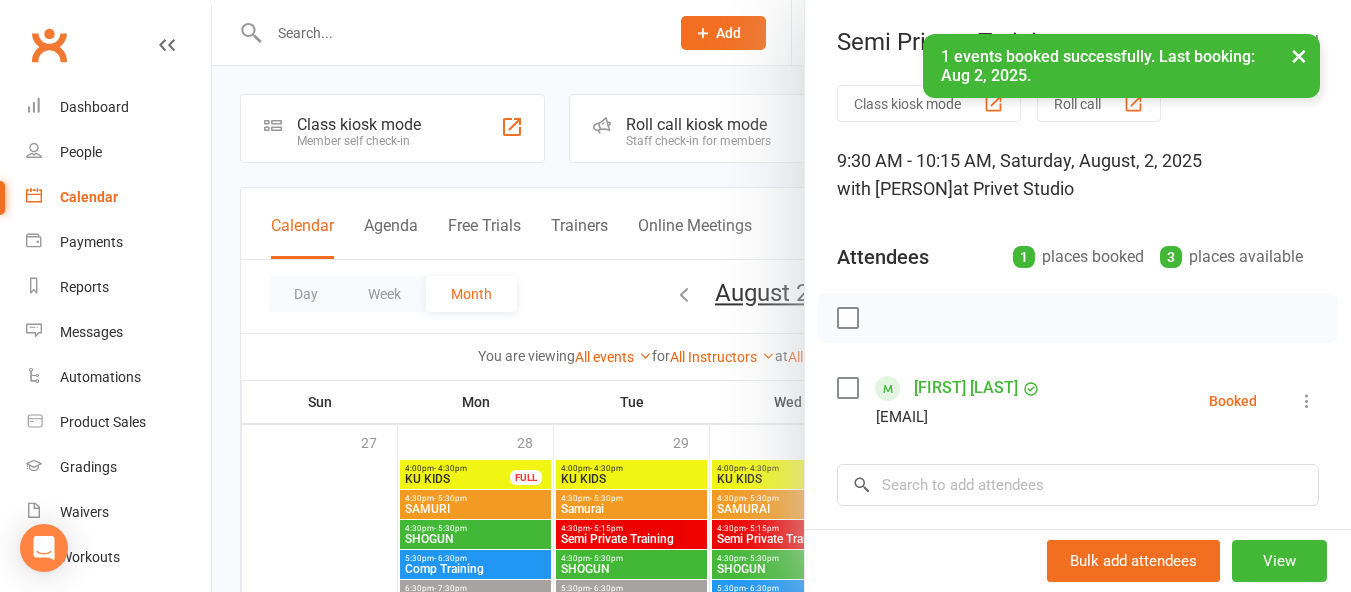click at bounding box center (847, 388) 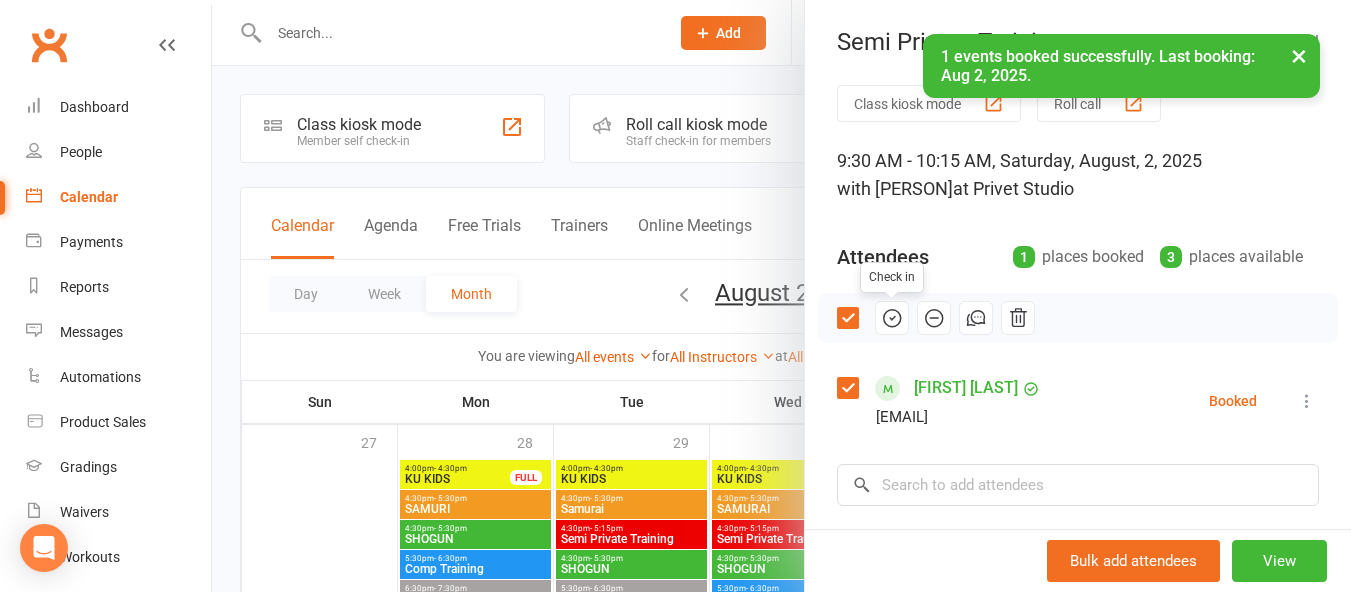 click 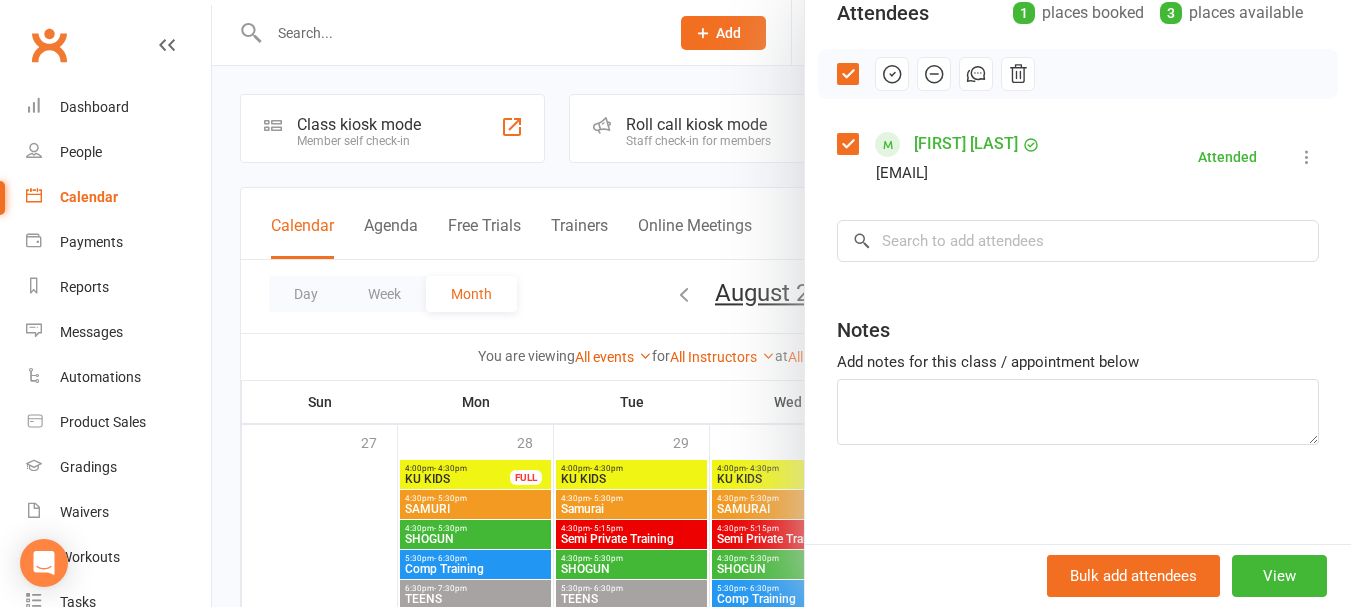 scroll, scrollTop: 245, scrollLeft: 0, axis: vertical 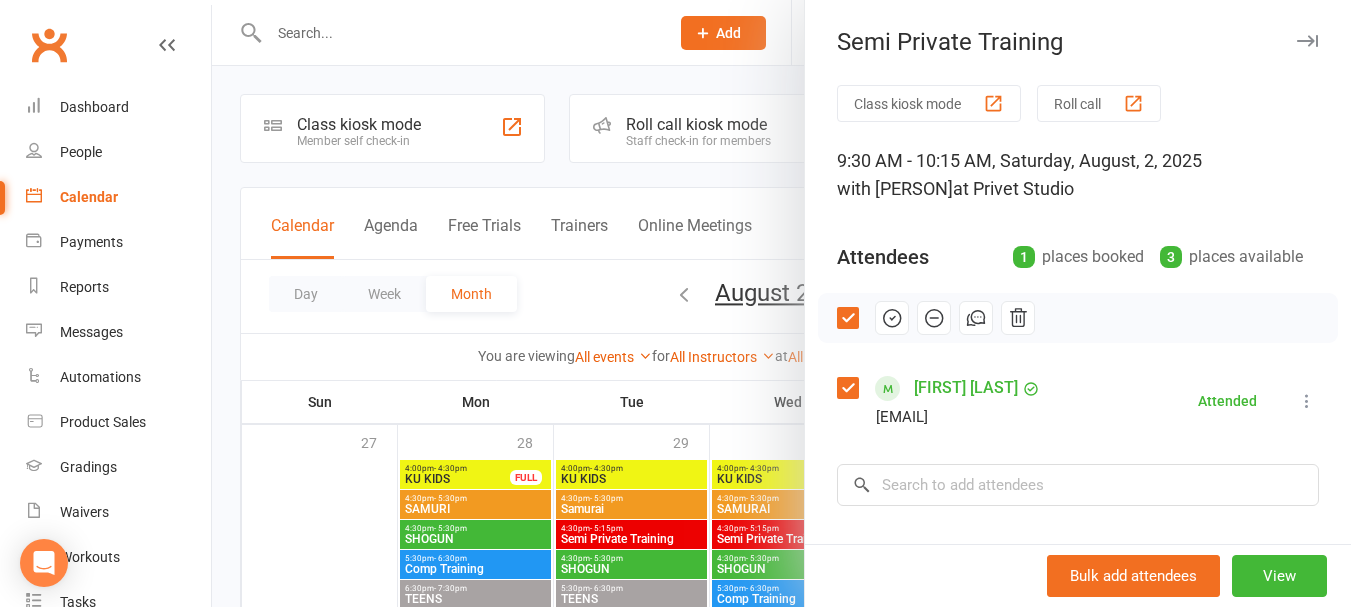 click at bounding box center [1307, 41] 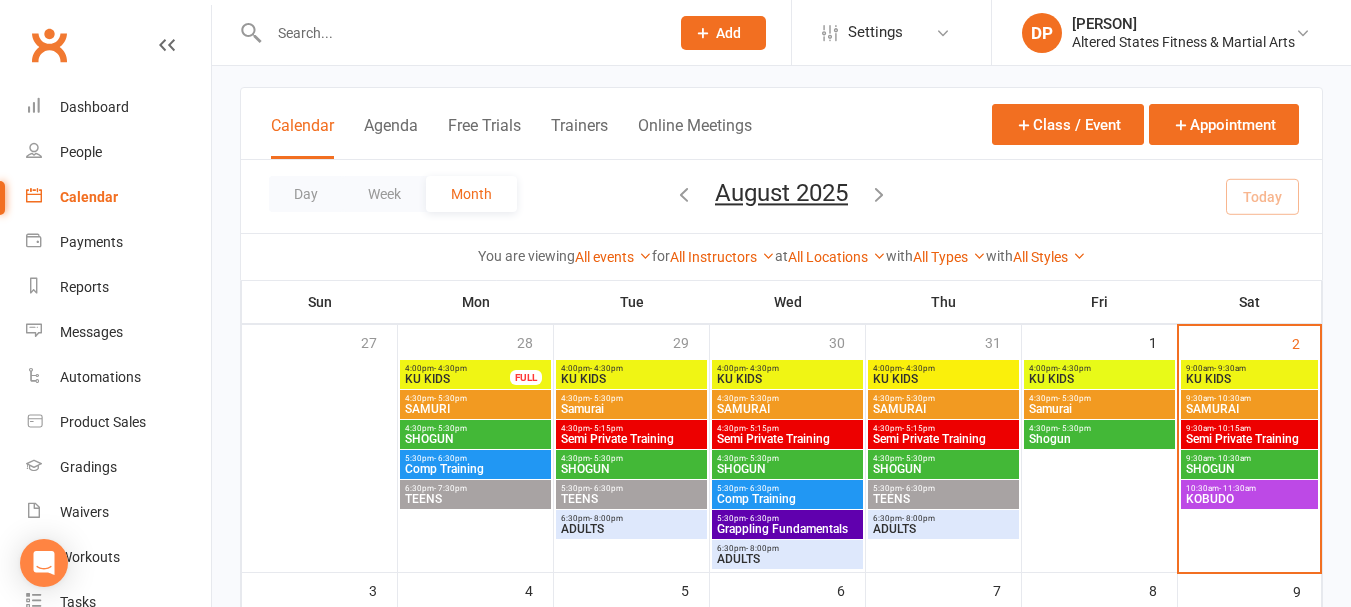 scroll, scrollTop: 0, scrollLeft: 0, axis: both 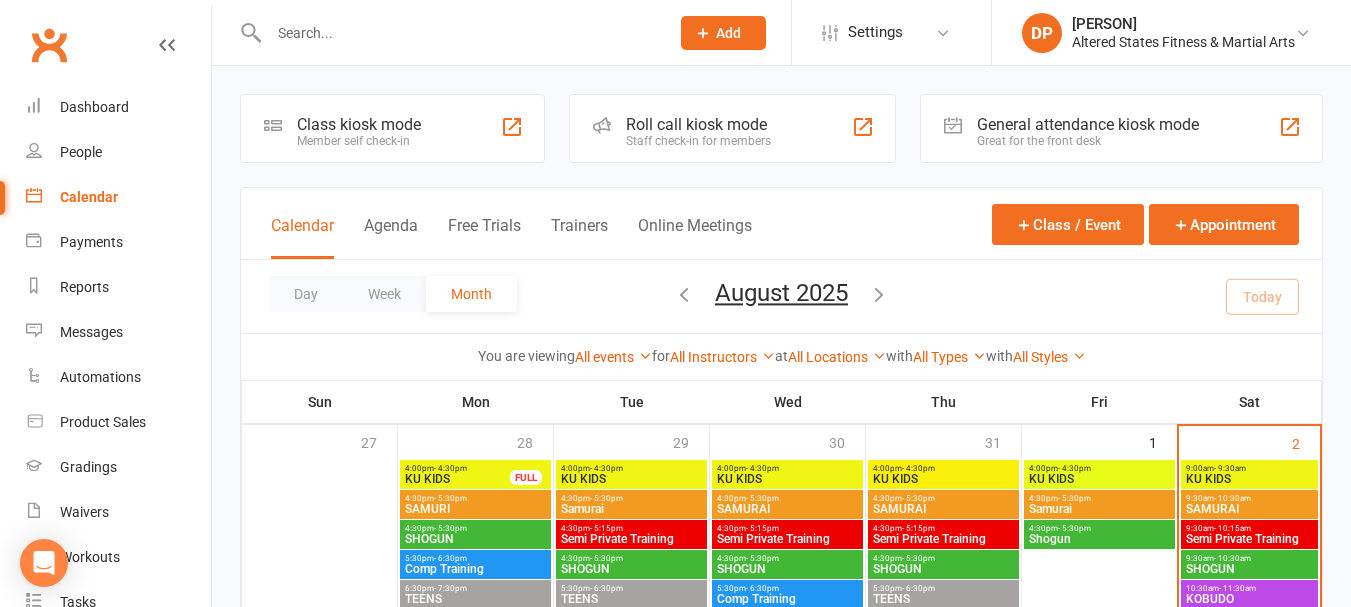 click at bounding box center [459, 33] 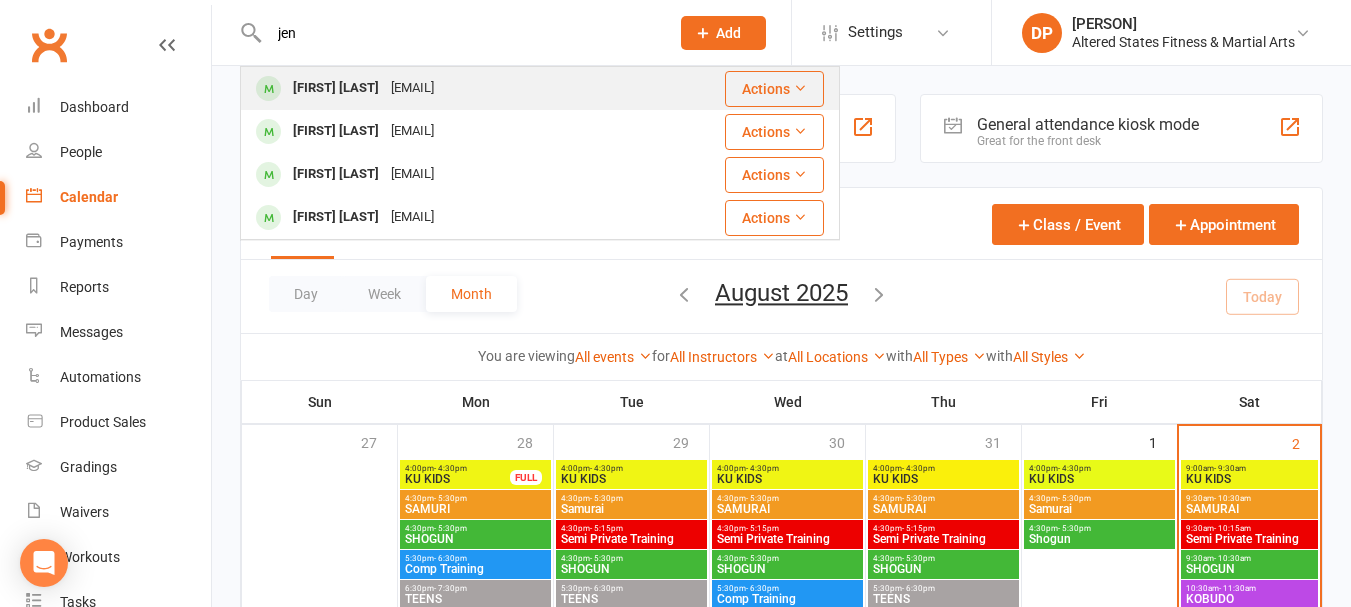 type on "jen" 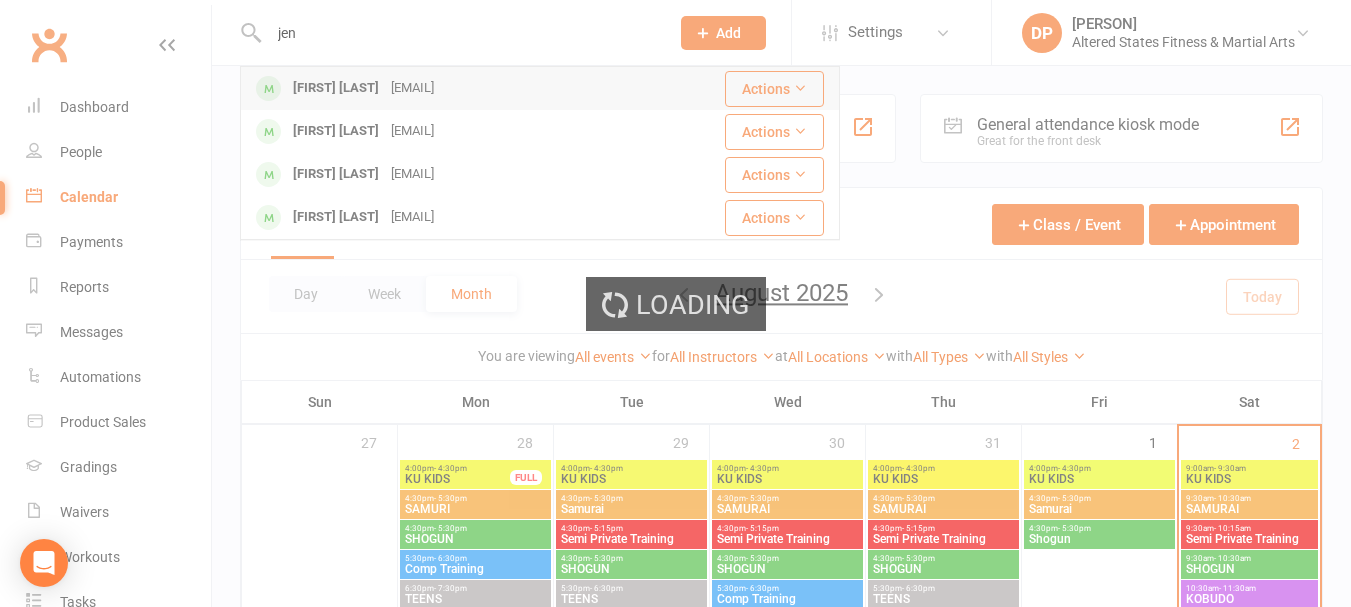 type 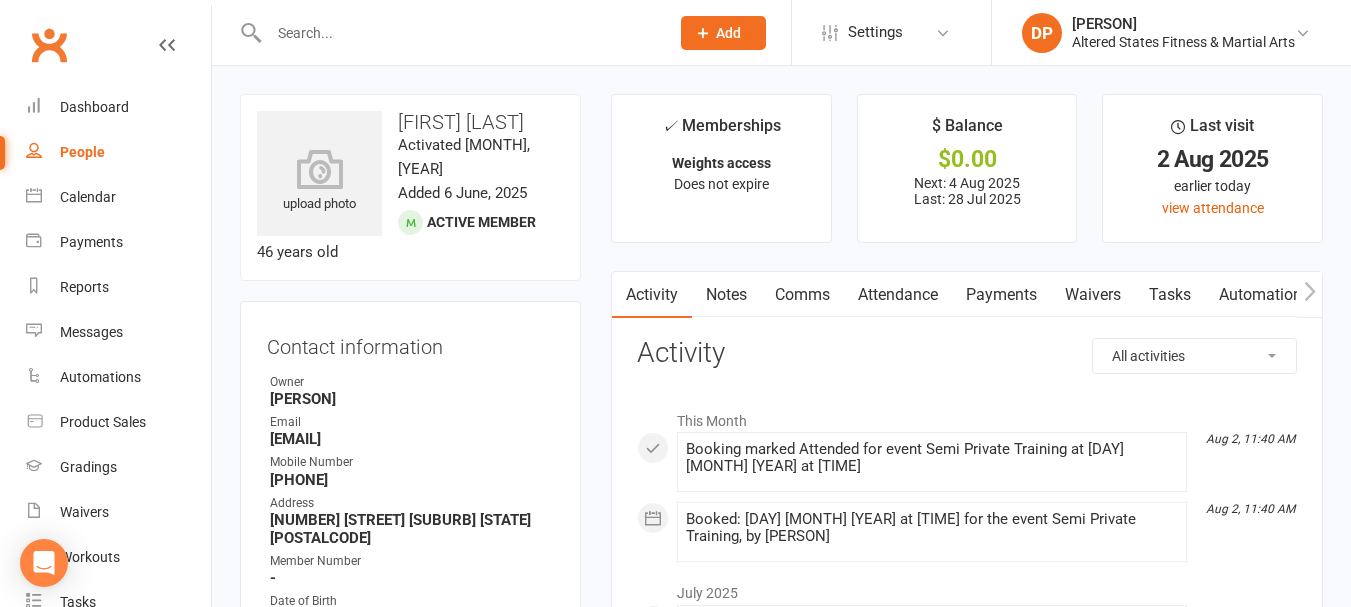 click 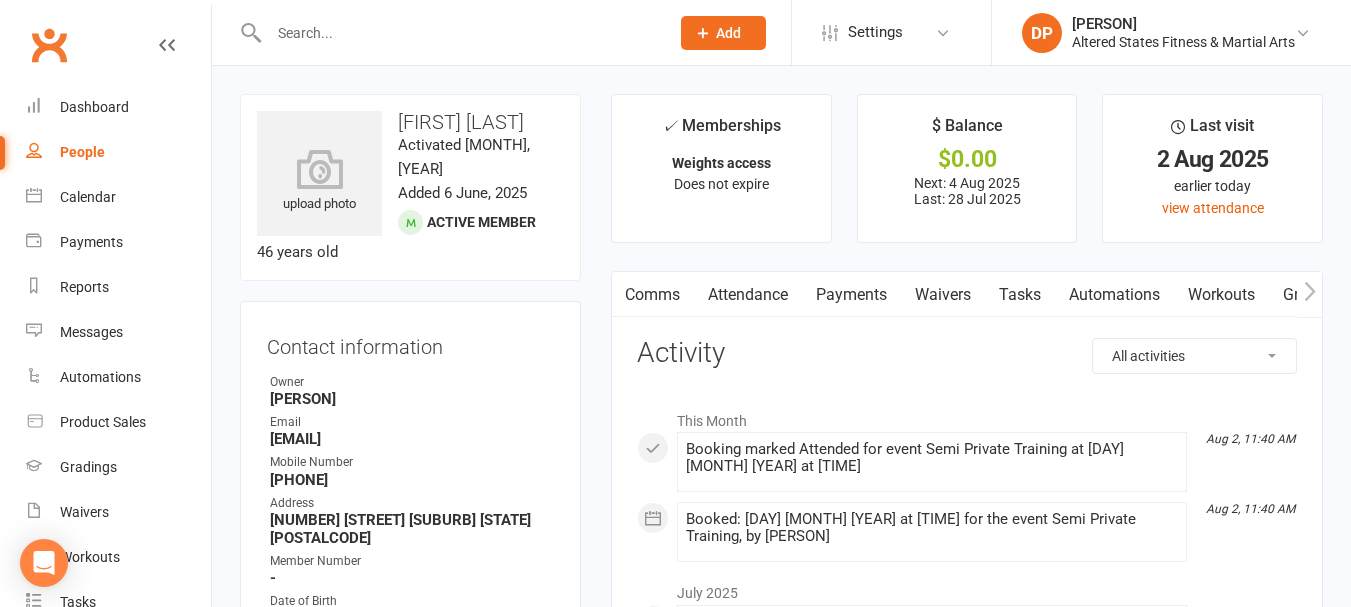 click 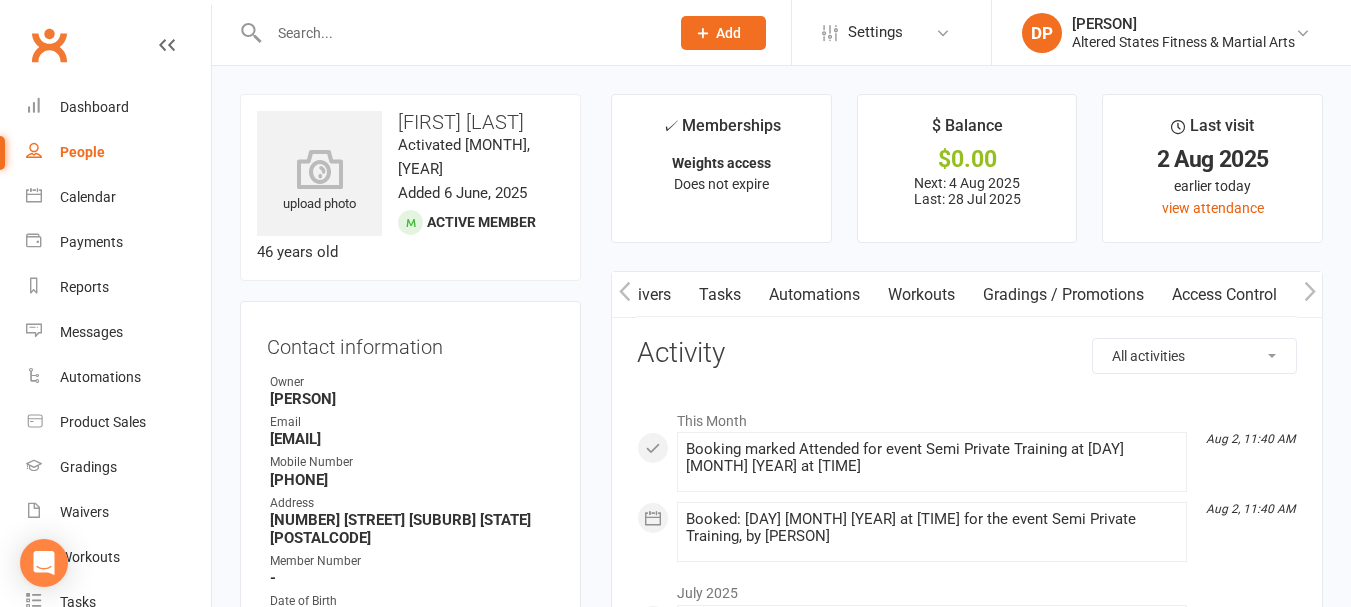 click 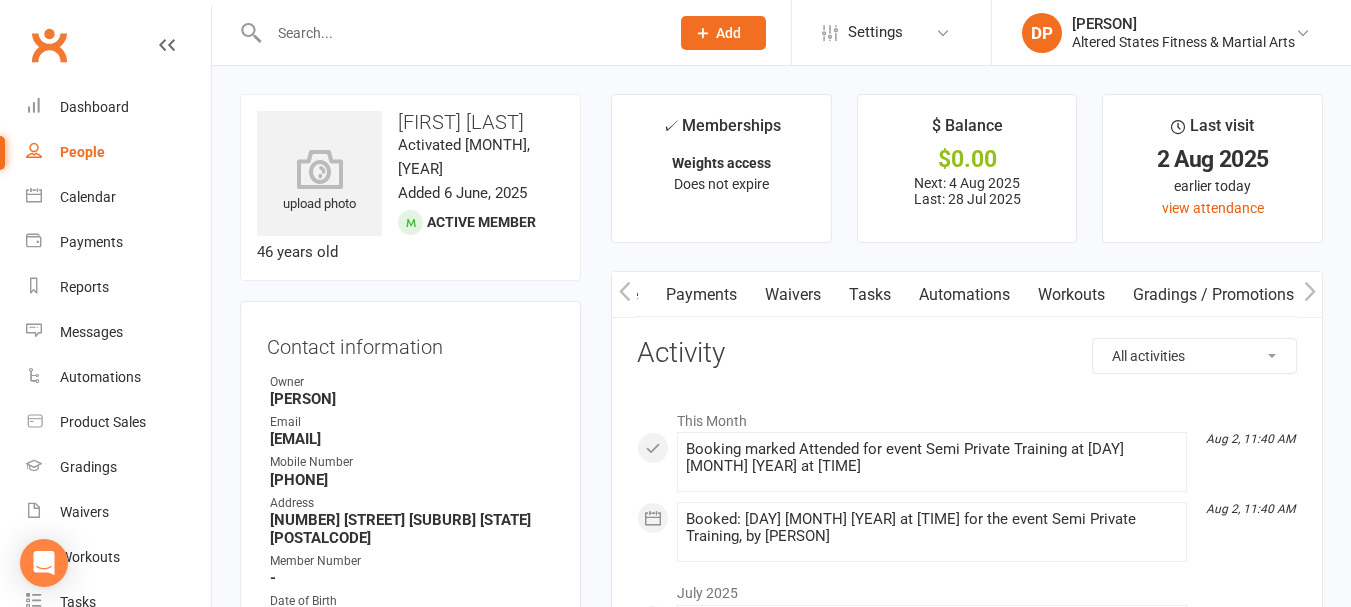 scroll, scrollTop: 0, scrollLeft: 450, axis: horizontal 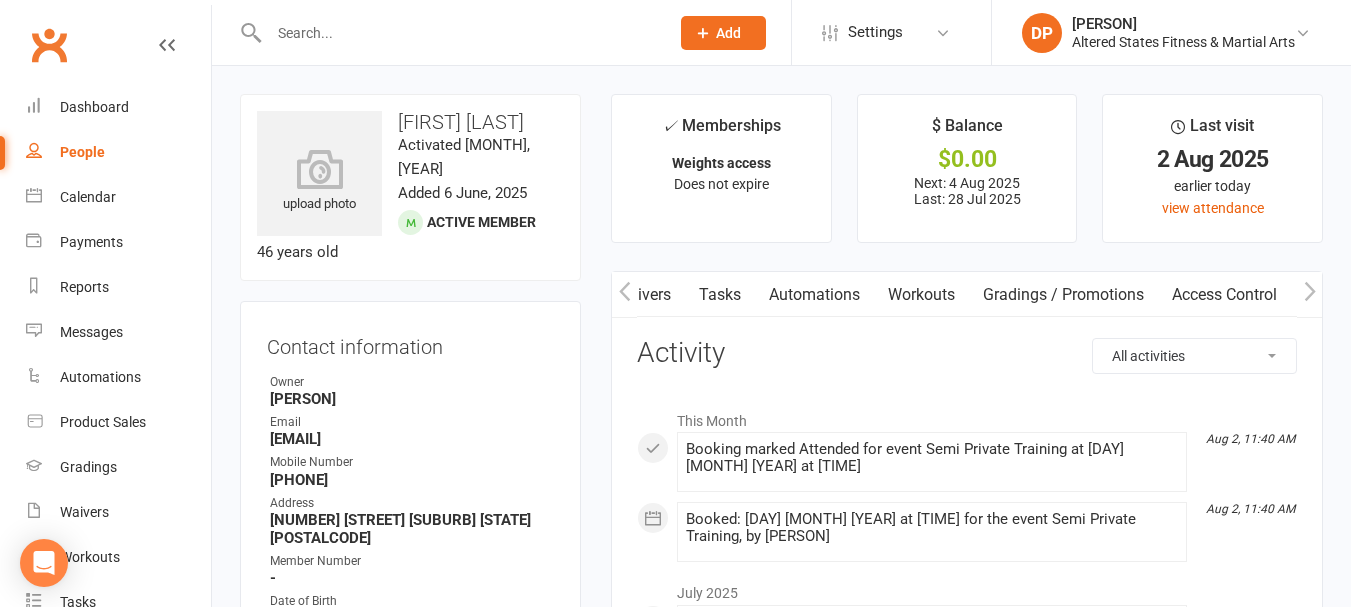 click on "Workouts" at bounding box center [921, 295] 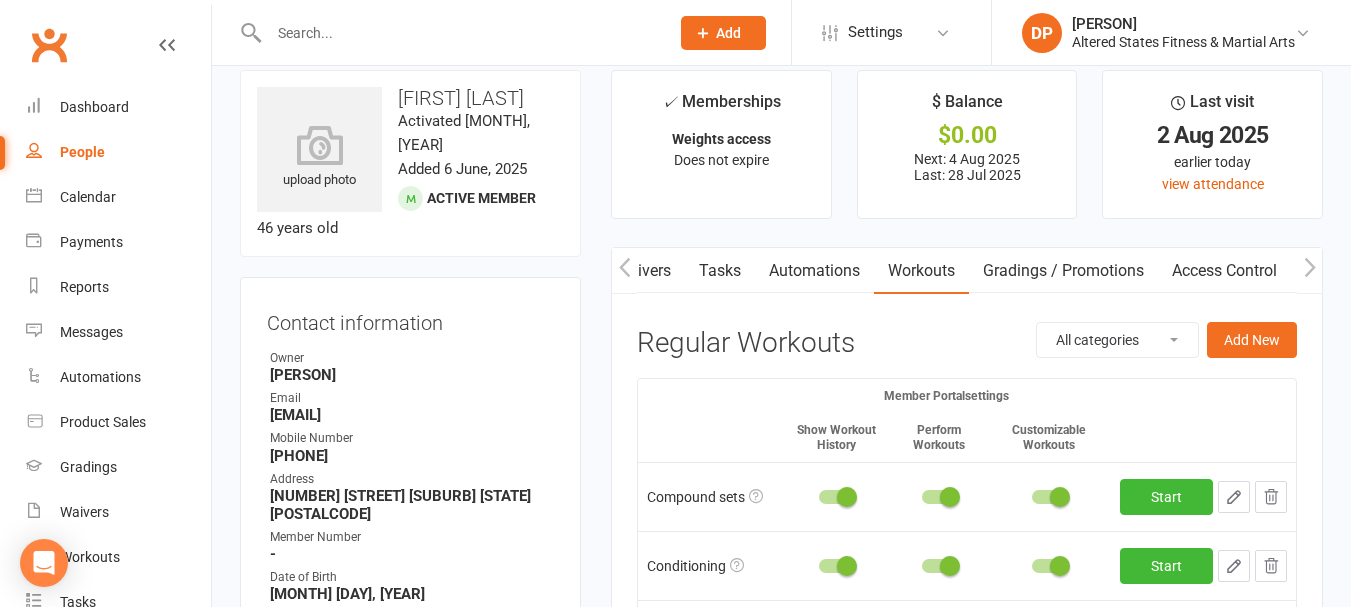 scroll, scrollTop: 0, scrollLeft: 0, axis: both 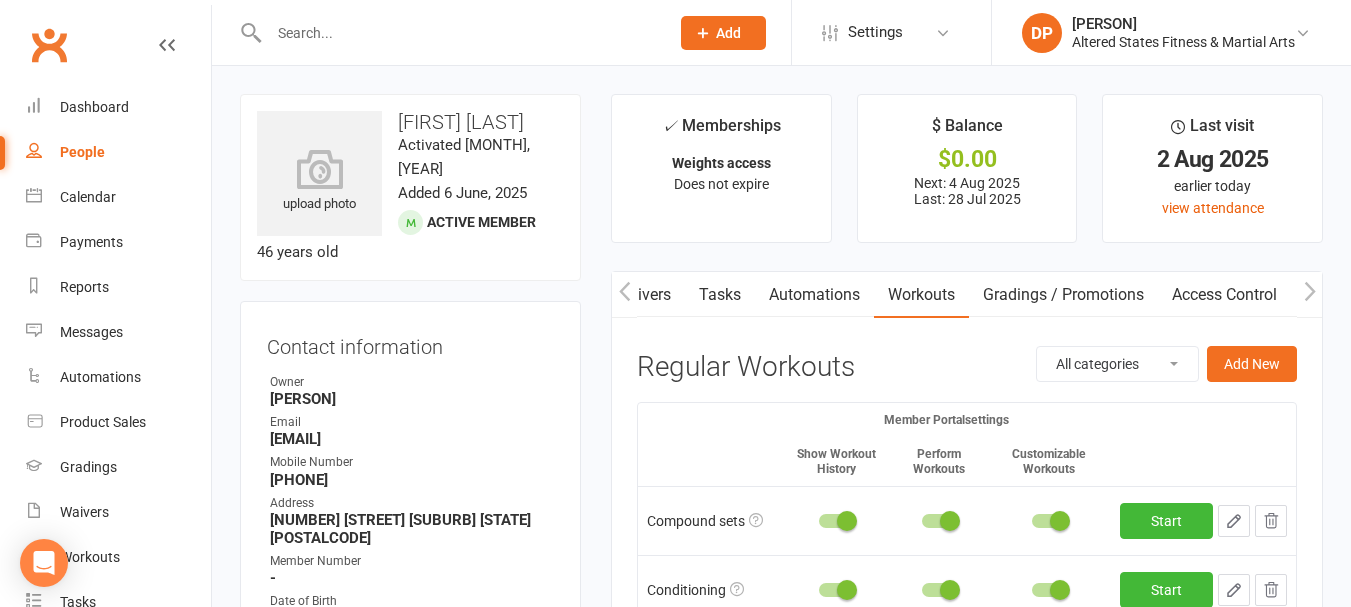click on "All categories Agility  Cardio HIIT Pilates Resistance Stability Strength Training" at bounding box center [1117, 364] 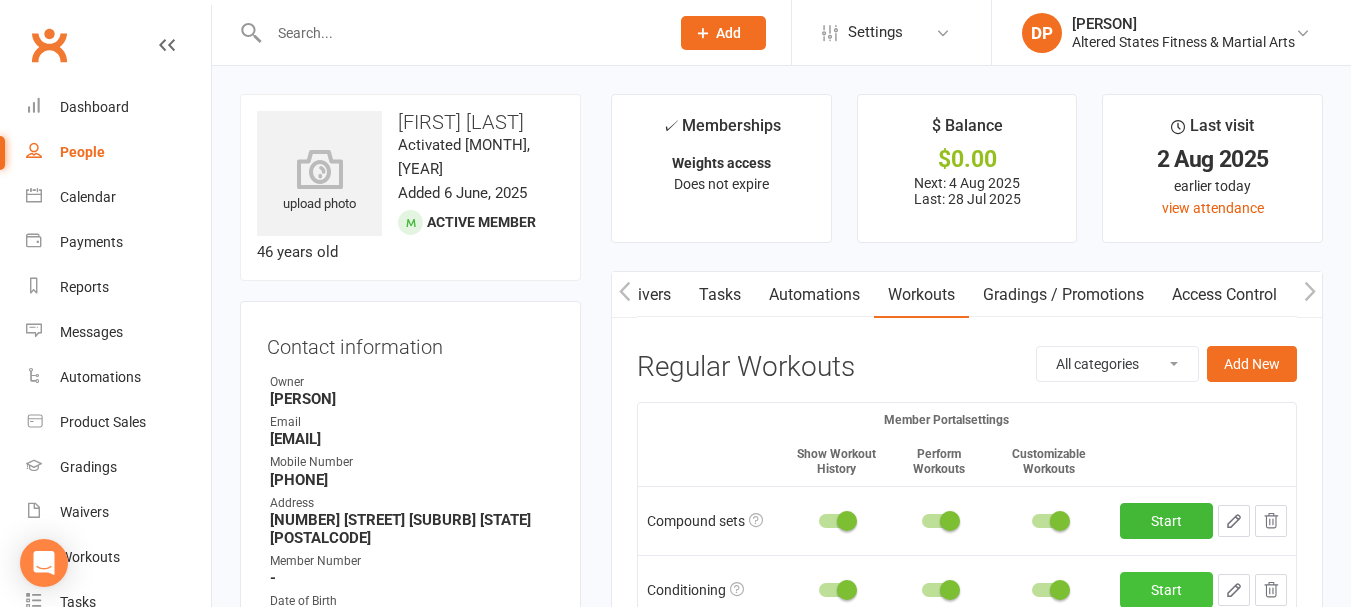 select on "25" 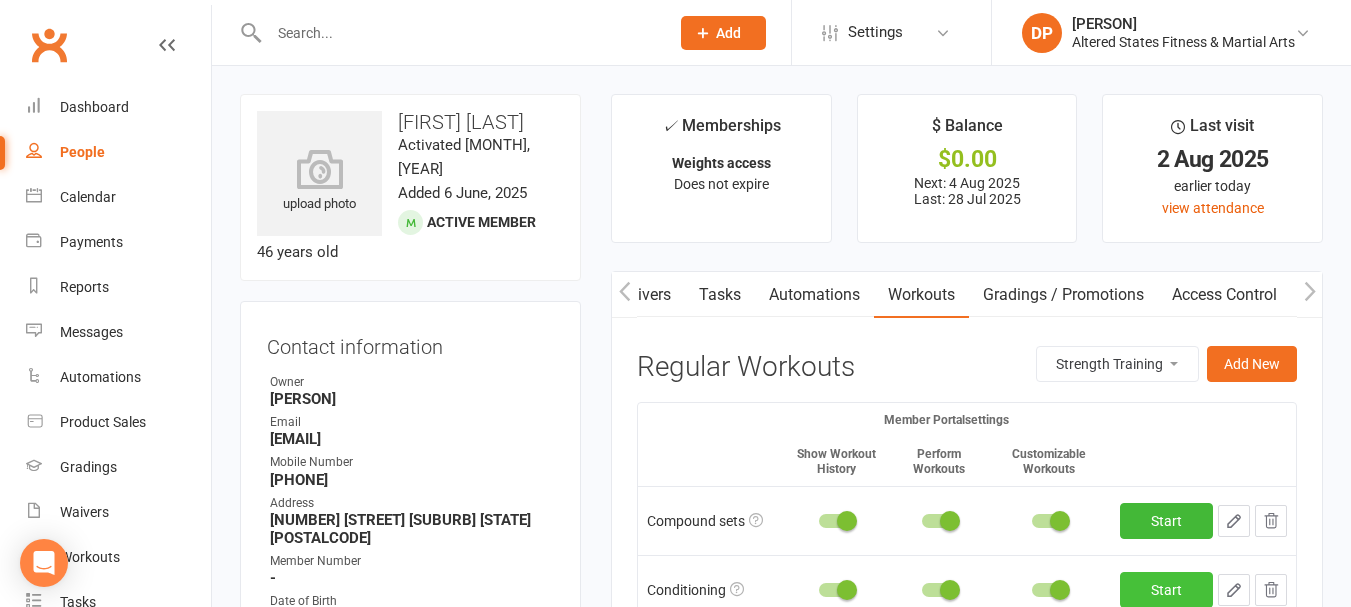 click on "All categories Agility  Cardio HIIT Pilates Resistance Stability Strength Training" at bounding box center [1117, 364] 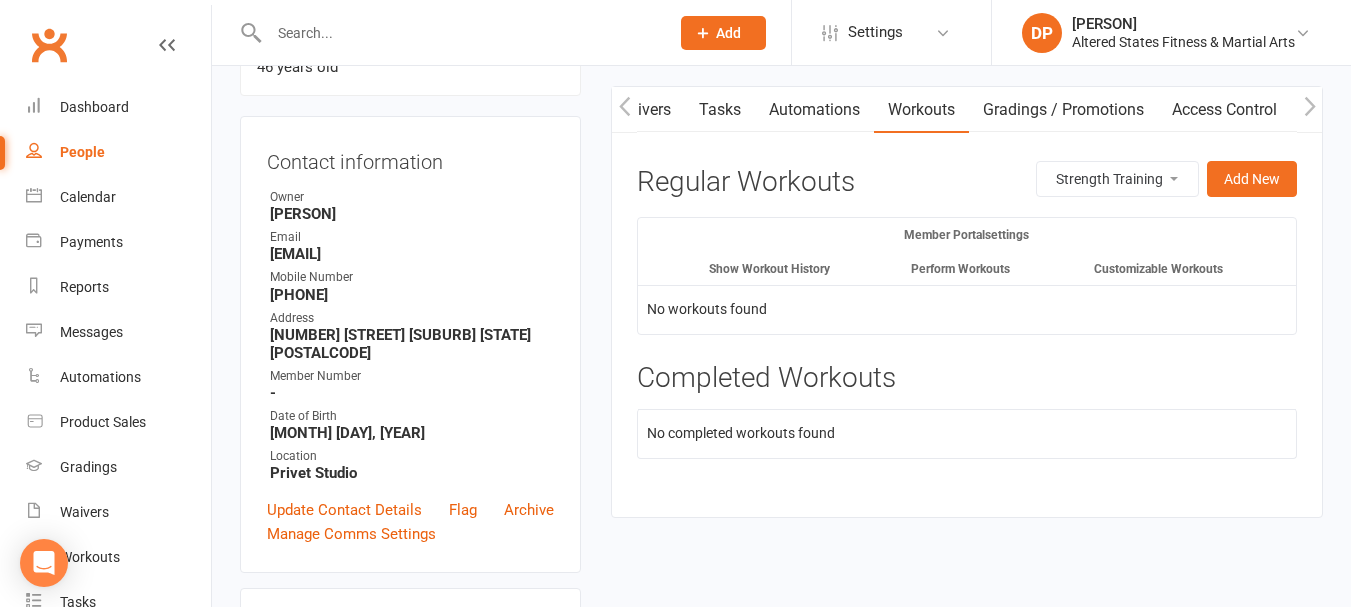 scroll, scrollTop: 200, scrollLeft: 0, axis: vertical 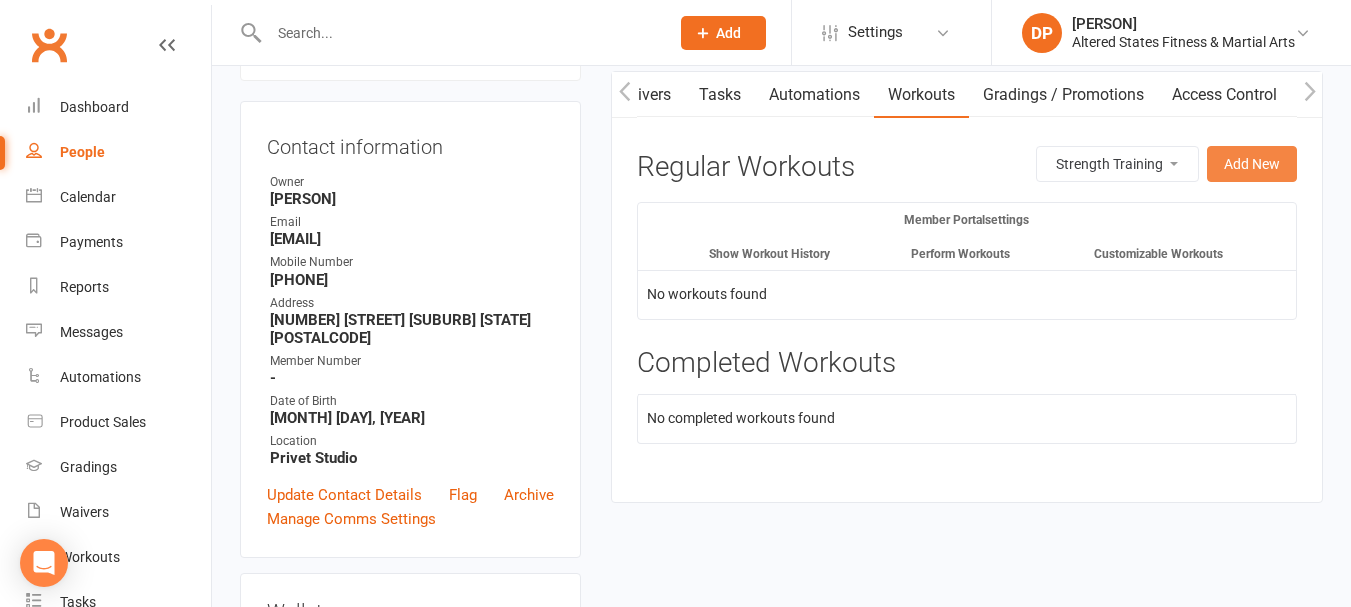 click on "Add New" at bounding box center (1252, 164) 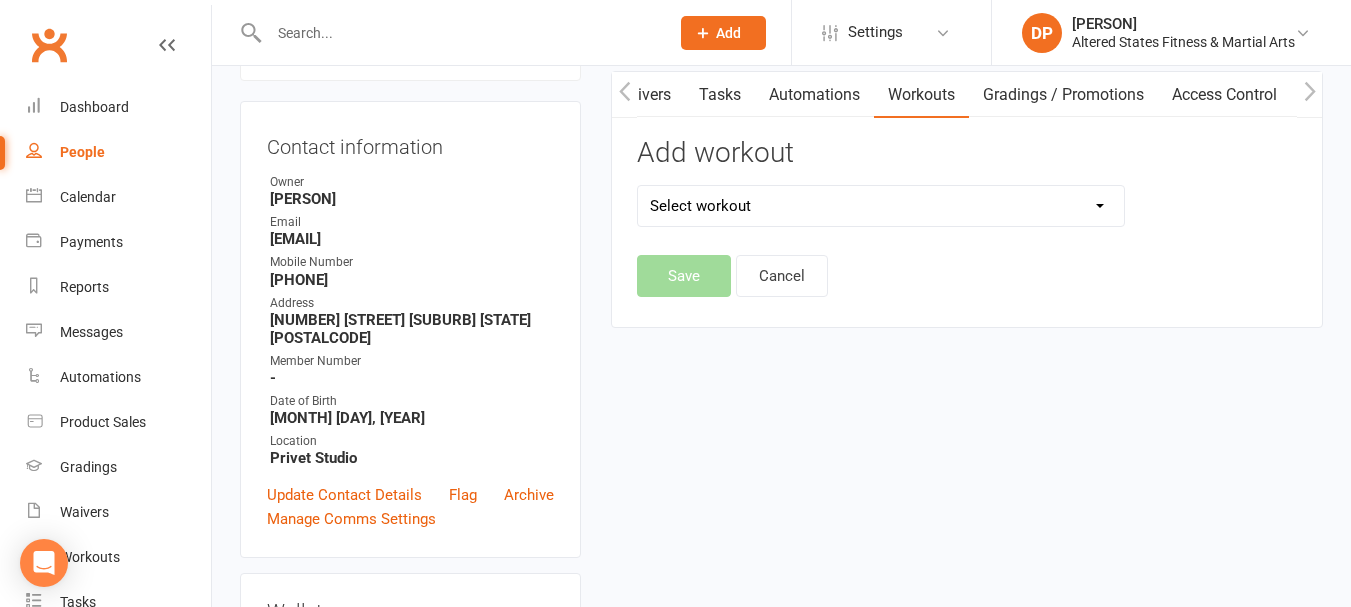 click on "Select workout 45mins Free weights  Compound sets Conditioning Control and Stability Free Wts Heavy mixed equipment HIIT 300 Kettlebell 3 Circuit Kettlebell Uplevel Kettlebell Workout 1 KU Kids Program Mixed equipment strength" at bounding box center [881, 206] 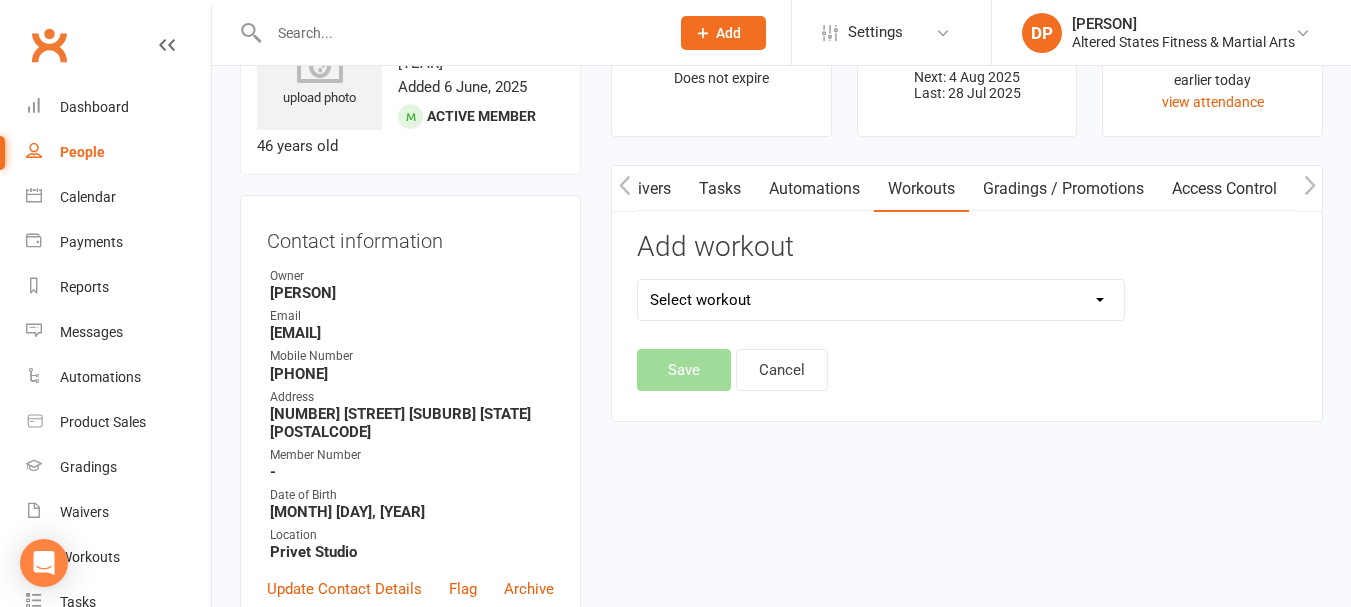 scroll, scrollTop: 0, scrollLeft: 0, axis: both 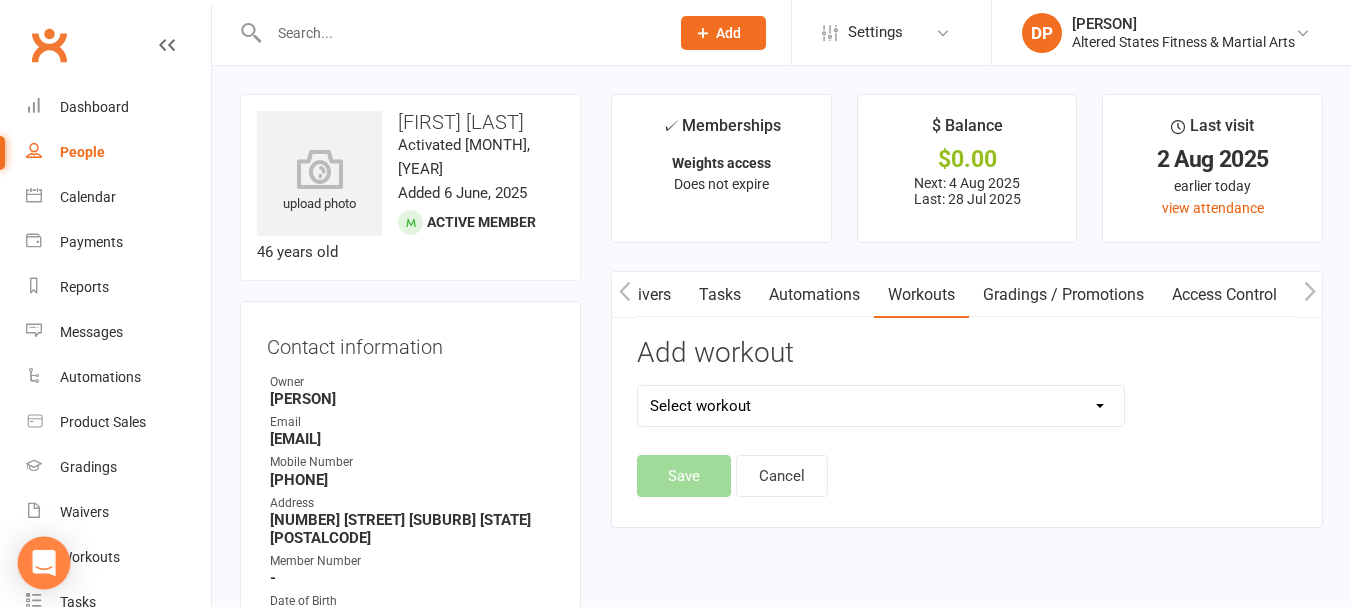 click at bounding box center (44, 563) 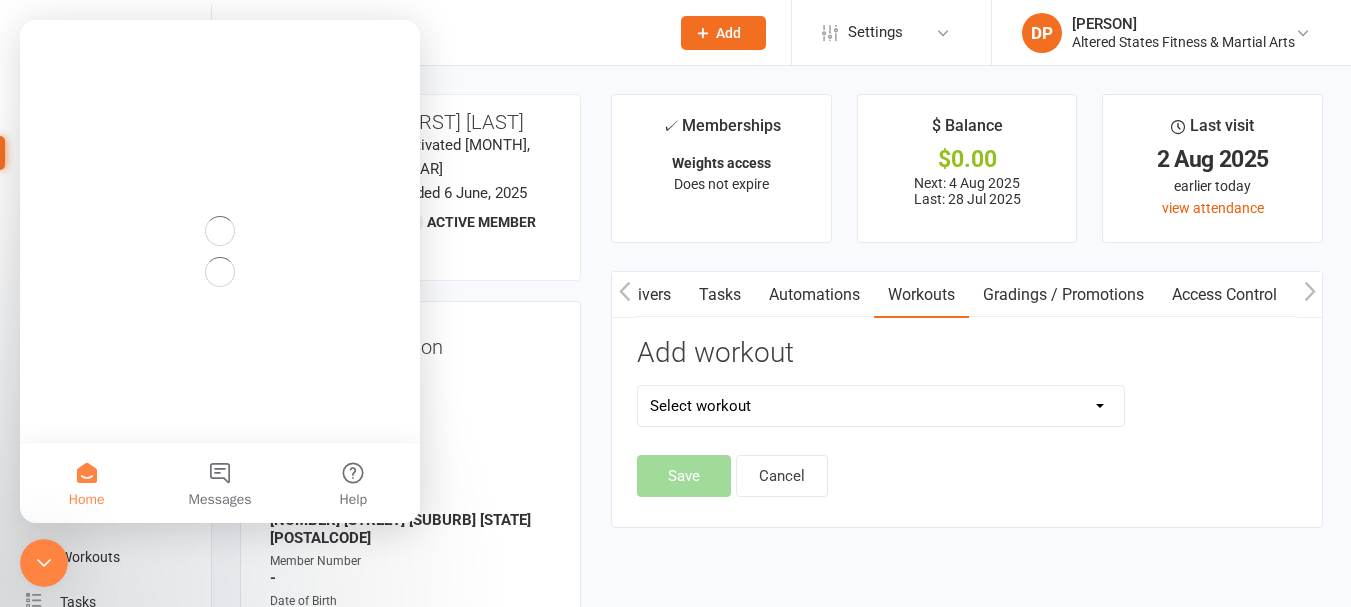 scroll, scrollTop: 0, scrollLeft: 0, axis: both 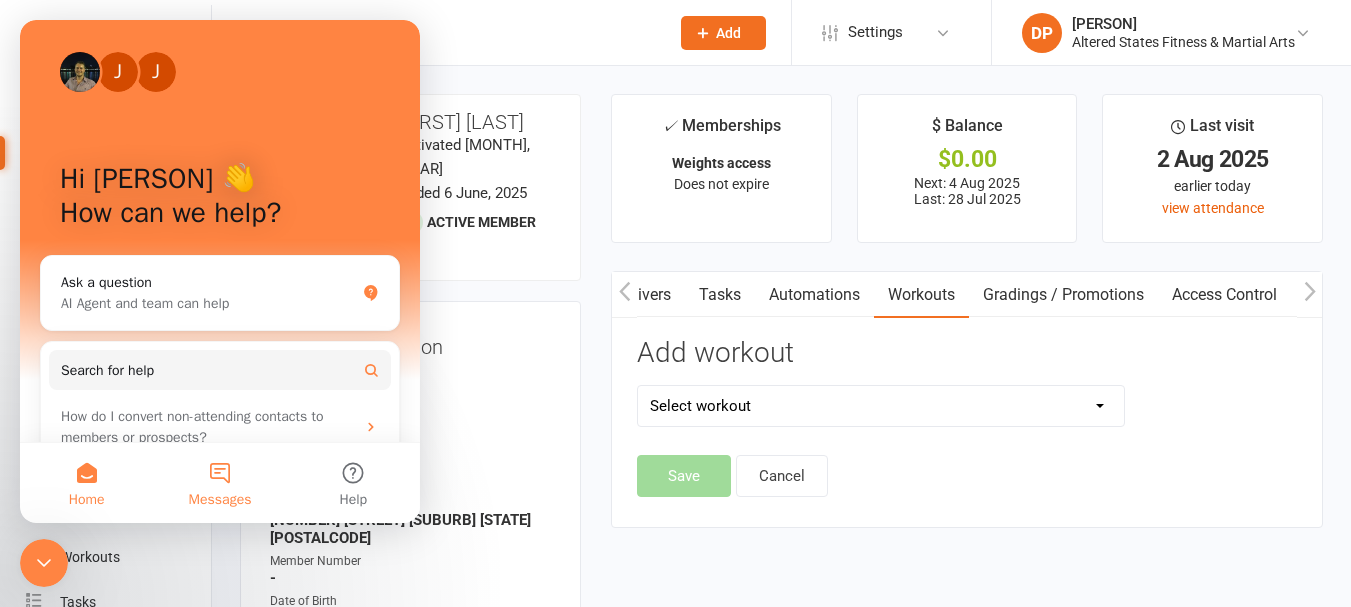 click on "Messages" at bounding box center (219, 483) 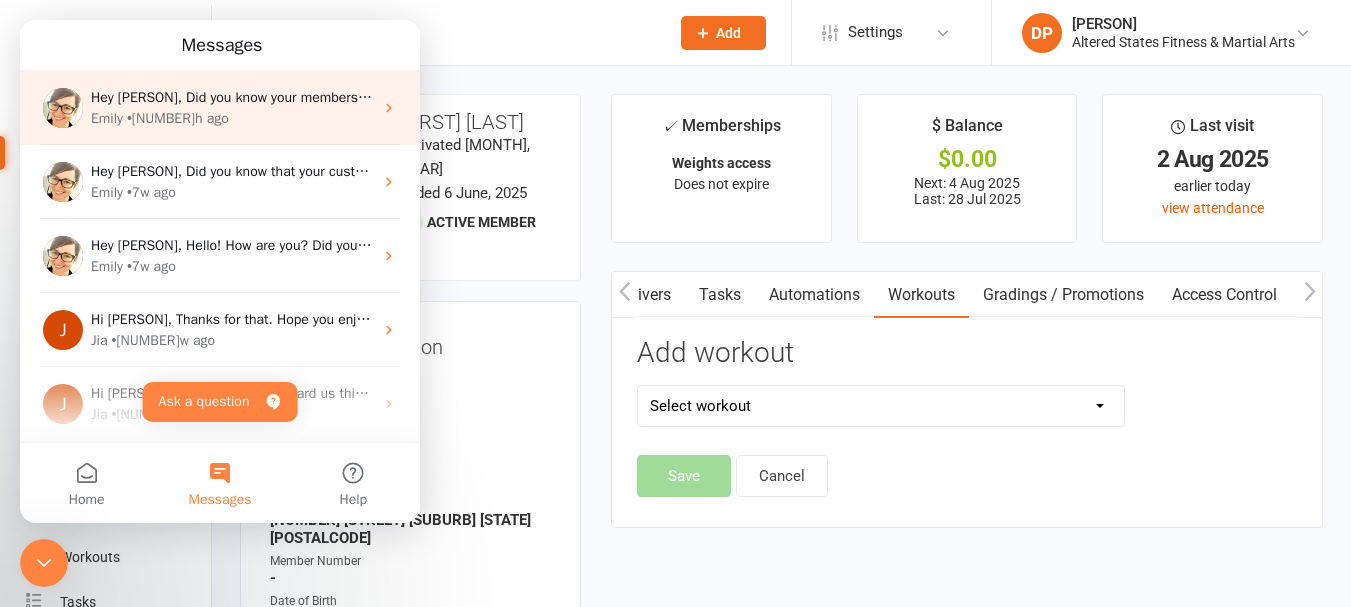 click on "[FIRST] • [TIME_AGO]" at bounding box center (232, 118) 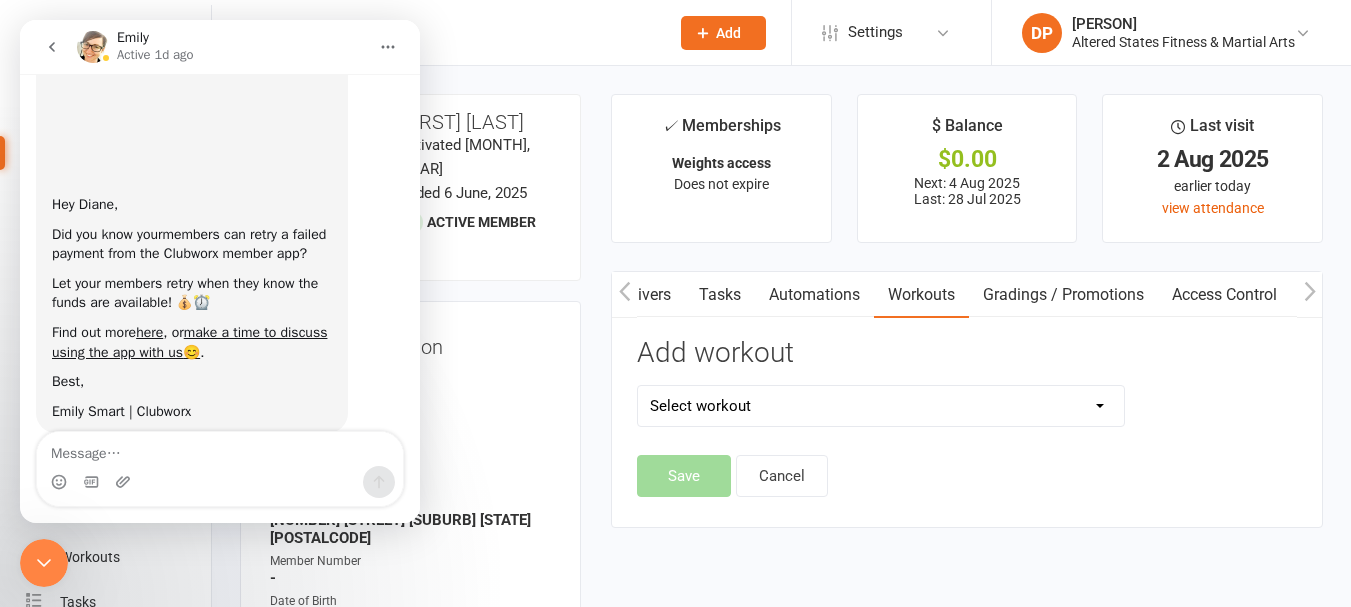 scroll, scrollTop: 159, scrollLeft: 0, axis: vertical 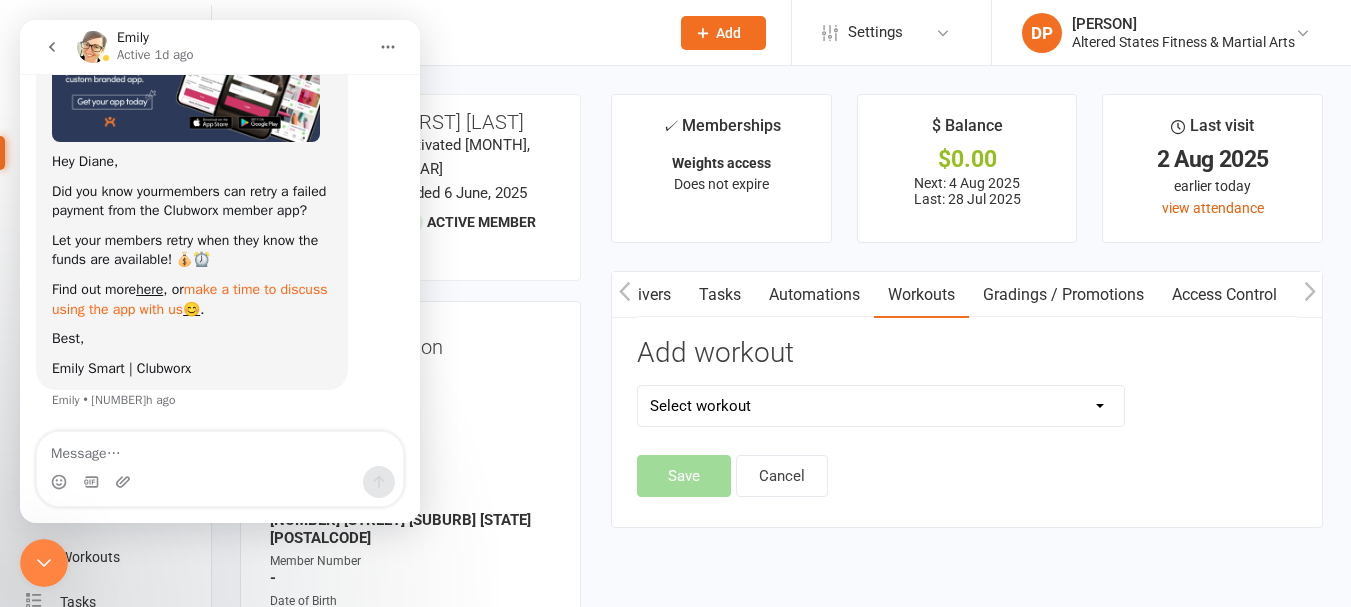 click on "make a time to discuss using the app with us" at bounding box center (189, 299) 